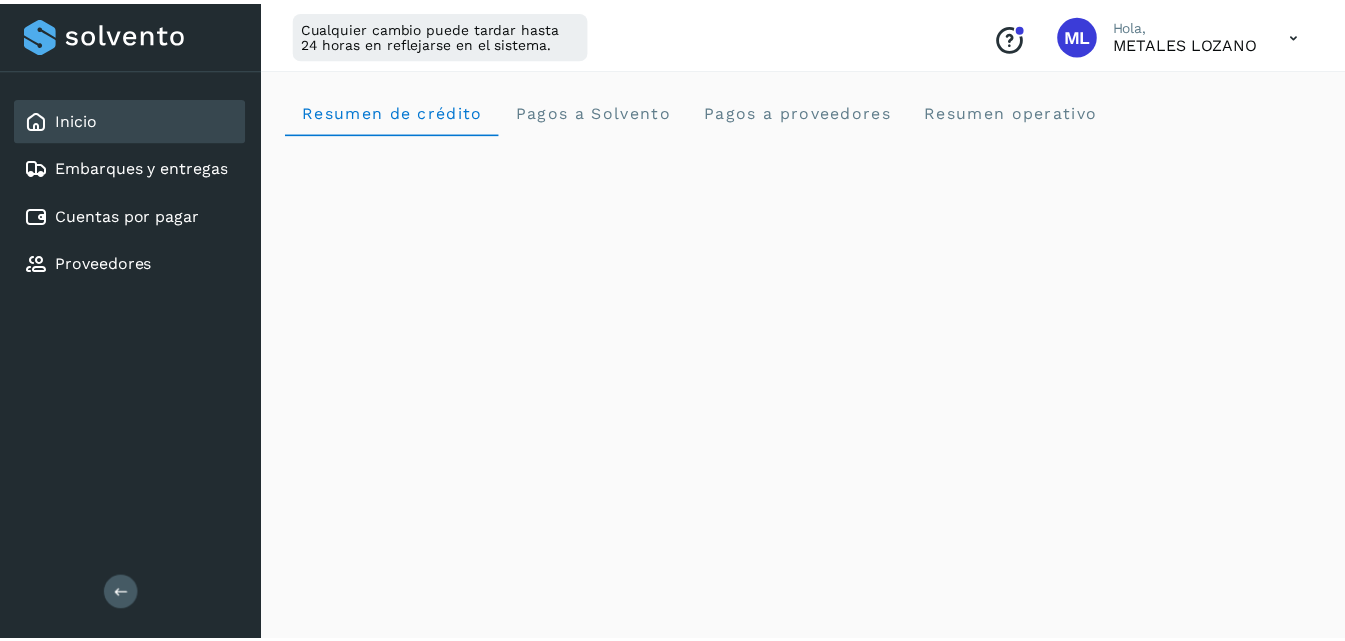 scroll, scrollTop: 0, scrollLeft: 0, axis: both 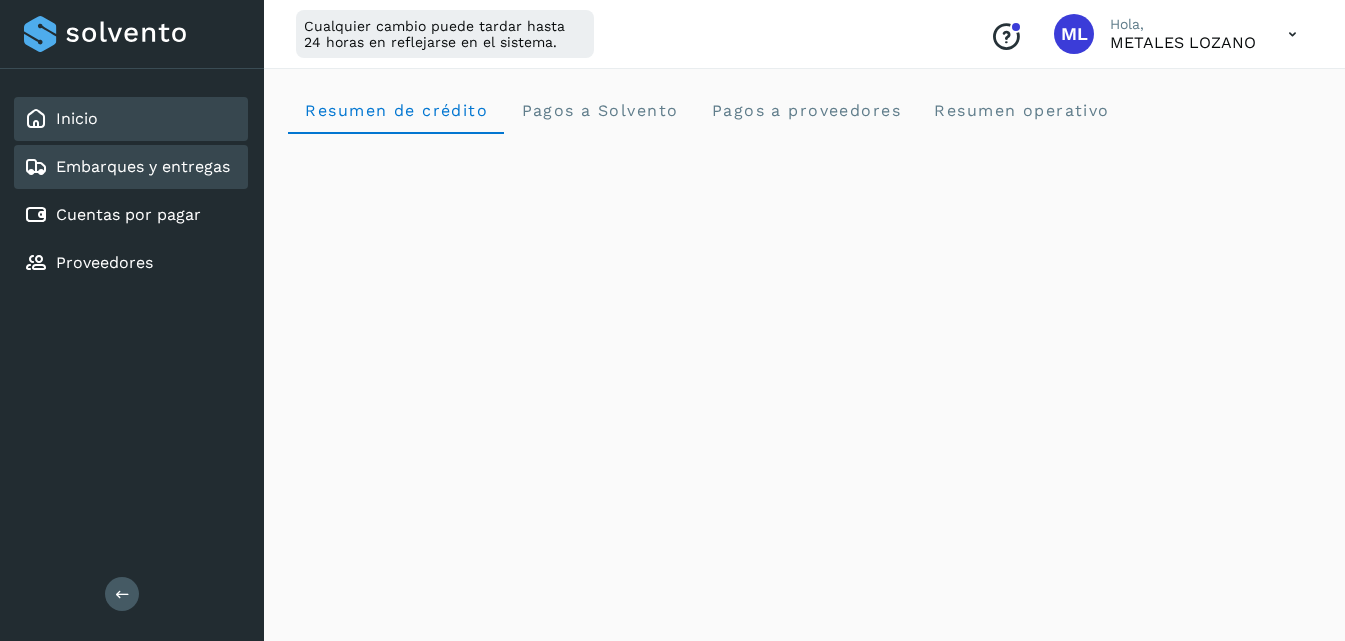 click on "Embarques y entregas" at bounding box center (143, 166) 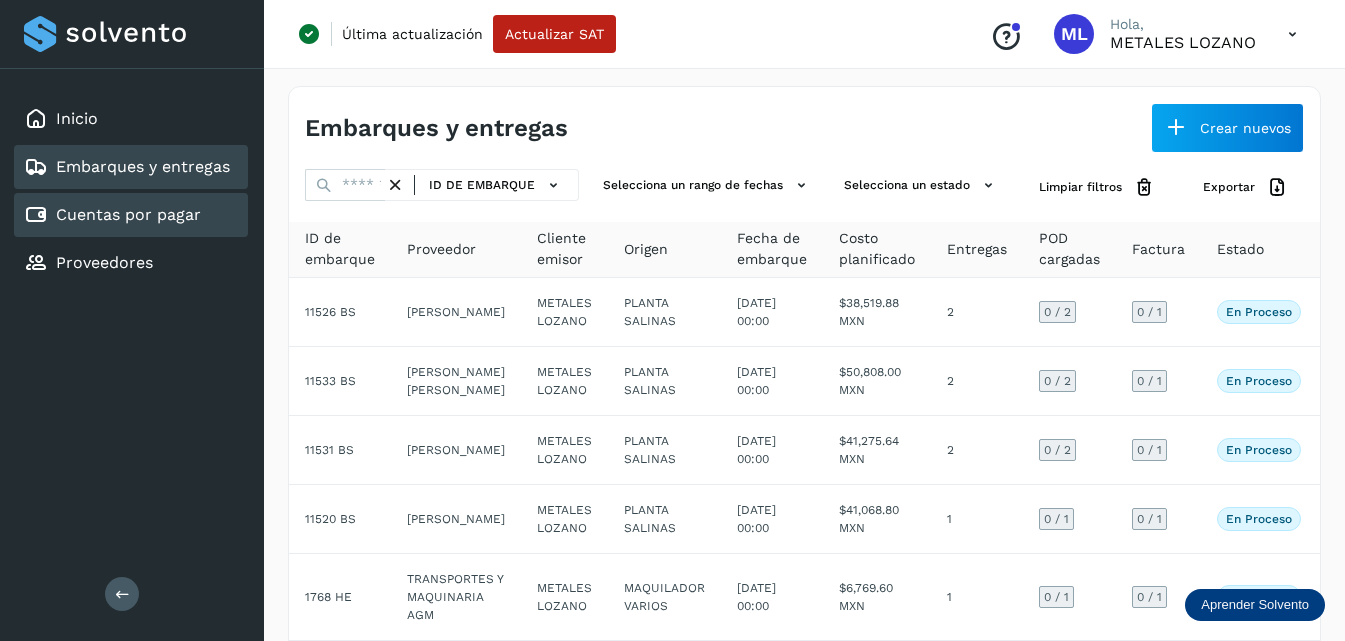 click on "Cuentas por pagar" at bounding box center (128, 214) 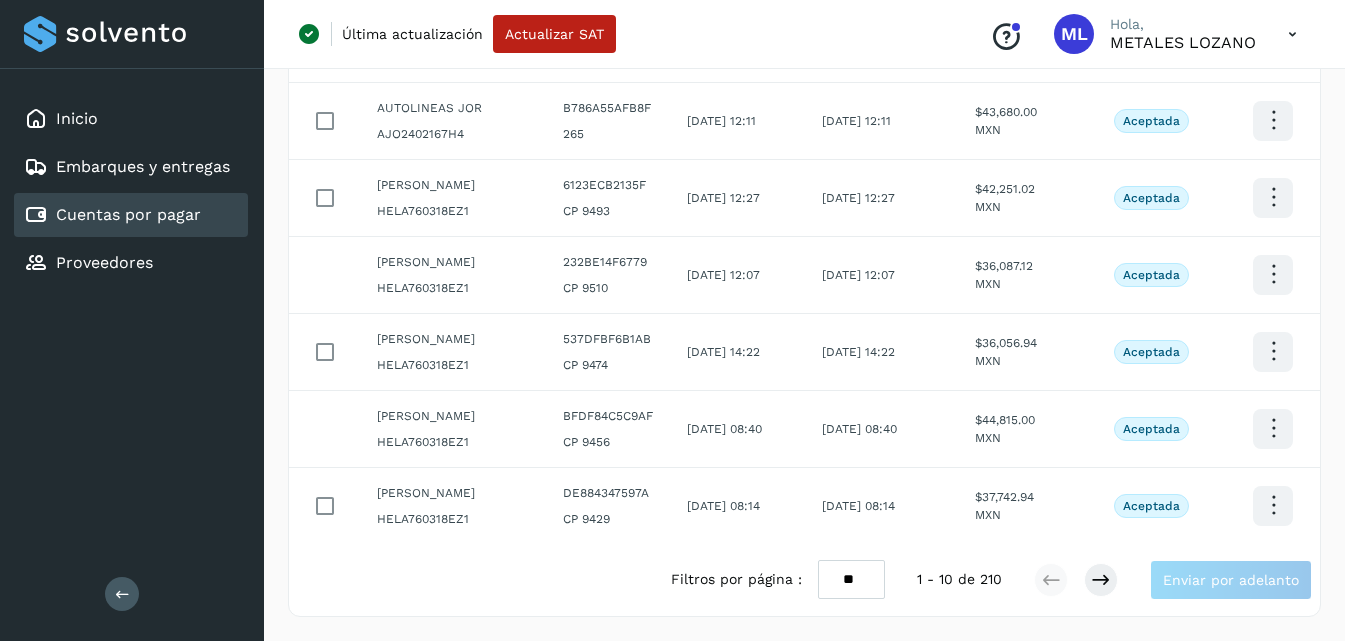 scroll, scrollTop: 647, scrollLeft: 0, axis: vertical 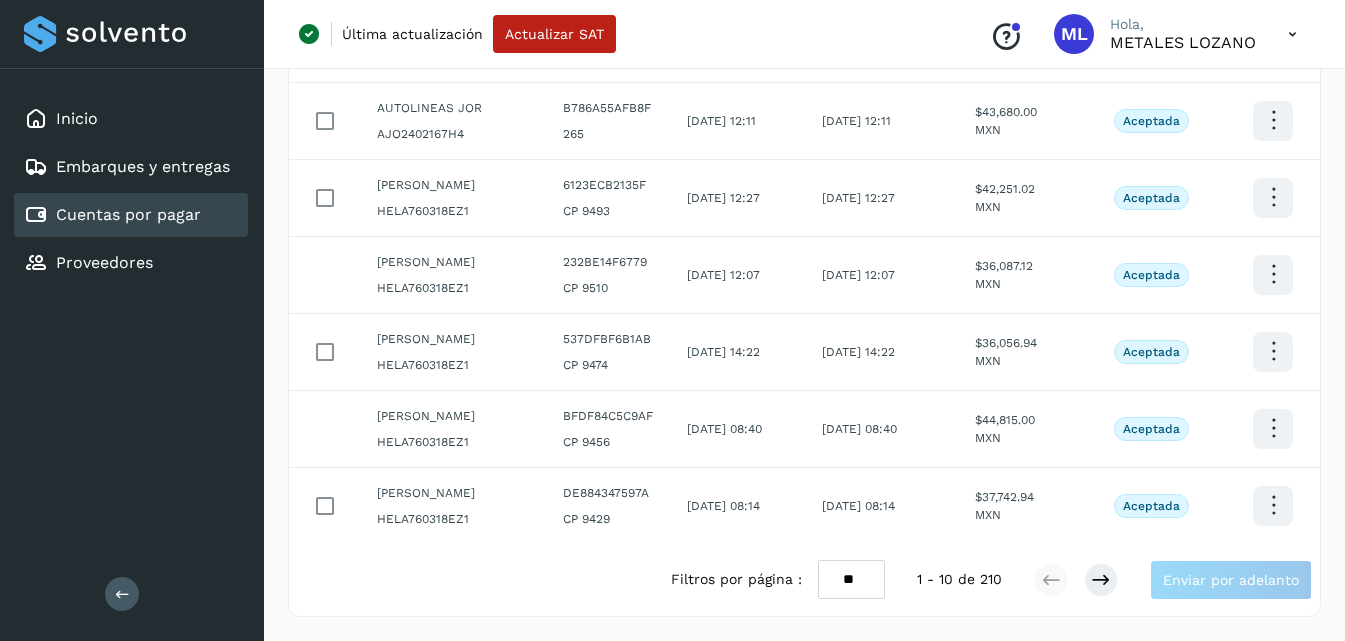 click on "** ** **" at bounding box center (851, 579) 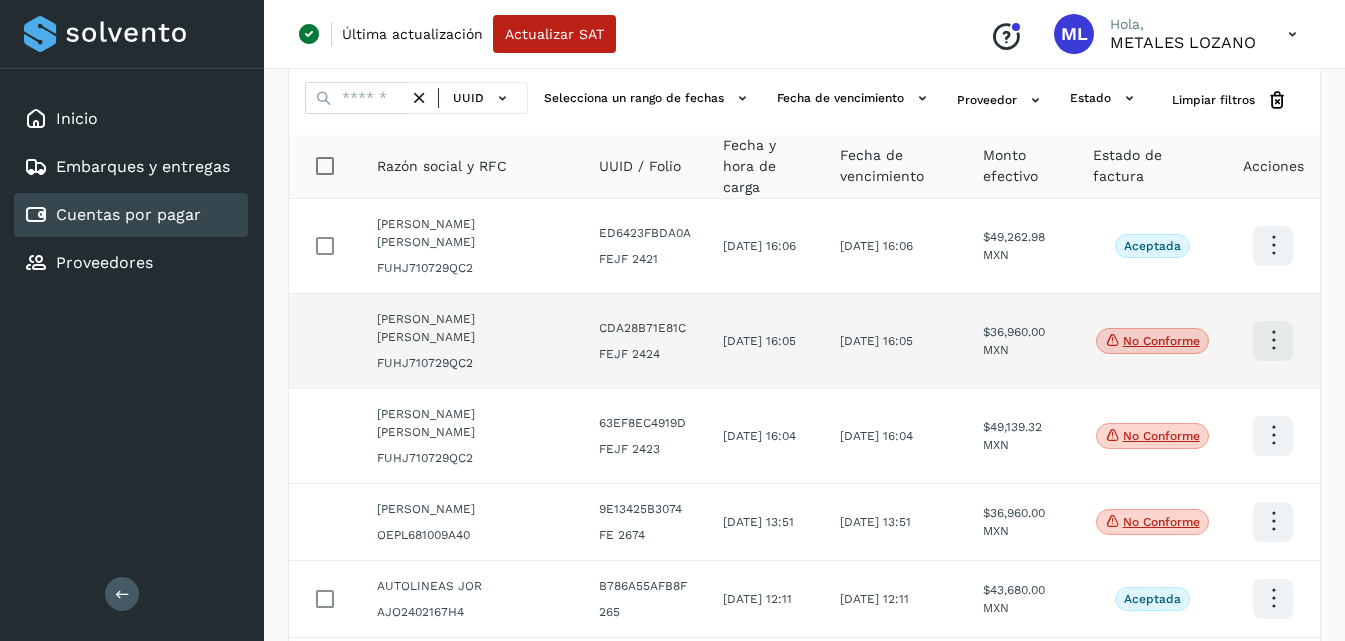 scroll, scrollTop: 0, scrollLeft: 0, axis: both 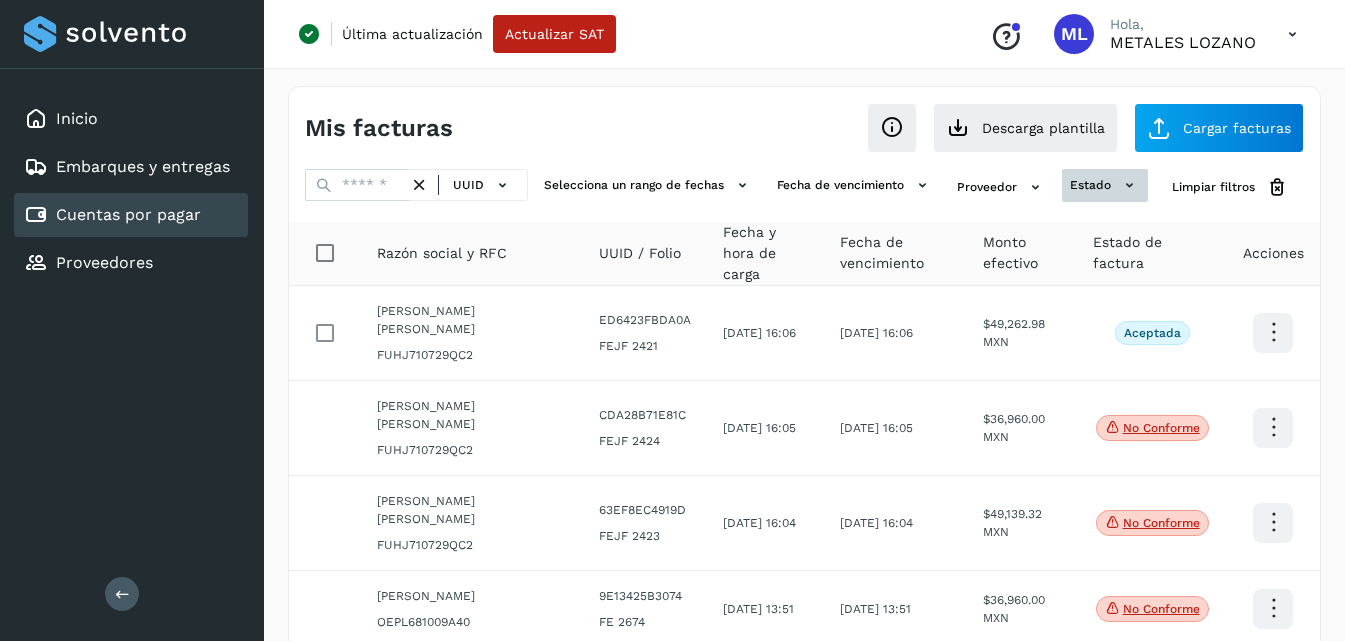 click on "estado" 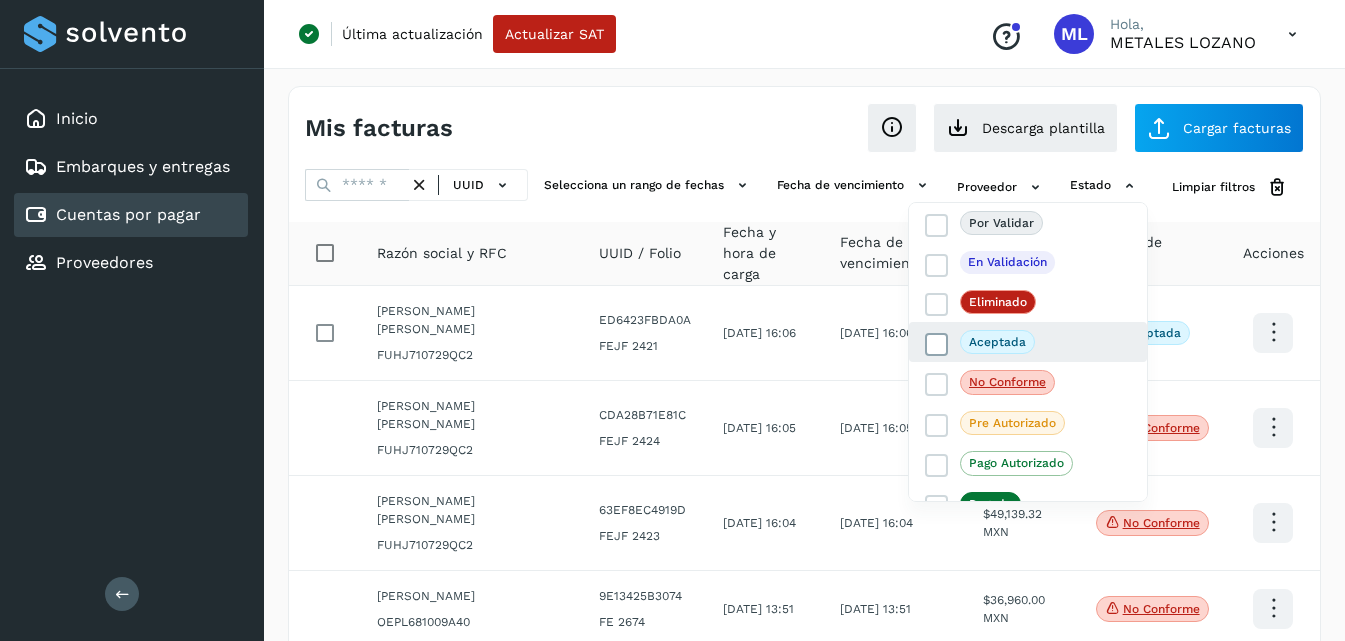 click on "Aceptada" 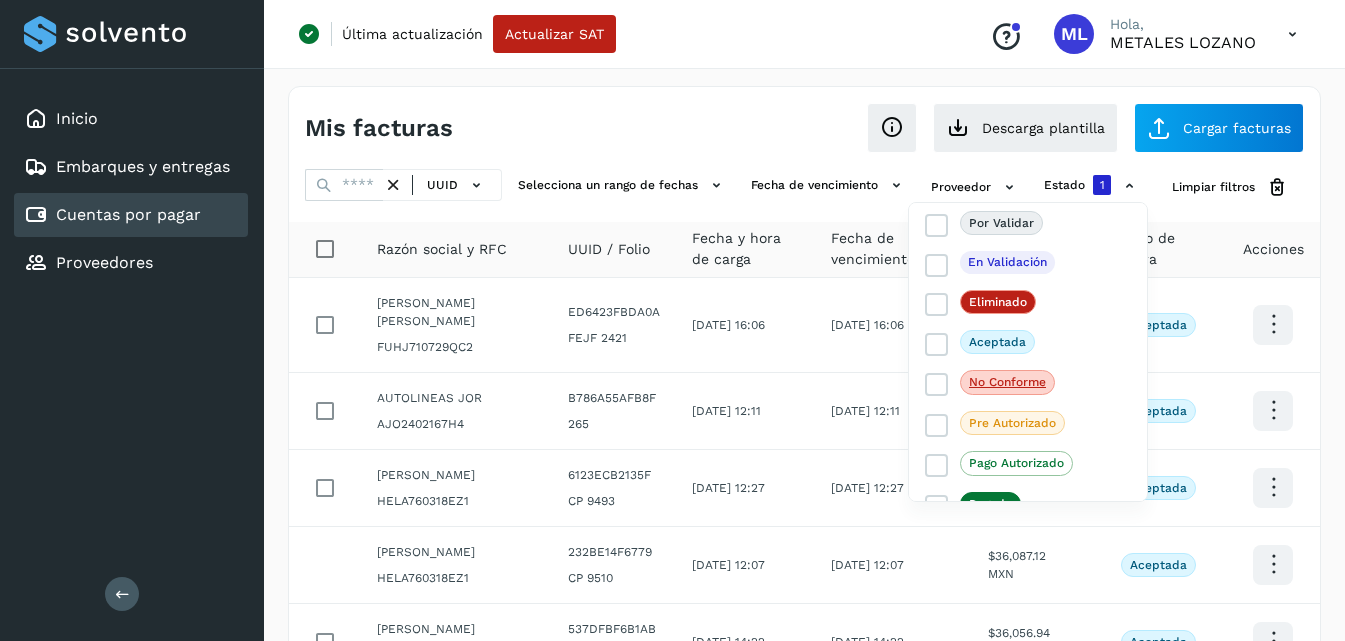 click at bounding box center (672, 320) 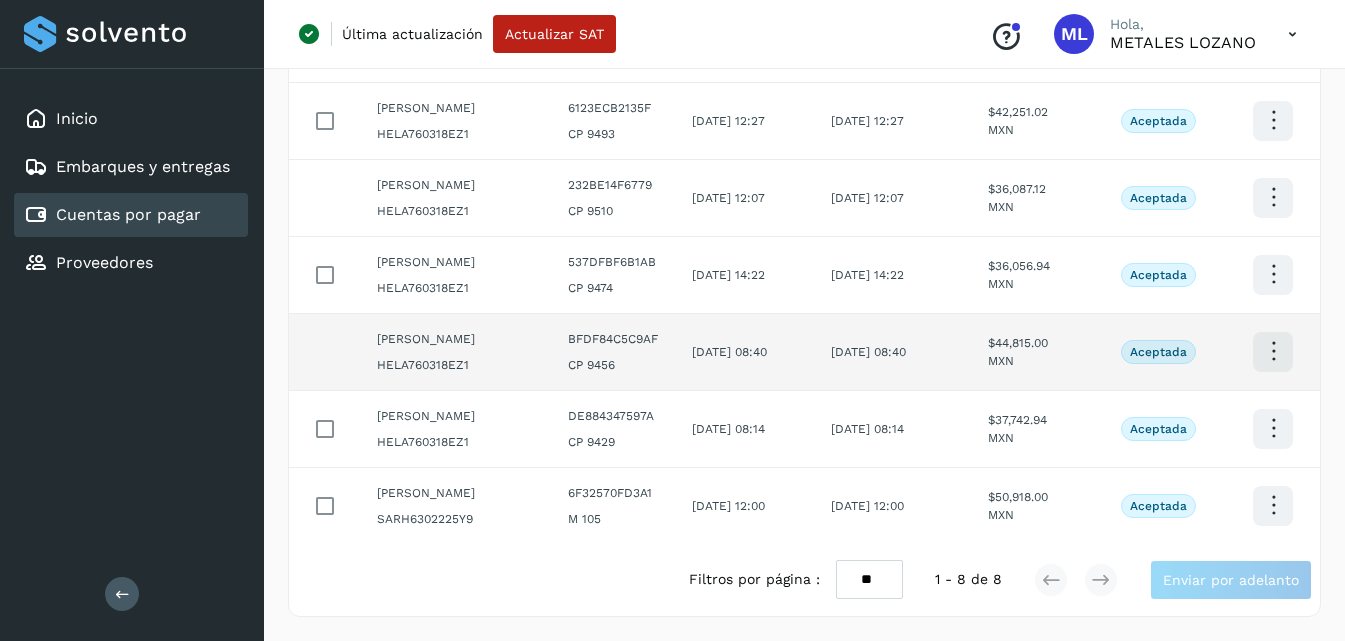 scroll, scrollTop: 475, scrollLeft: 0, axis: vertical 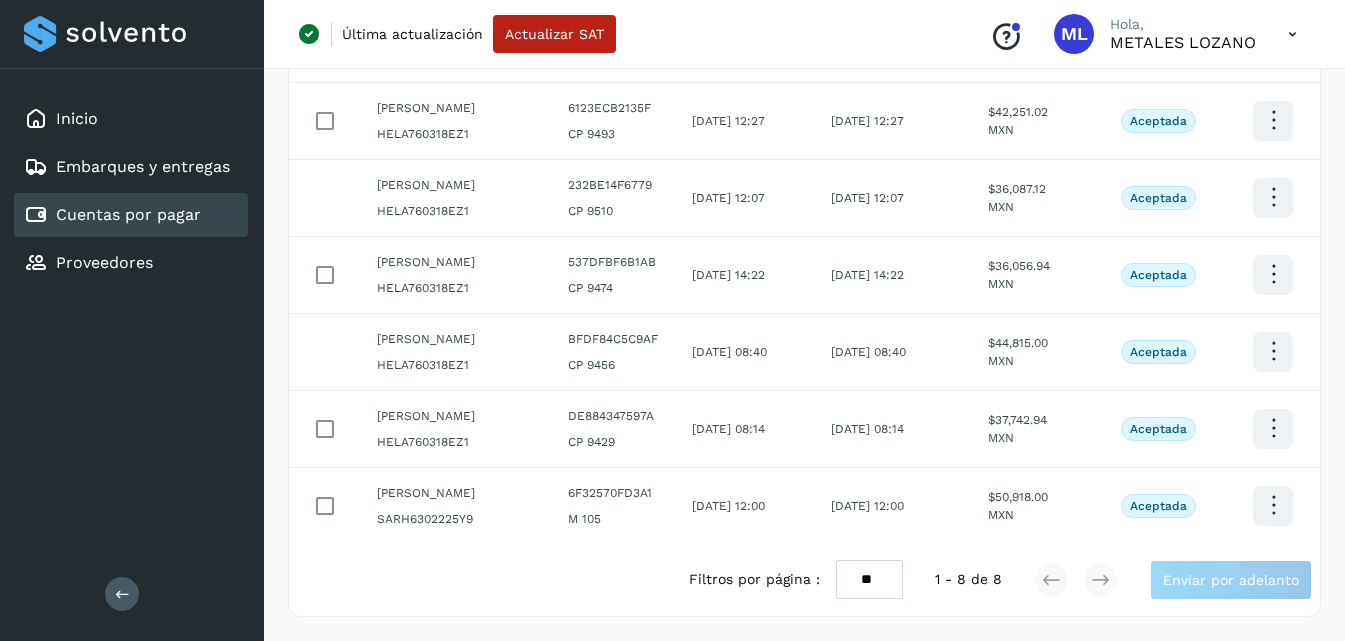 click on "** ** **" at bounding box center [869, 579] 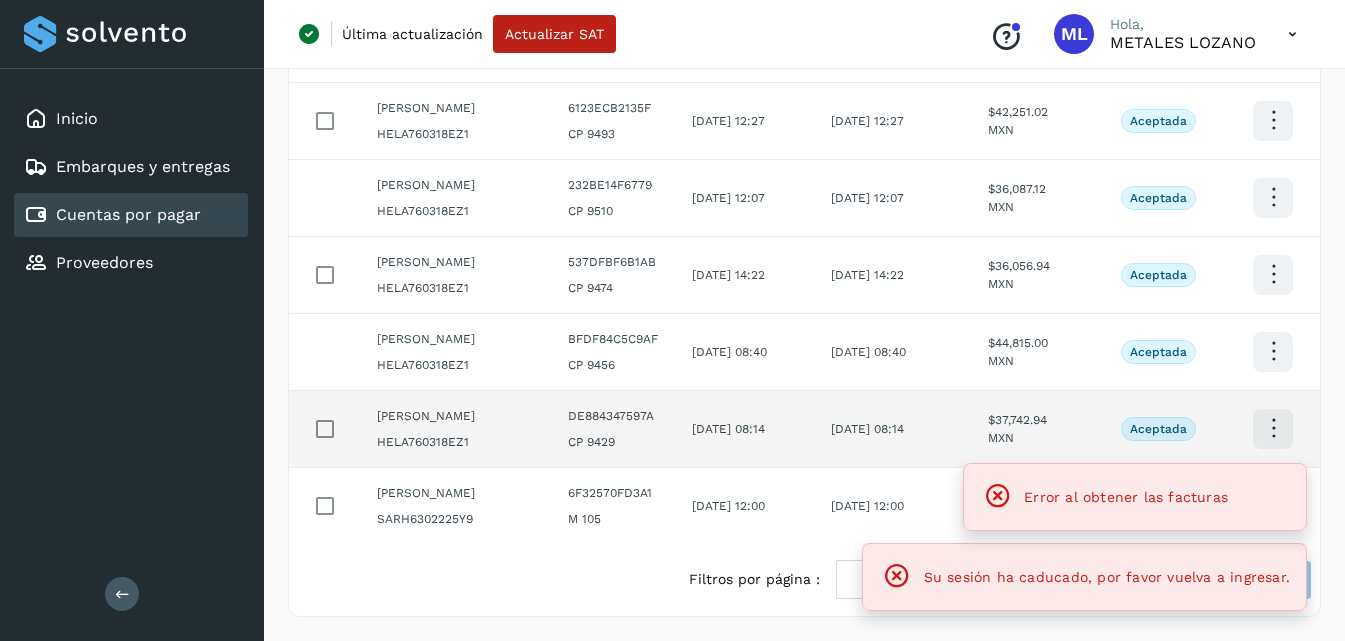 scroll, scrollTop: 0, scrollLeft: 0, axis: both 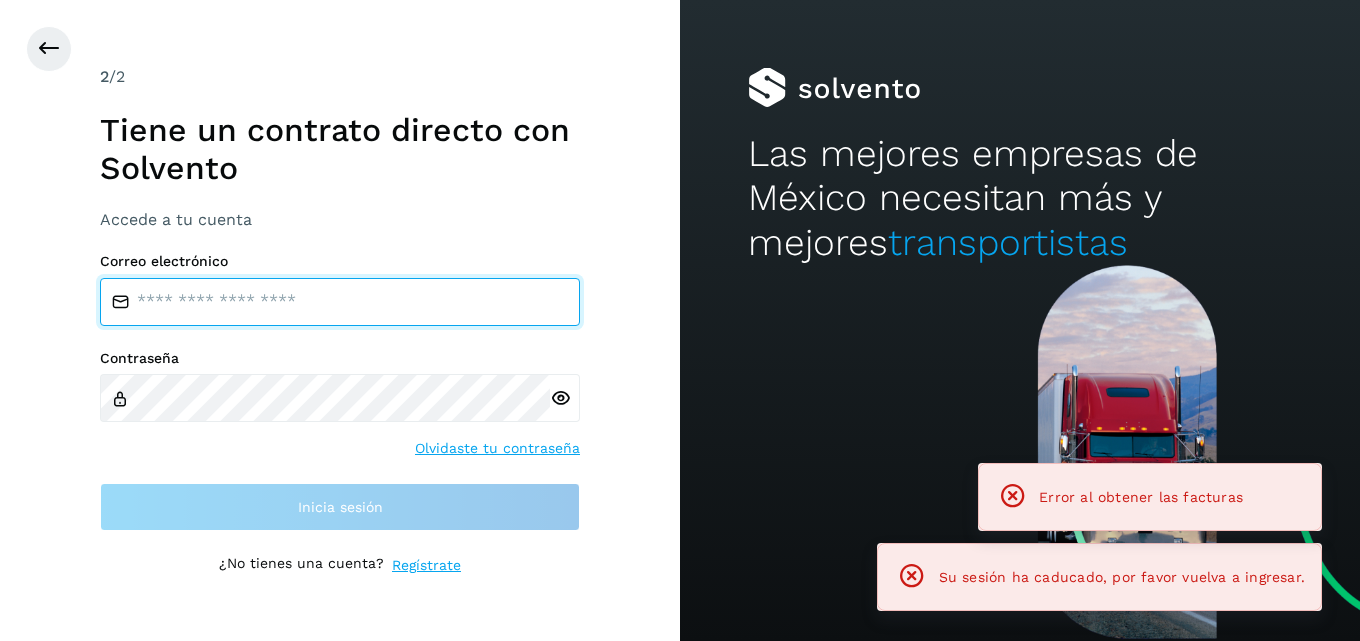 click at bounding box center (340, 302) 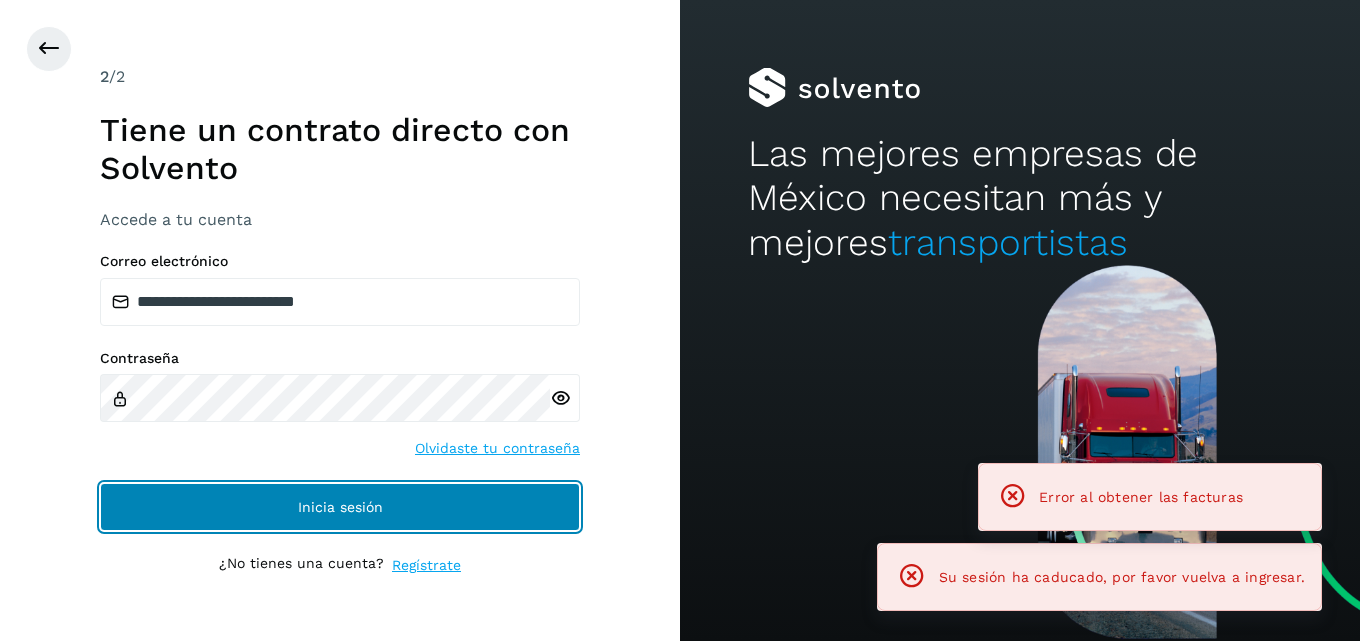 click on "Inicia sesión" at bounding box center [340, 507] 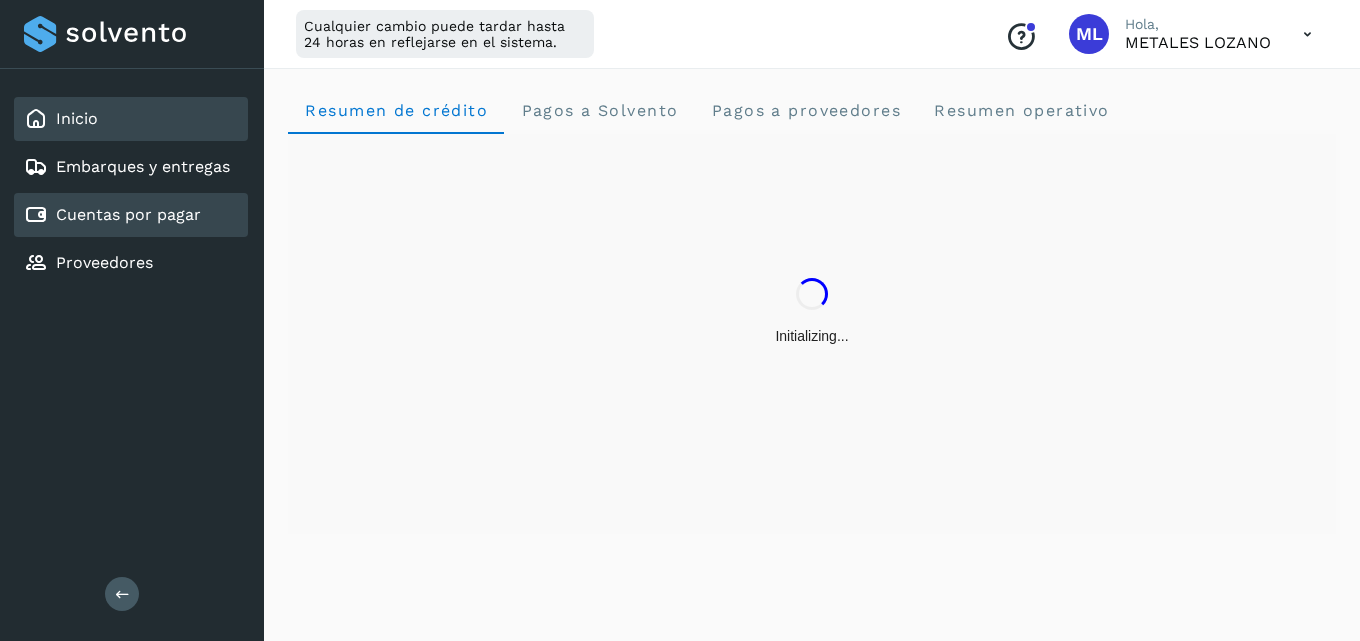 click on "Cuentas por pagar" at bounding box center (128, 214) 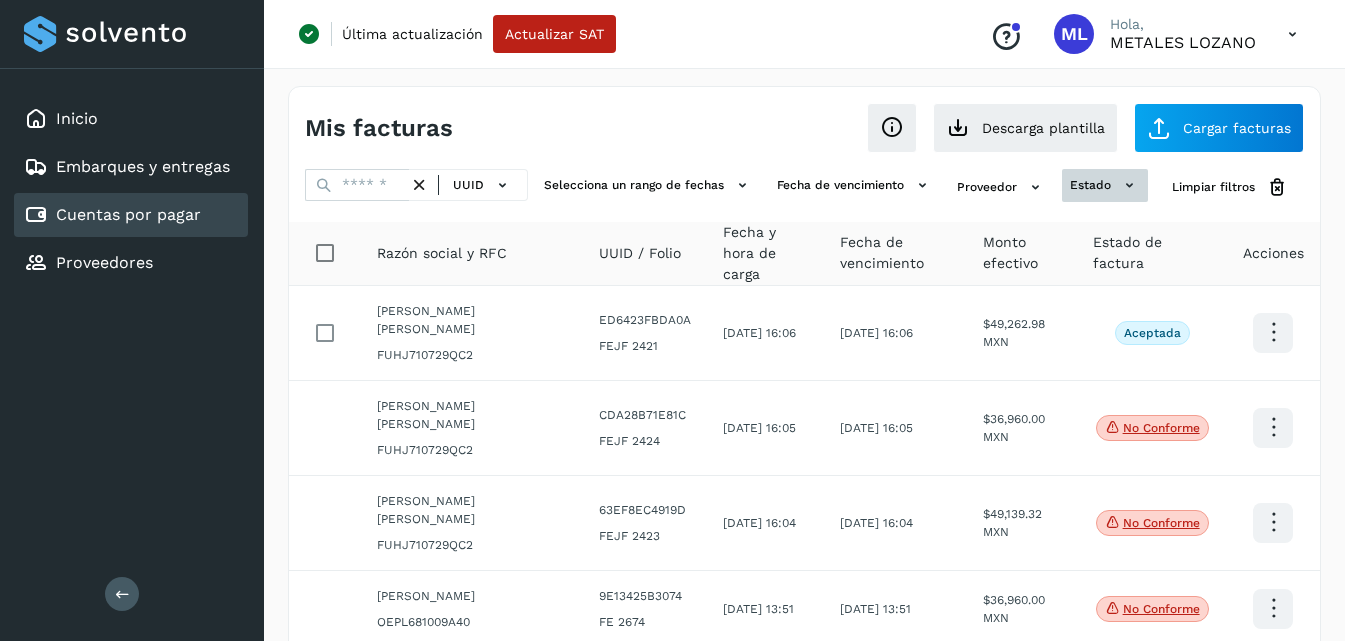 click on "estado" at bounding box center [1105, 185] 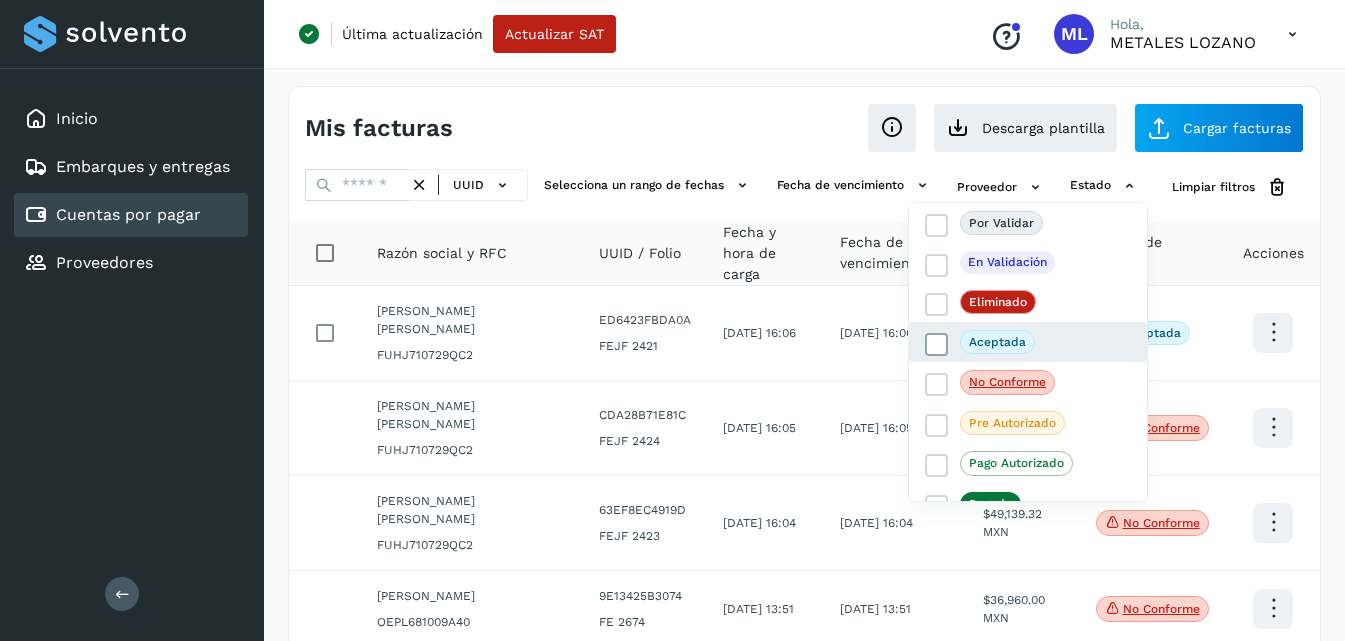 click at bounding box center [936, 344] 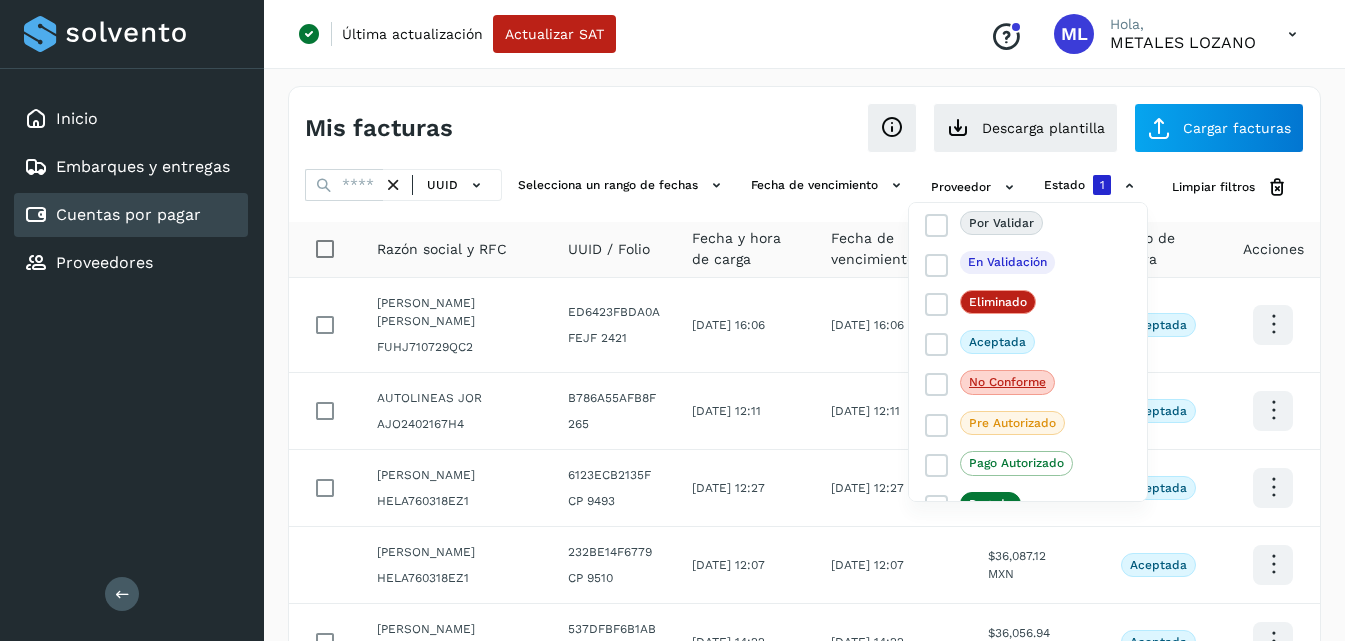 click at bounding box center [672, 320] 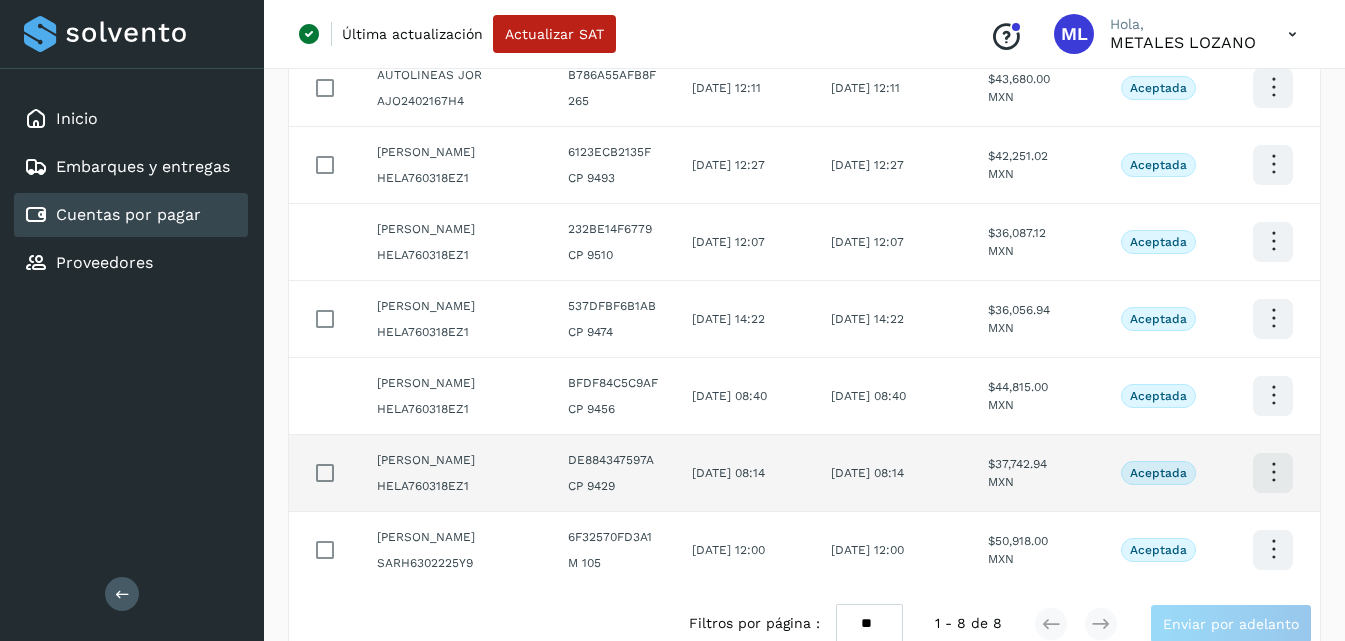 scroll, scrollTop: 475, scrollLeft: 0, axis: vertical 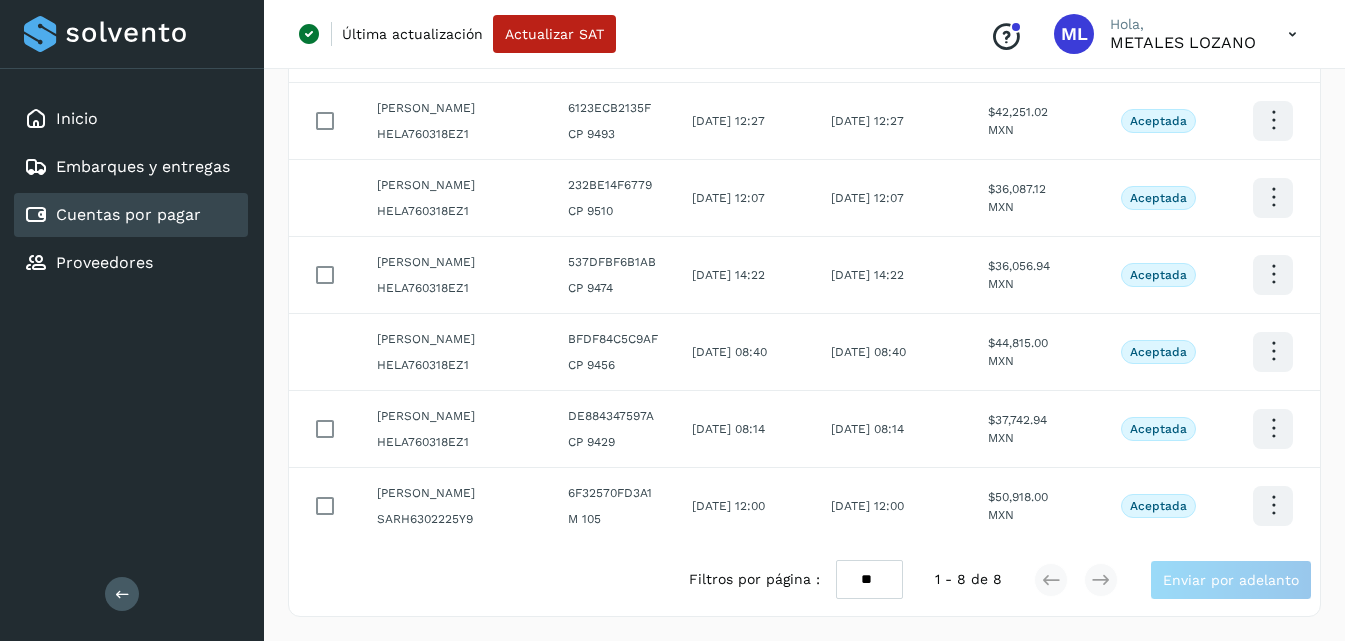 drag, startPoint x: 900, startPoint y: 576, endPoint x: 894, endPoint y: 567, distance: 10.816654 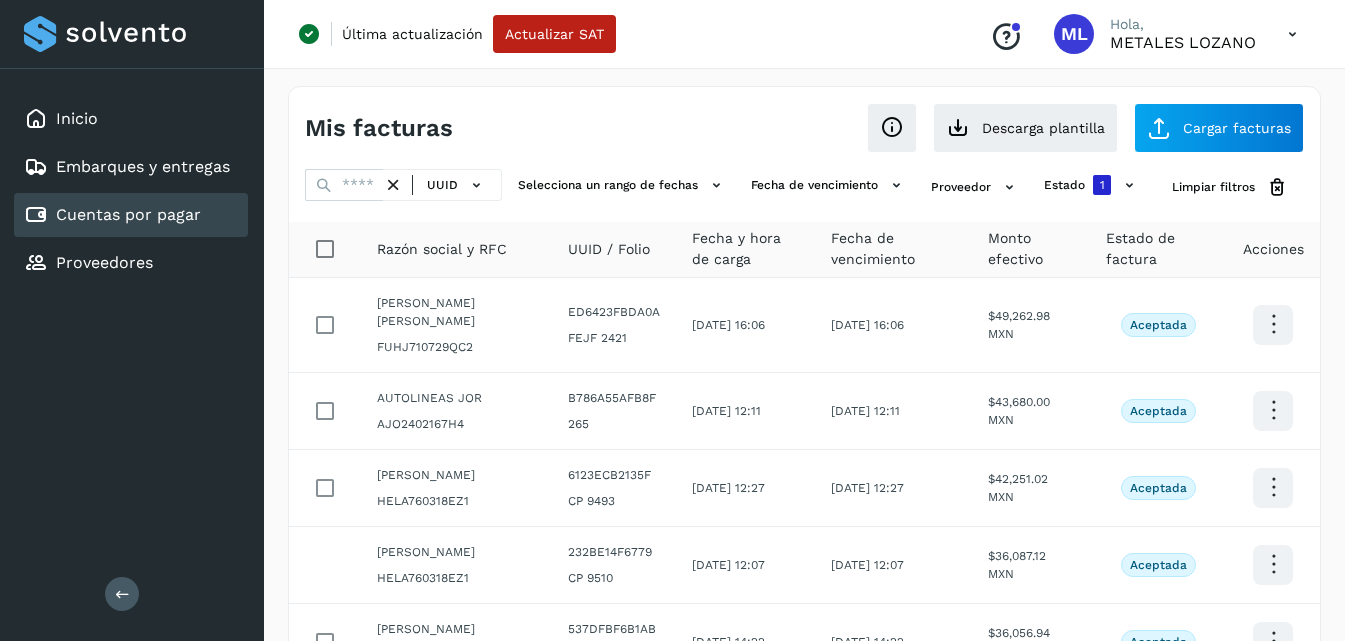 scroll, scrollTop: 475, scrollLeft: 0, axis: vertical 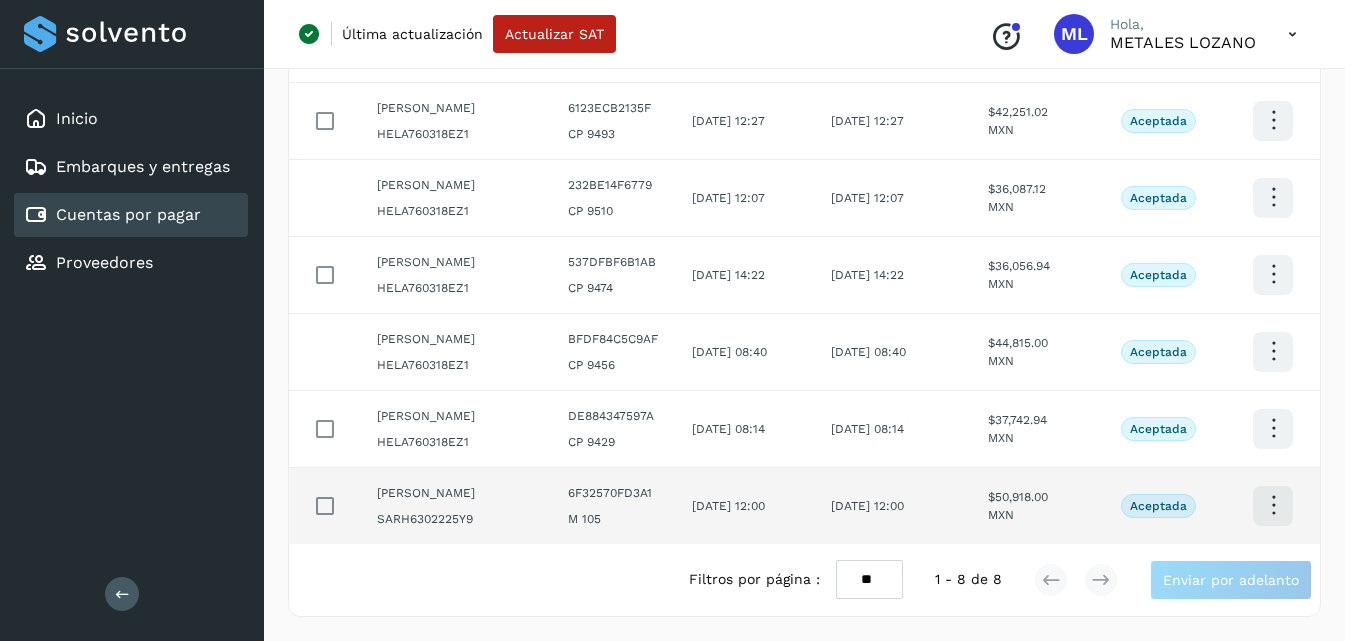 click at bounding box center [1273, -43] 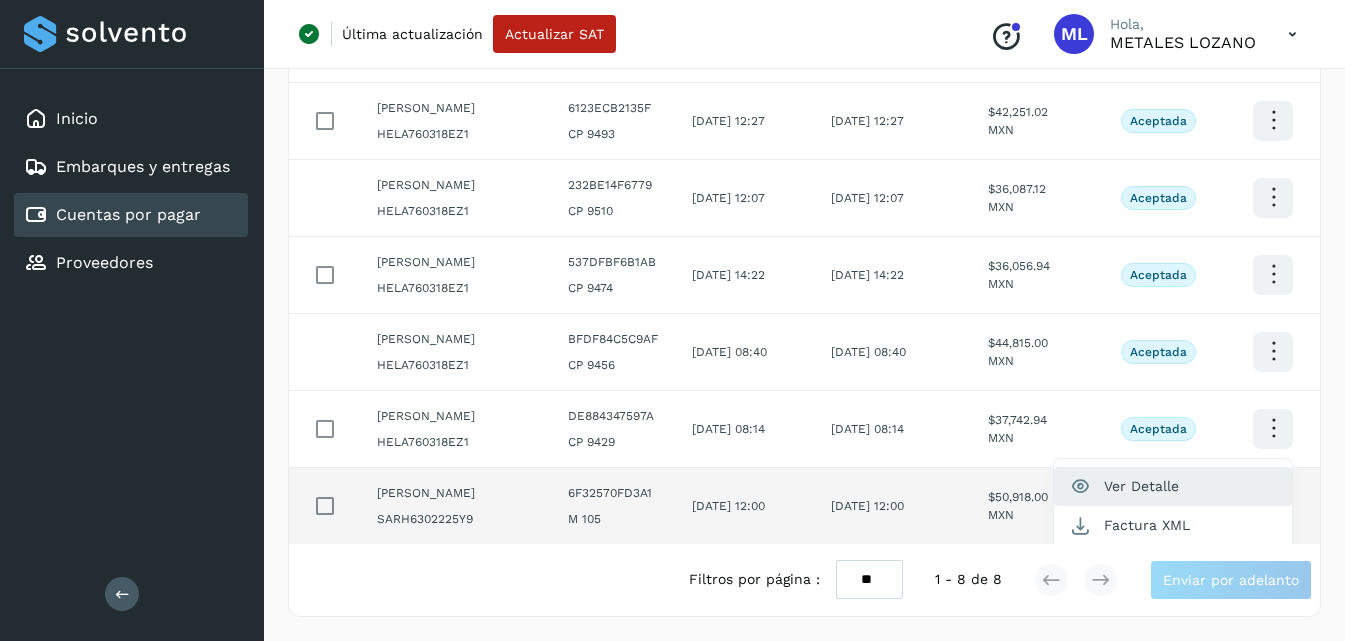 click on "Ver Detalle" 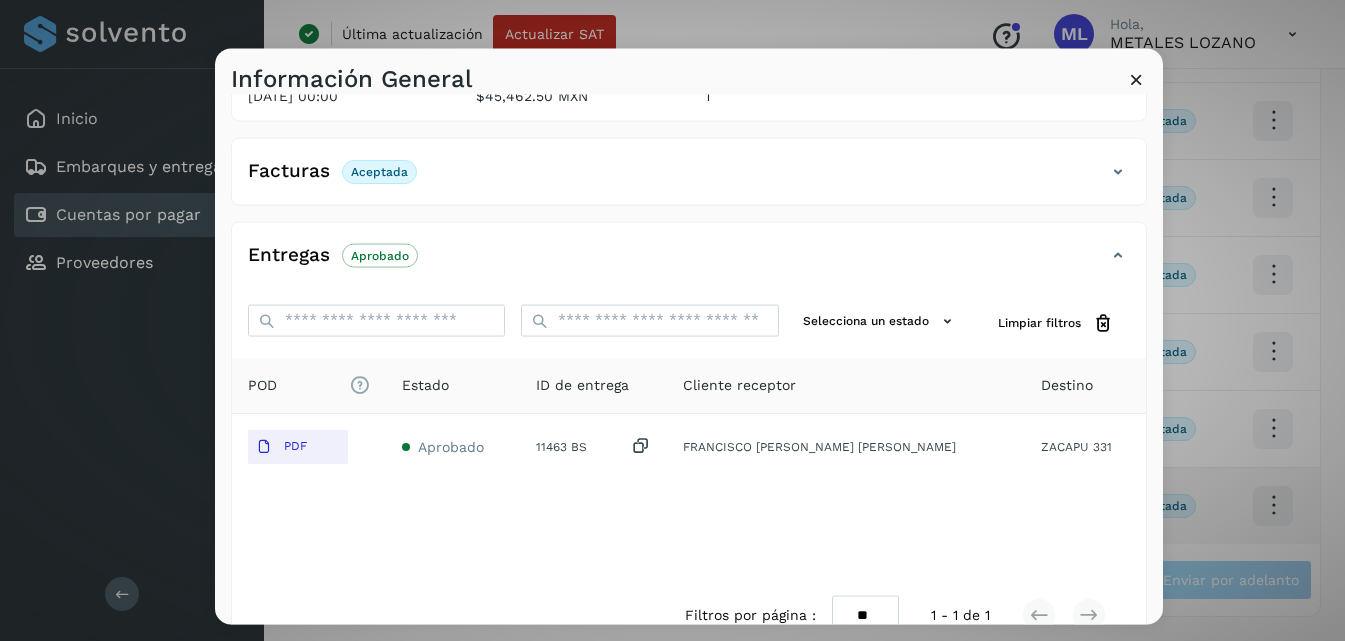 scroll, scrollTop: 300, scrollLeft: 0, axis: vertical 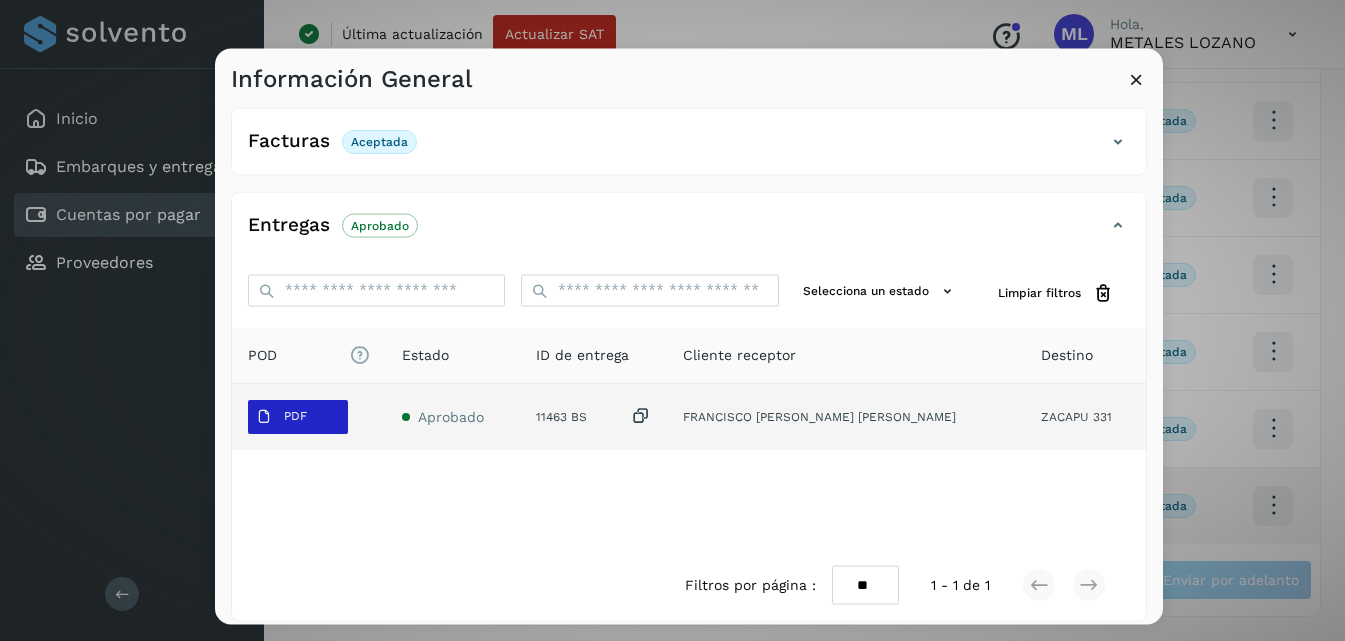 click on "PDF" at bounding box center [298, 416] 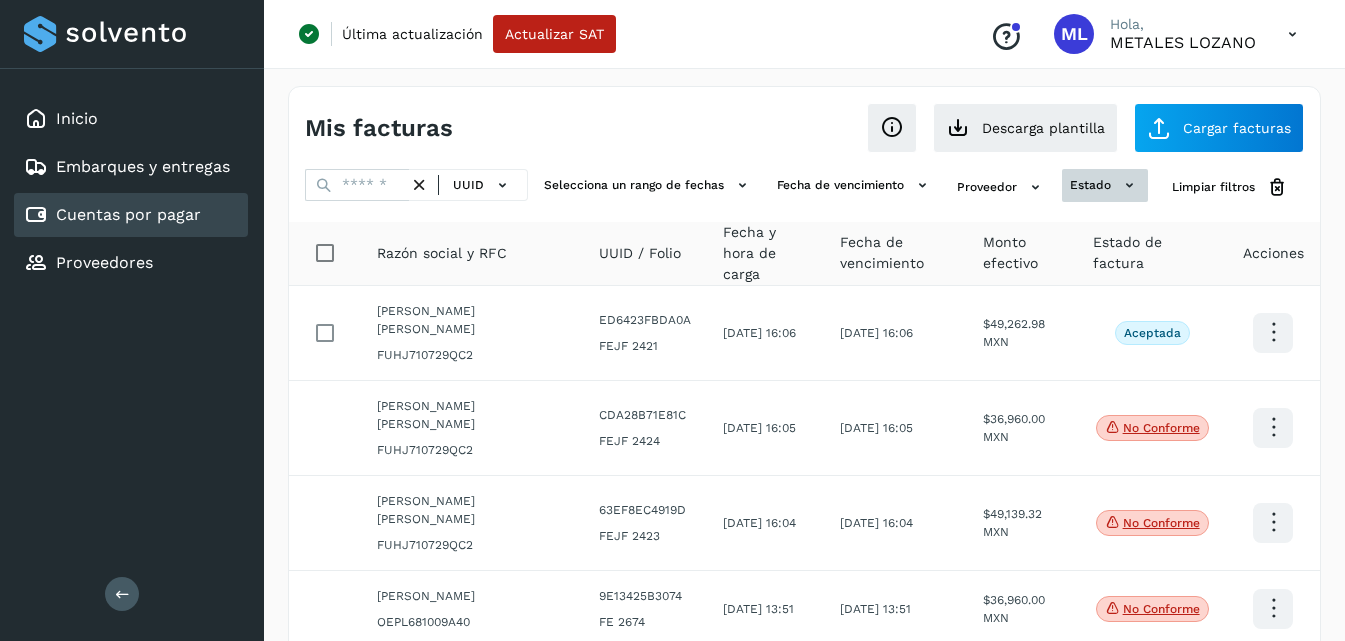 click on "estado" 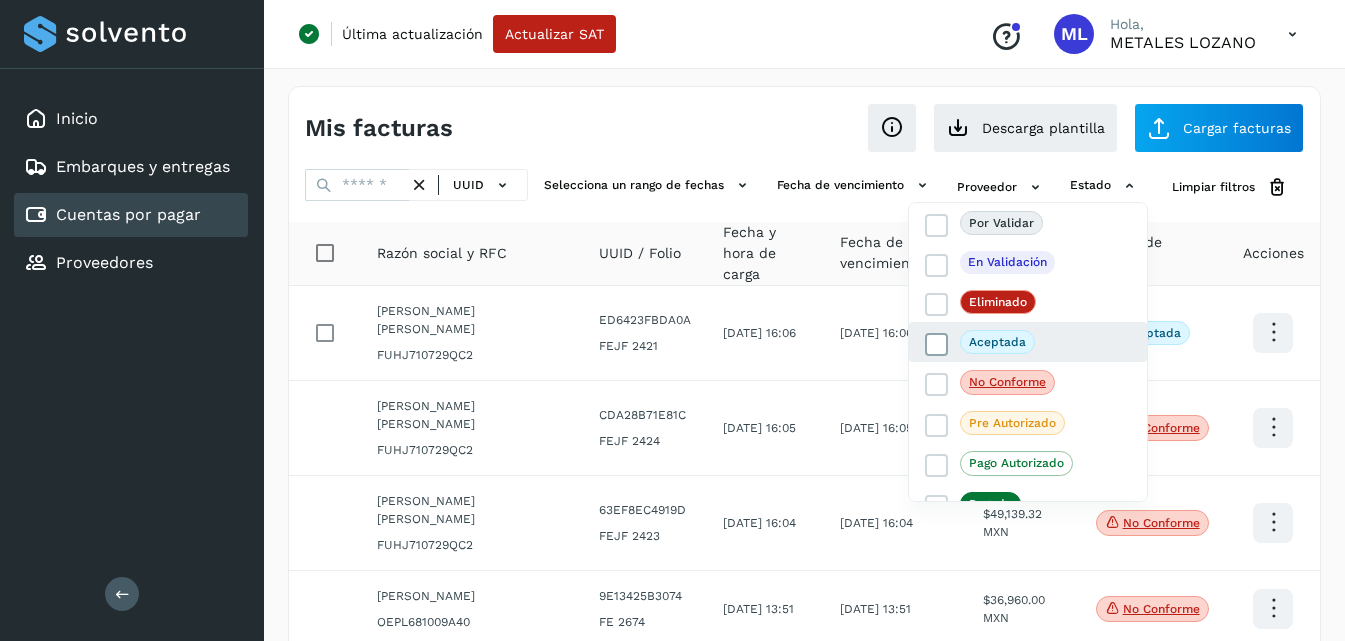 click at bounding box center [937, 345] 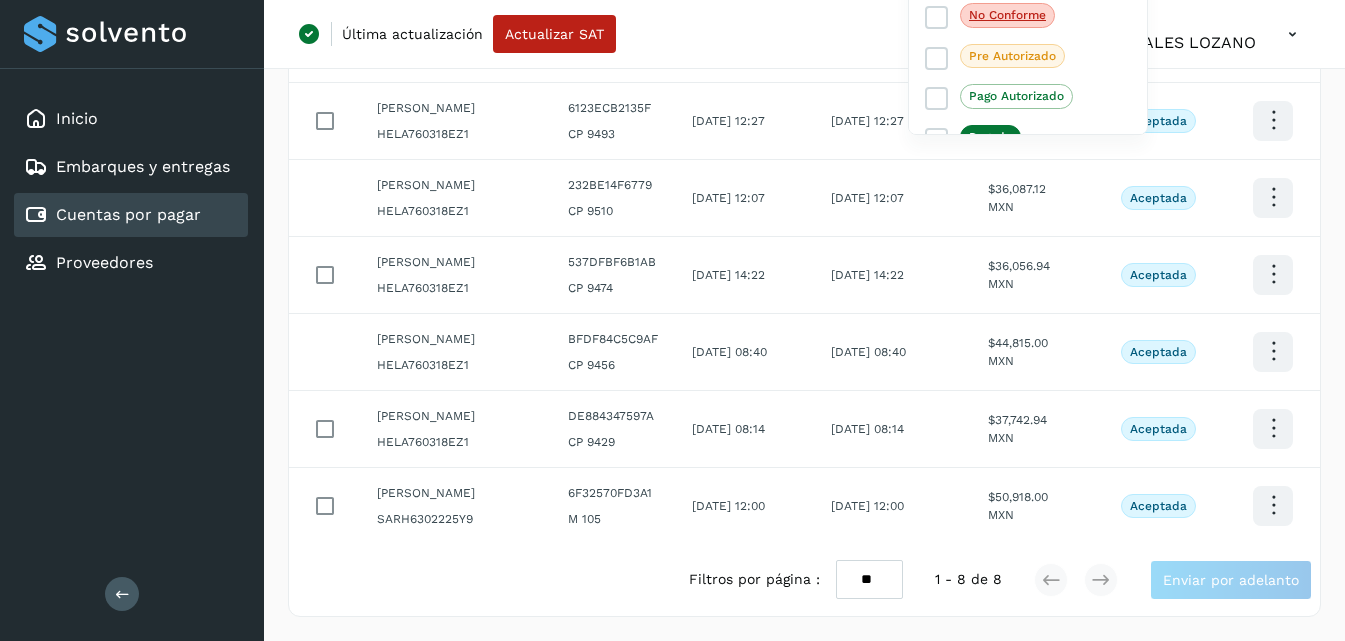 scroll, scrollTop: 475, scrollLeft: 0, axis: vertical 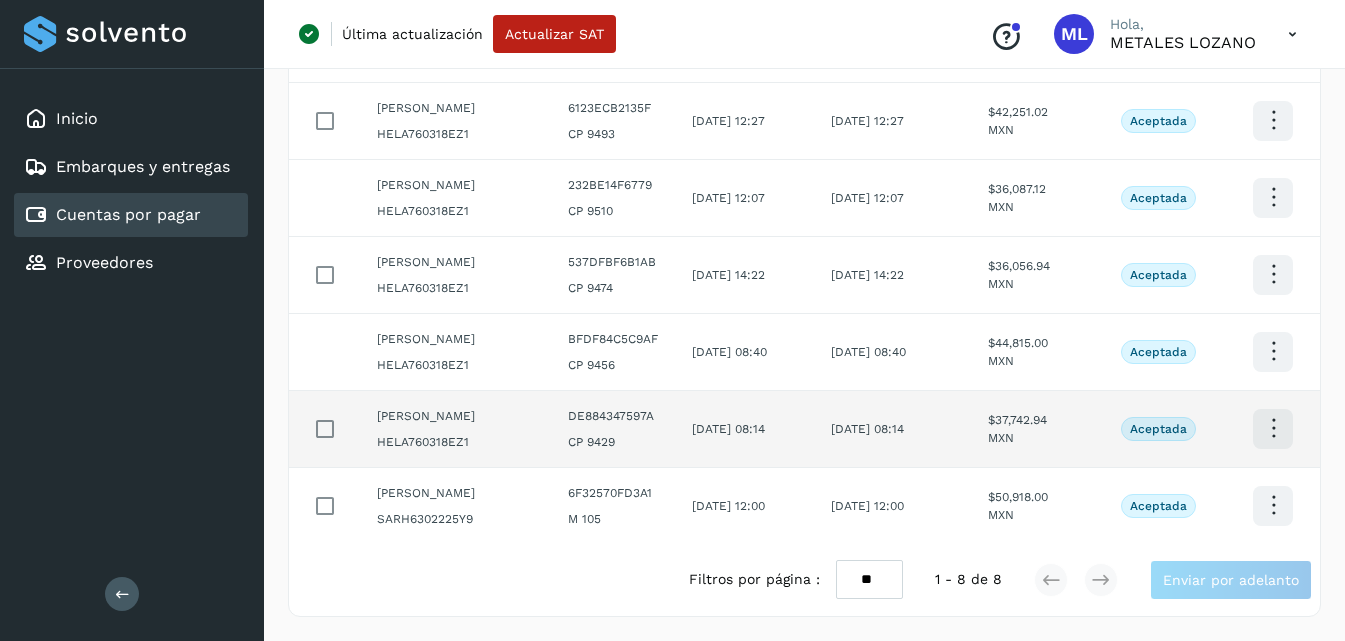 click at bounding box center [1273, -43] 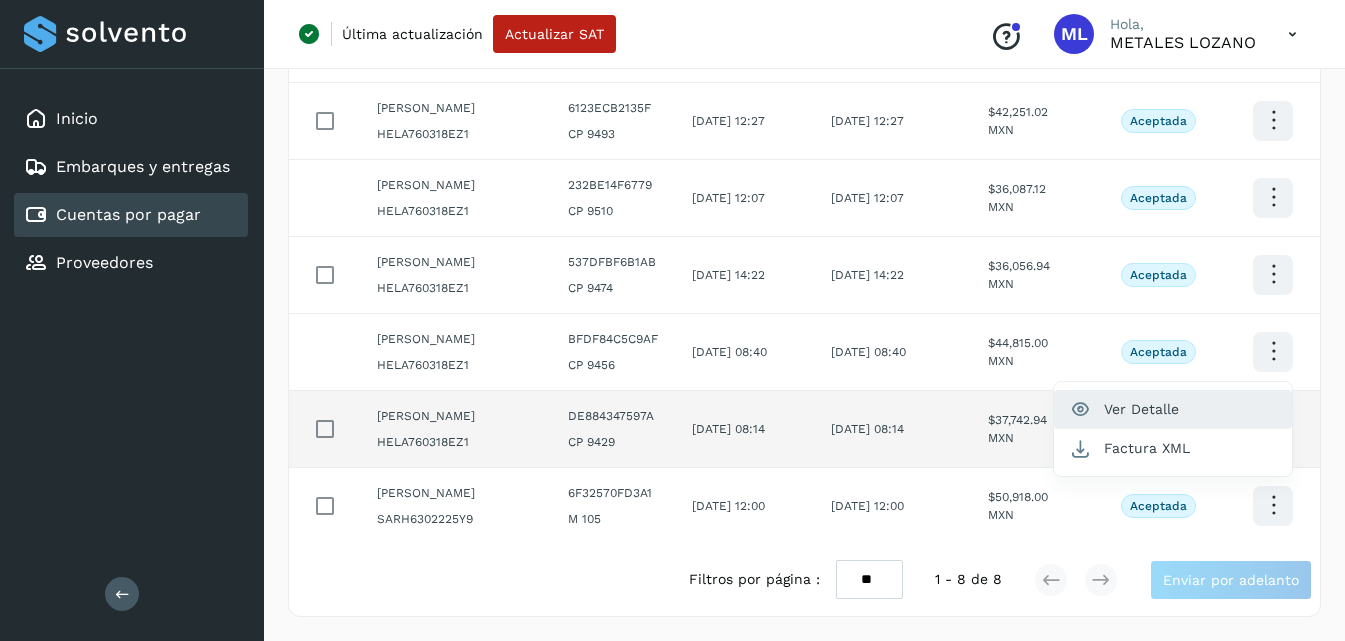 click on "Ver Detalle" 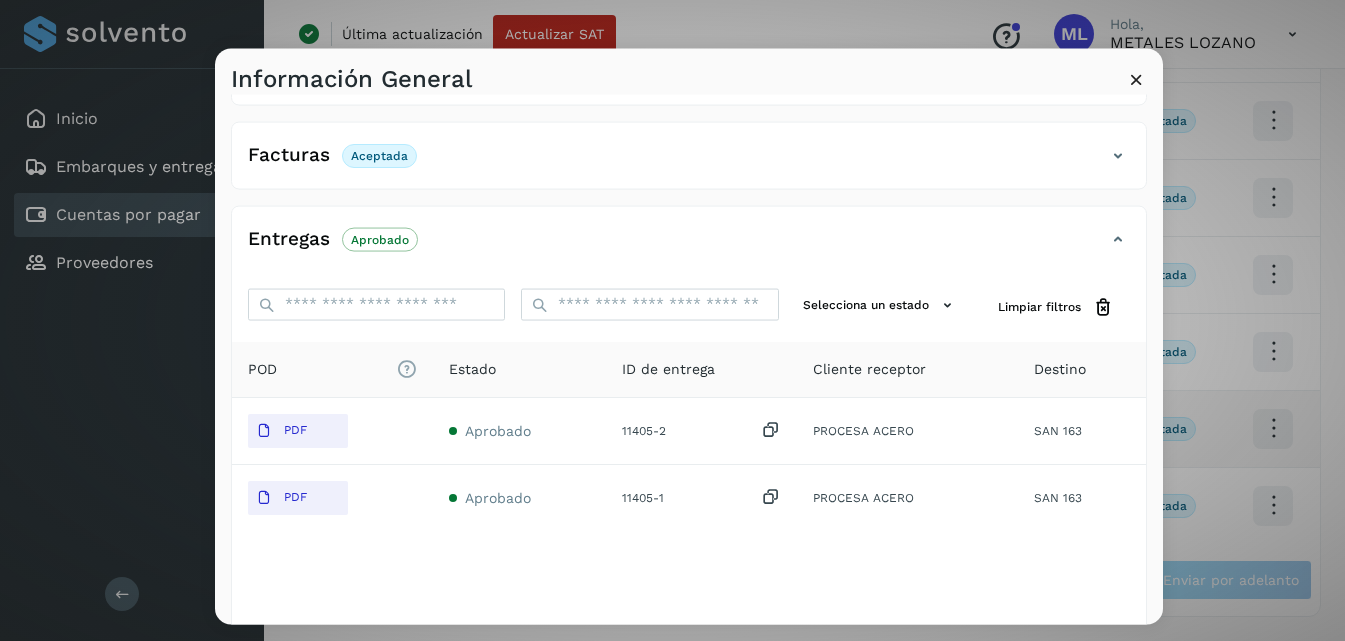 scroll, scrollTop: 393, scrollLeft: 0, axis: vertical 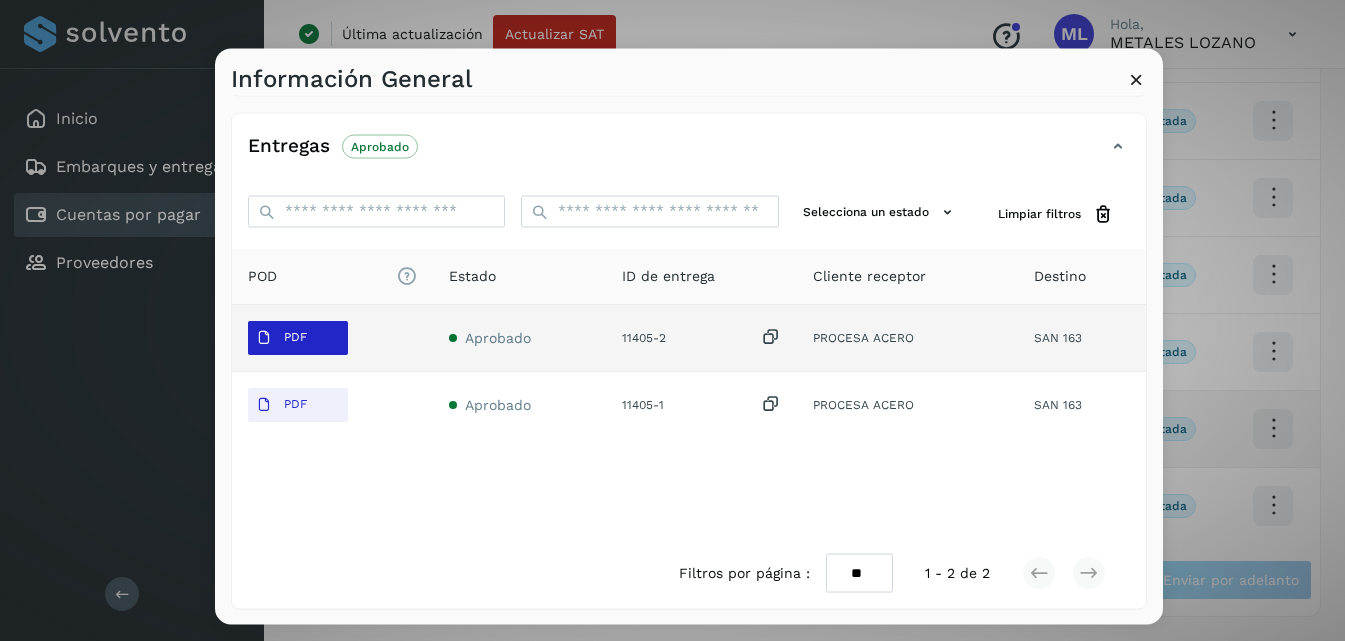 click on "PDF" at bounding box center (295, 337) 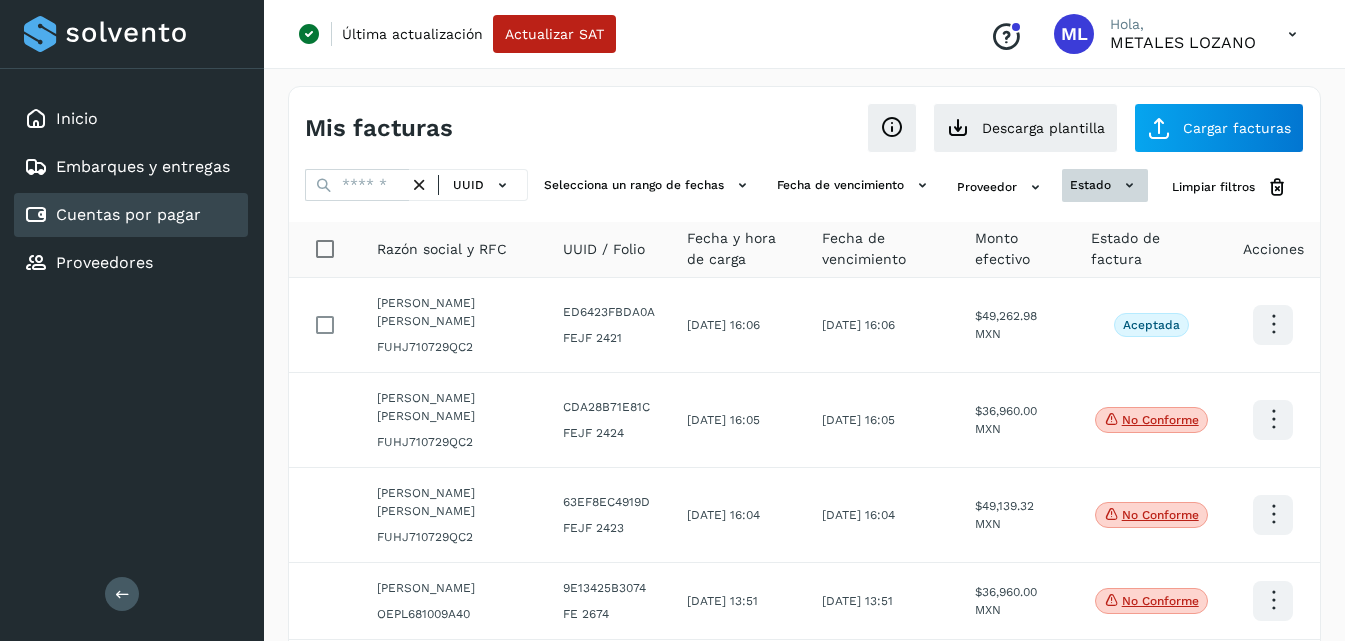 click on "estado" 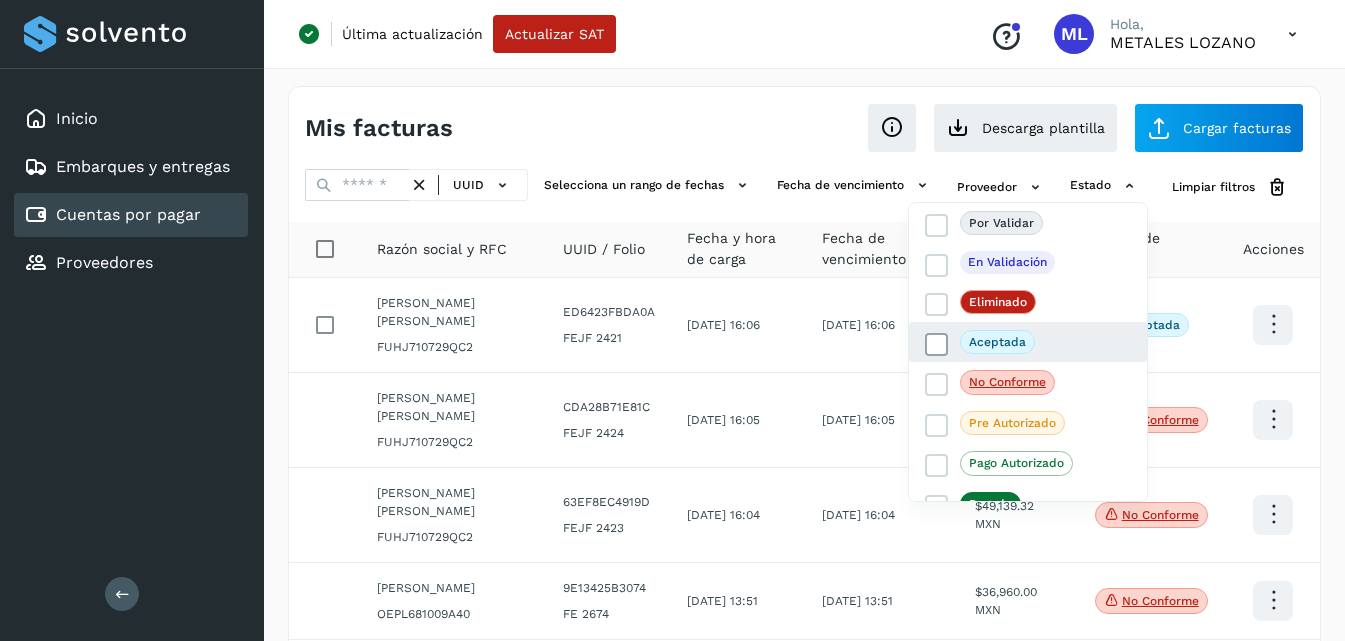 click on "Aceptada" 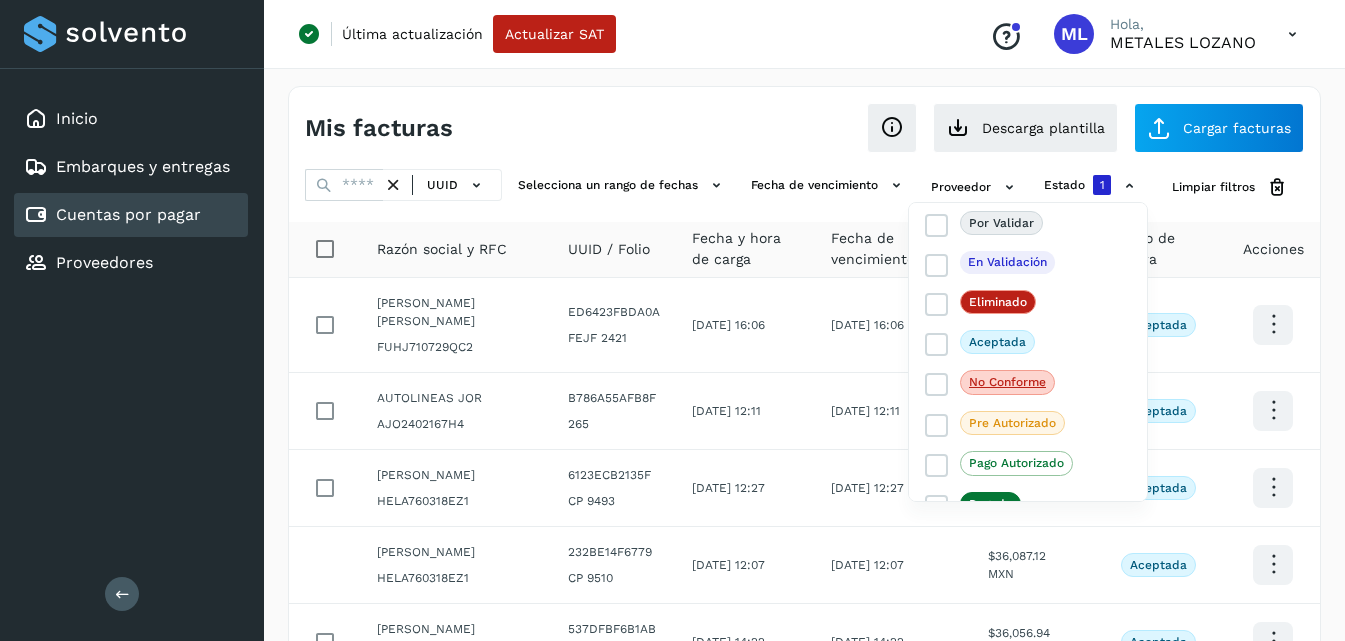 click at bounding box center [672, 320] 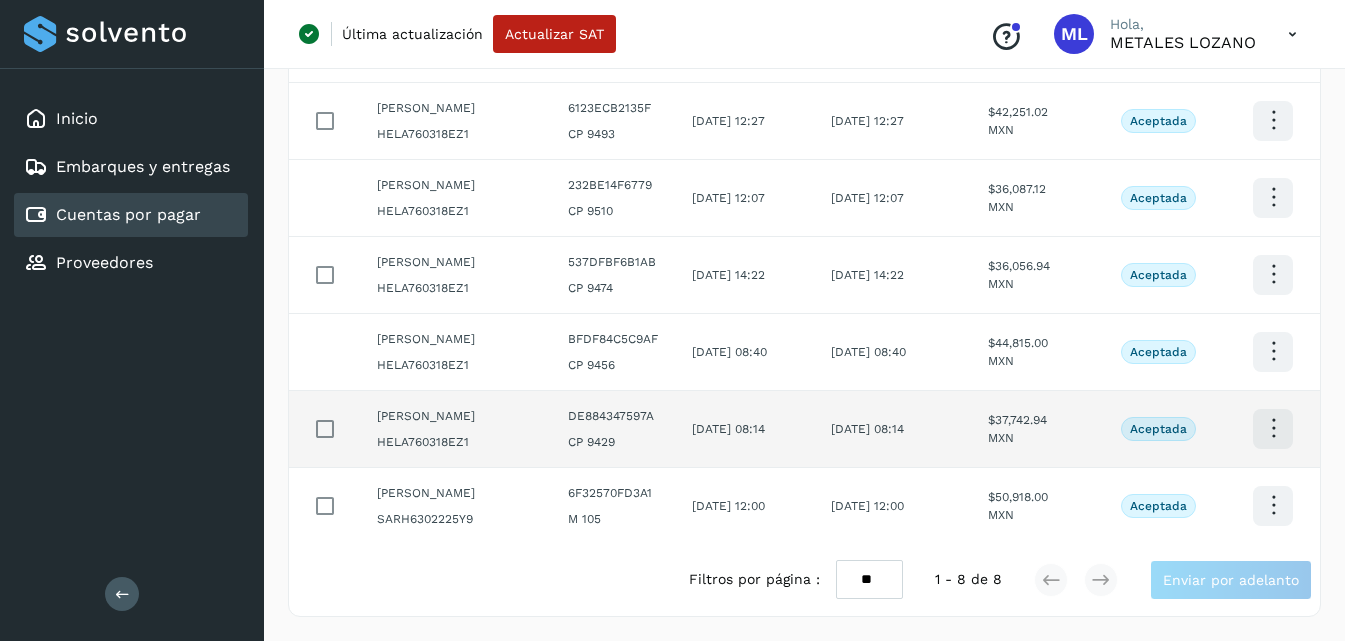 scroll, scrollTop: 475, scrollLeft: 0, axis: vertical 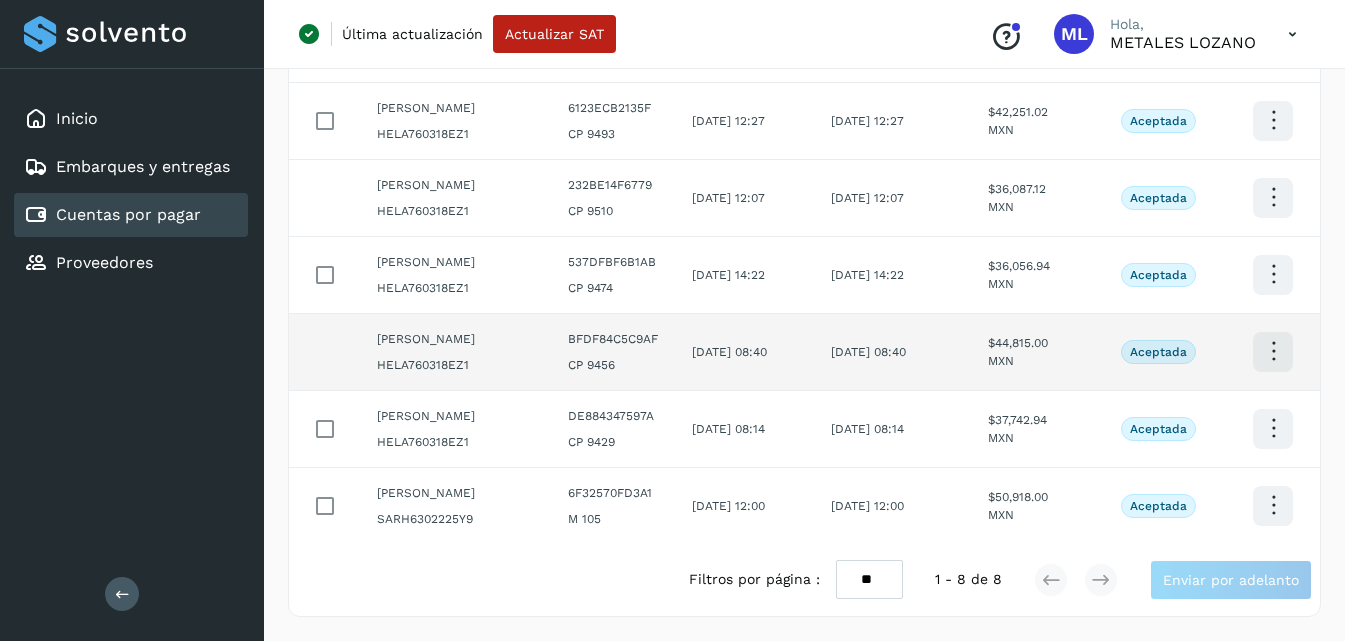 click at bounding box center [1273, -43] 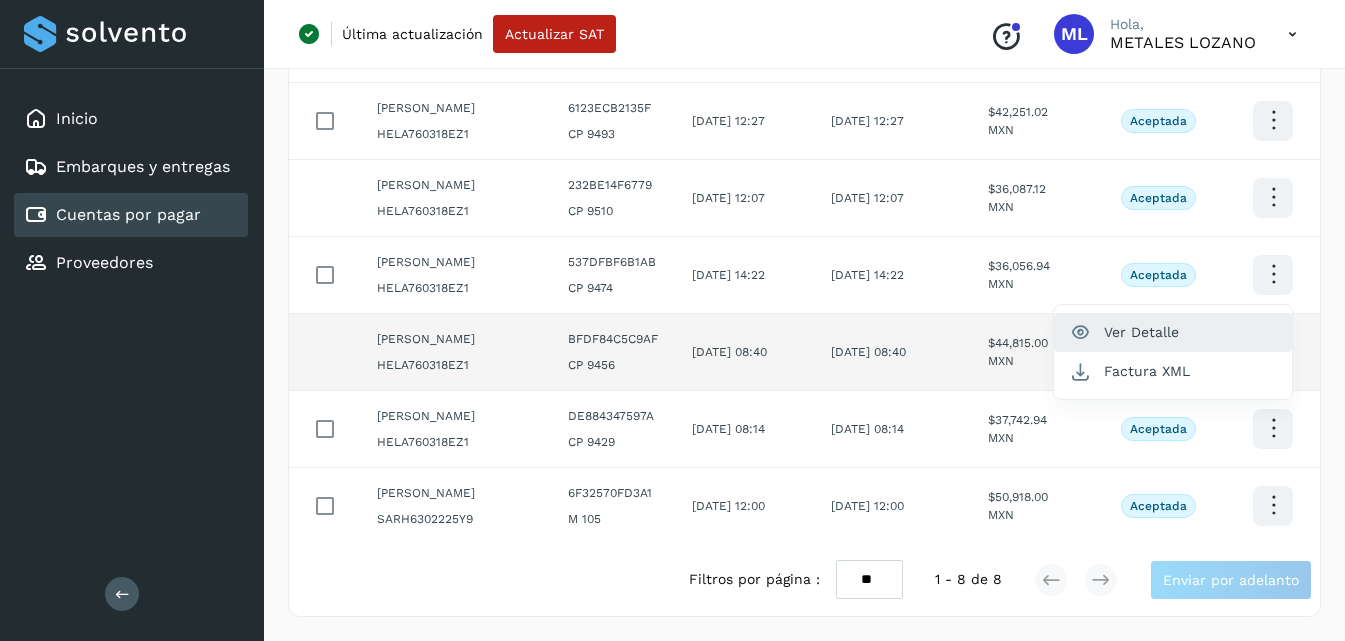 click on "Ver Detalle" 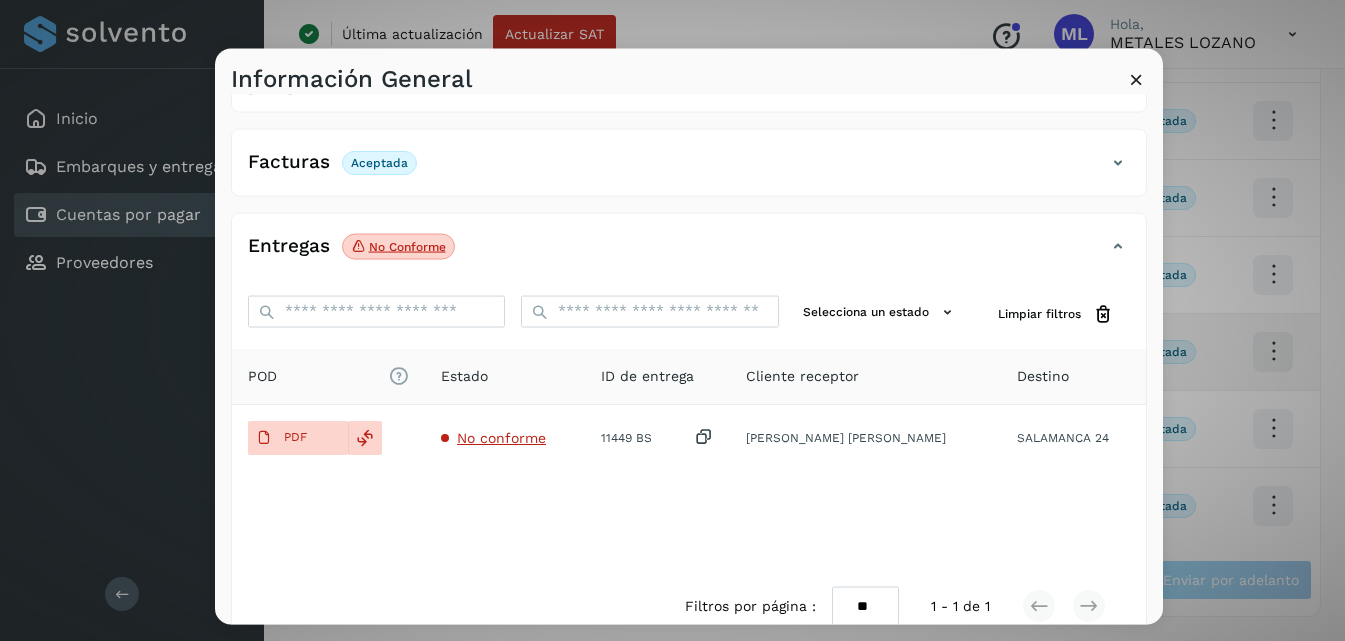 scroll, scrollTop: 326, scrollLeft: 0, axis: vertical 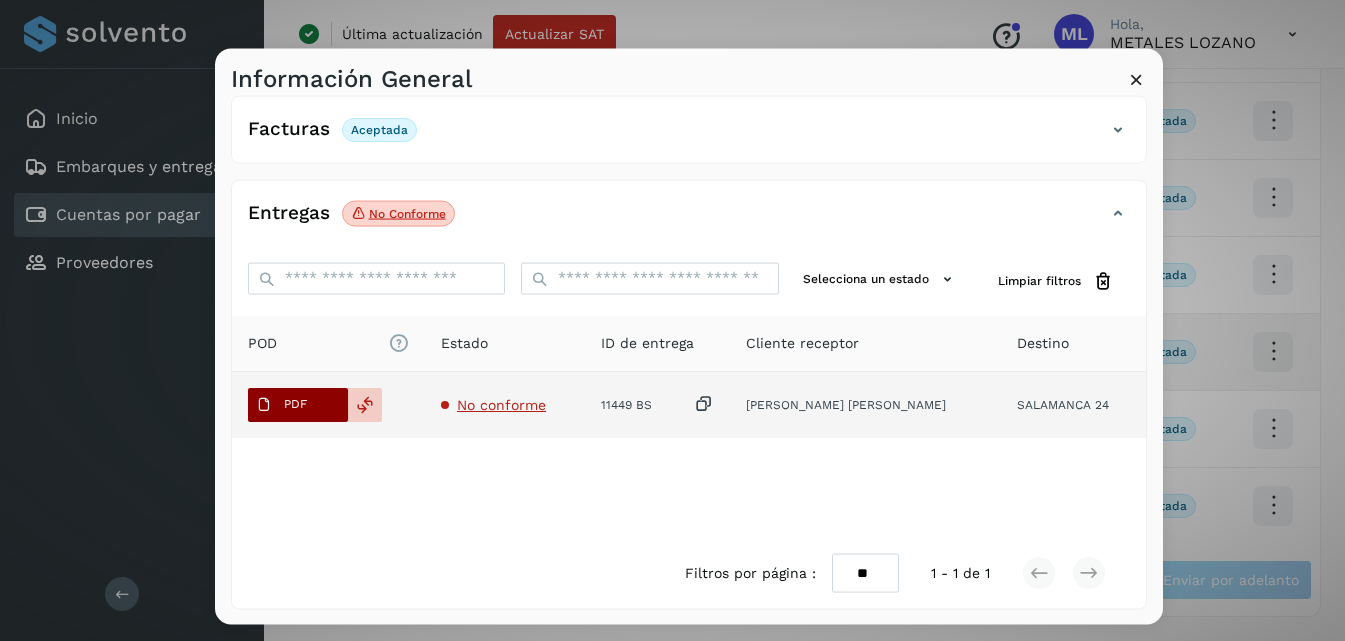 click on "PDF" at bounding box center [281, 404] 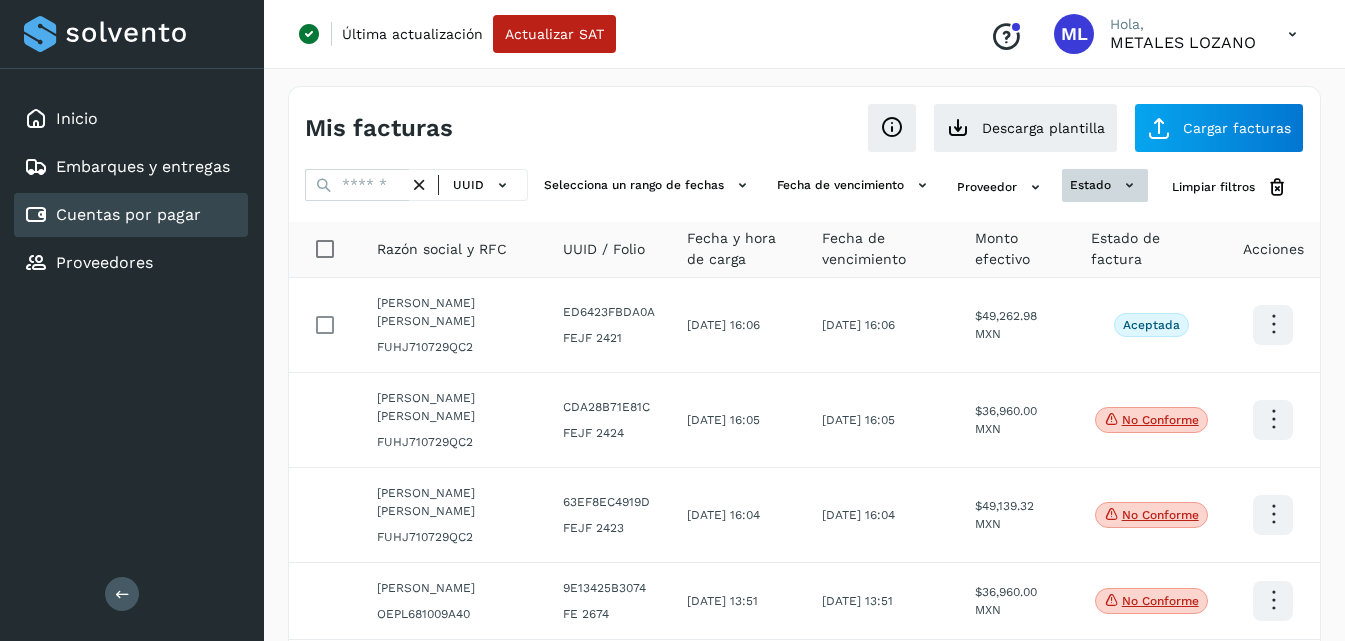 click on "estado" at bounding box center [1105, 185] 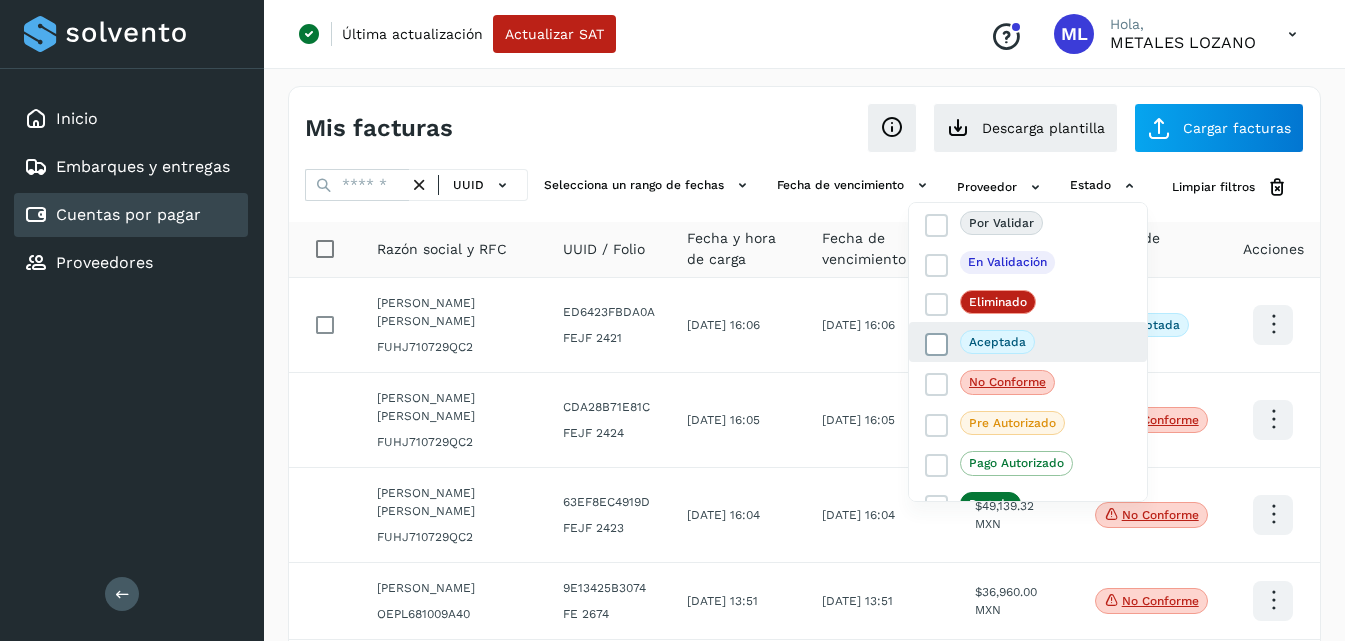 click on "Aceptada" 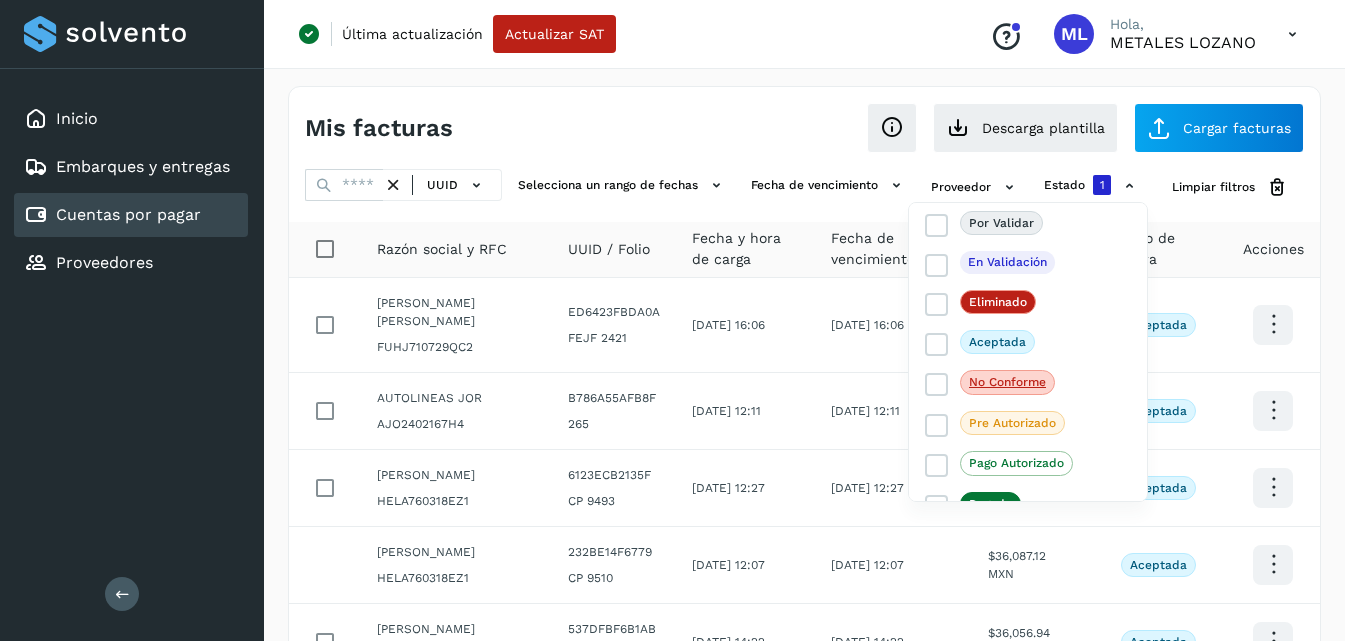 click at bounding box center [672, 320] 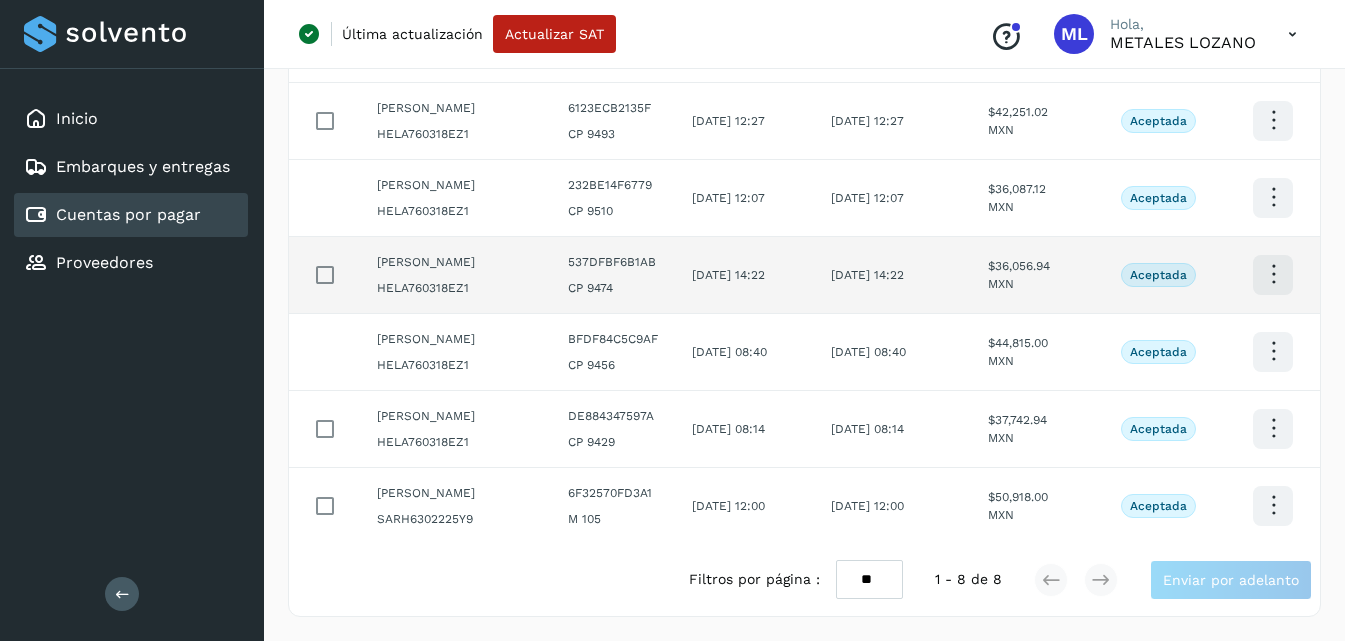 scroll, scrollTop: 375, scrollLeft: 0, axis: vertical 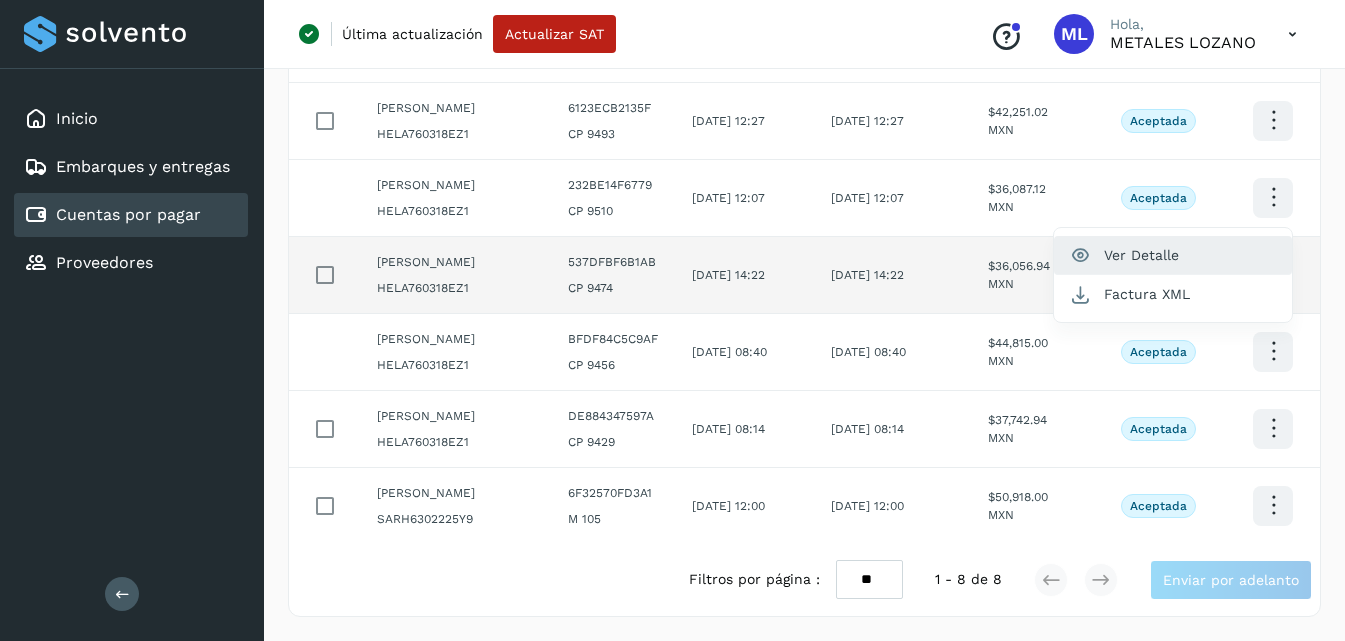 click on "Ver Detalle" 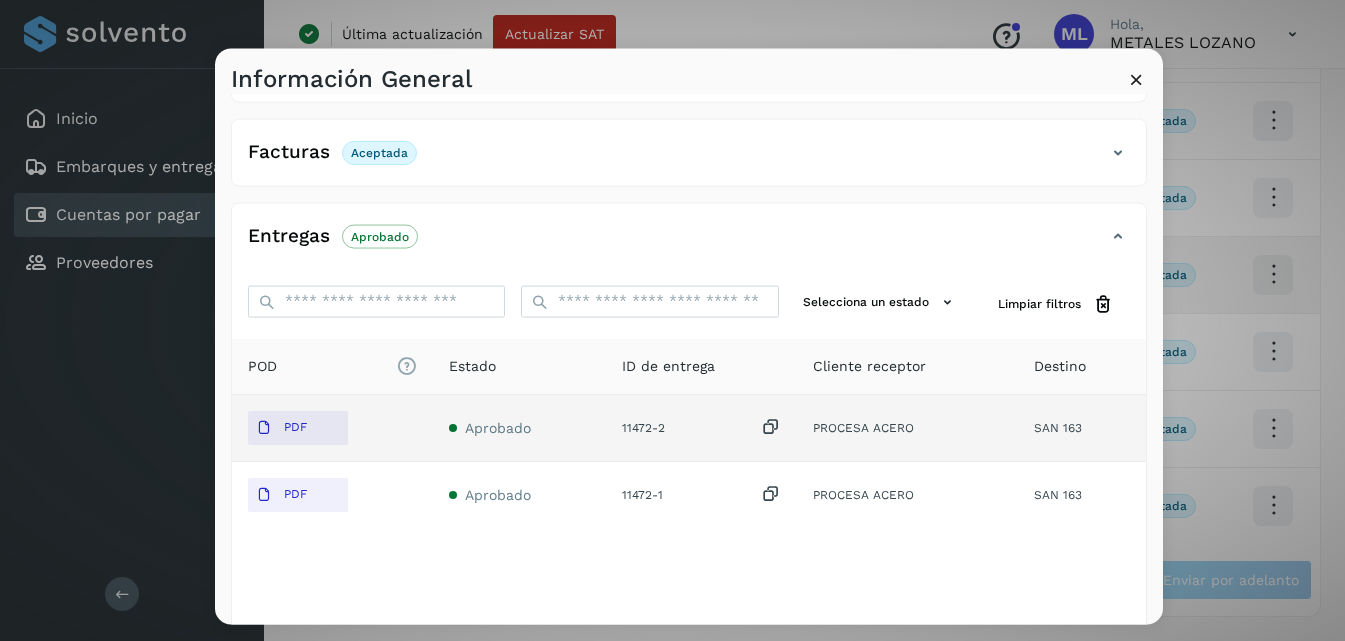scroll, scrollTop: 300, scrollLeft: 0, axis: vertical 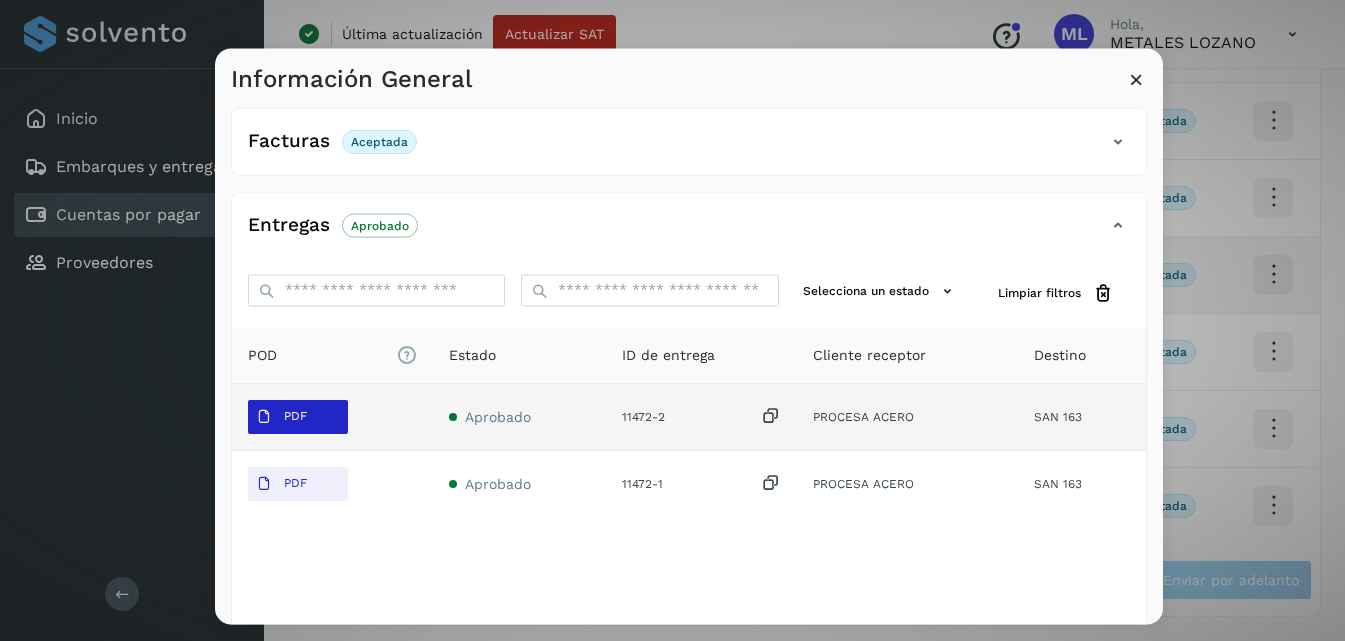 click on "PDF" at bounding box center [298, 416] 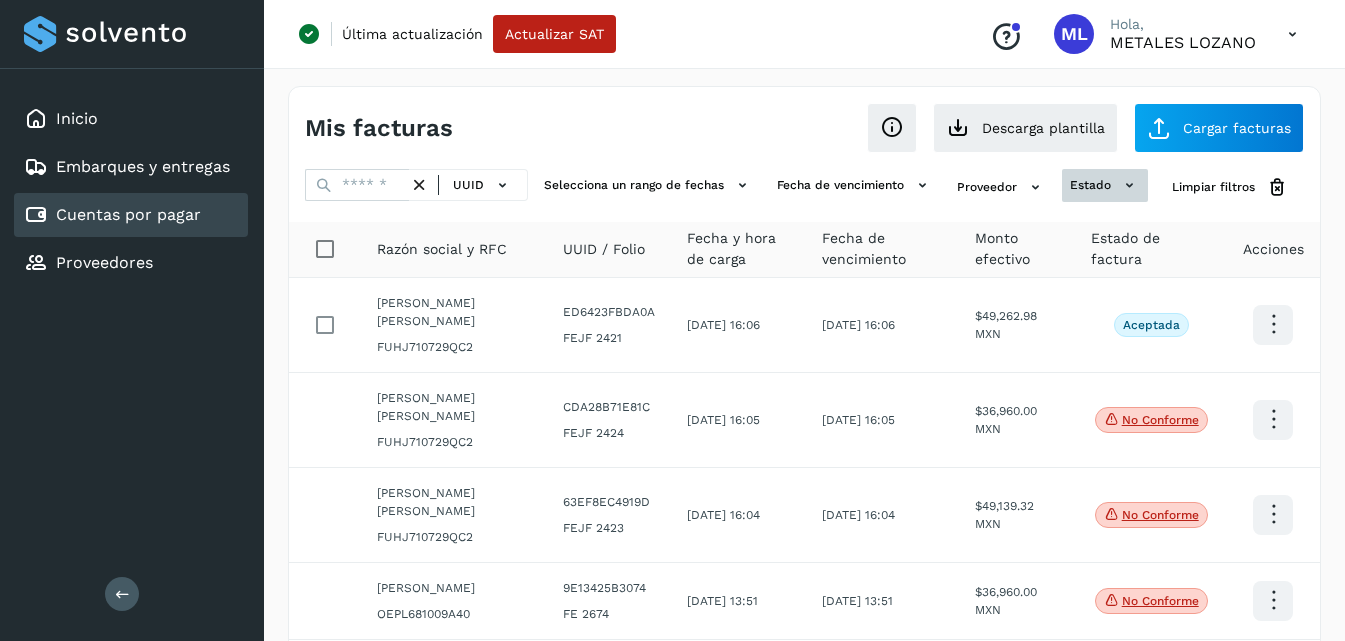 click on "estado" 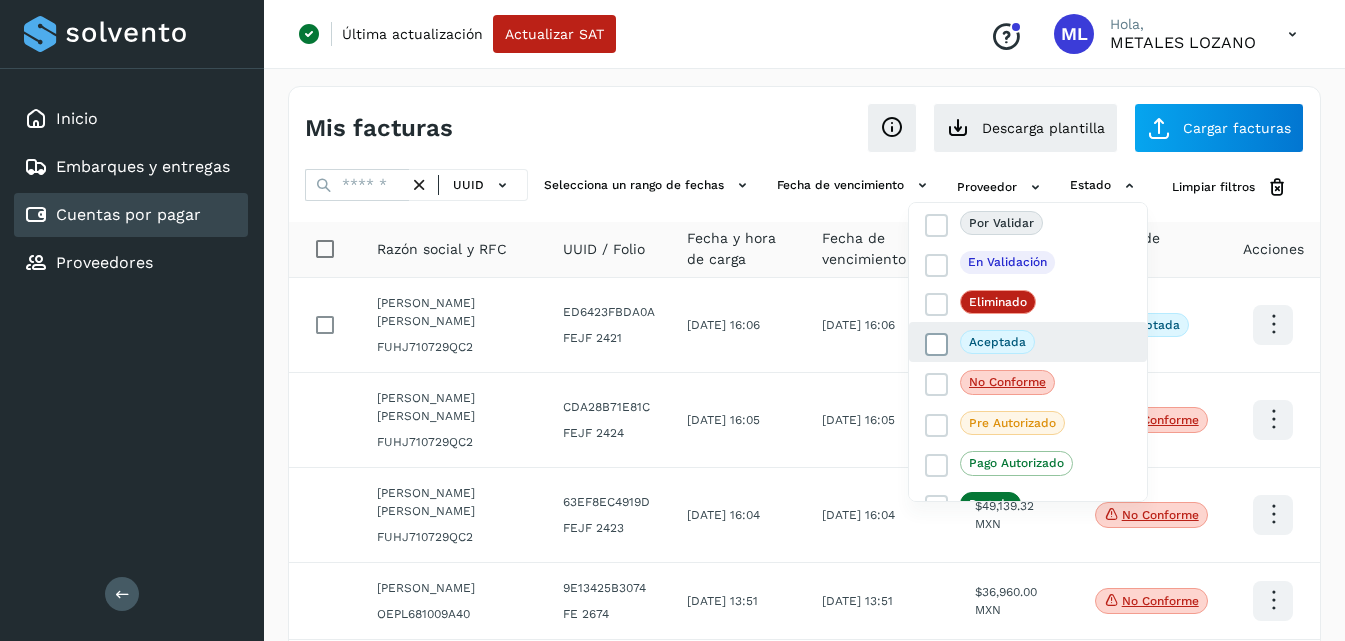 click on "Aceptada" 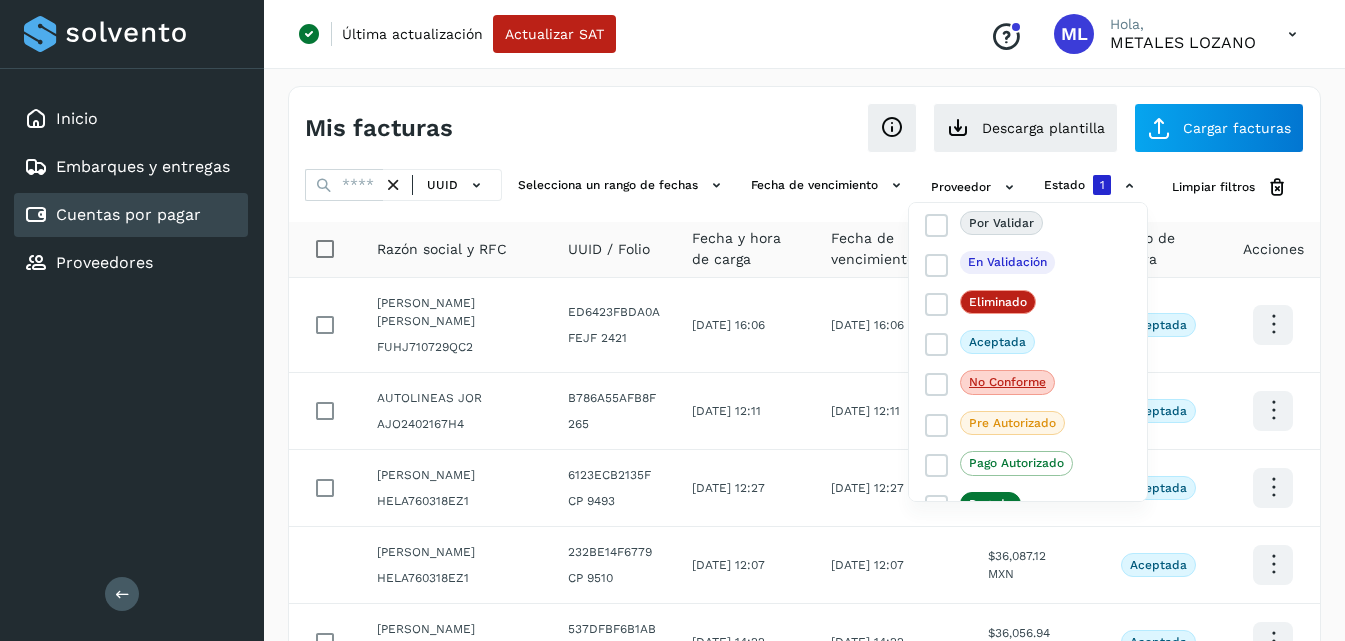 click at bounding box center [672, 320] 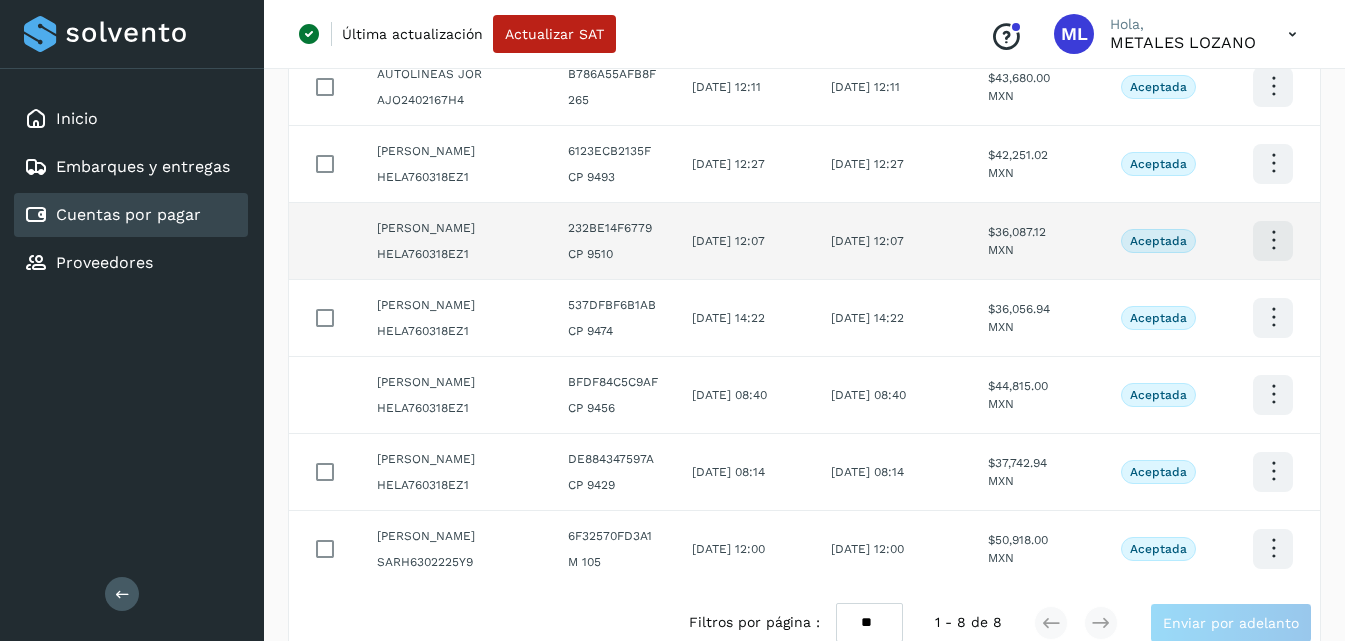 scroll, scrollTop: 275, scrollLeft: 0, axis: vertical 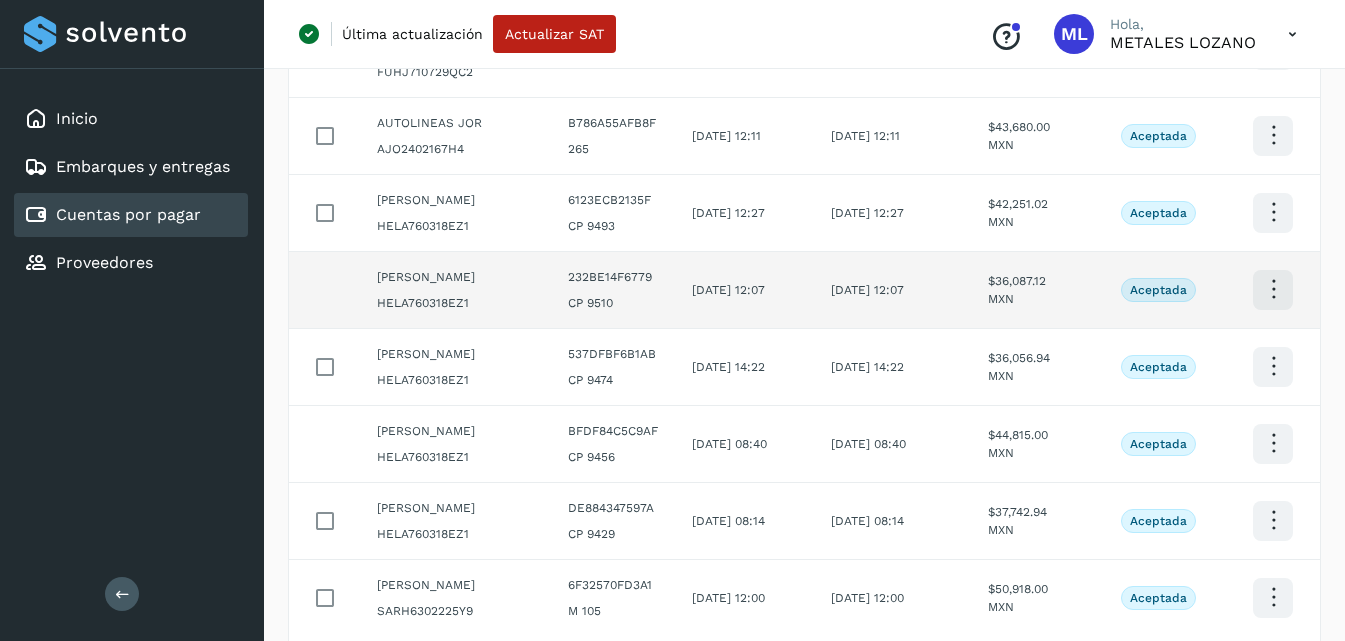 click at bounding box center (1273, 49) 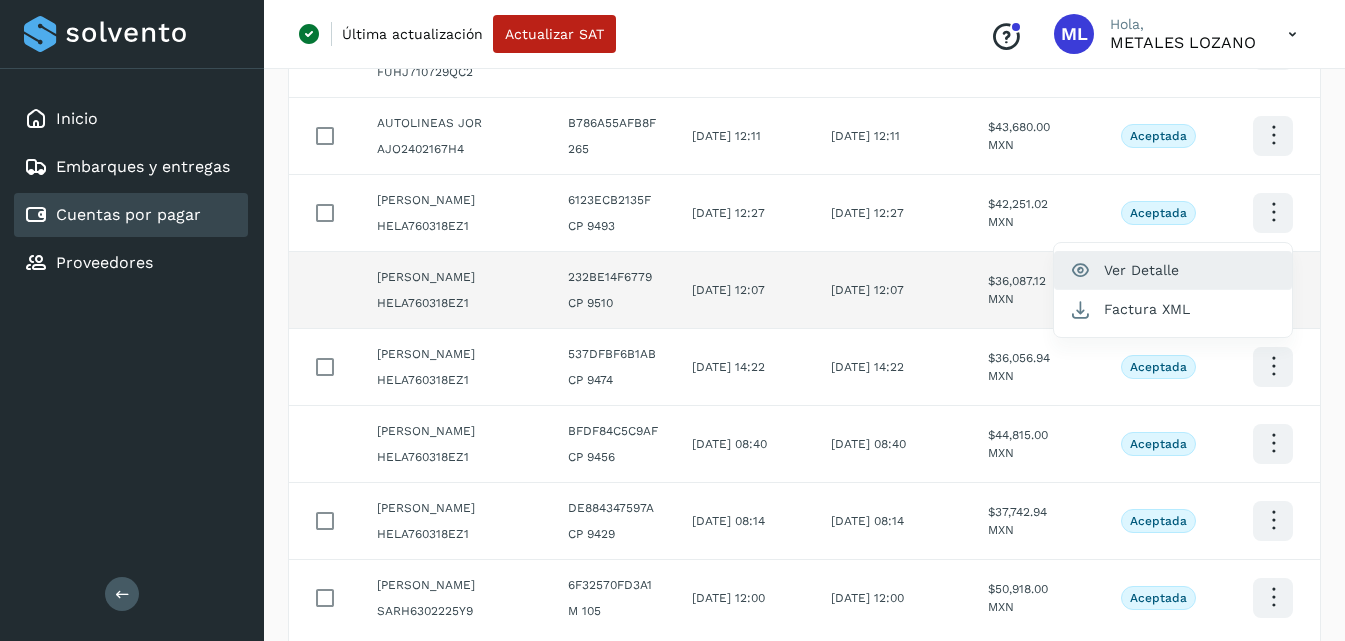 click on "Ver Detalle" 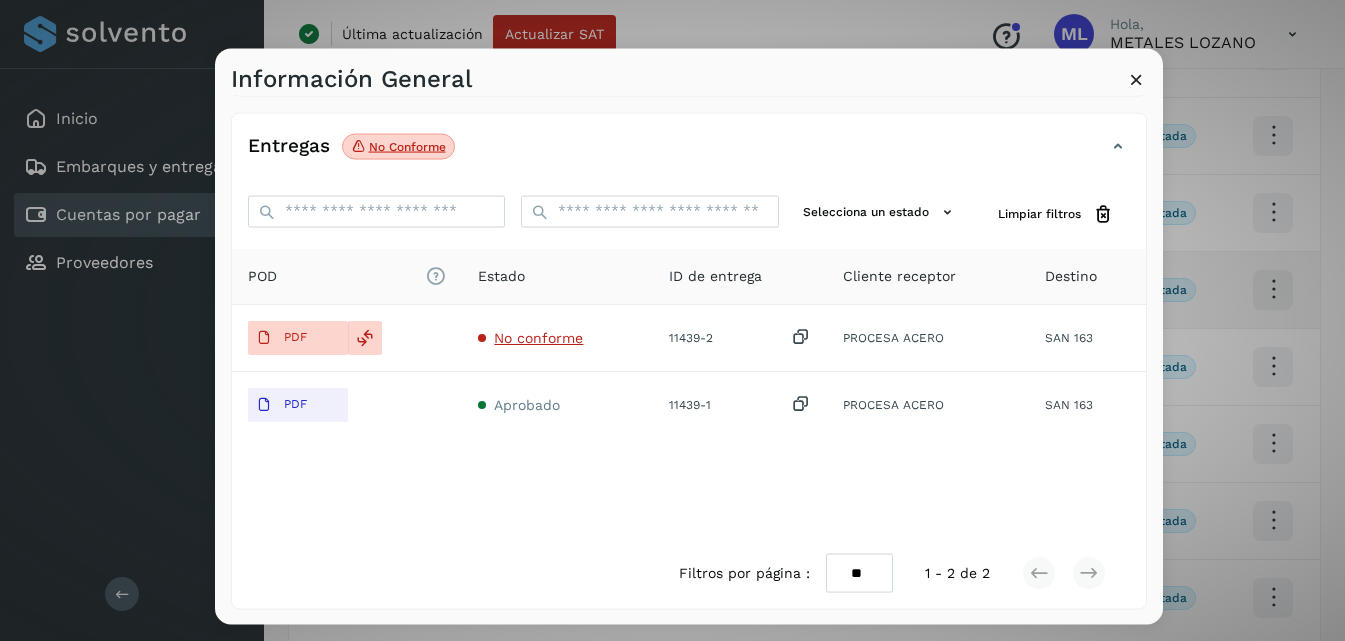 scroll, scrollTop: 393, scrollLeft: 0, axis: vertical 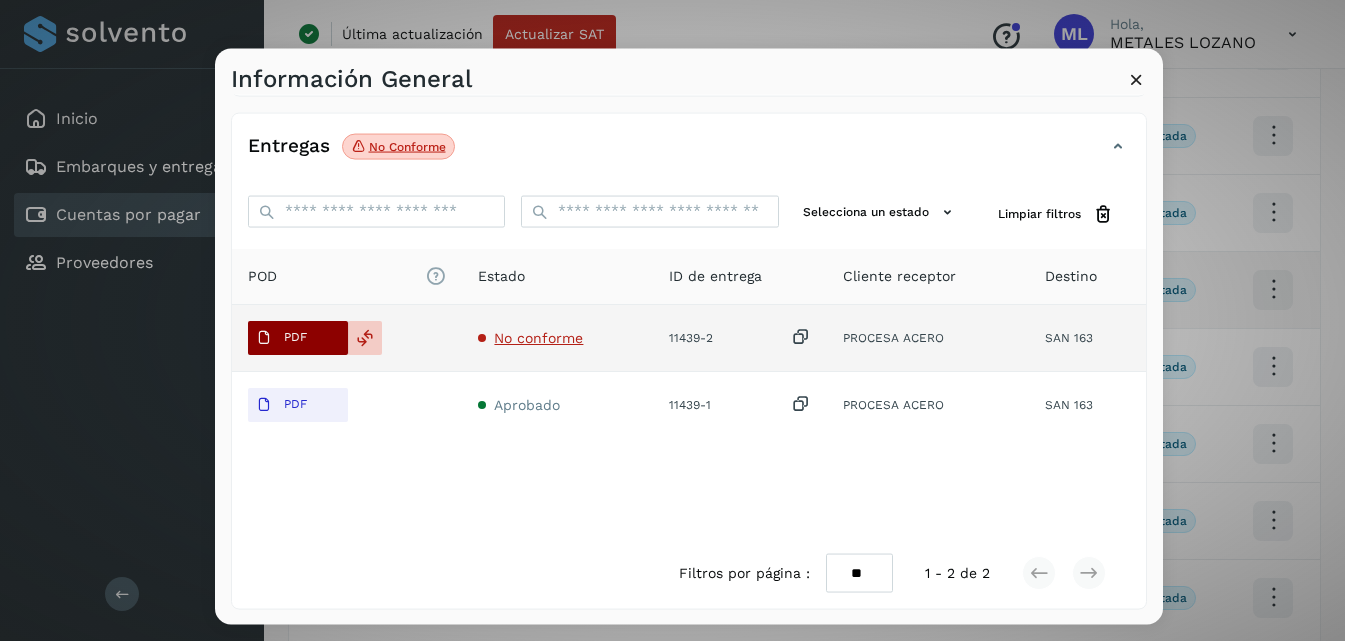 click on "PDF" at bounding box center [298, 337] 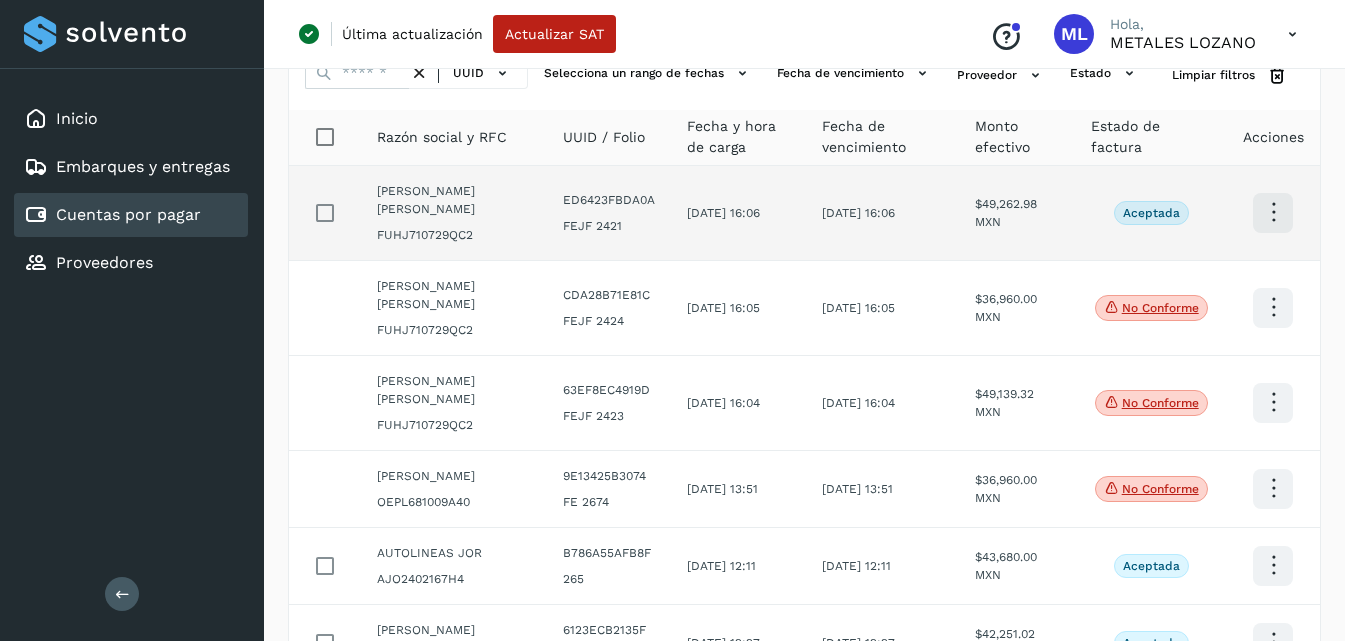 scroll, scrollTop: 0, scrollLeft: 0, axis: both 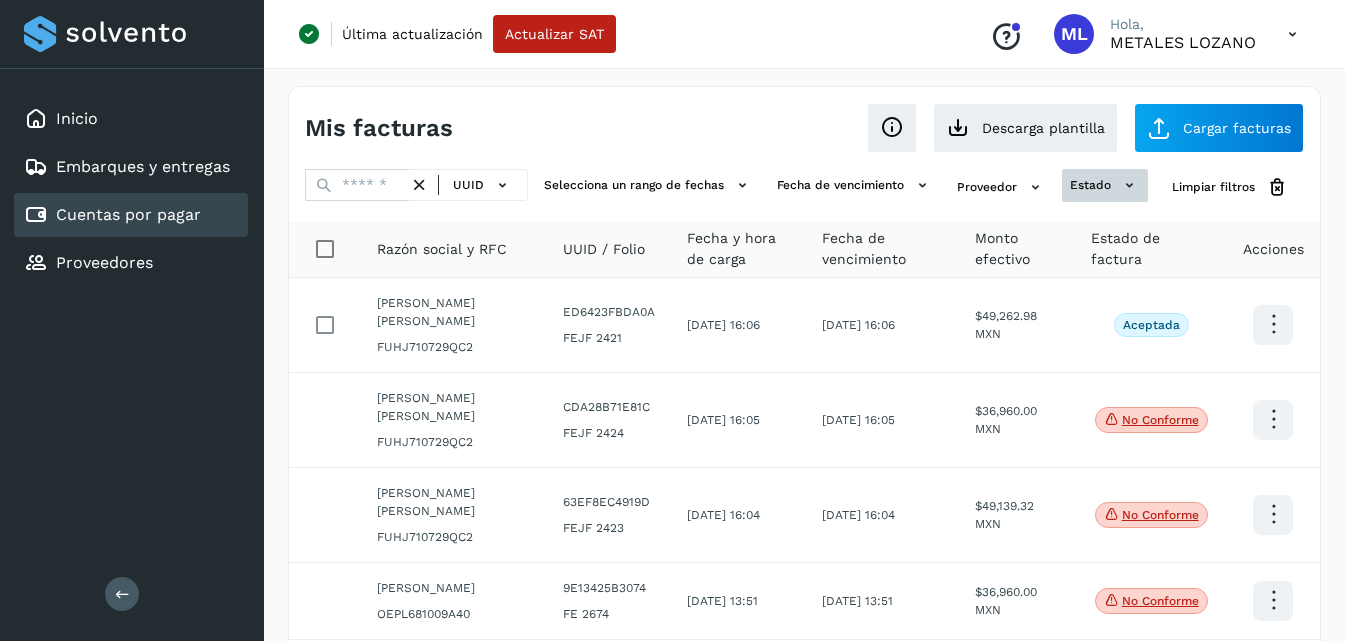 click on "estado" at bounding box center [1105, 185] 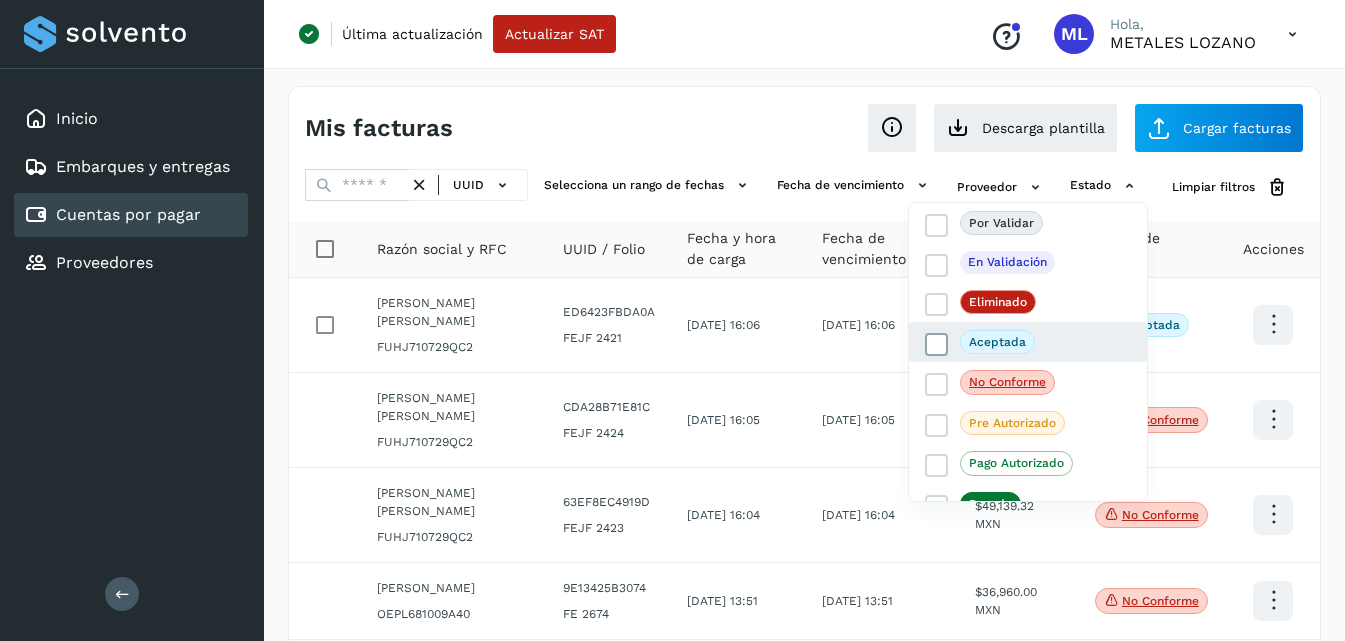 click on "Aceptada" 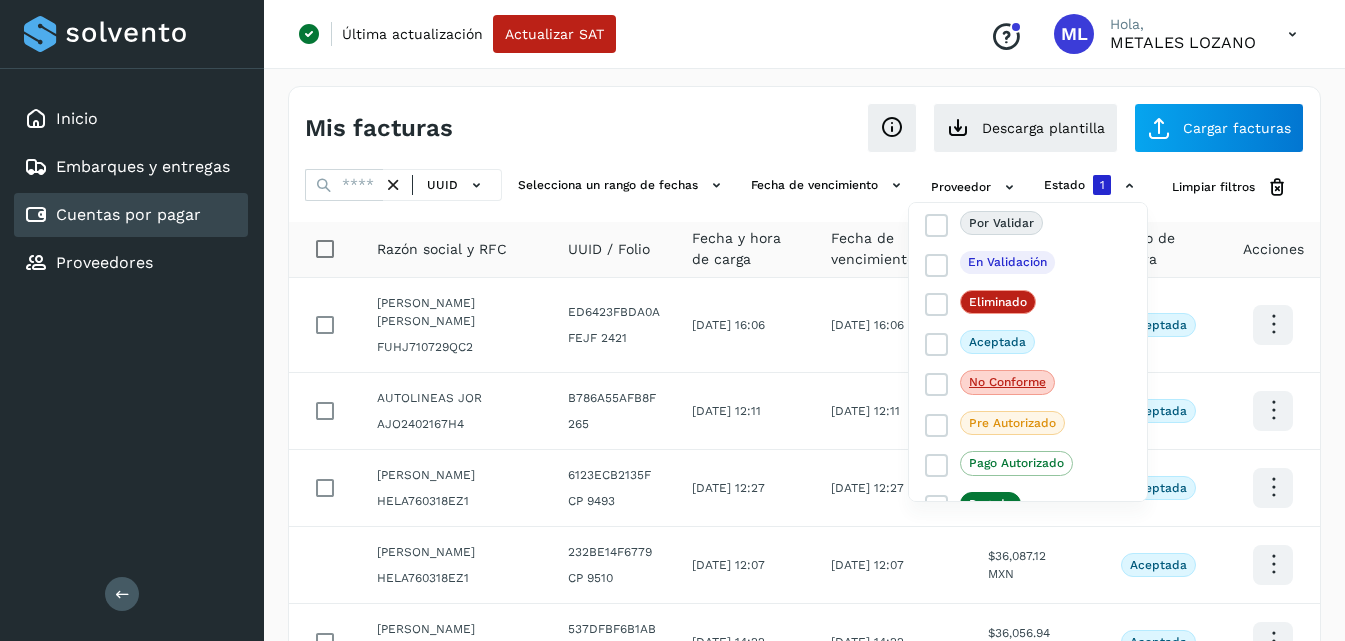 click at bounding box center [672, 320] 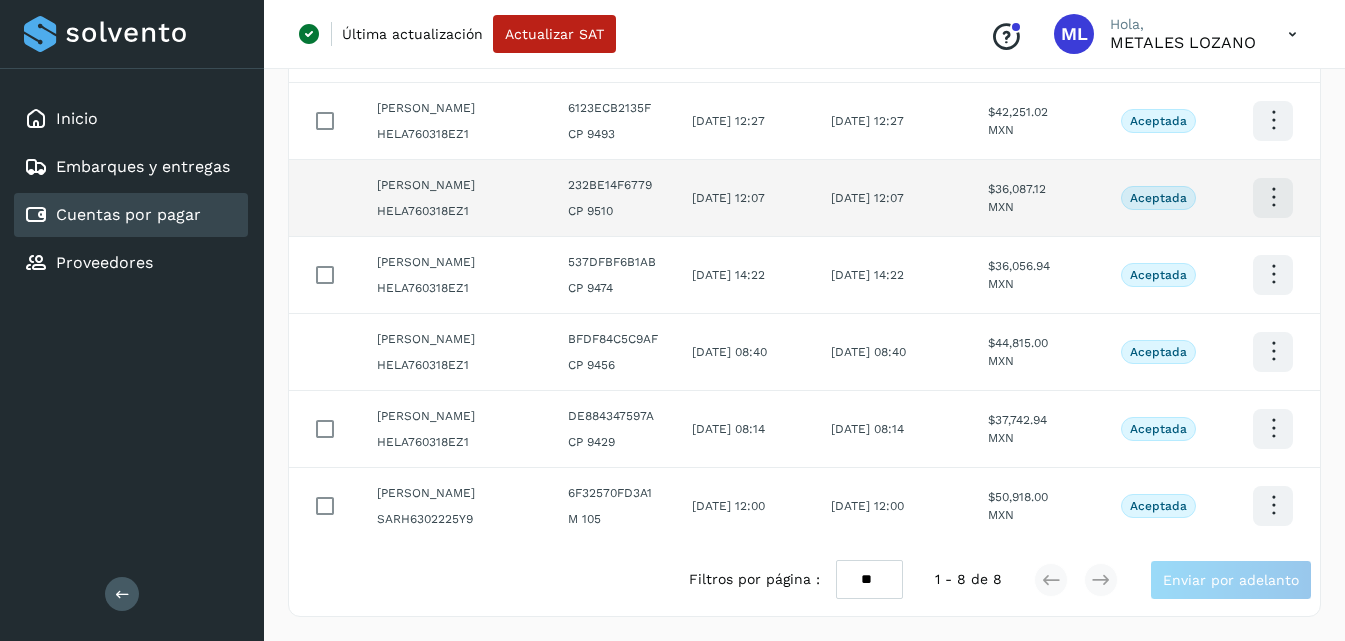 scroll, scrollTop: 375, scrollLeft: 0, axis: vertical 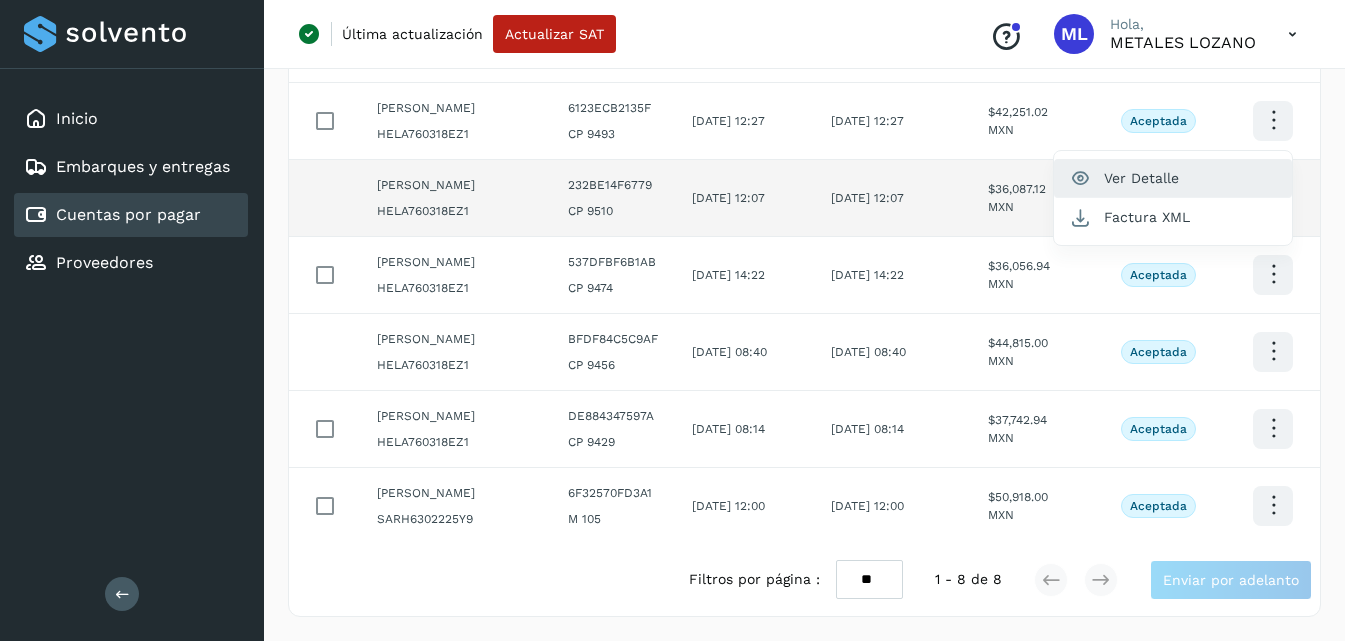 click on "Ver Detalle" 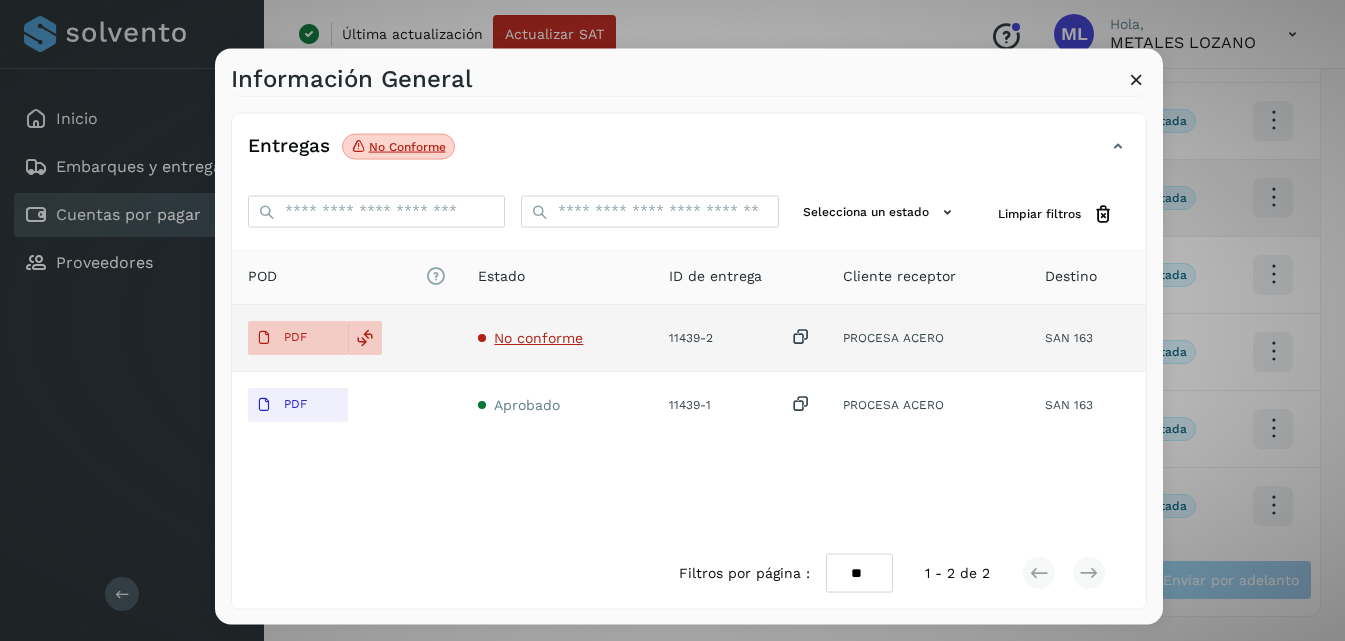 scroll, scrollTop: 393, scrollLeft: 0, axis: vertical 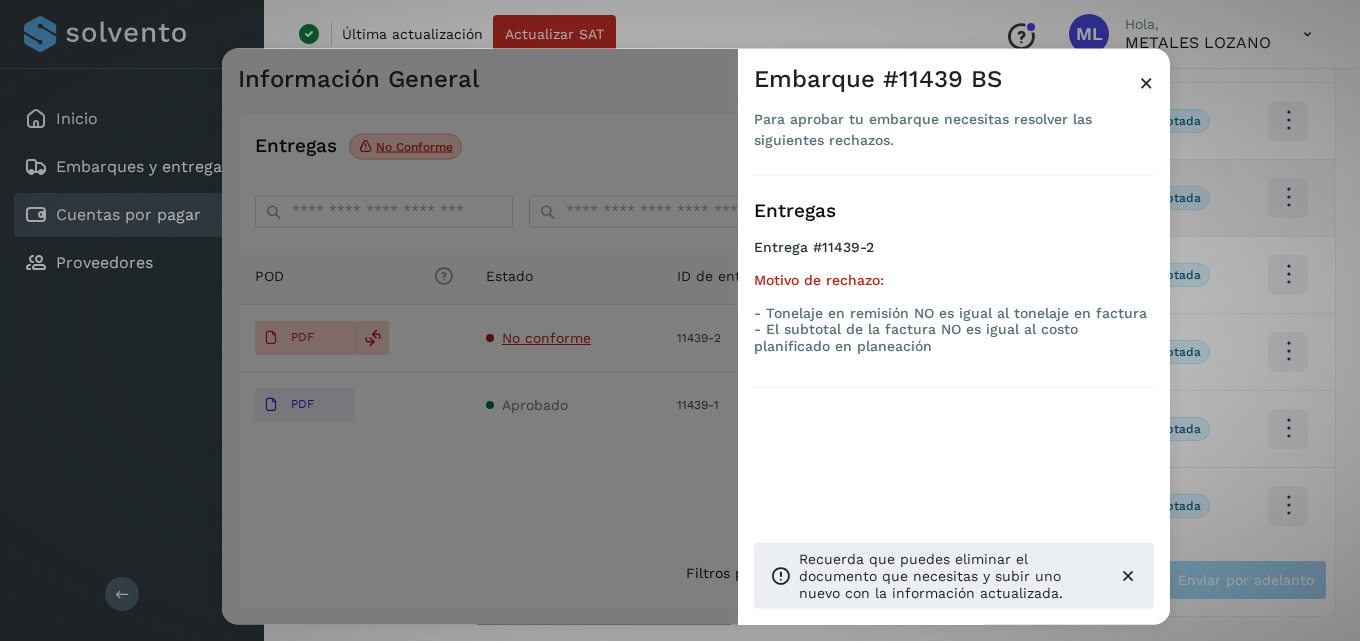 click on "×" at bounding box center [1146, 82] 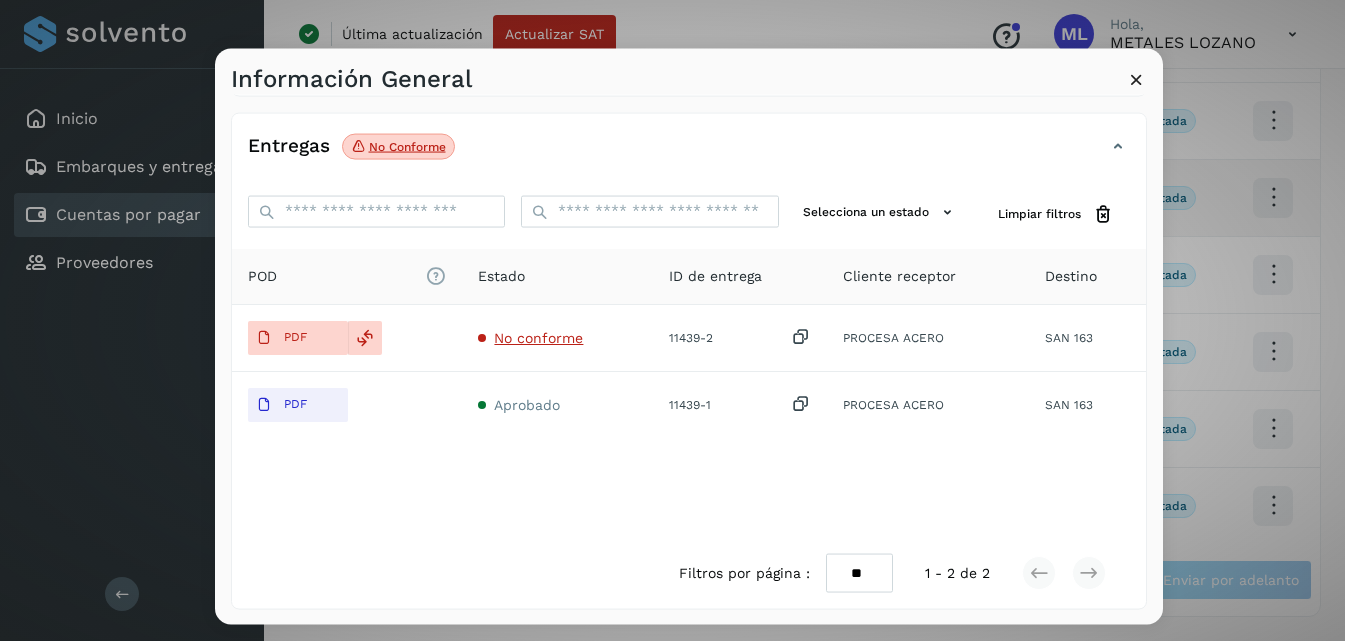 click at bounding box center [1136, 78] 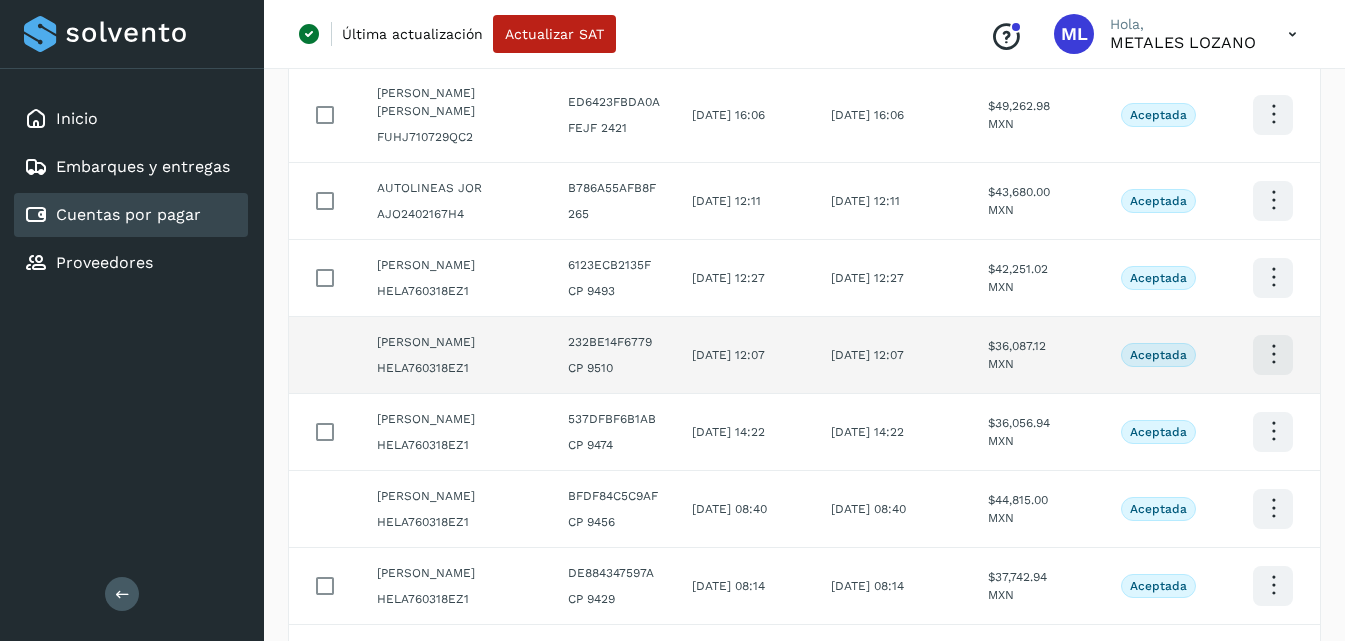 scroll, scrollTop: 175, scrollLeft: 0, axis: vertical 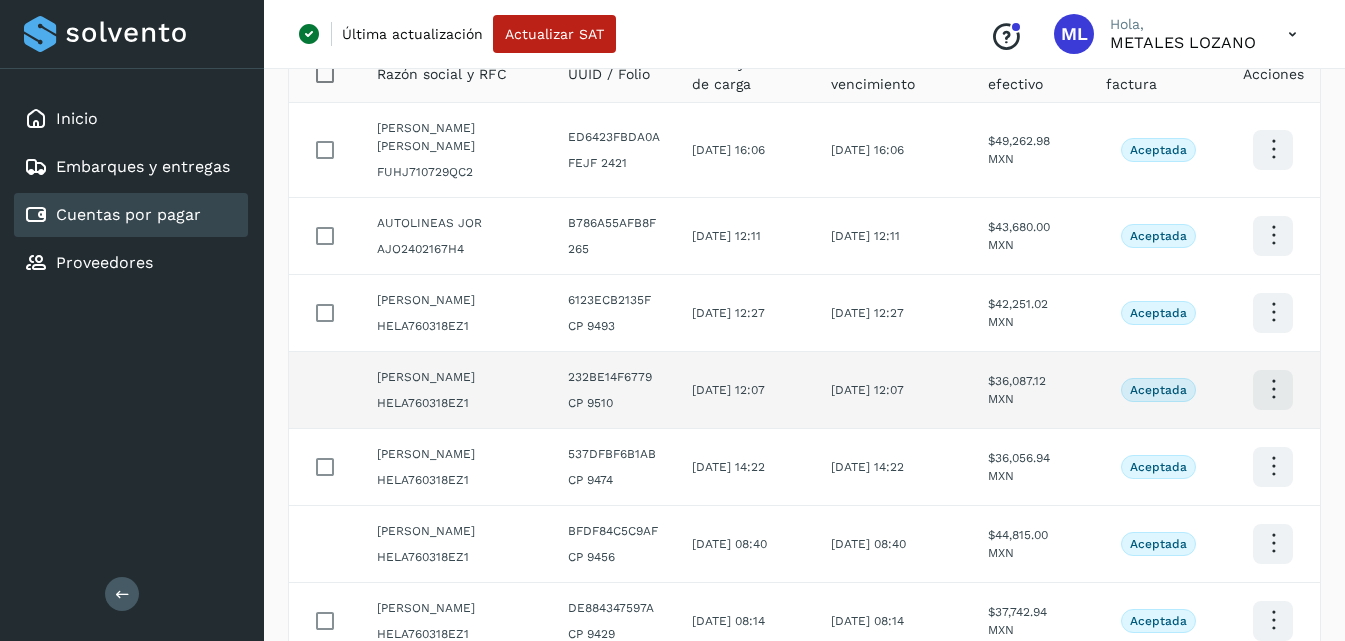 click at bounding box center [1273, 149] 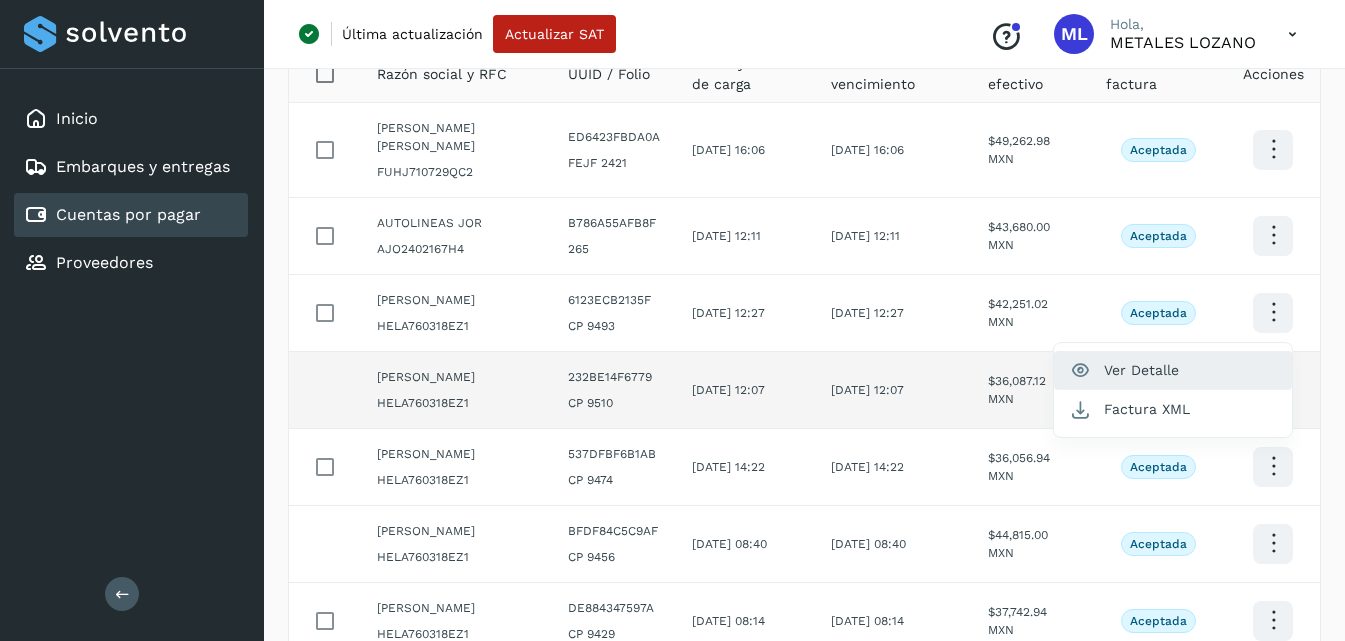 click on "Ver Detalle" 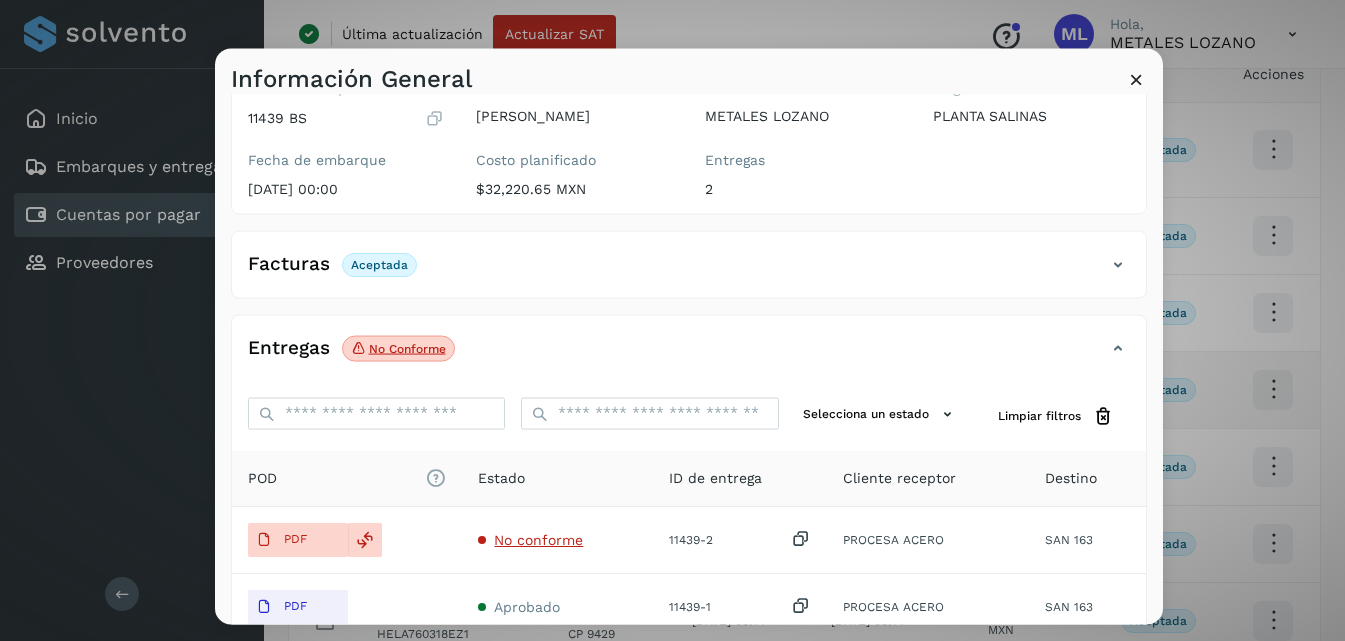 scroll, scrollTop: 0, scrollLeft: 0, axis: both 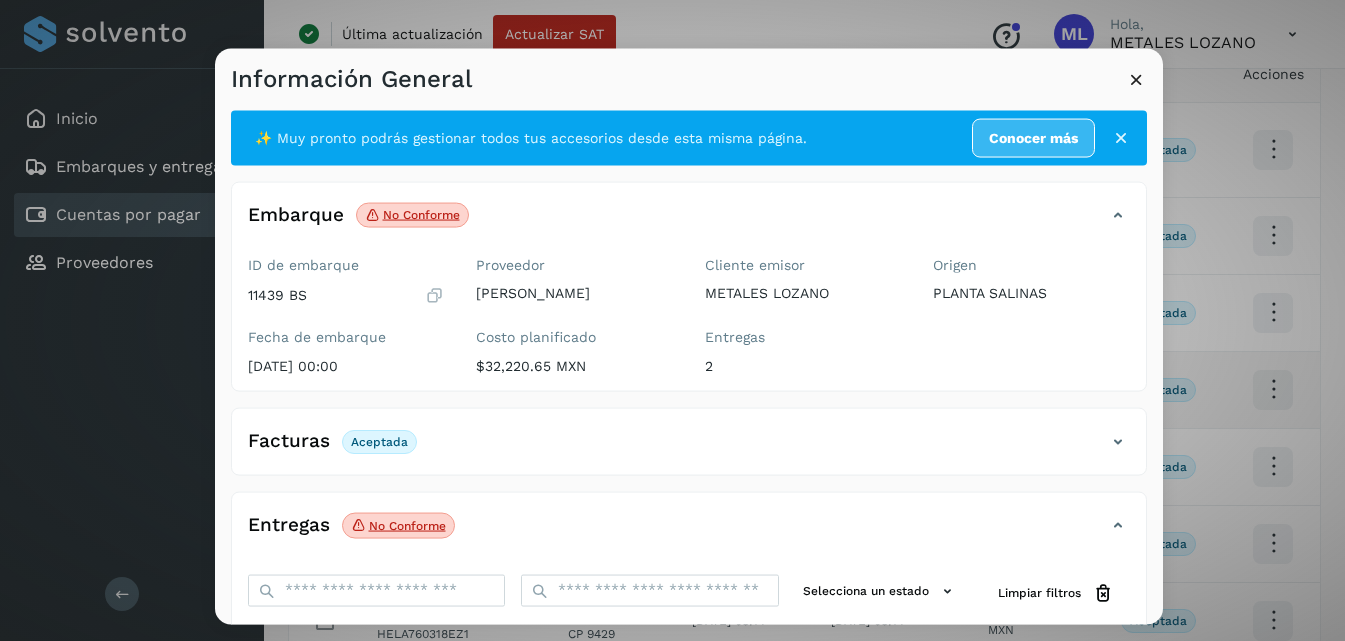 click at bounding box center (1136, 78) 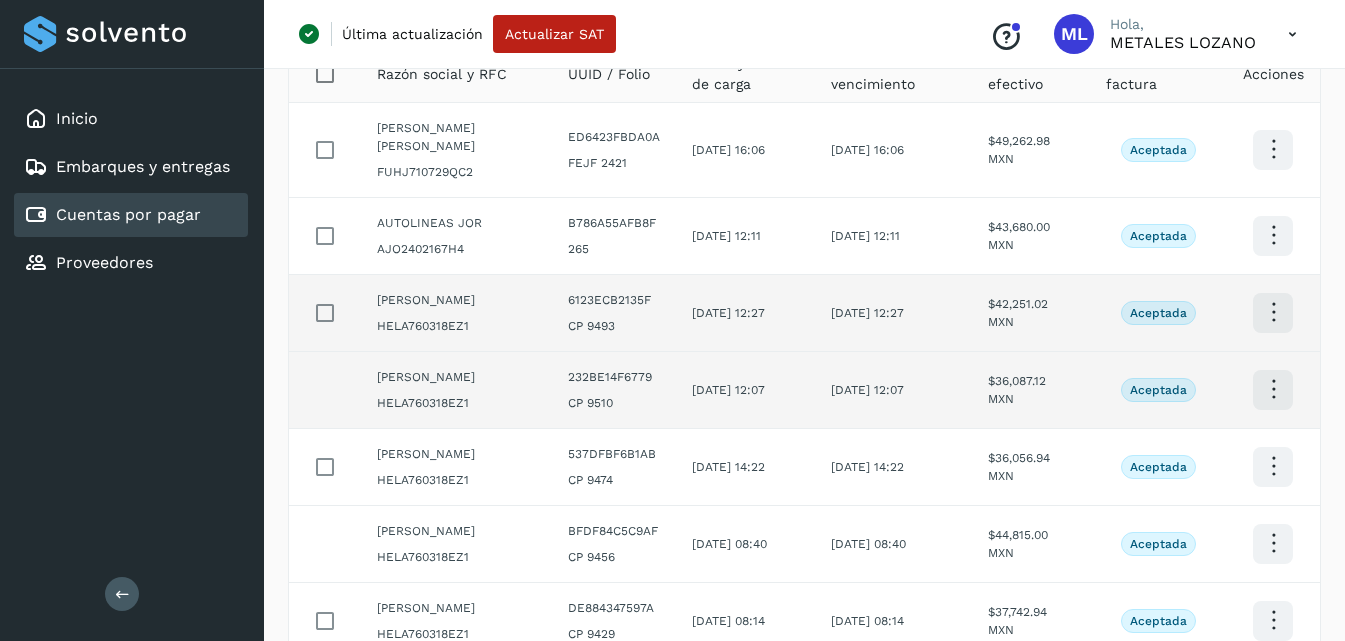 click at bounding box center [1273, 149] 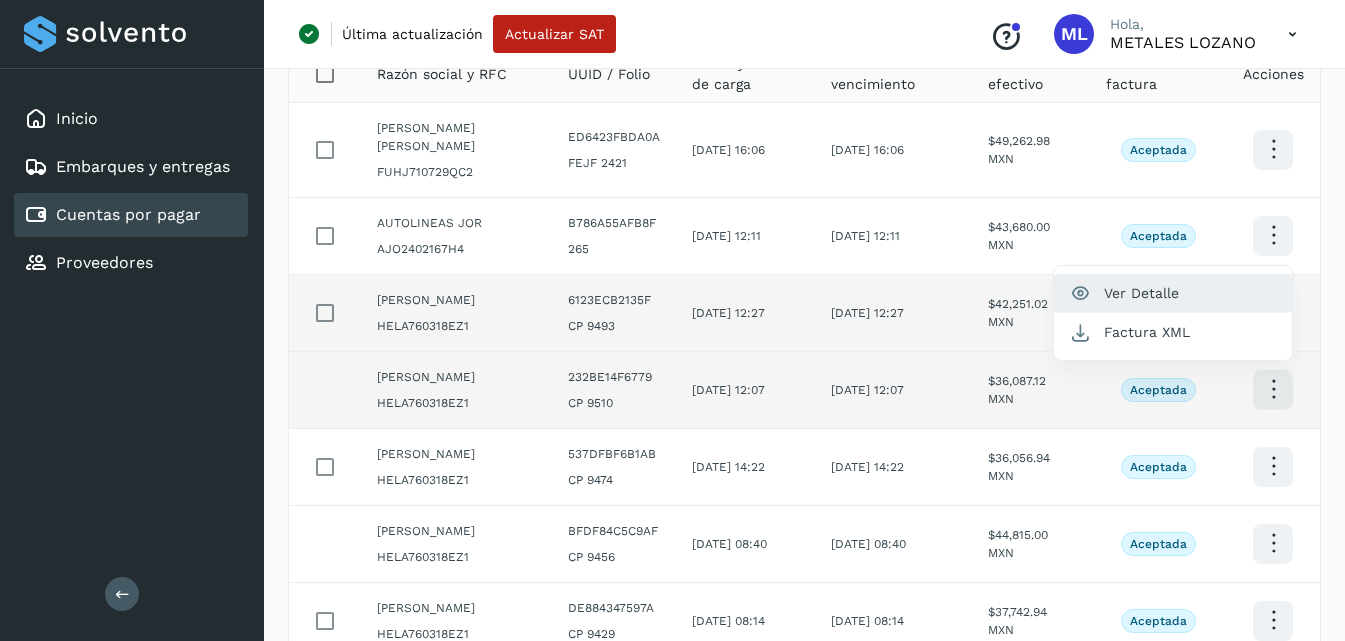 click on "Ver Detalle" 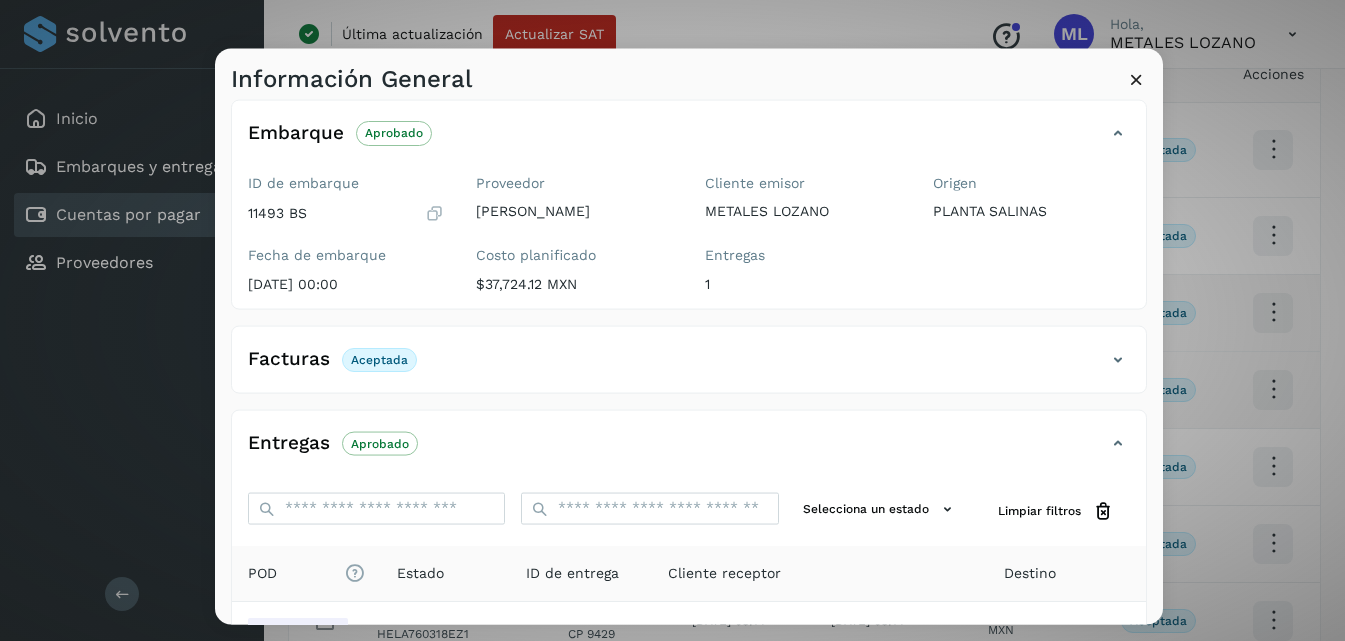 scroll, scrollTop: 300, scrollLeft: 0, axis: vertical 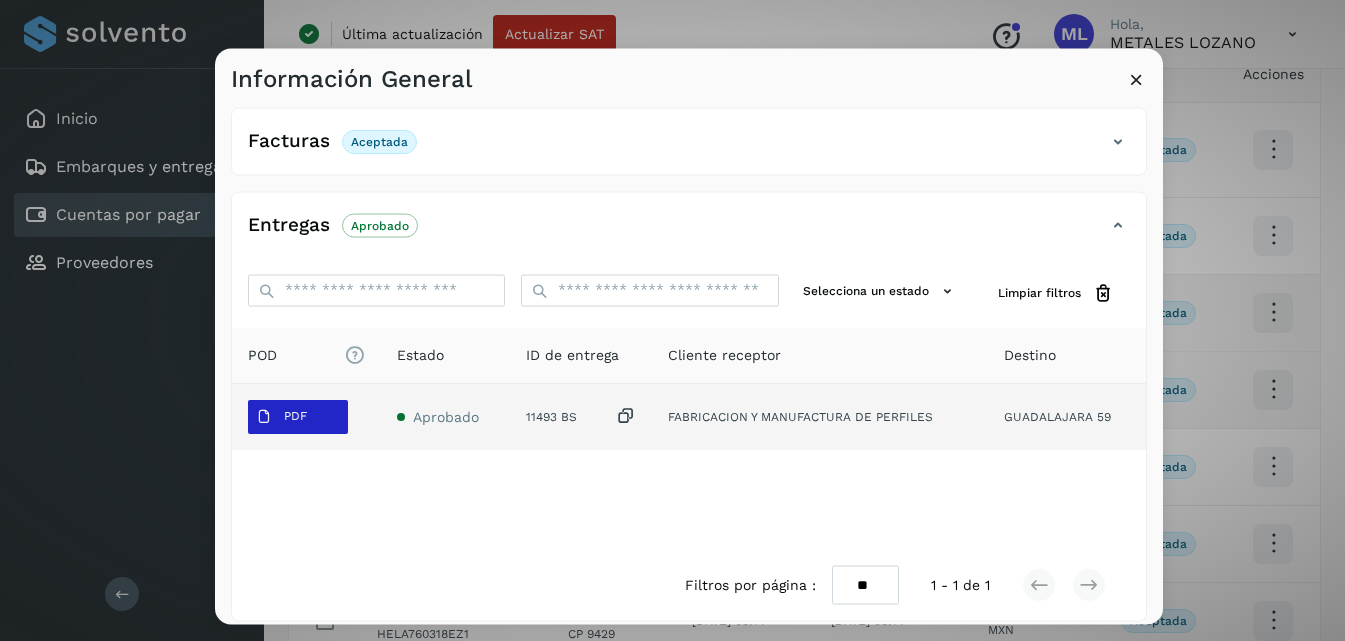 click on "PDF" at bounding box center (298, 416) 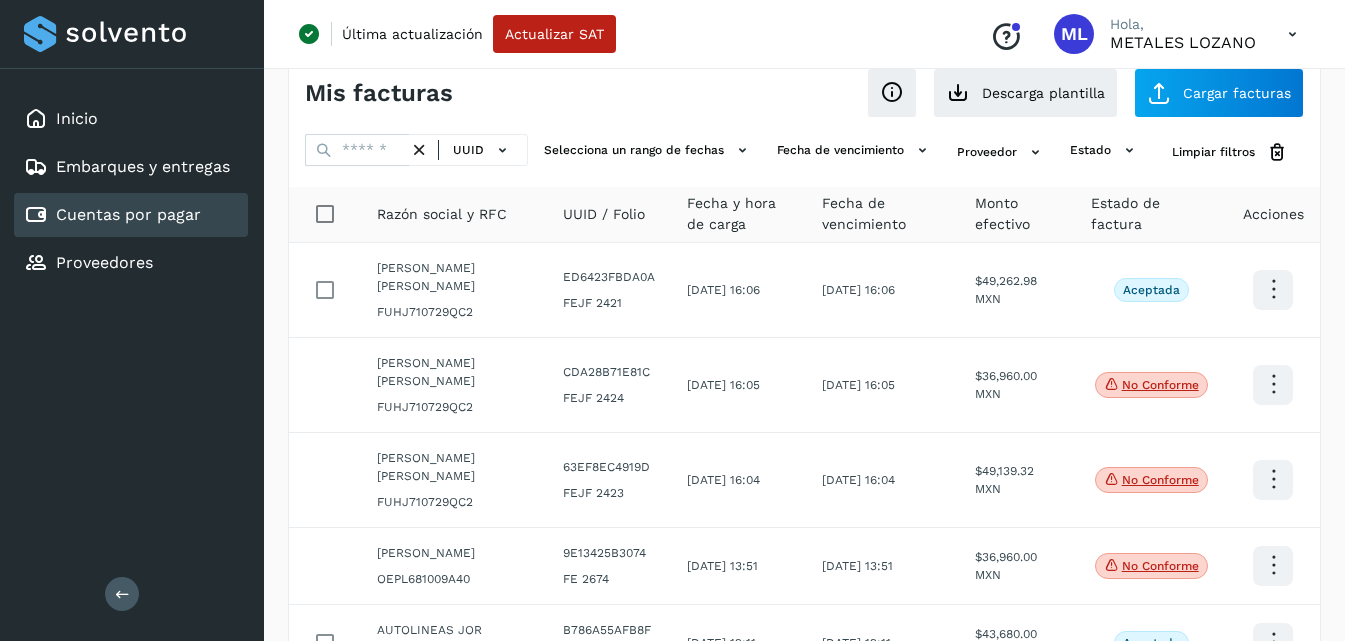 scroll, scrollTop: 0, scrollLeft: 0, axis: both 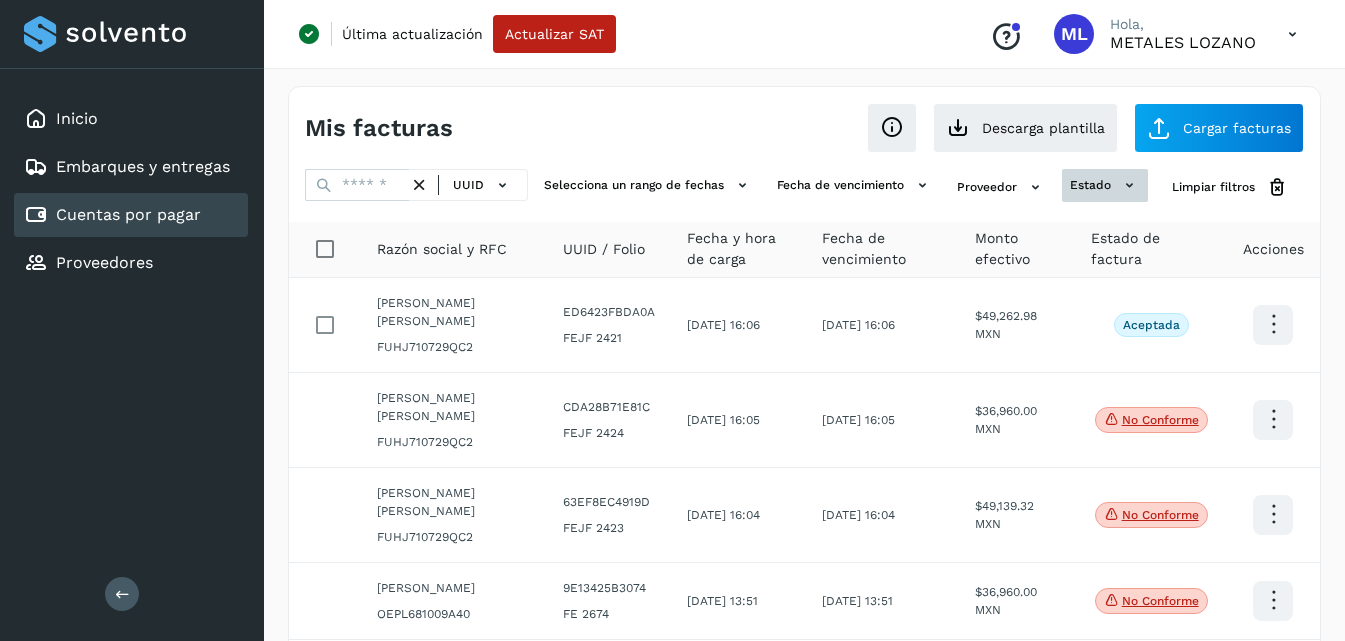 click on "estado" 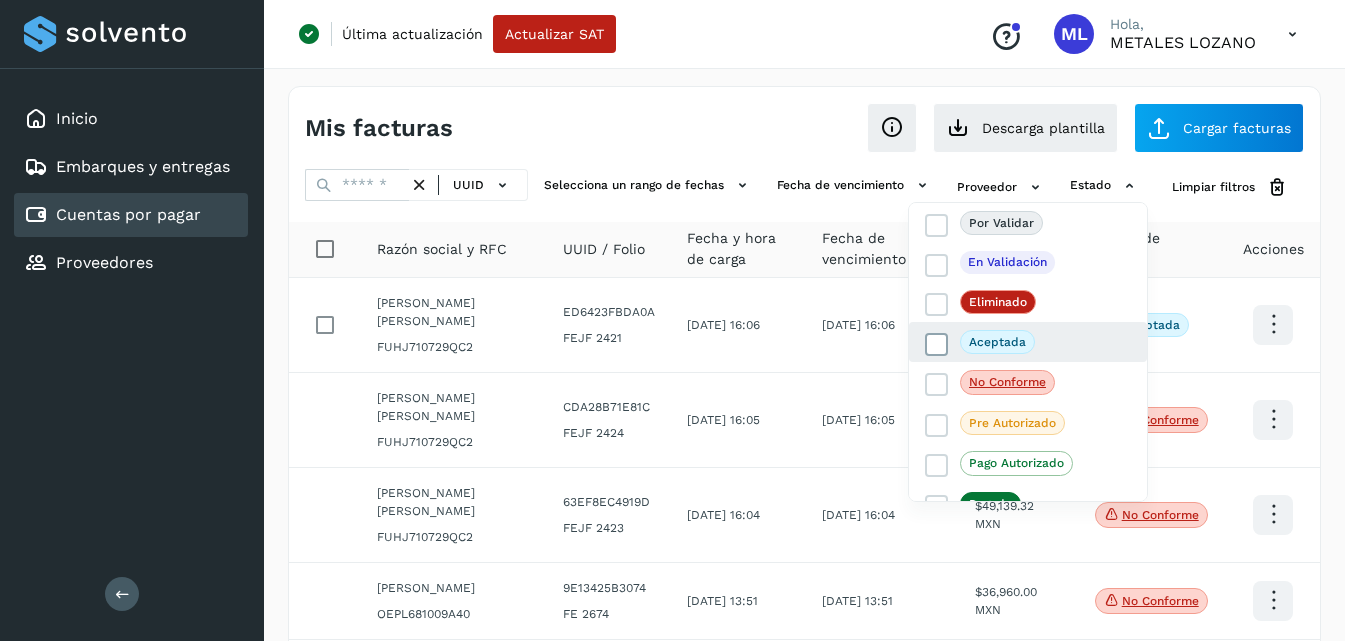 click on "Aceptada" 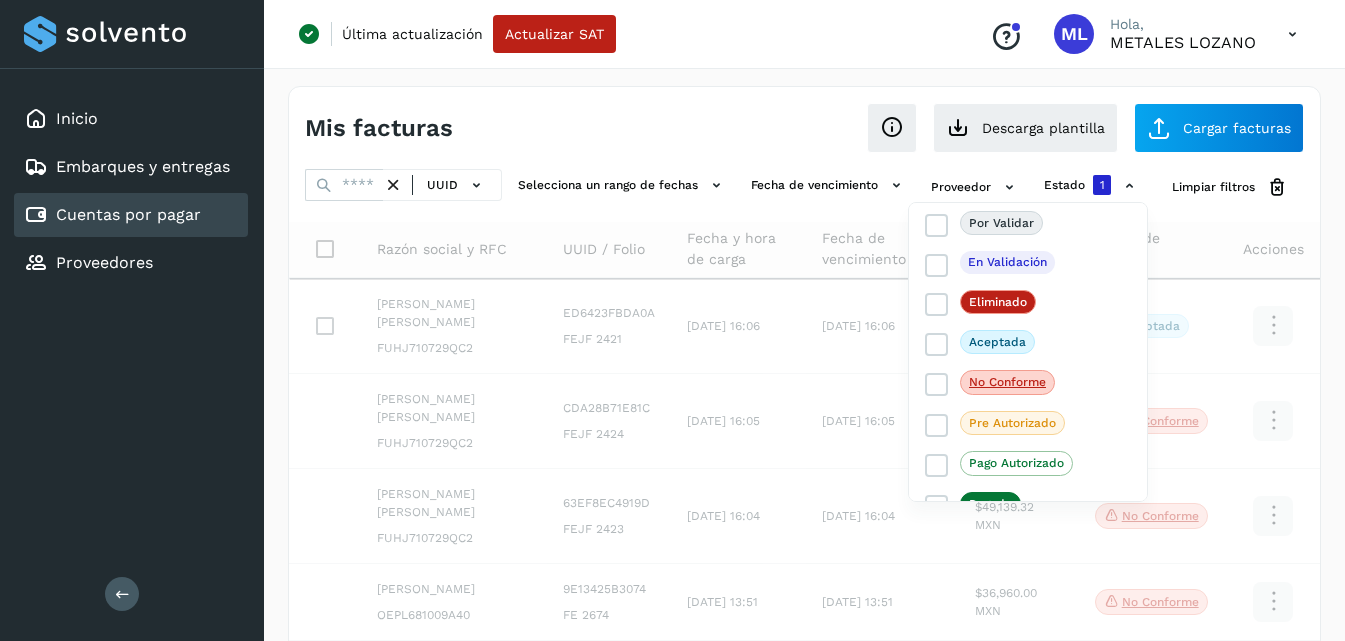 click at bounding box center (672, 320) 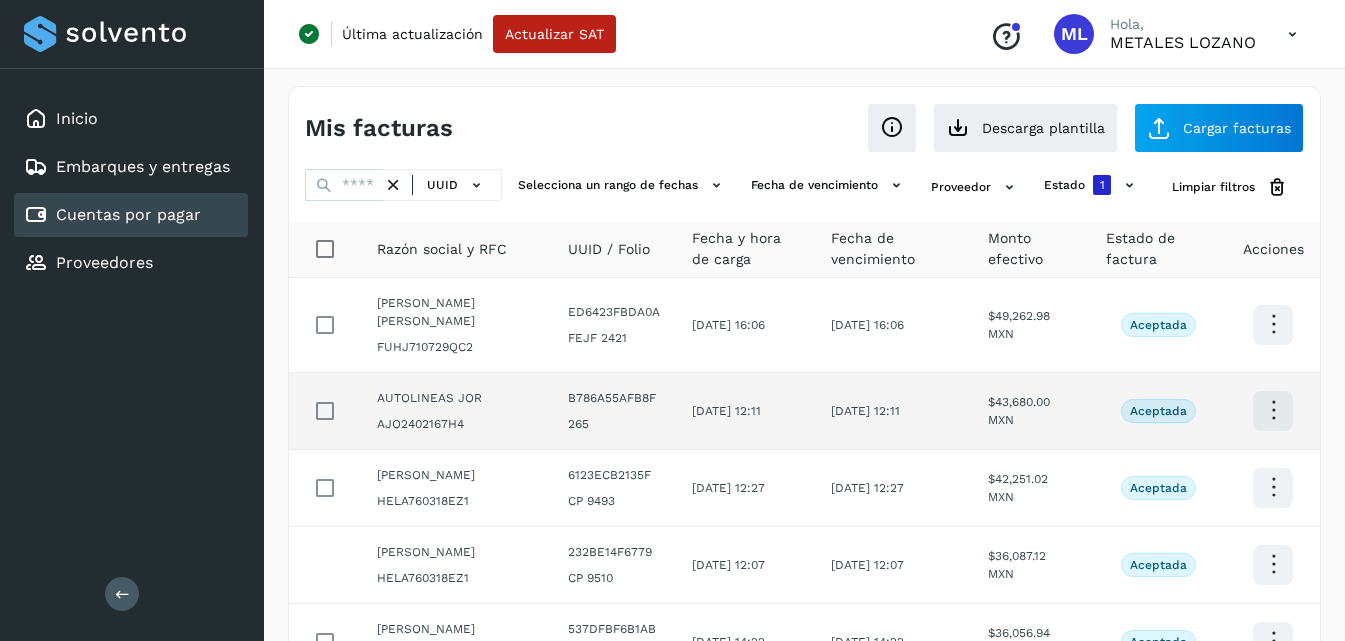 click at bounding box center (1273, 324) 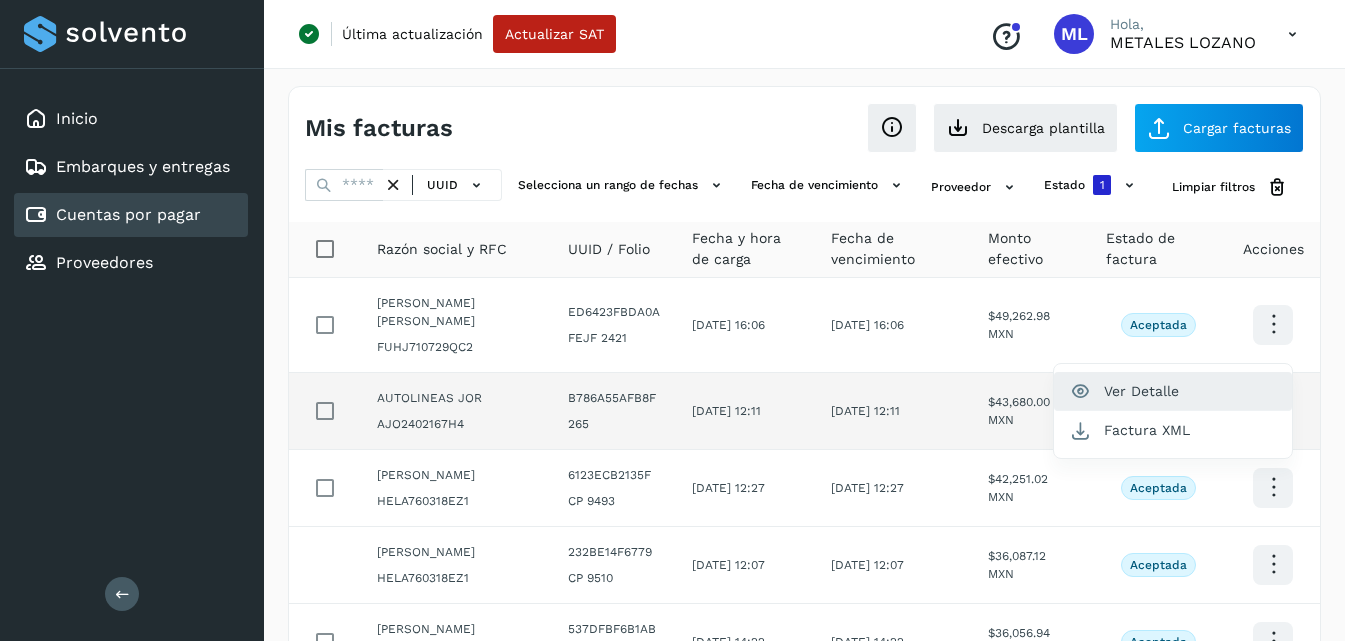 click on "Ver Detalle" 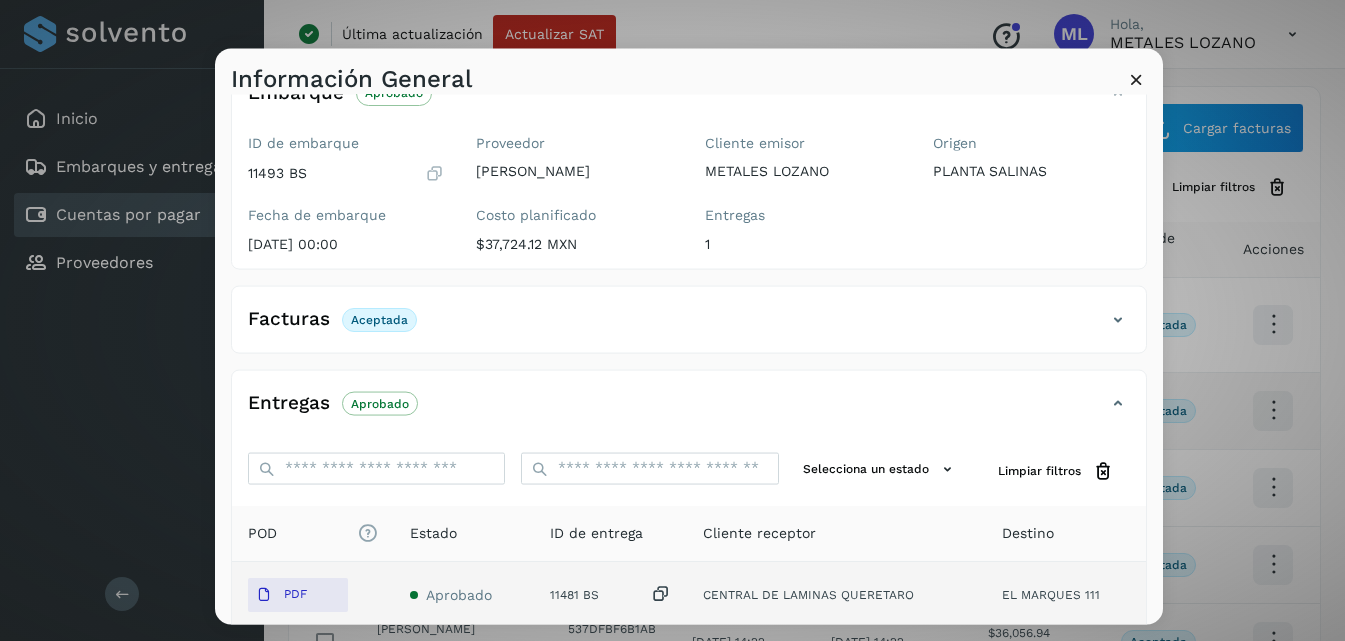 scroll, scrollTop: 300, scrollLeft: 0, axis: vertical 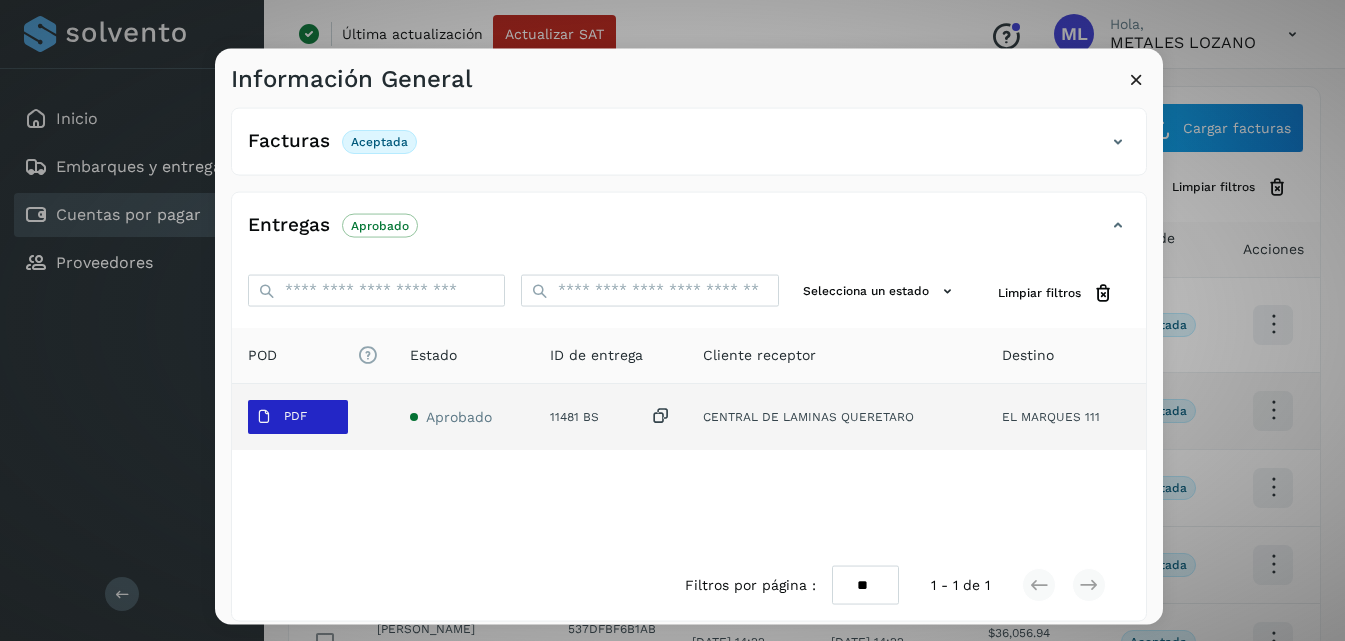 click on "PDF" at bounding box center (281, 416) 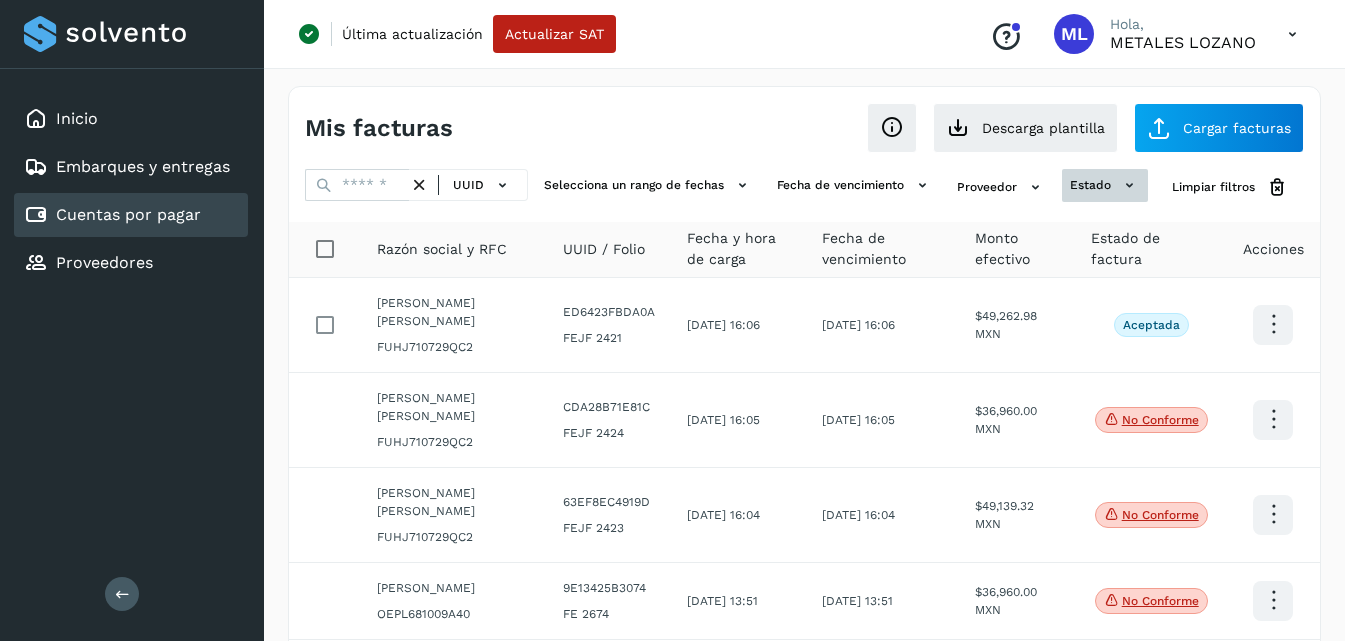 click on "estado" 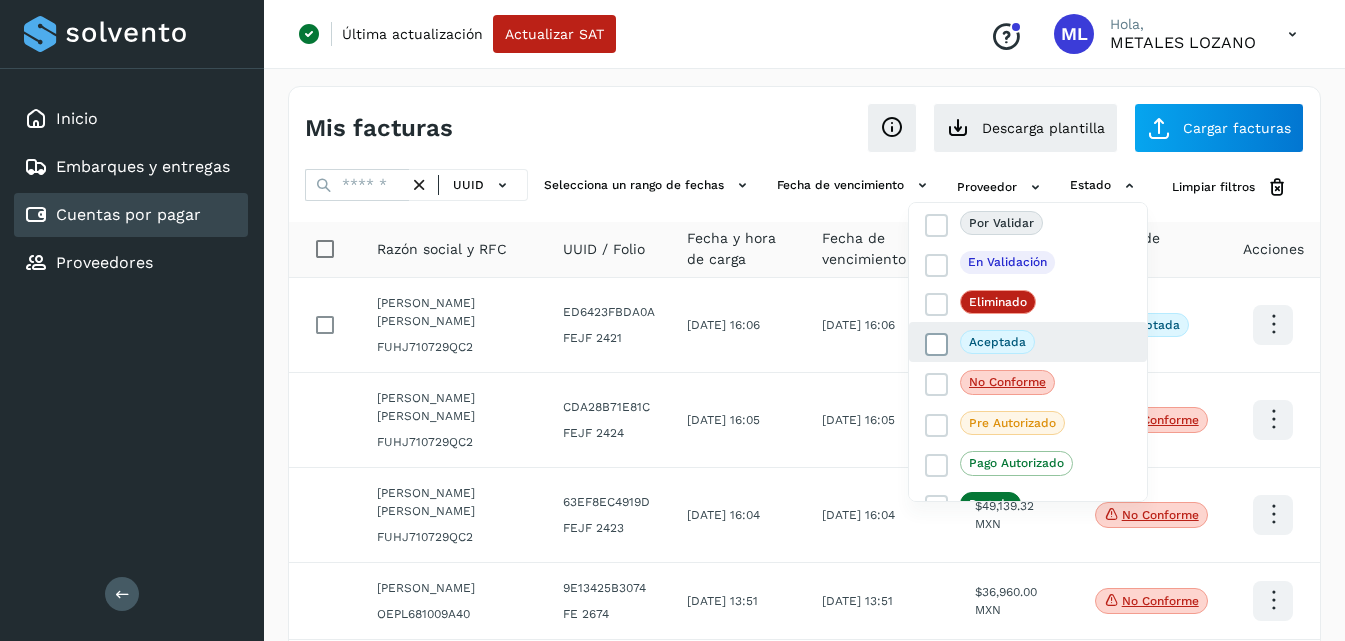click on "Aceptada" 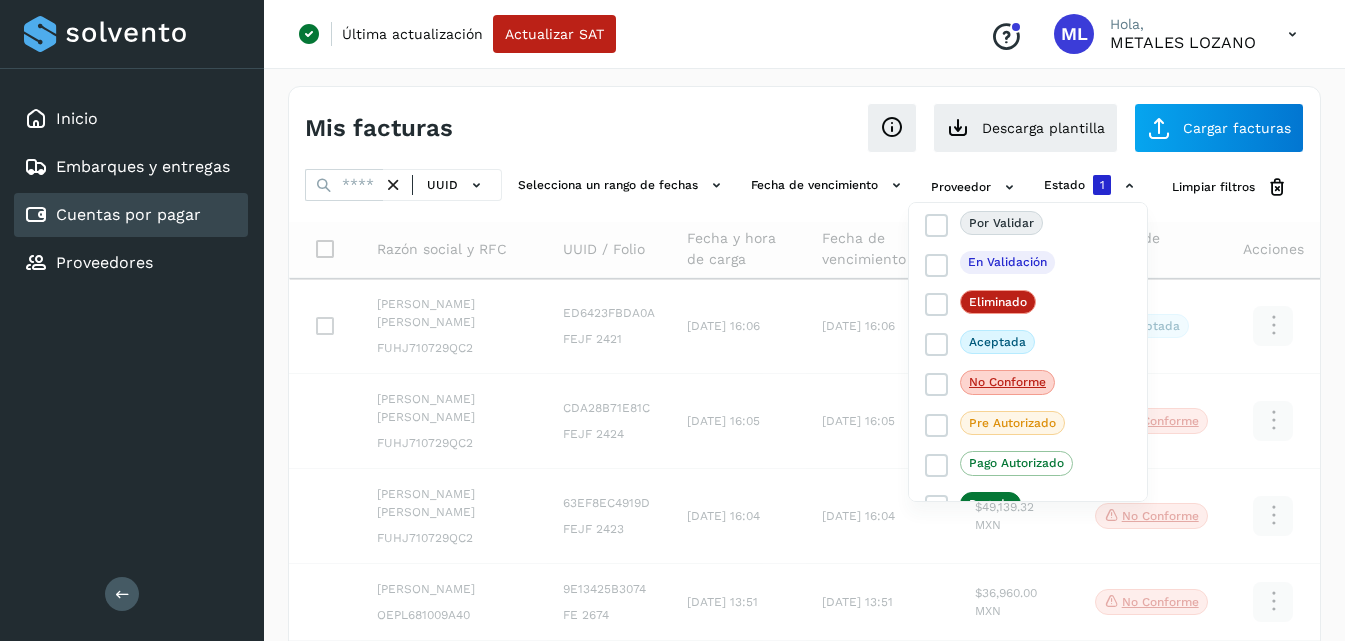 click at bounding box center [672, 320] 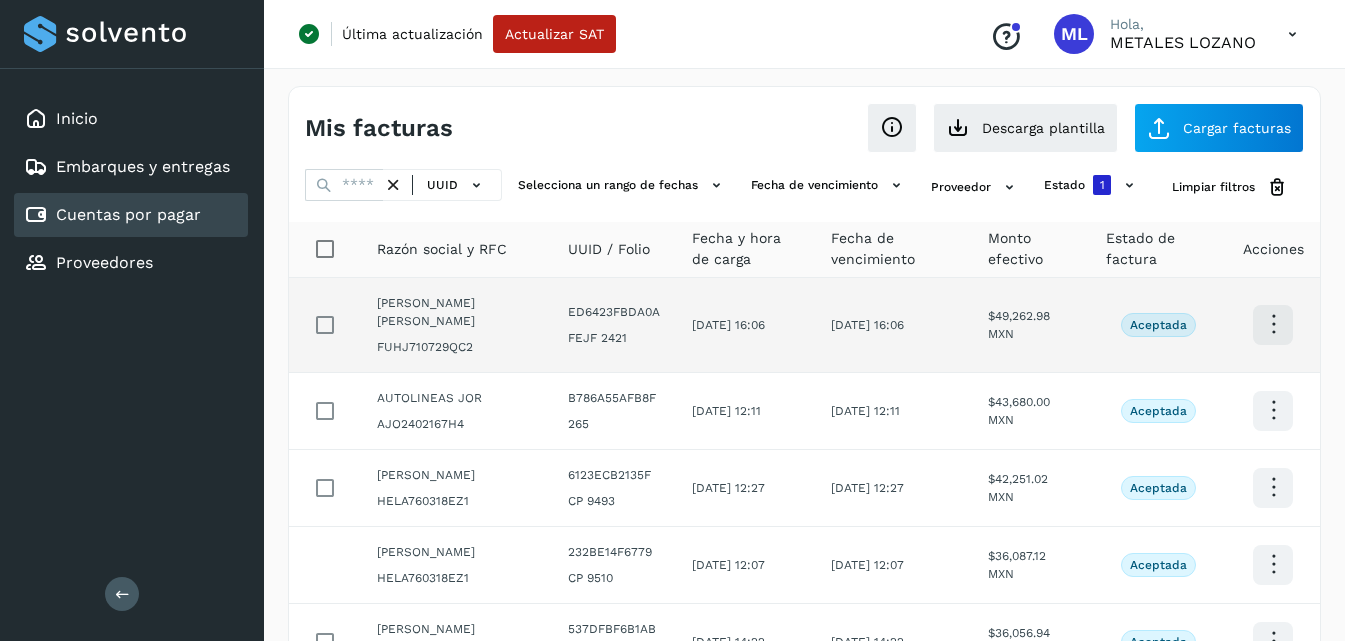click at bounding box center [1273, 324] 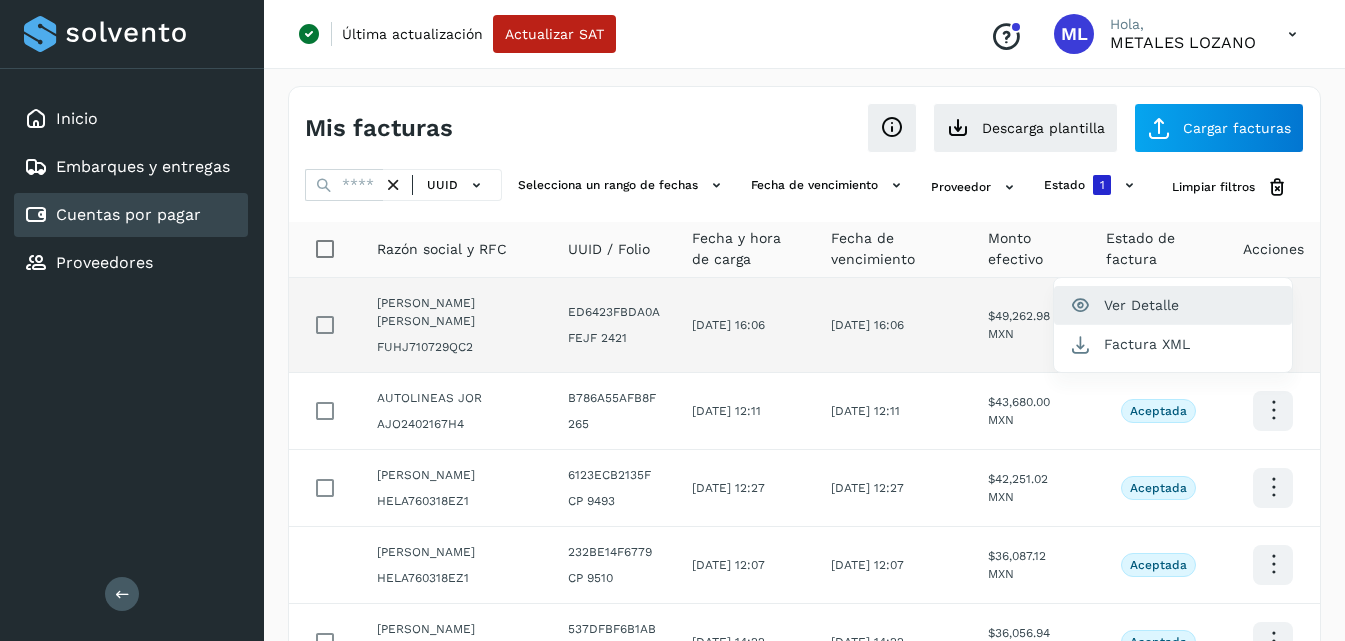 click on "Ver Detalle" 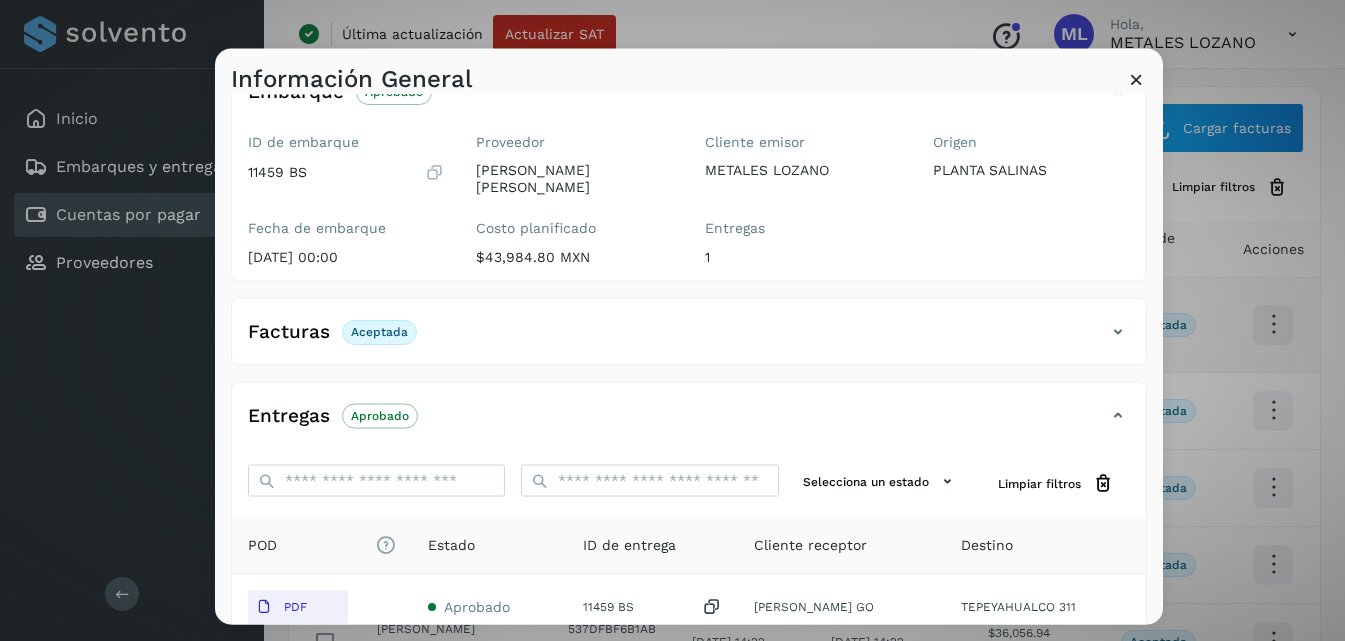 scroll, scrollTop: 326, scrollLeft: 0, axis: vertical 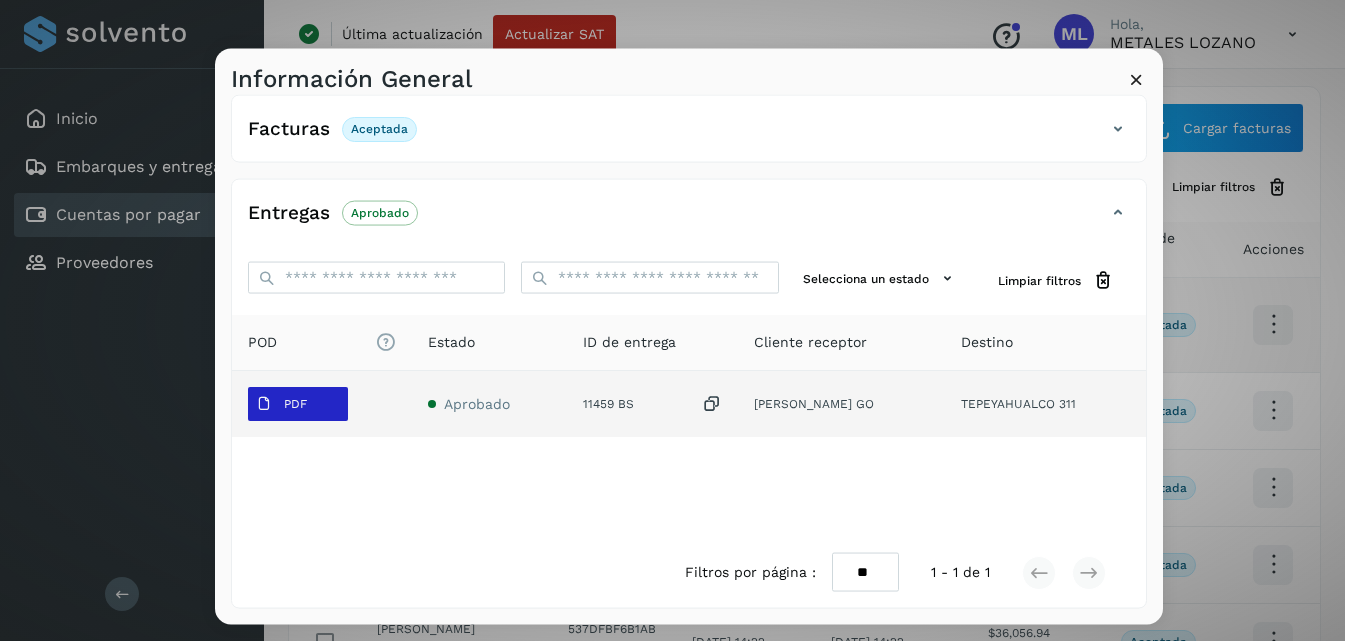 click on "PDF" at bounding box center [281, 404] 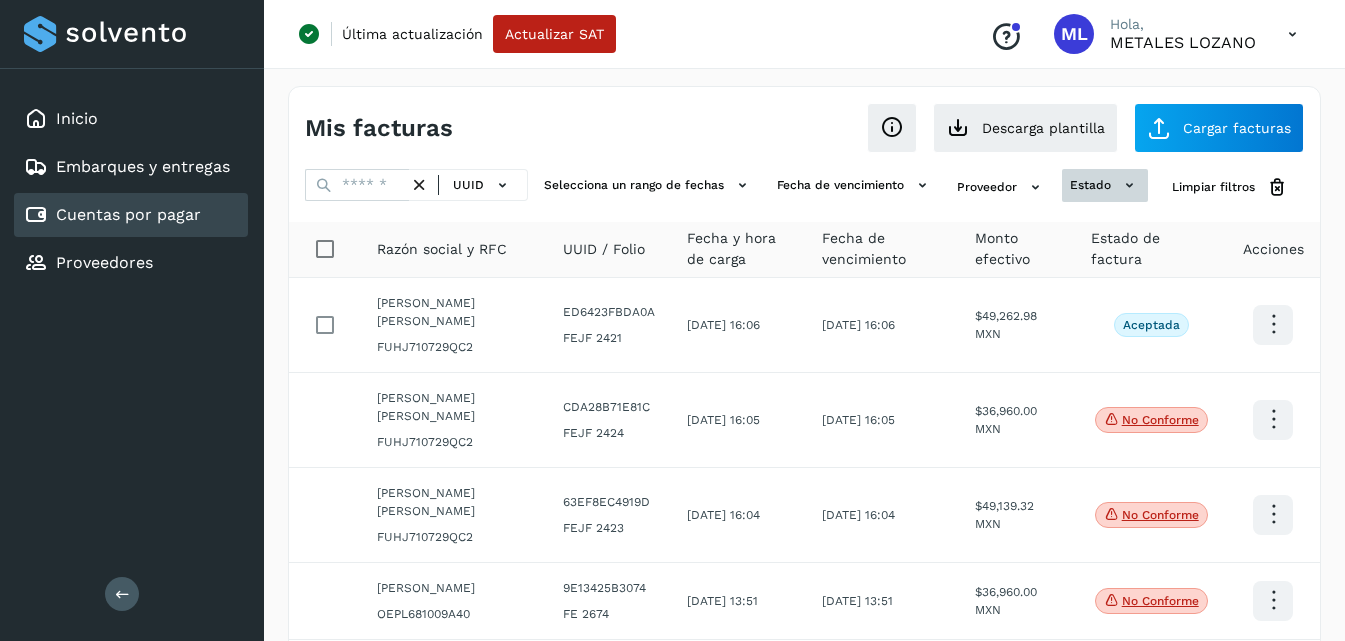 click on "estado" 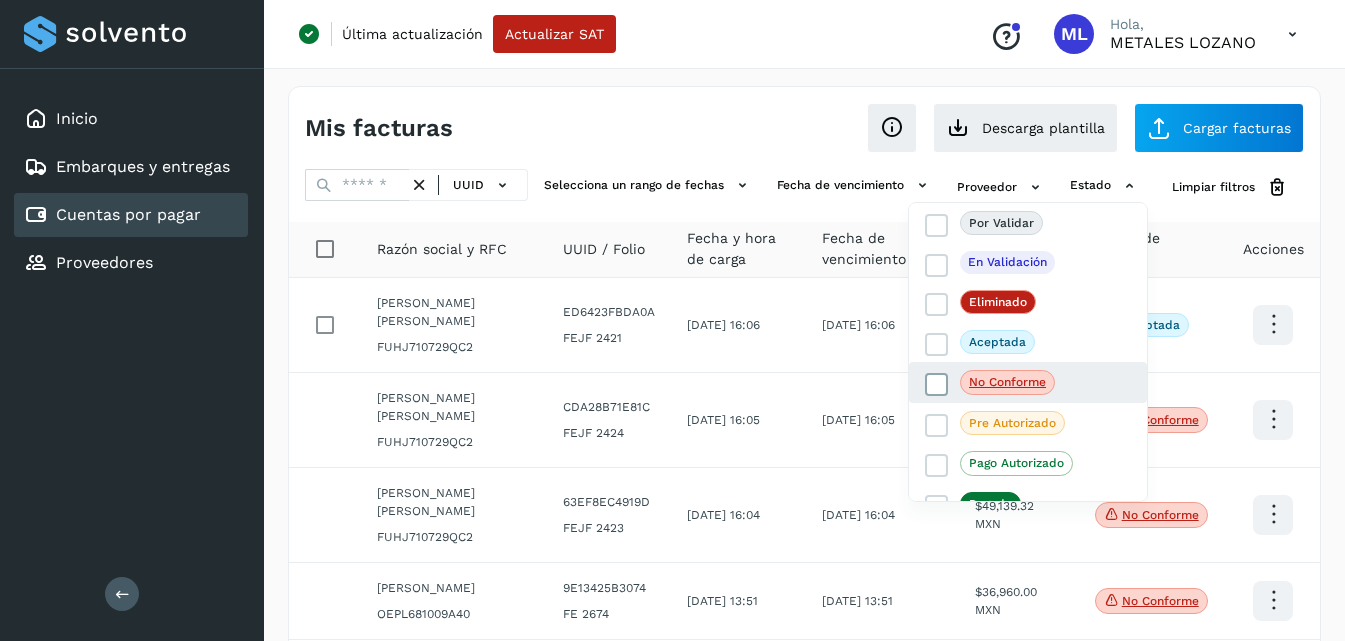 click at bounding box center (937, 385) 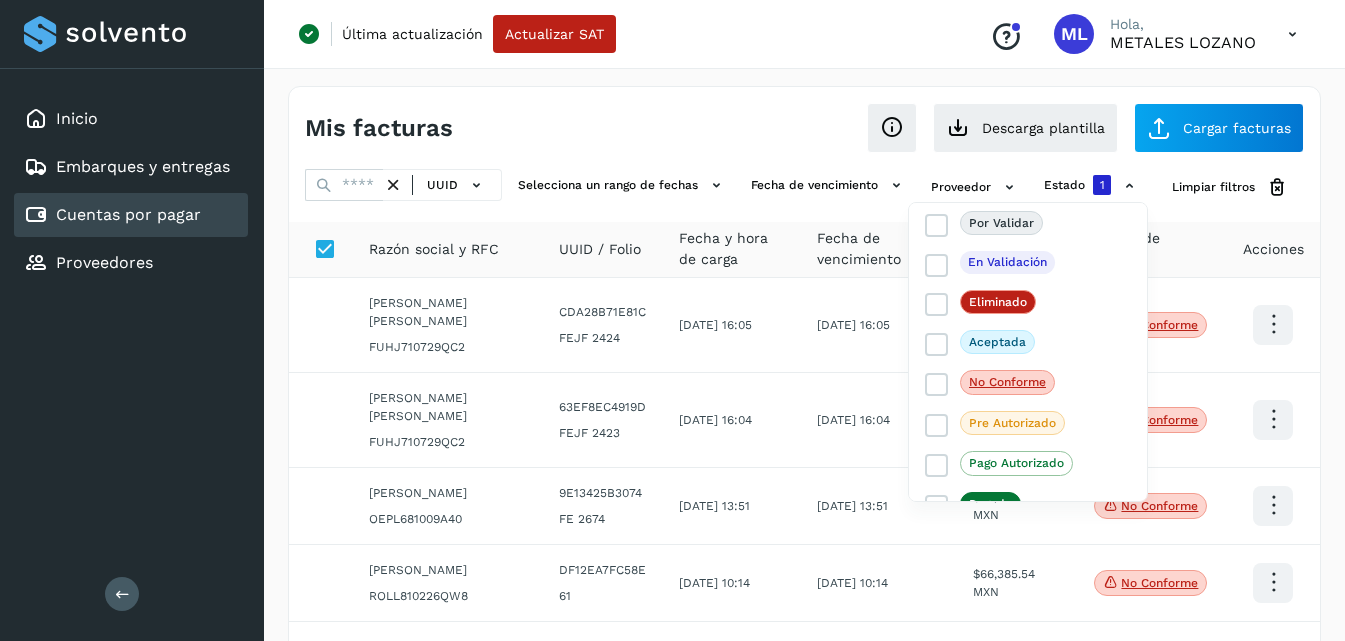 click at bounding box center (672, 320) 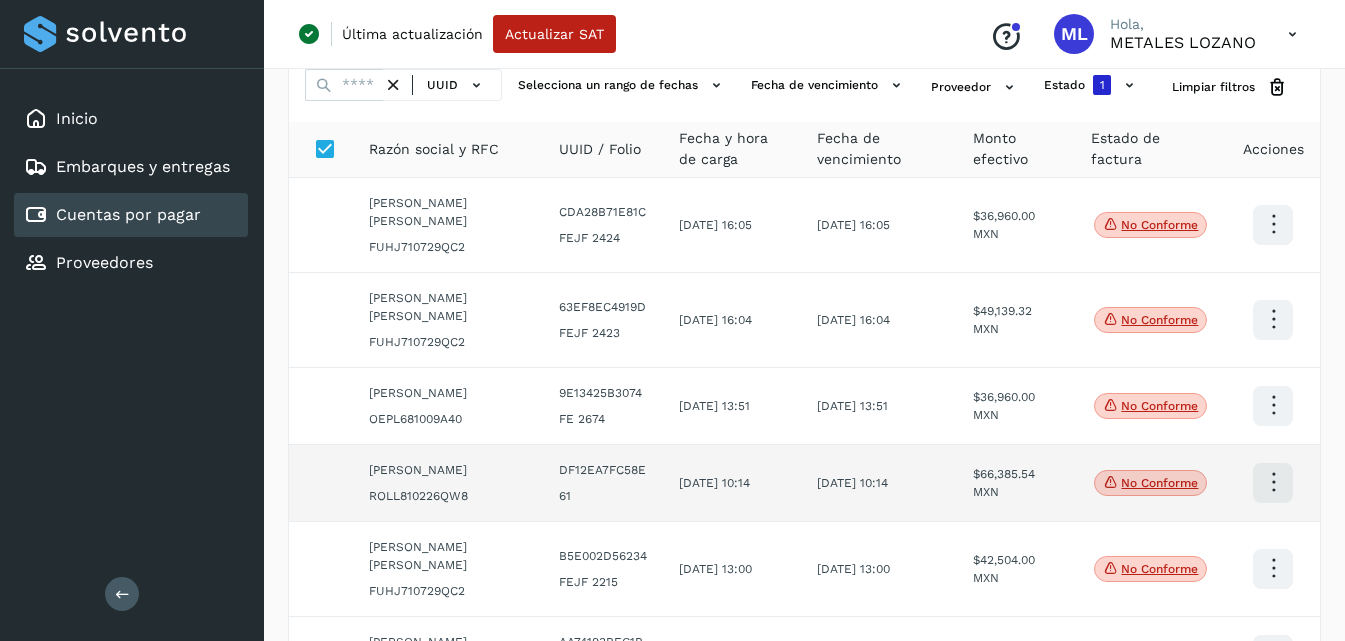 scroll, scrollTop: 200, scrollLeft: 0, axis: vertical 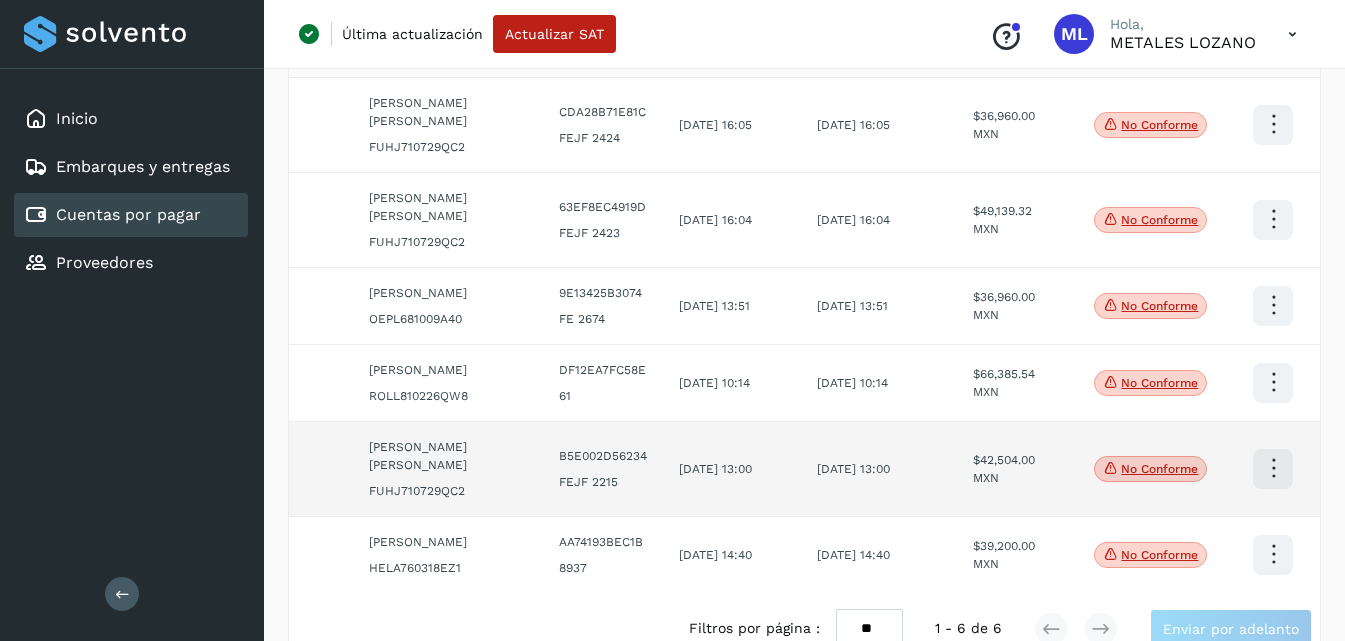 click at bounding box center [1273, 124] 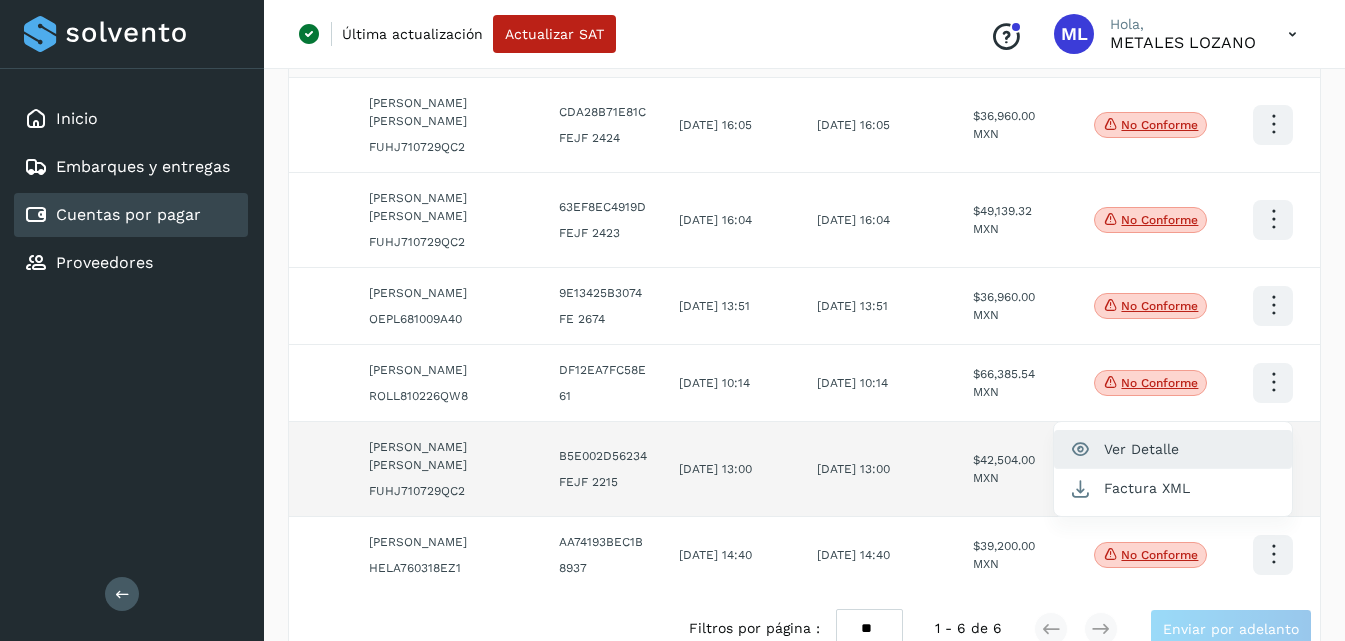 click on "Ver Detalle" 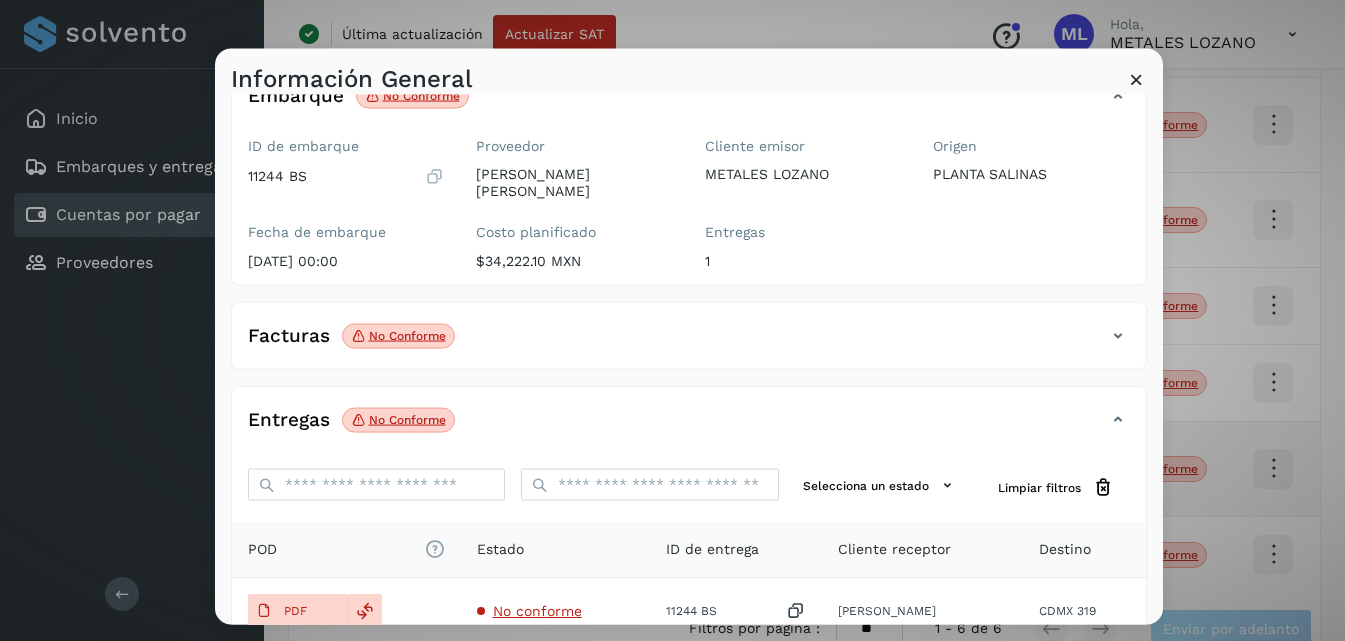 scroll, scrollTop: 300, scrollLeft: 0, axis: vertical 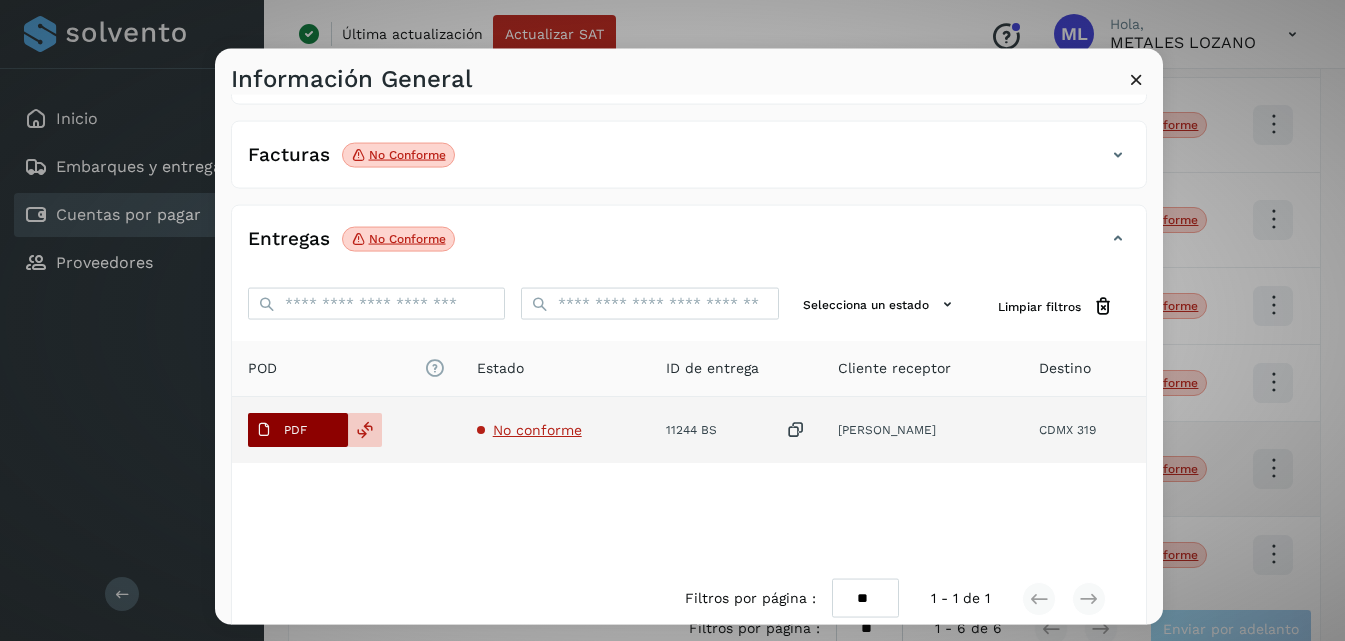 click on "PDF" at bounding box center (295, 430) 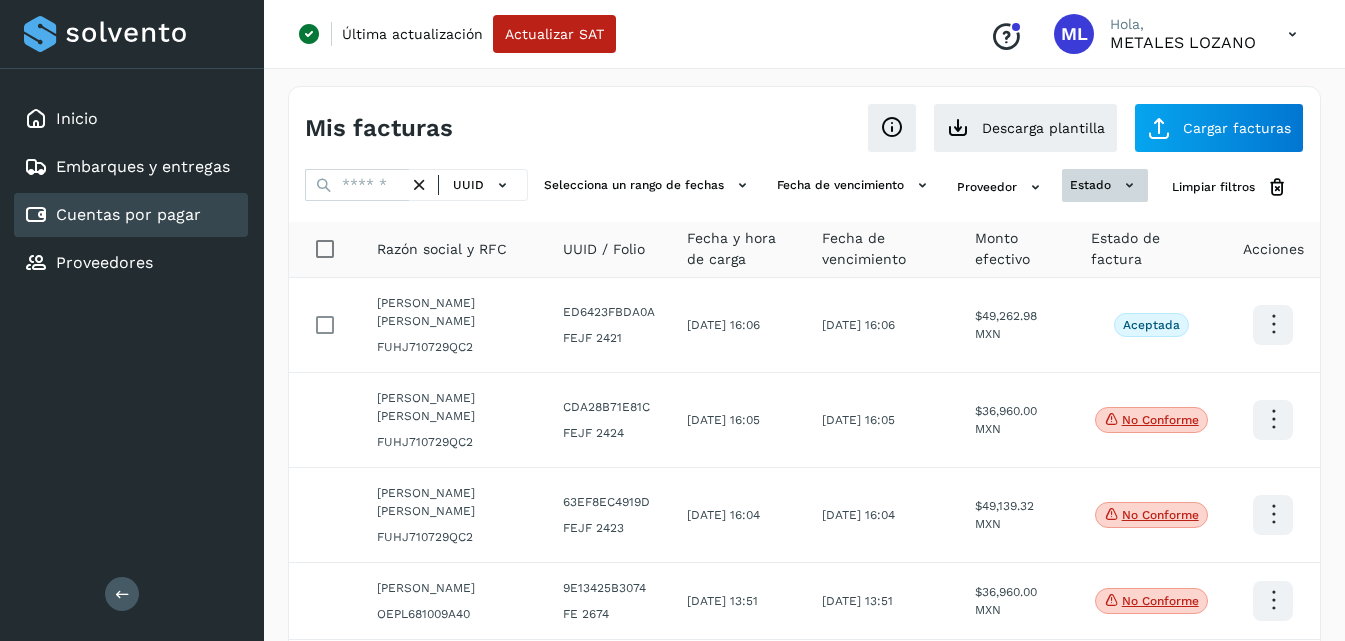click on "estado" 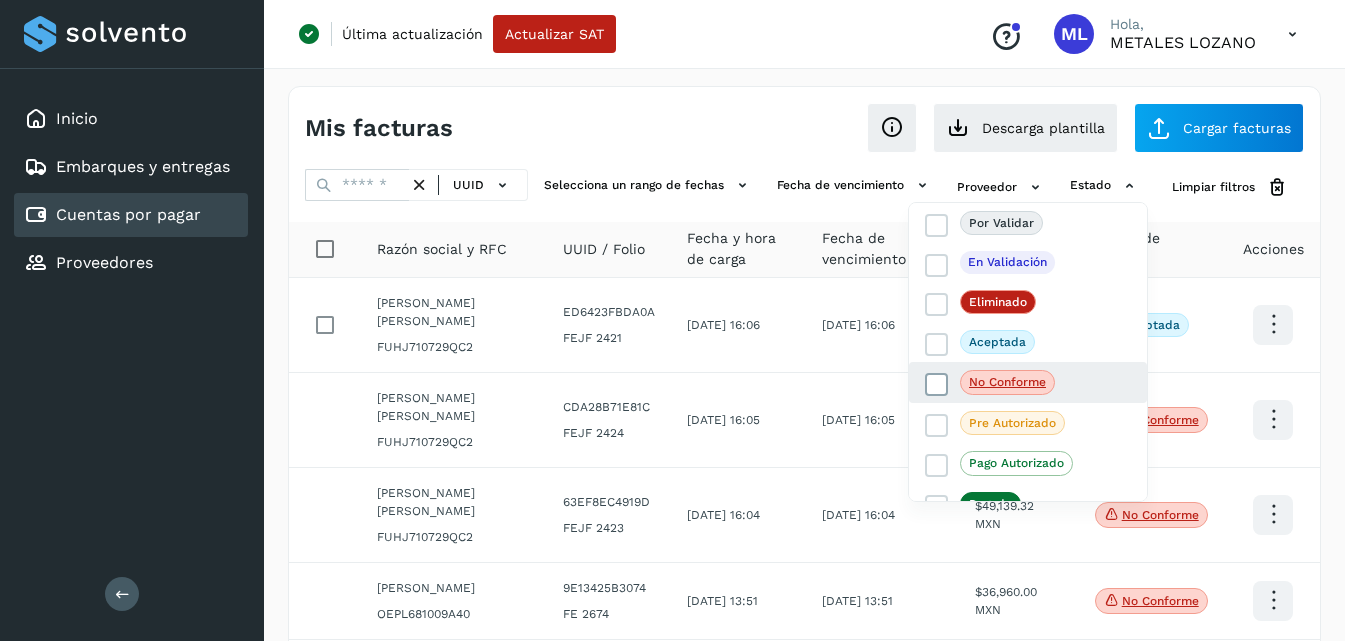 click on "No conforme" 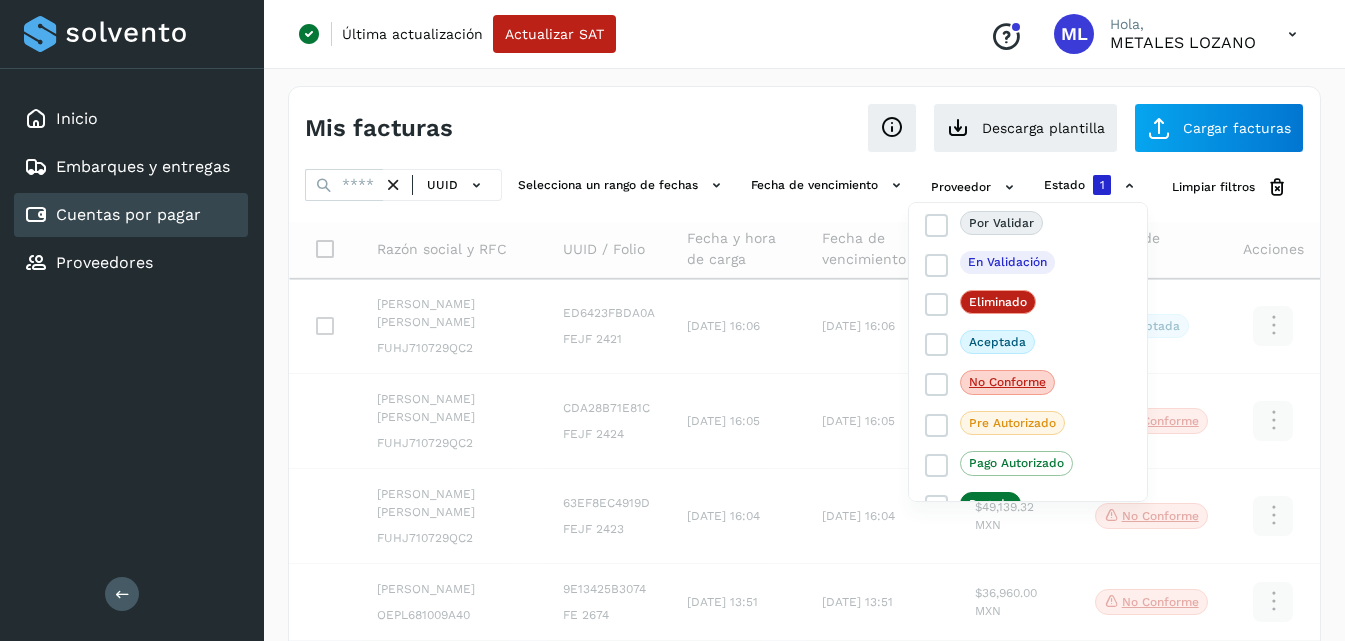 click at bounding box center (672, 320) 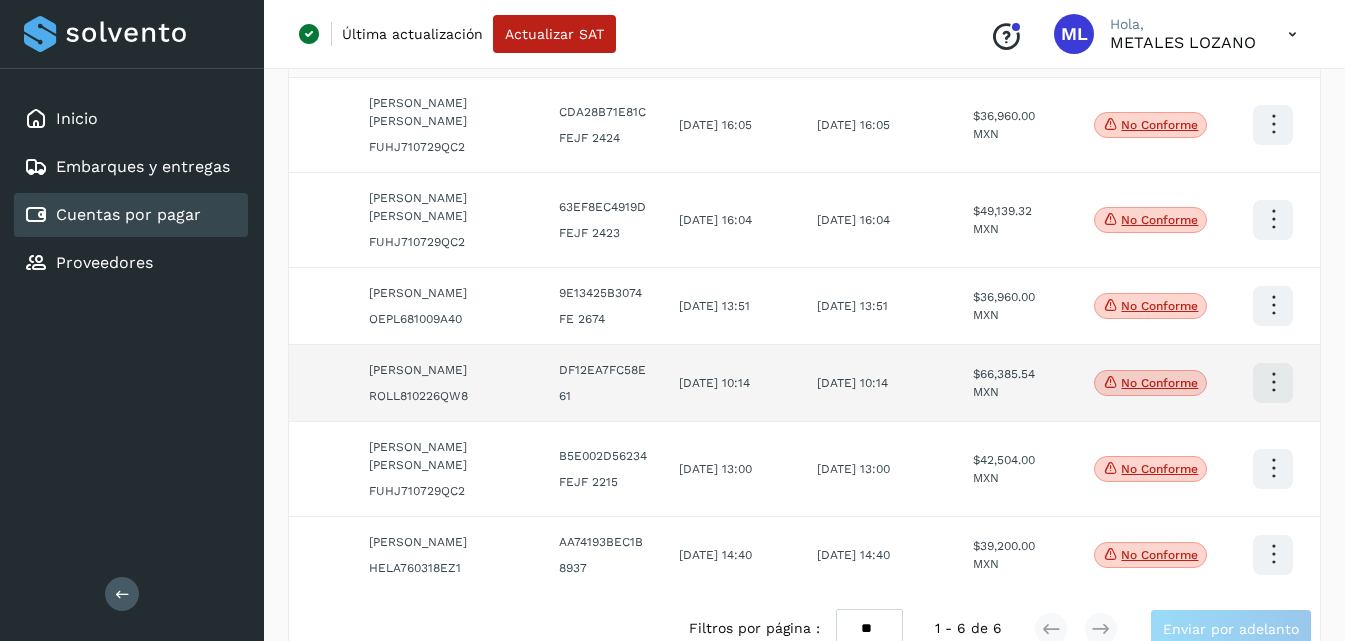 scroll, scrollTop: 285, scrollLeft: 0, axis: vertical 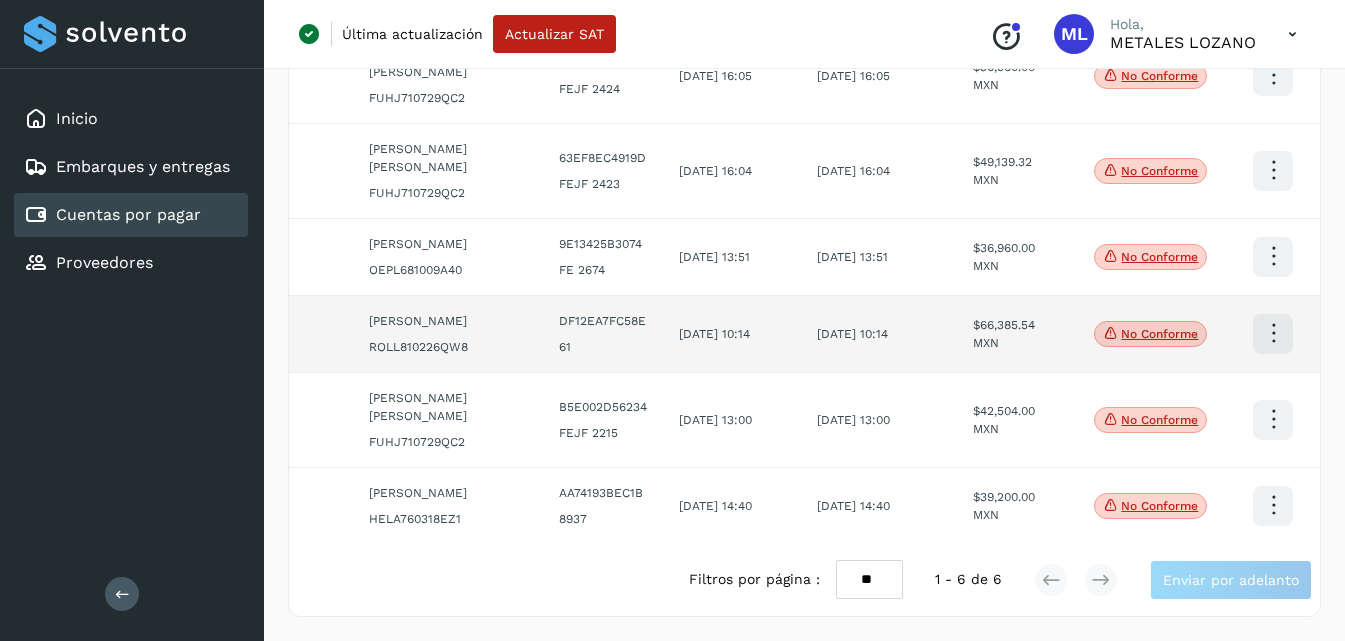 click at bounding box center (1273, 75) 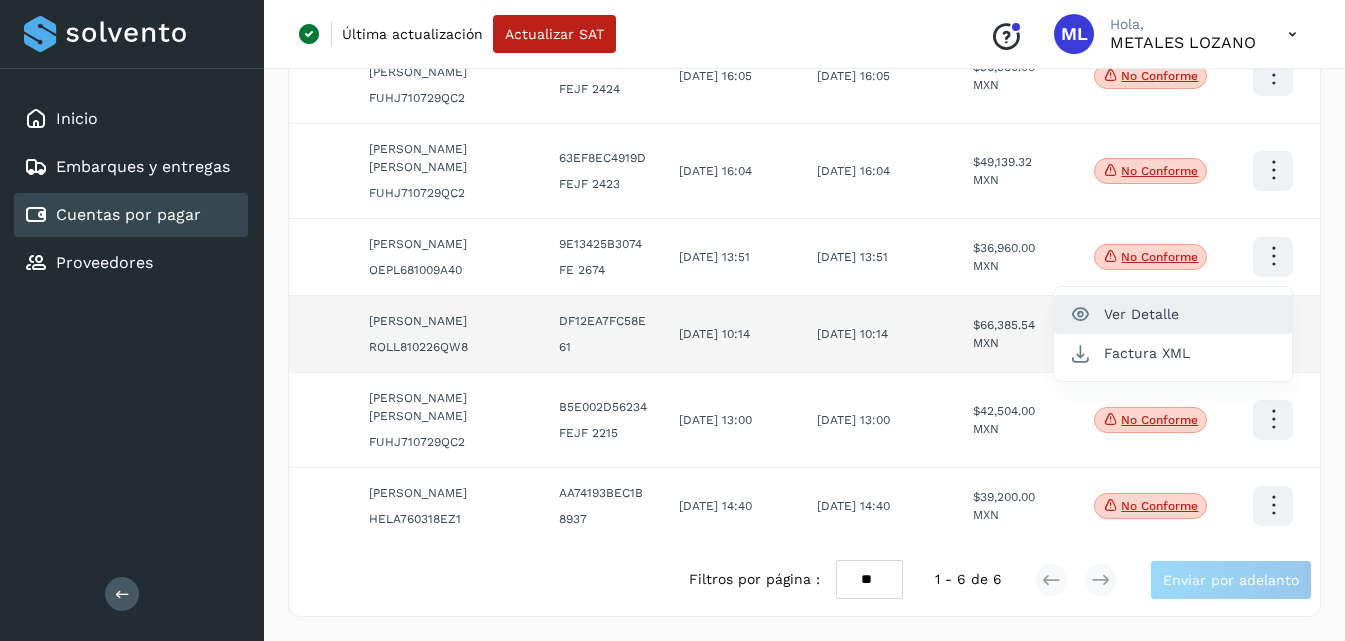 click on "Ver Detalle" 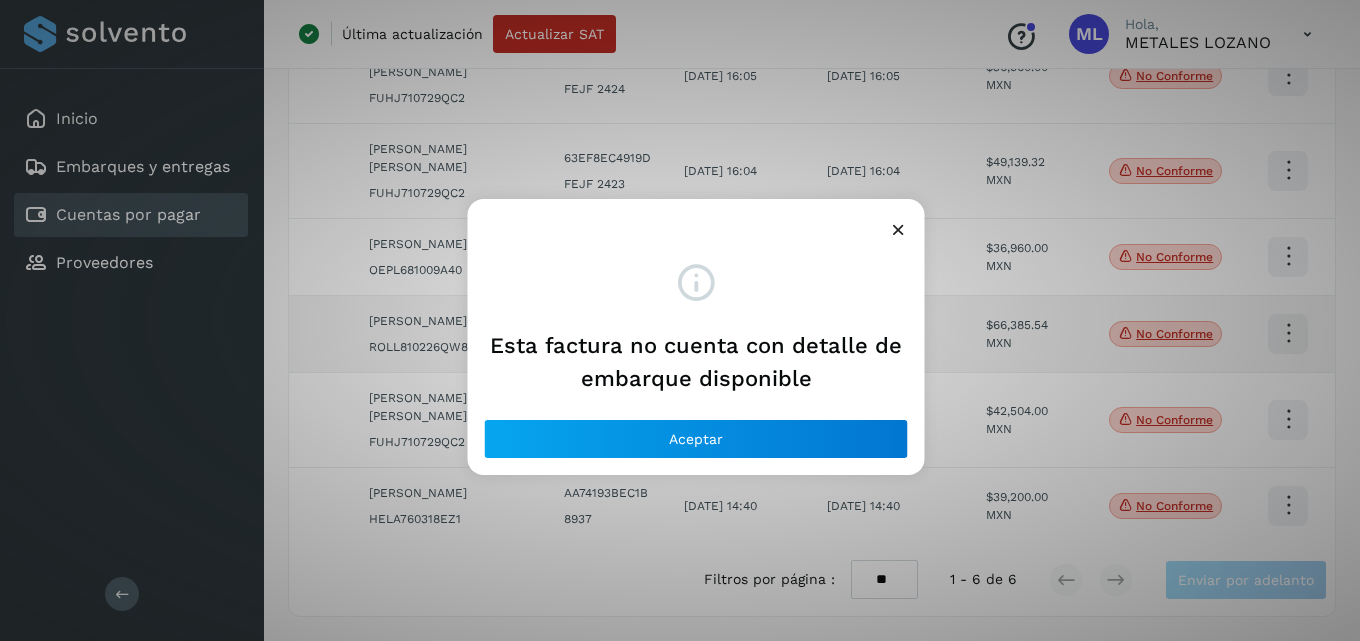 click on "Esta factura no cuenta con detalle de embarque disponible Aceptar" at bounding box center [680, 320] 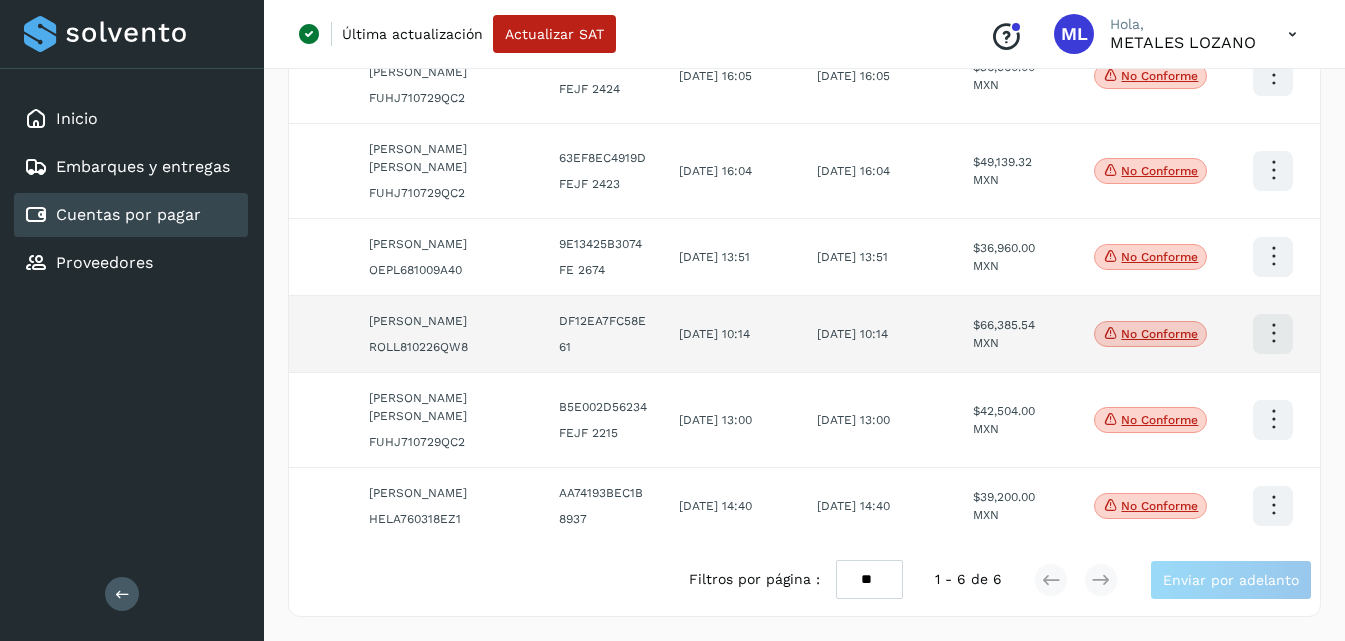 scroll, scrollTop: 185, scrollLeft: 0, axis: vertical 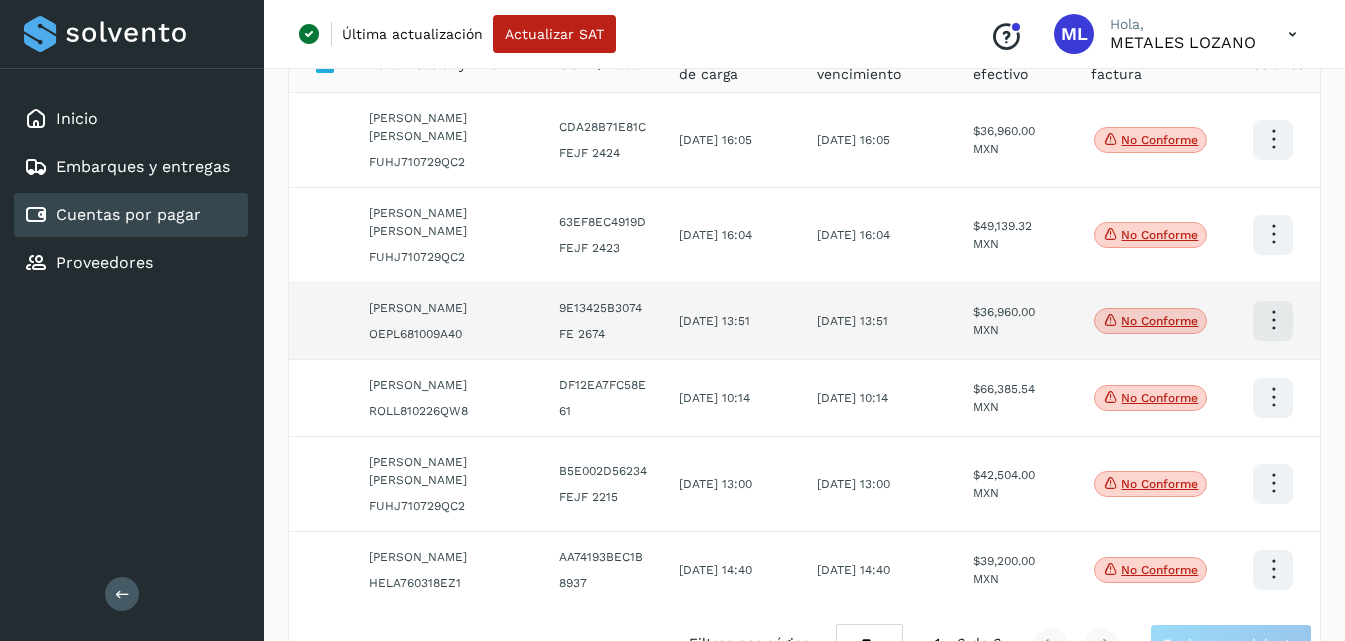 click at bounding box center (1273, 139) 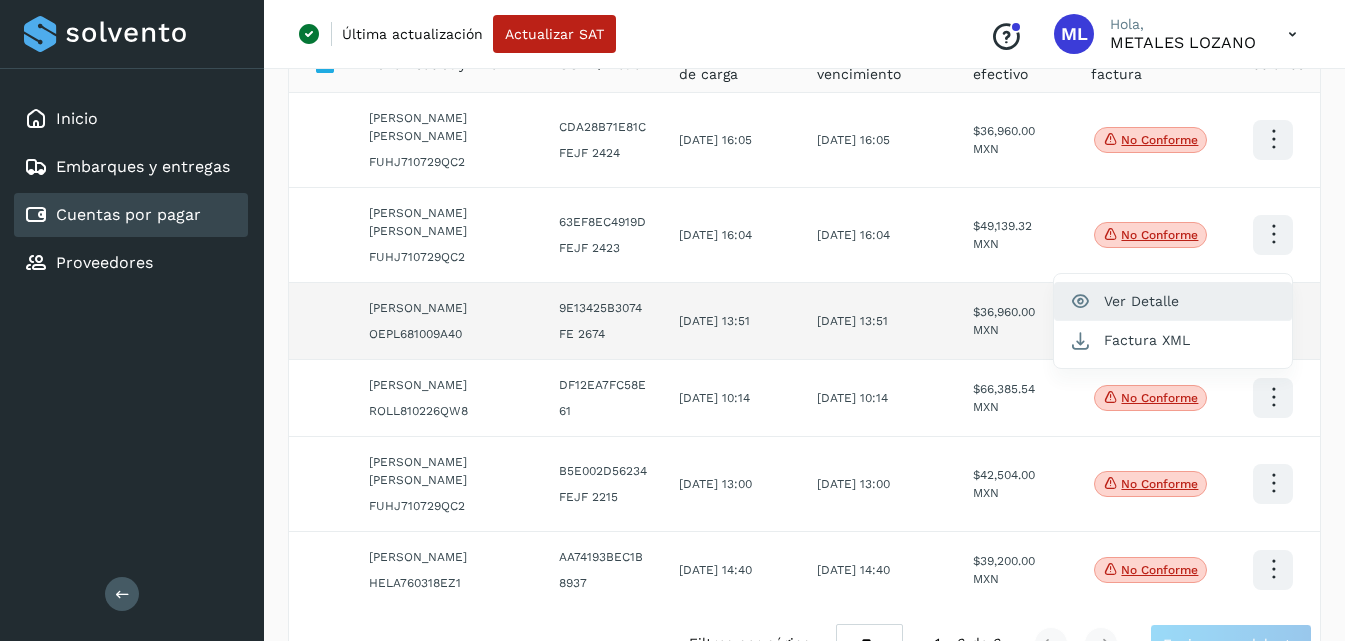 click on "Ver Detalle" 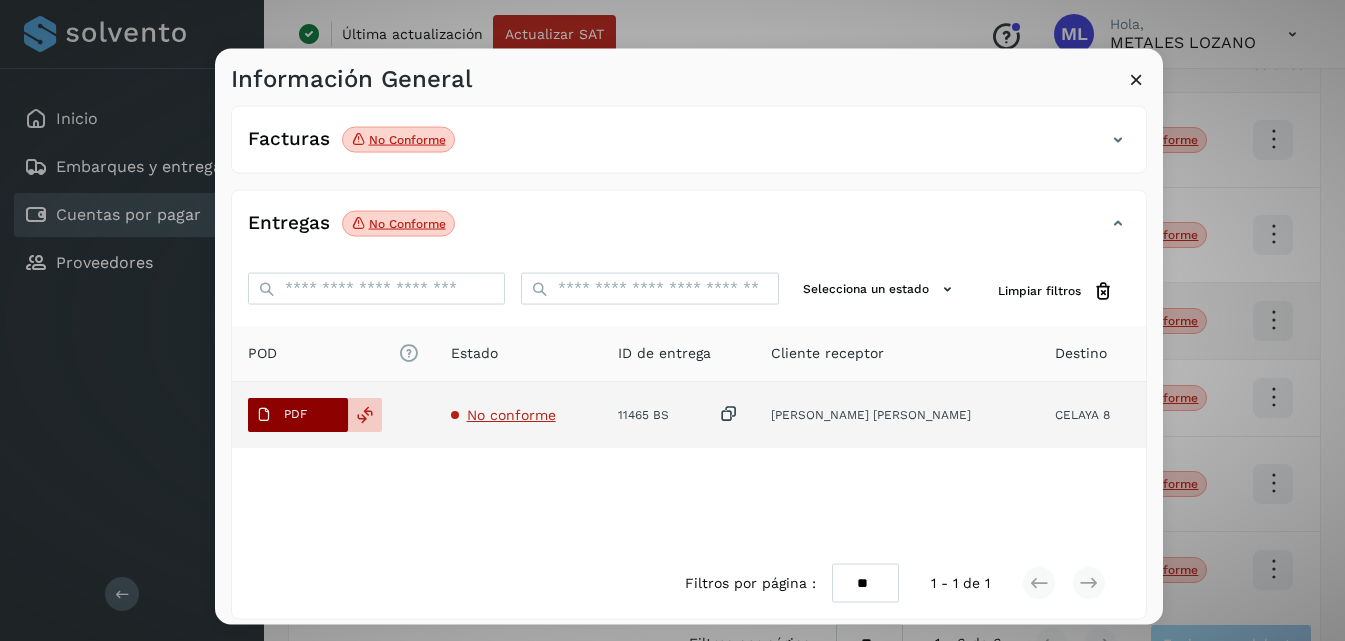 scroll, scrollTop: 312, scrollLeft: 0, axis: vertical 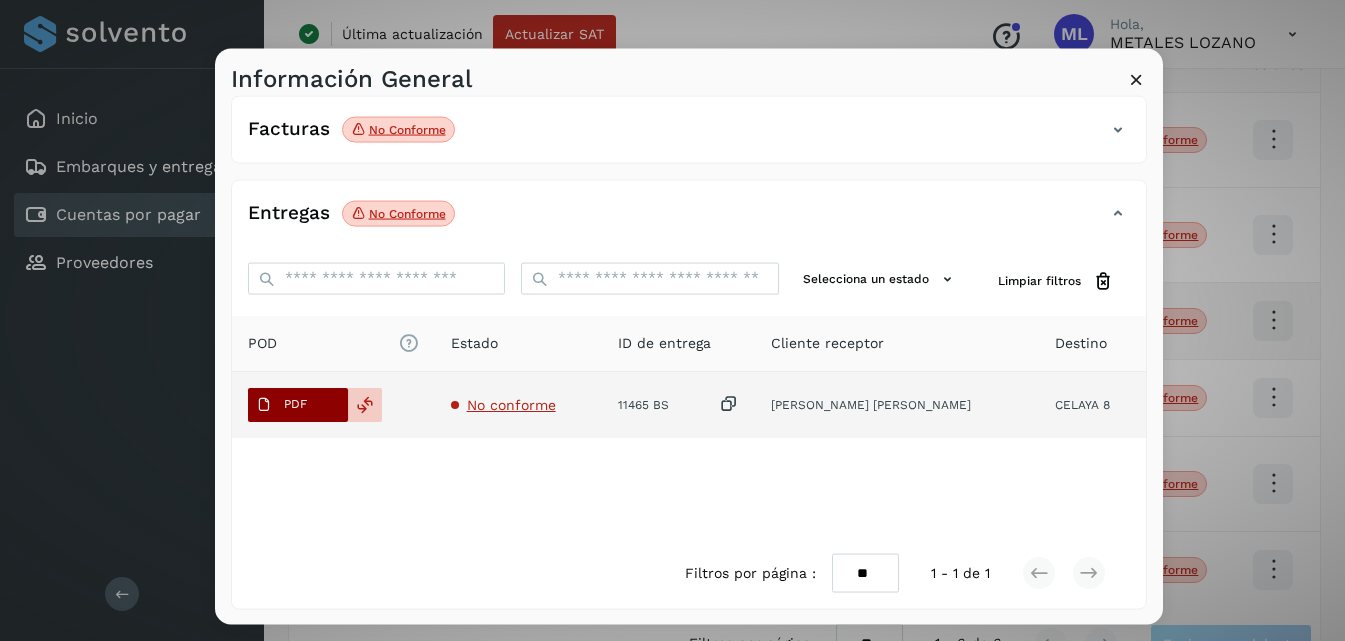 click on "PDF" at bounding box center [295, 404] 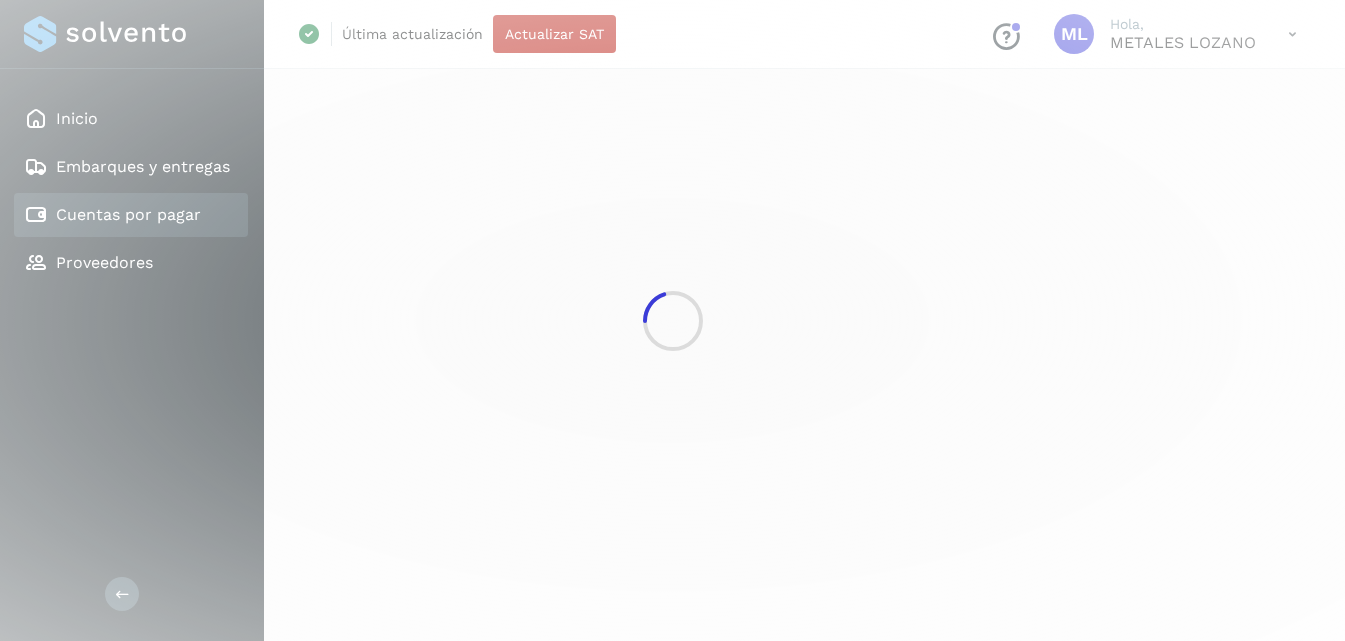 scroll, scrollTop: 0, scrollLeft: 0, axis: both 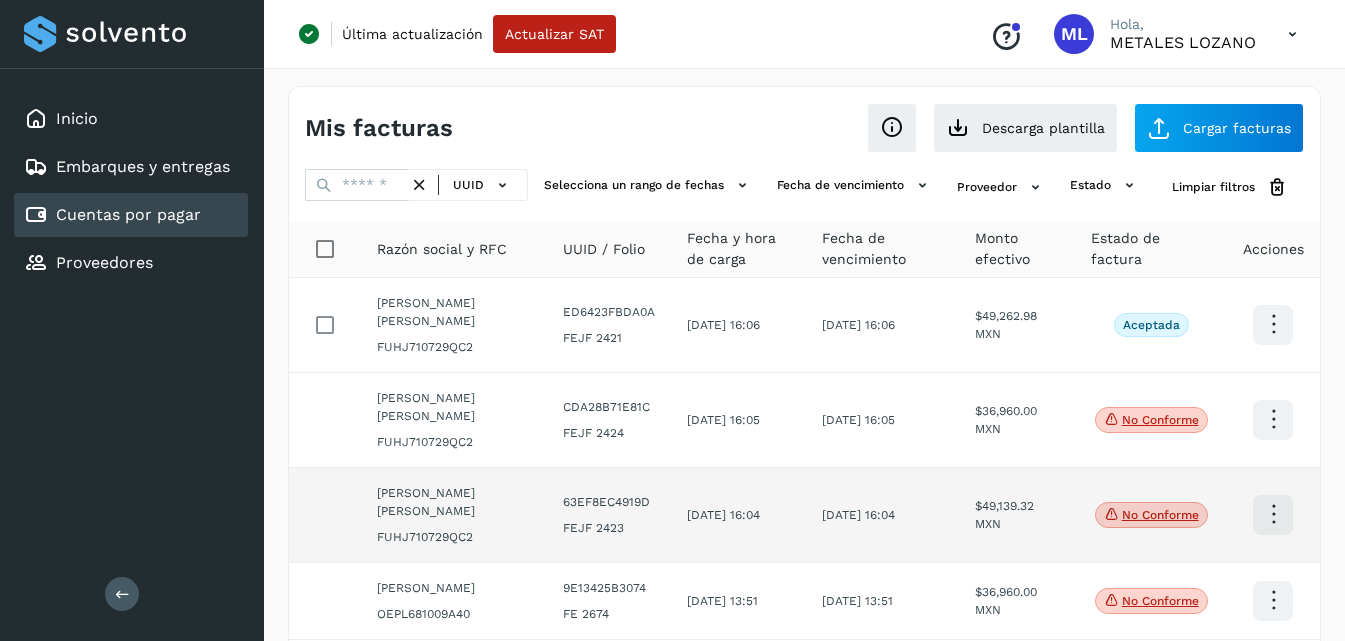 click at bounding box center (1273, 324) 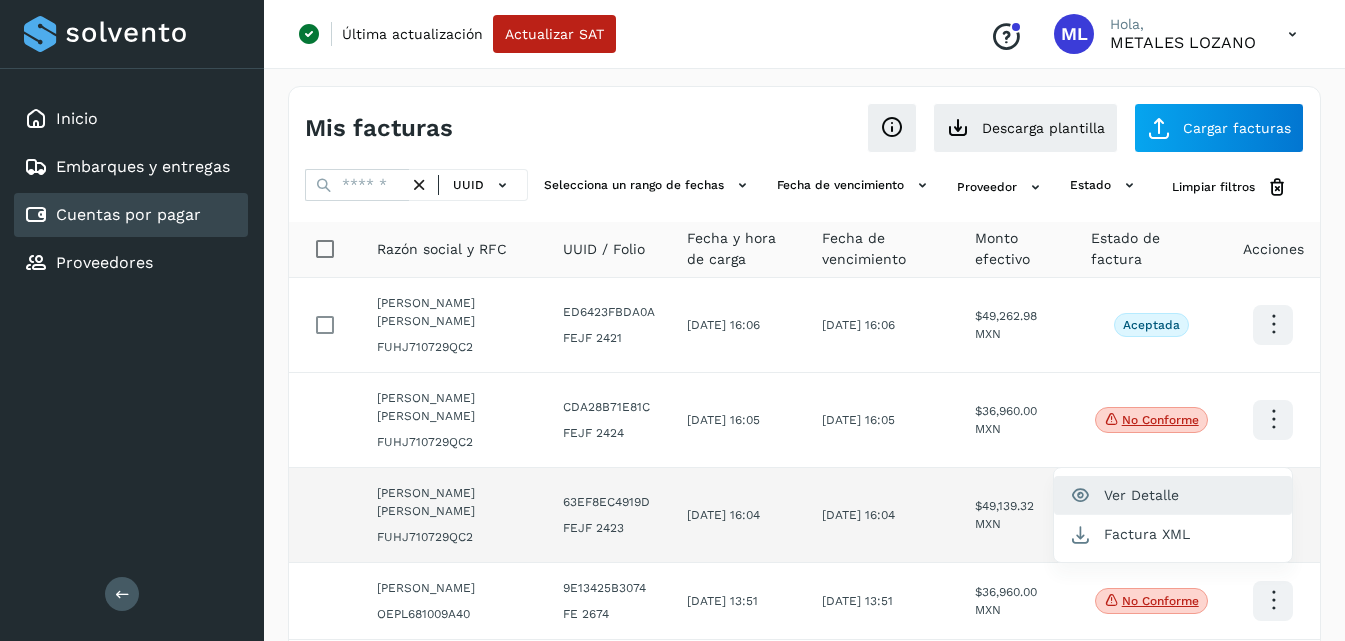 click on "Ver Detalle" 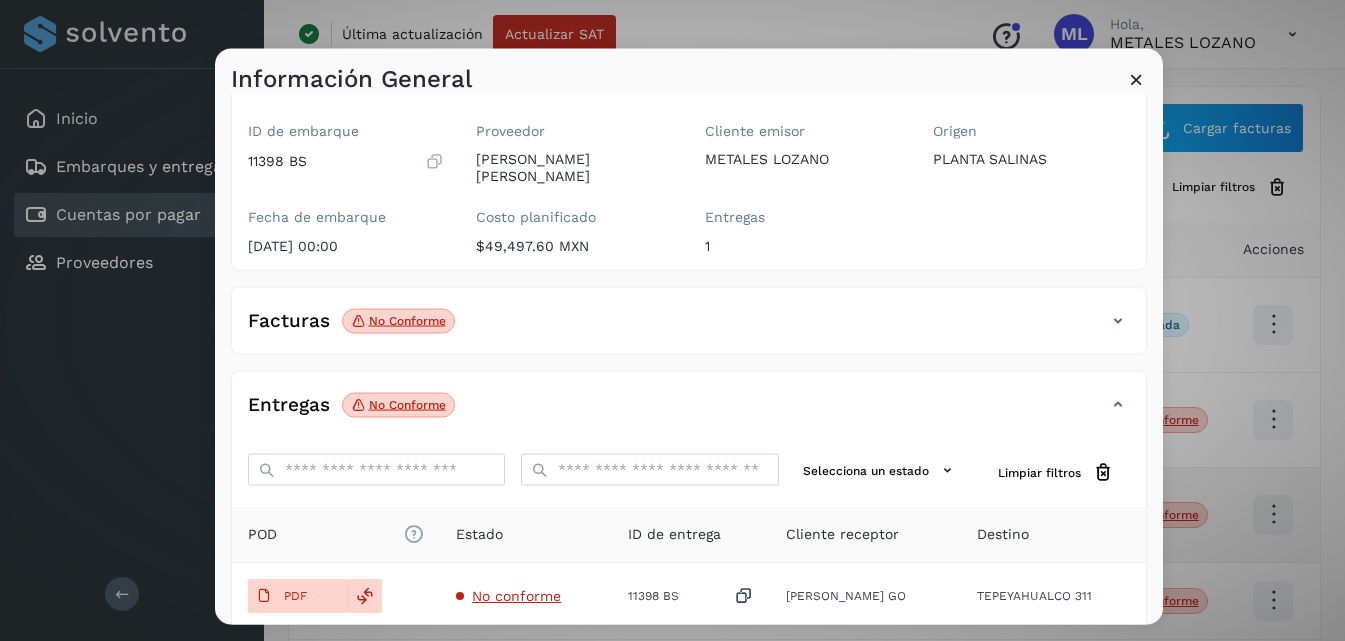 scroll, scrollTop: 300, scrollLeft: 0, axis: vertical 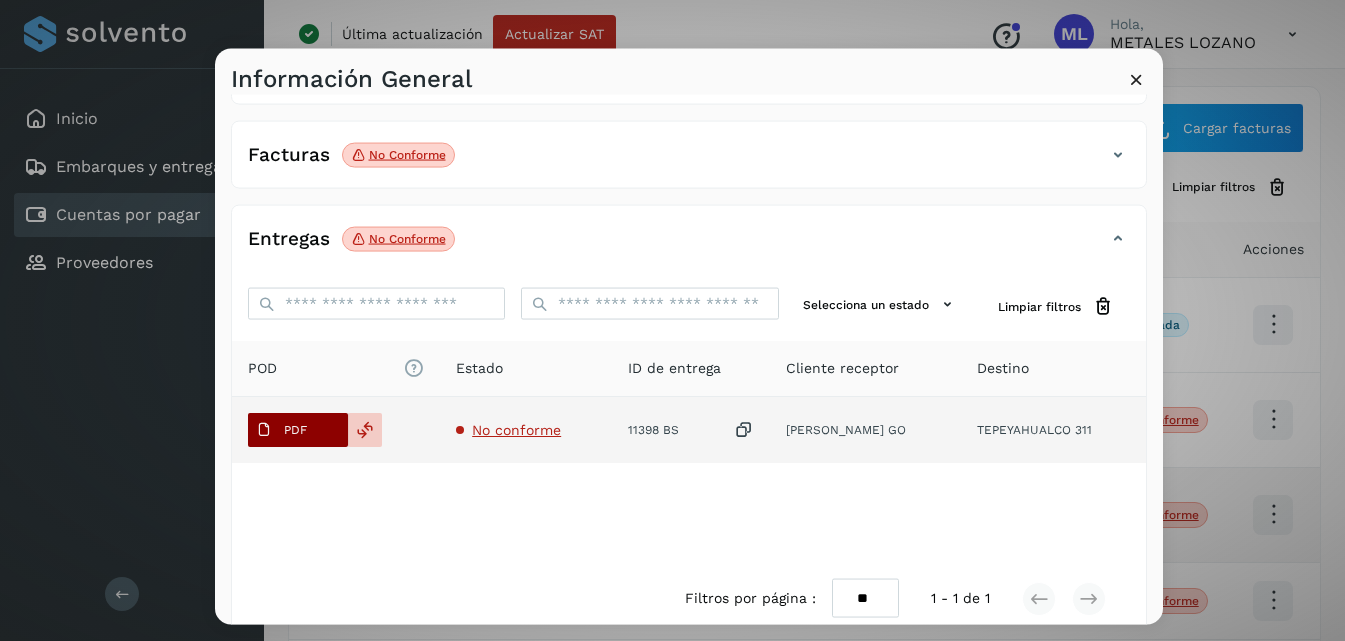 click on "PDF" at bounding box center [281, 430] 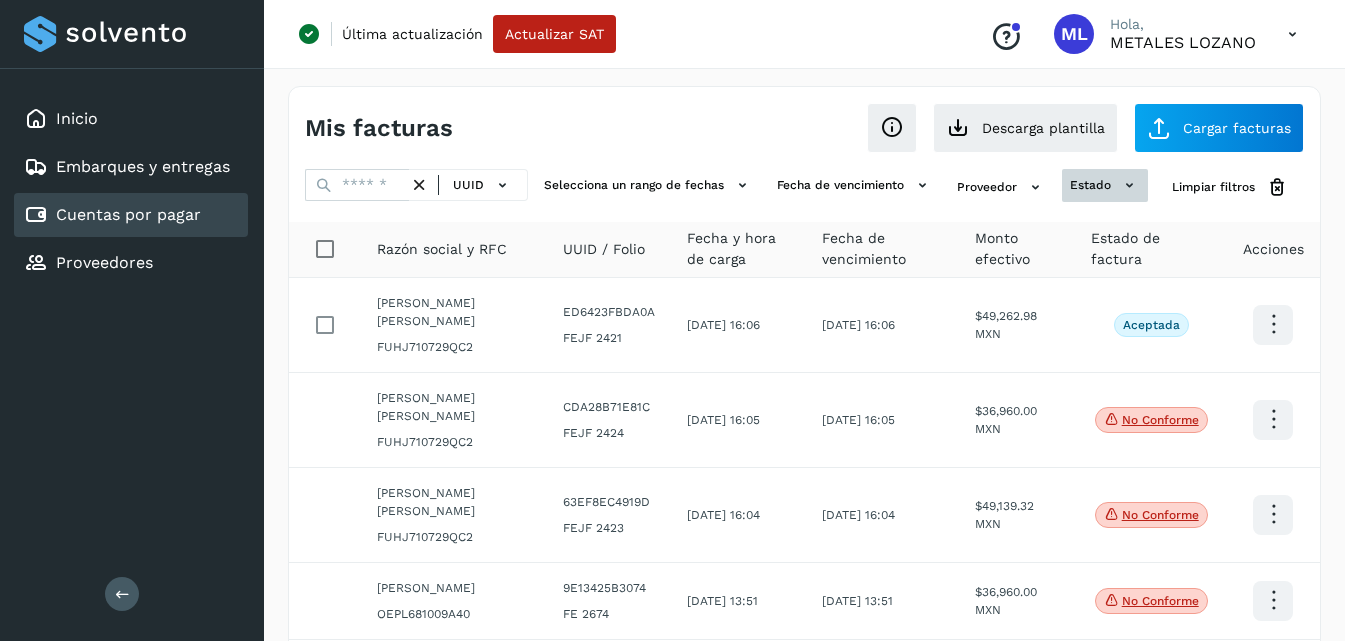 click on "estado" 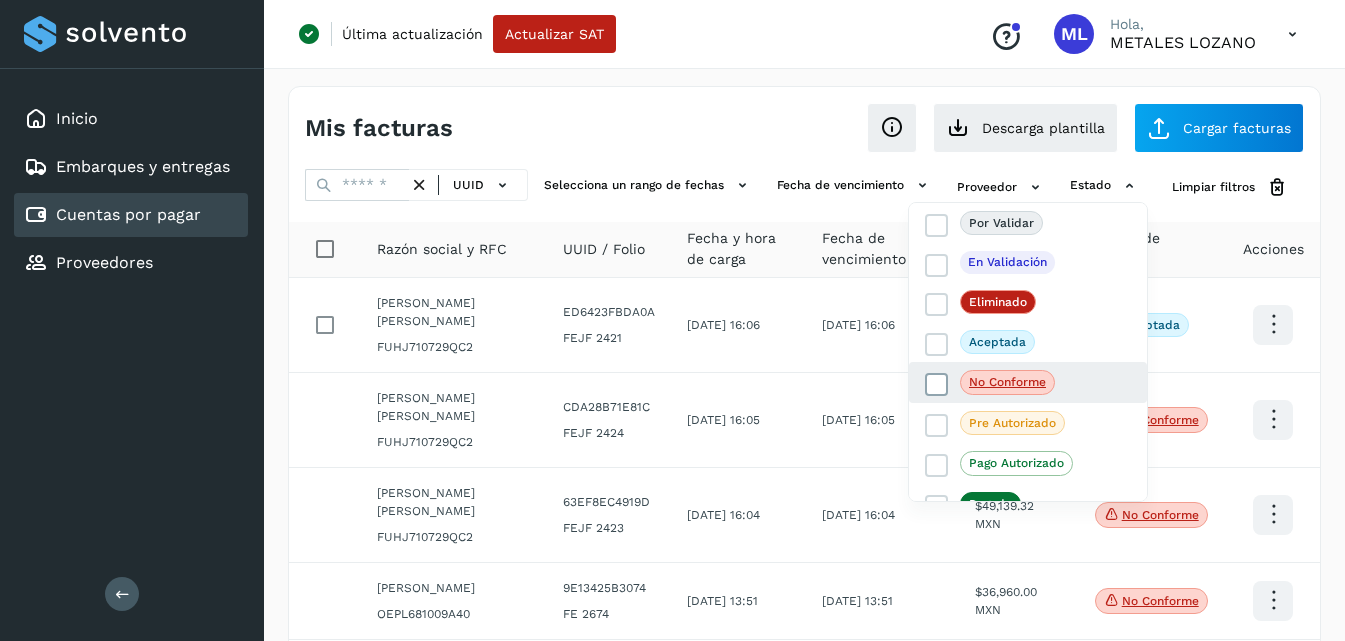click on "No conforme" 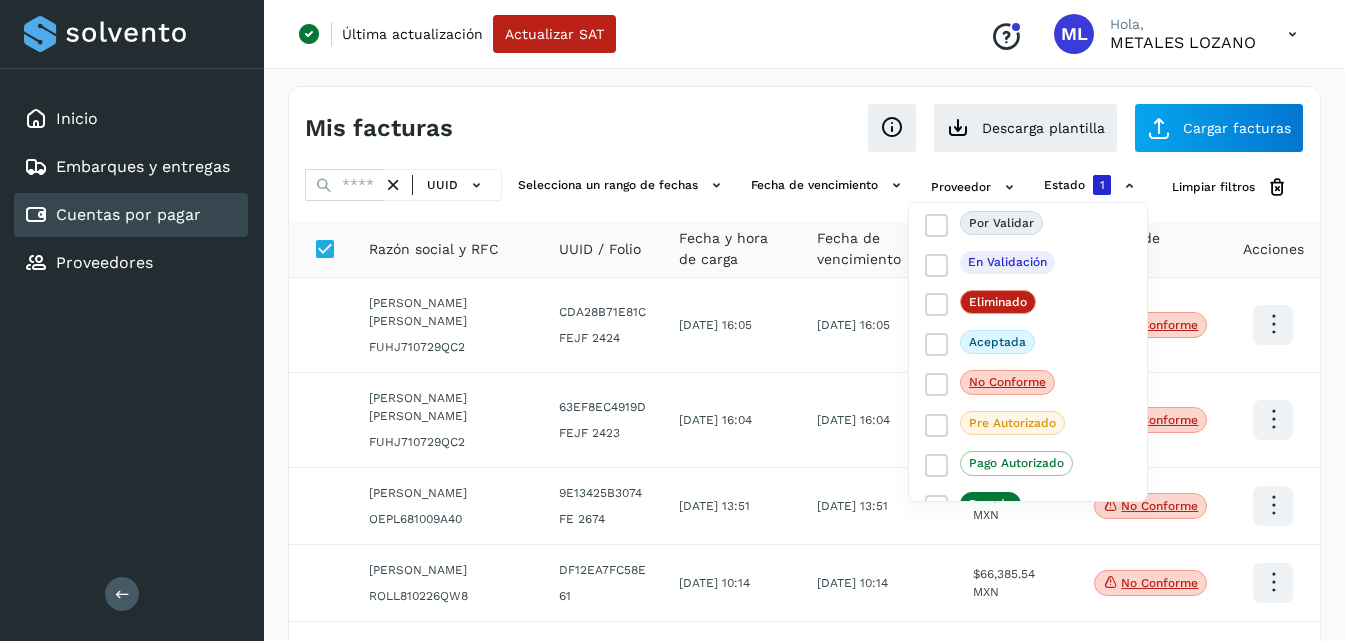 click at bounding box center [672, 320] 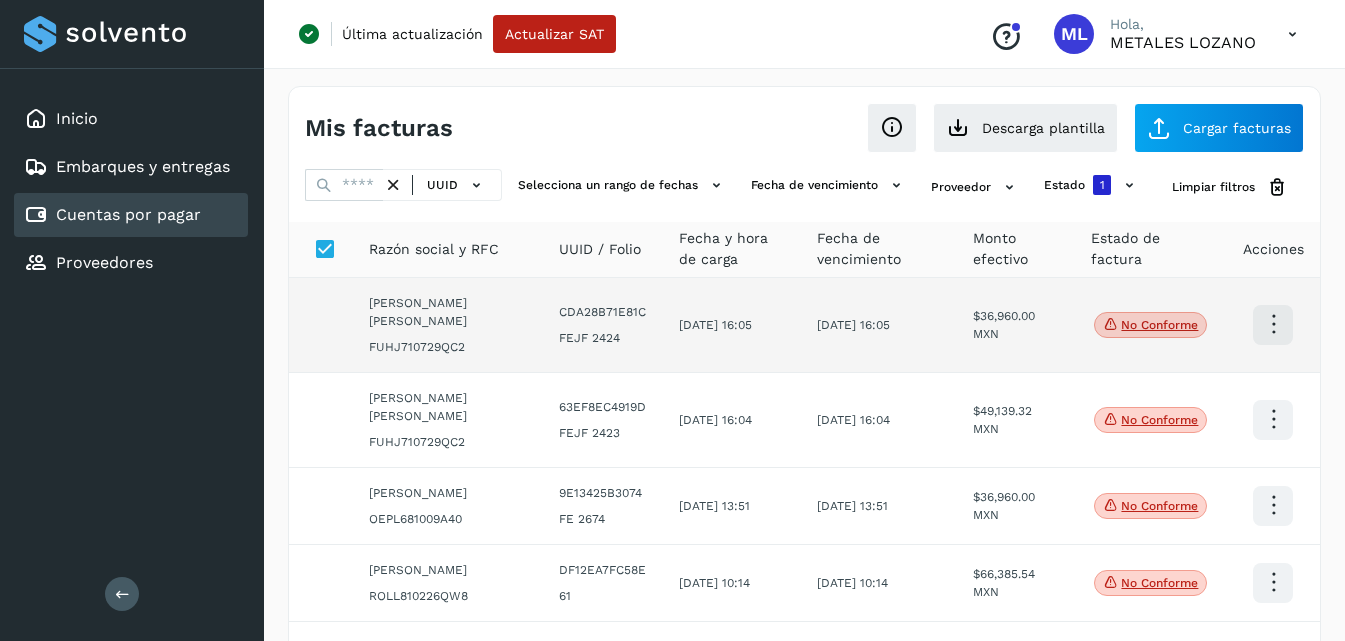 click at bounding box center (1273, 324) 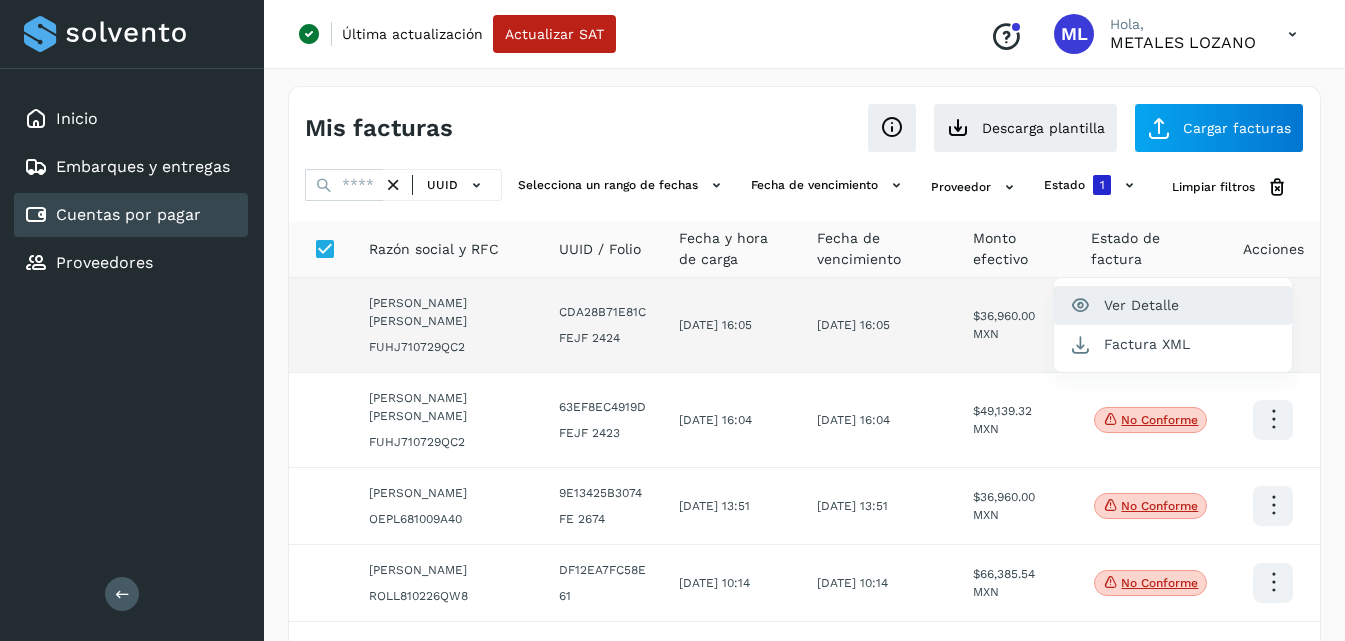 click on "Ver Detalle" 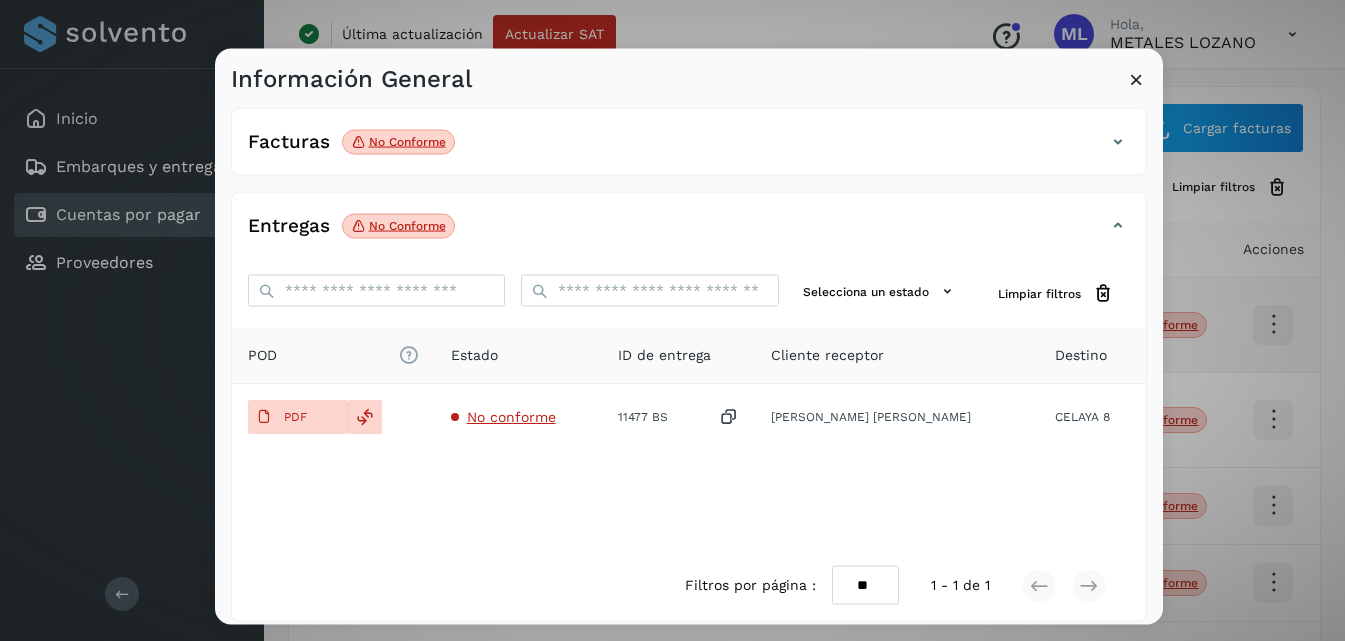 scroll, scrollTop: 326, scrollLeft: 0, axis: vertical 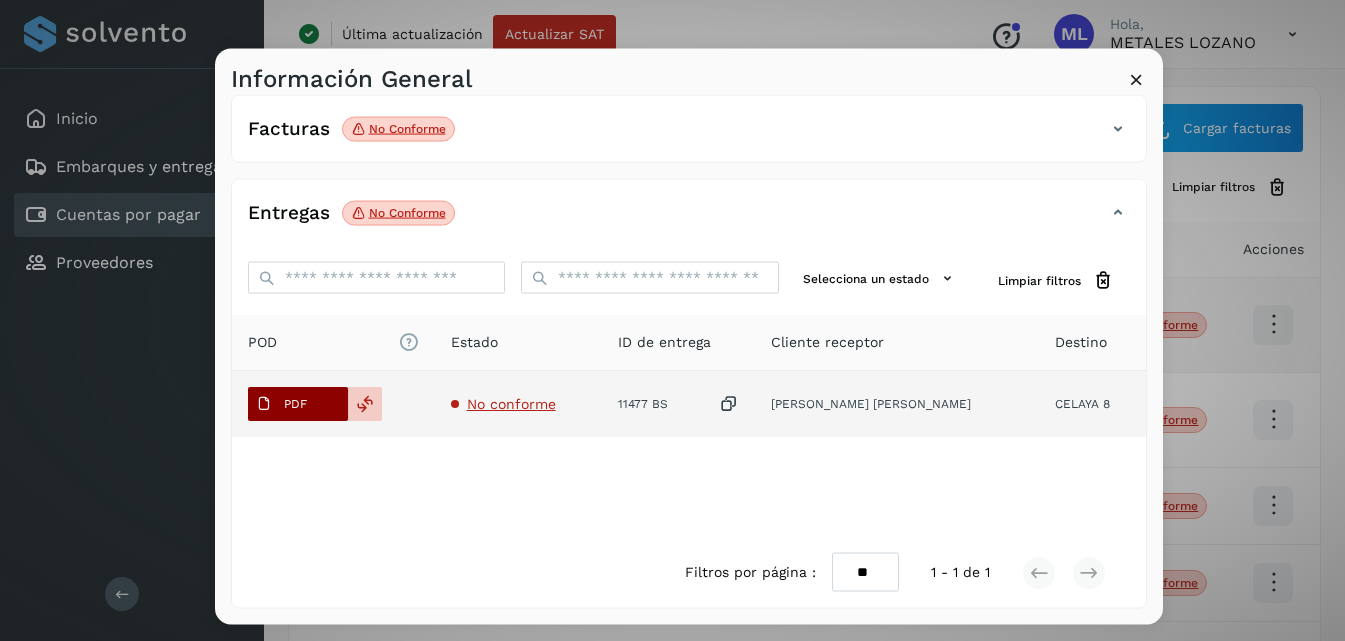 click on "PDF" at bounding box center [281, 404] 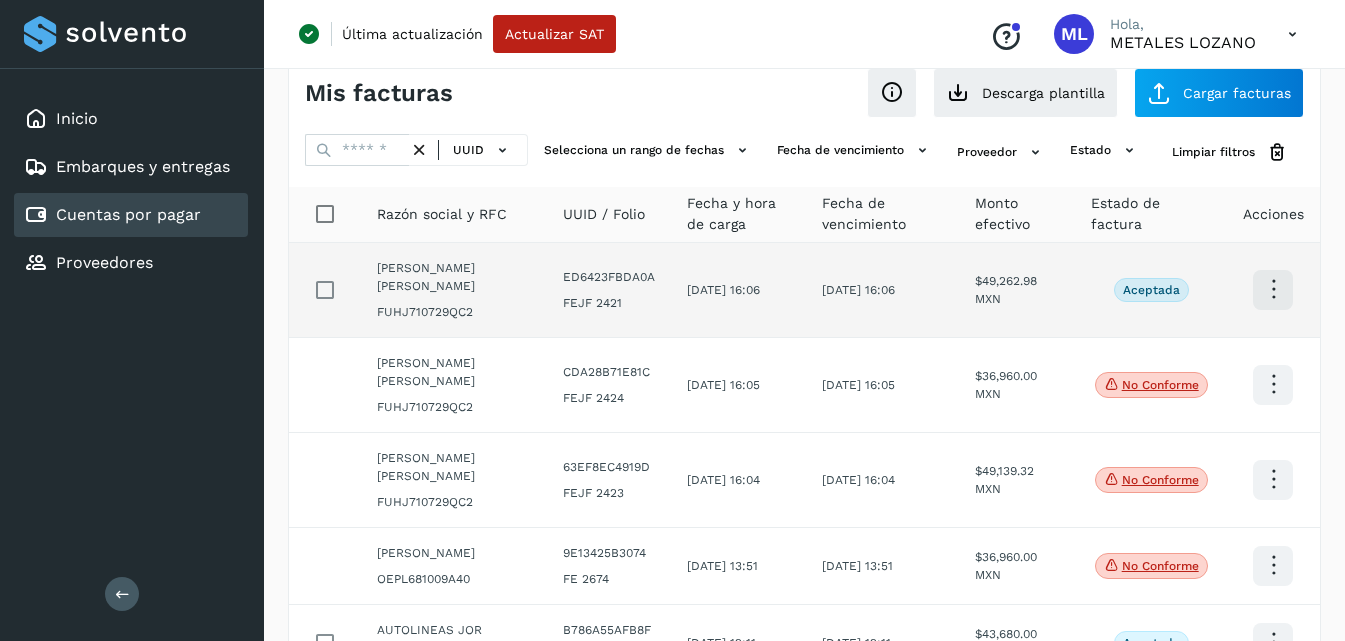 scroll, scrollTop: 0, scrollLeft: 0, axis: both 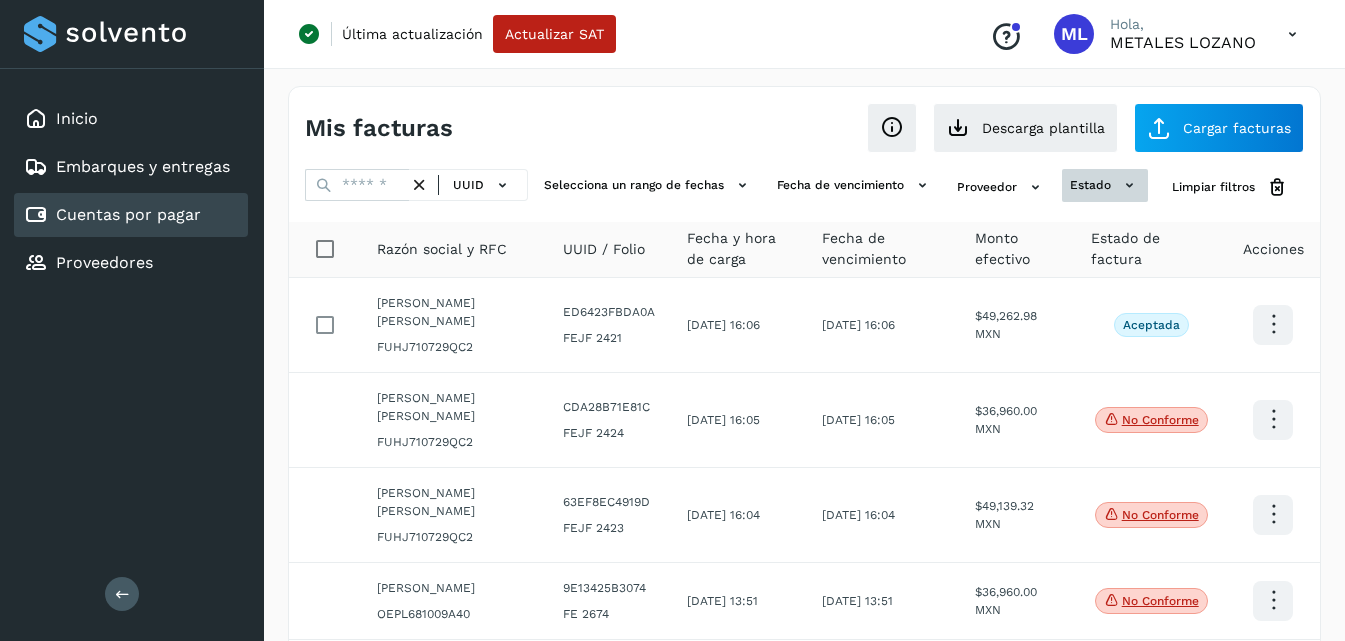 click on "estado" 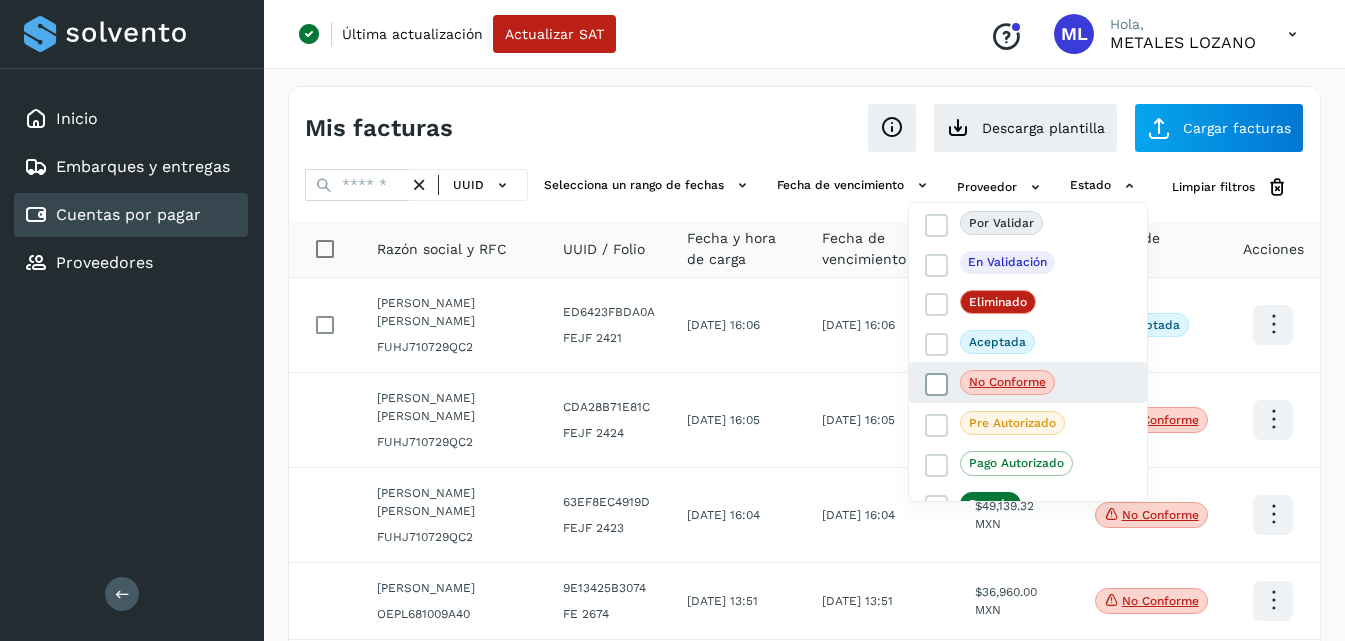 click on "No conforme" 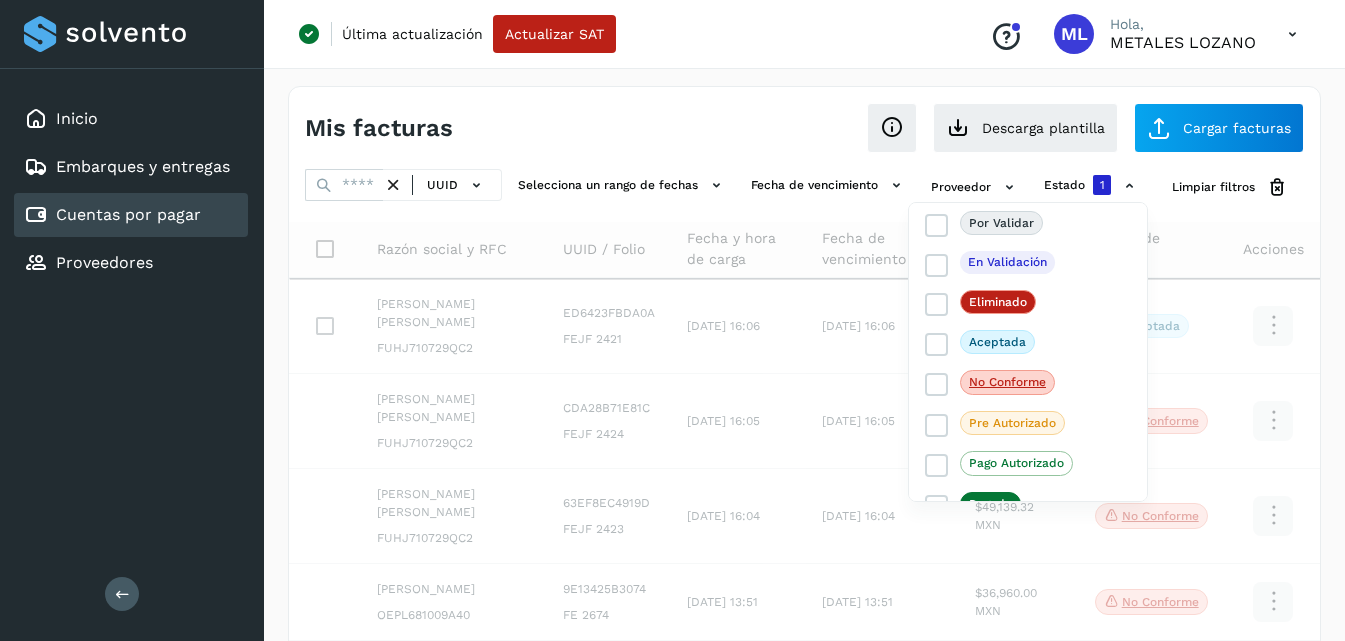 click at bounding box center (672, 320) 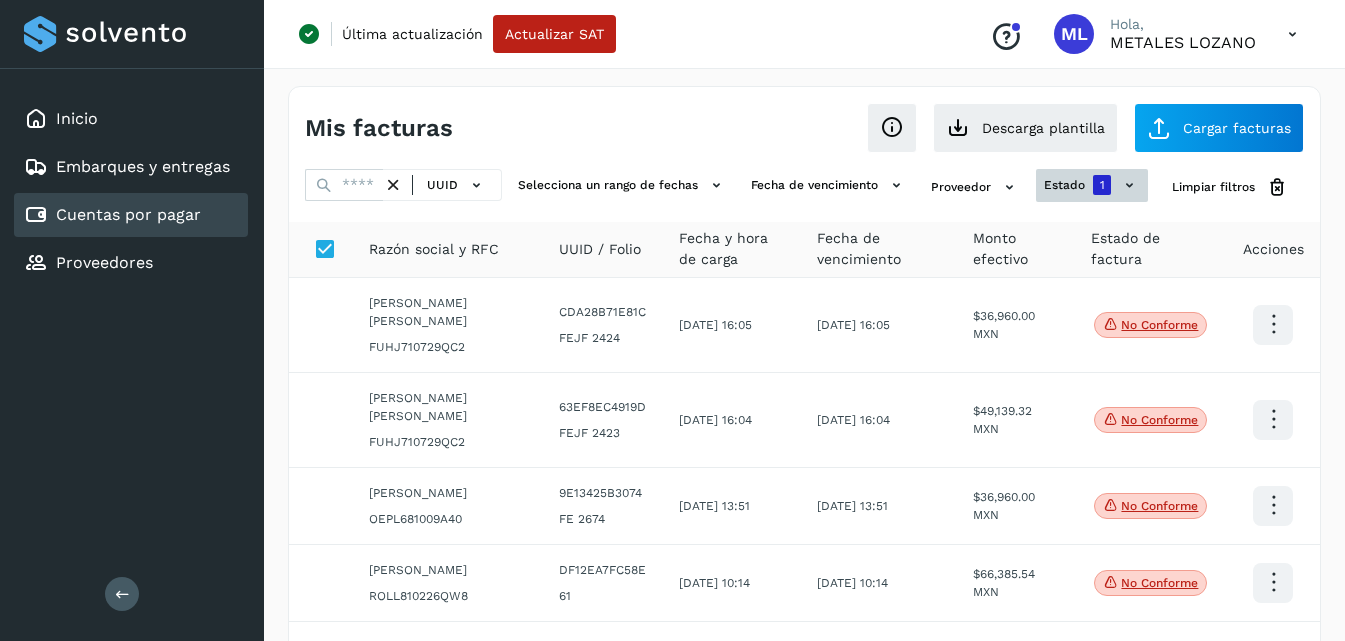 click on "estado" 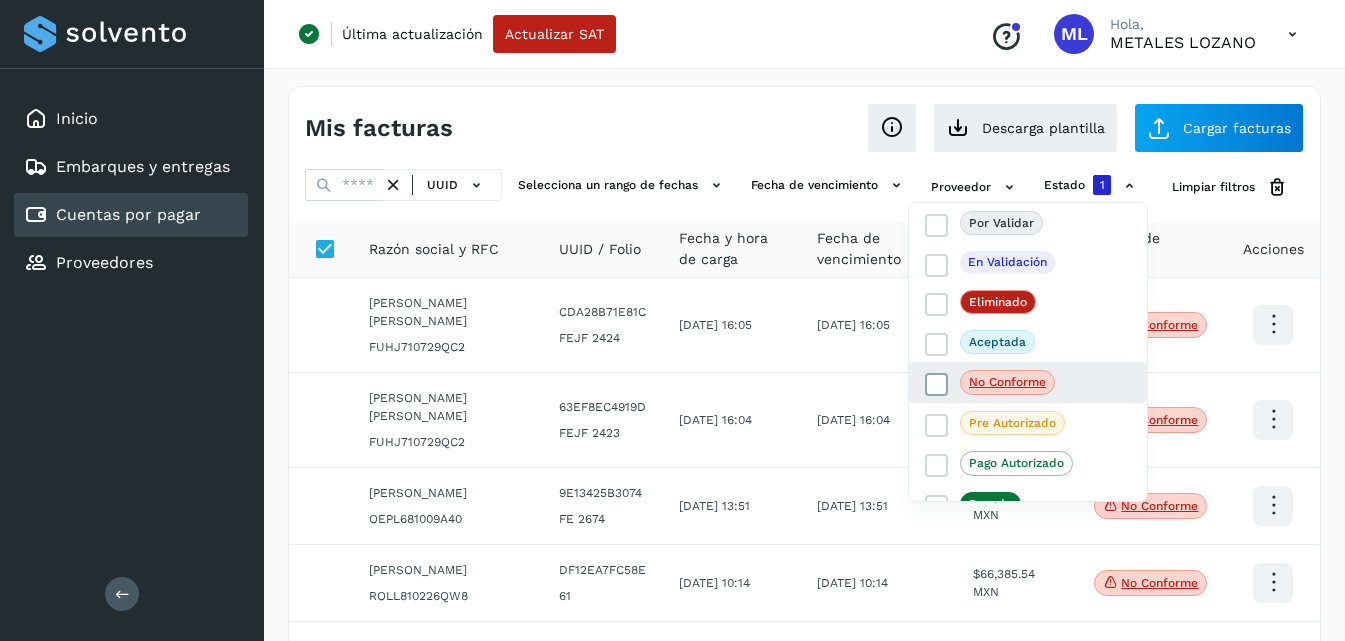 click at bounding box center [937, 385] 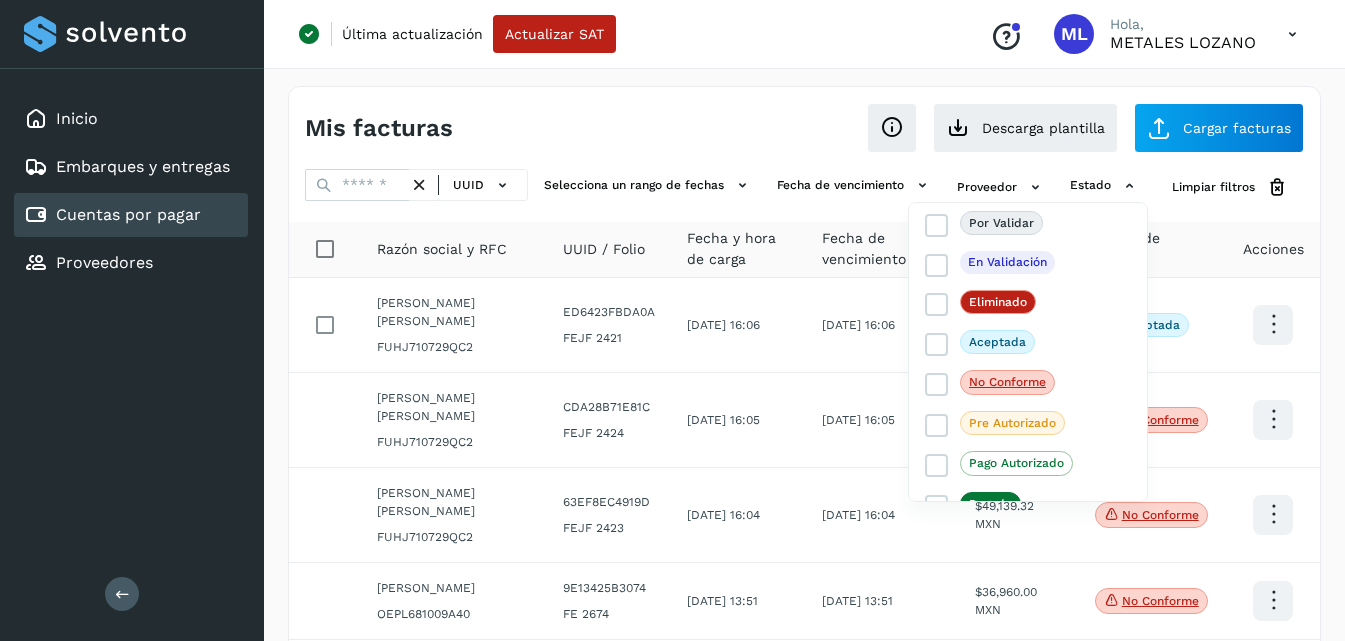 click on "Inicio Embarques y entregas Cuentas por pagar Proveedores Salir" at bounding box center (132, 320) 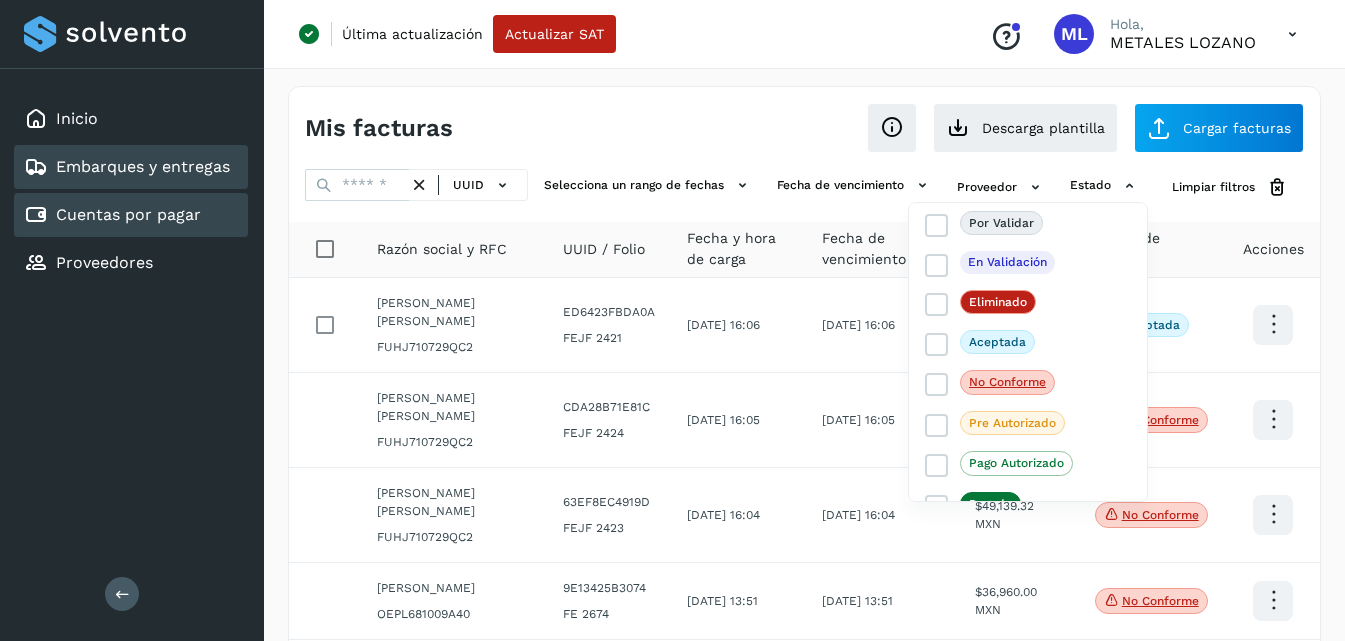 click on "Embarques y entregas" at bounding box center [143, 166] 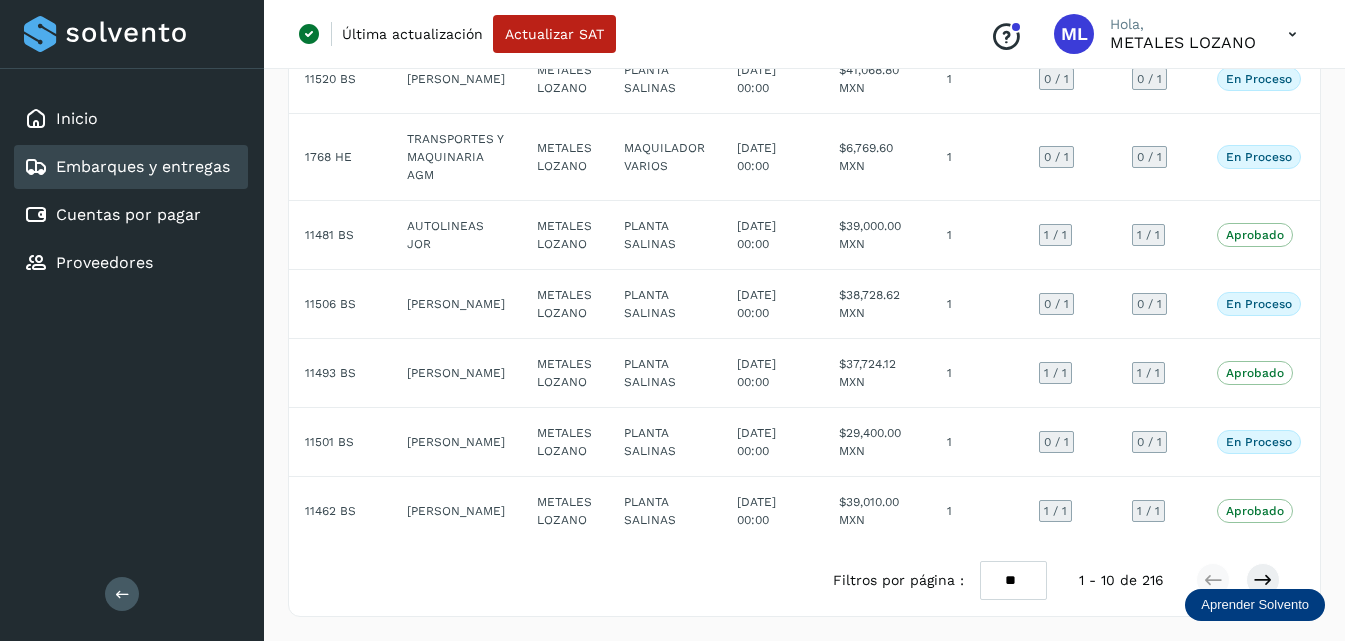 scroll, scrollTop: 563, scrollLeft: 0, axis: vertical 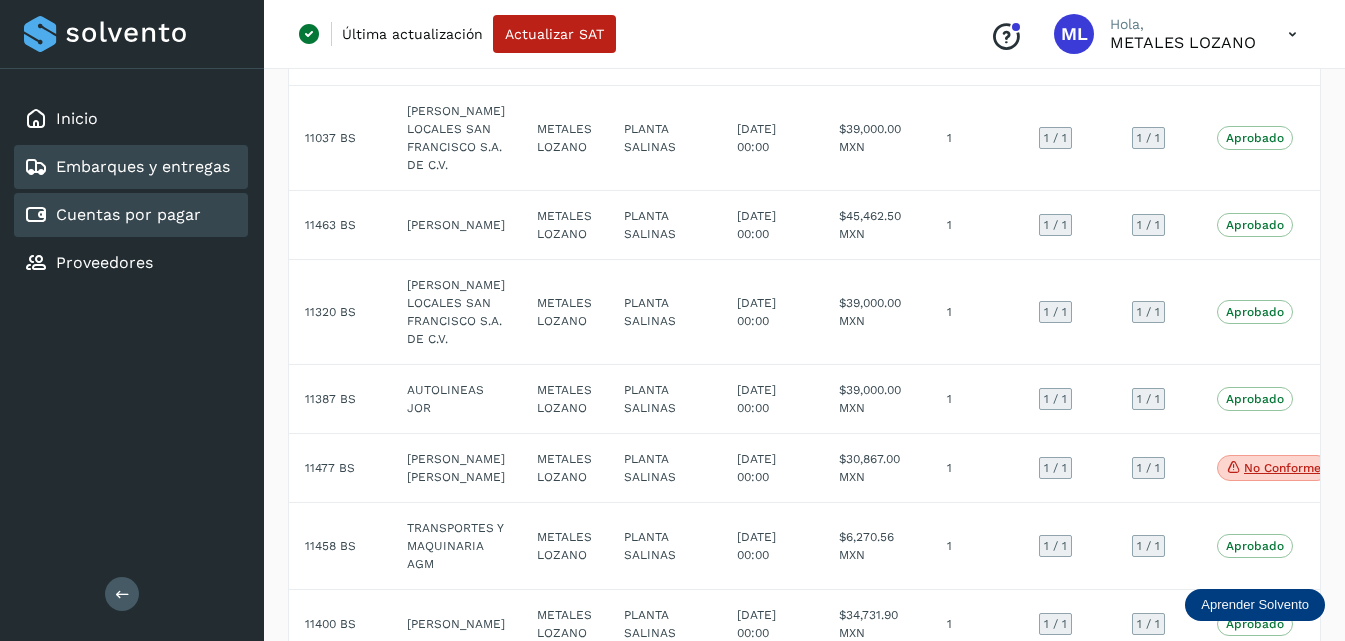 click on "Cuentas por pagar" at bounding box center [128, 214] 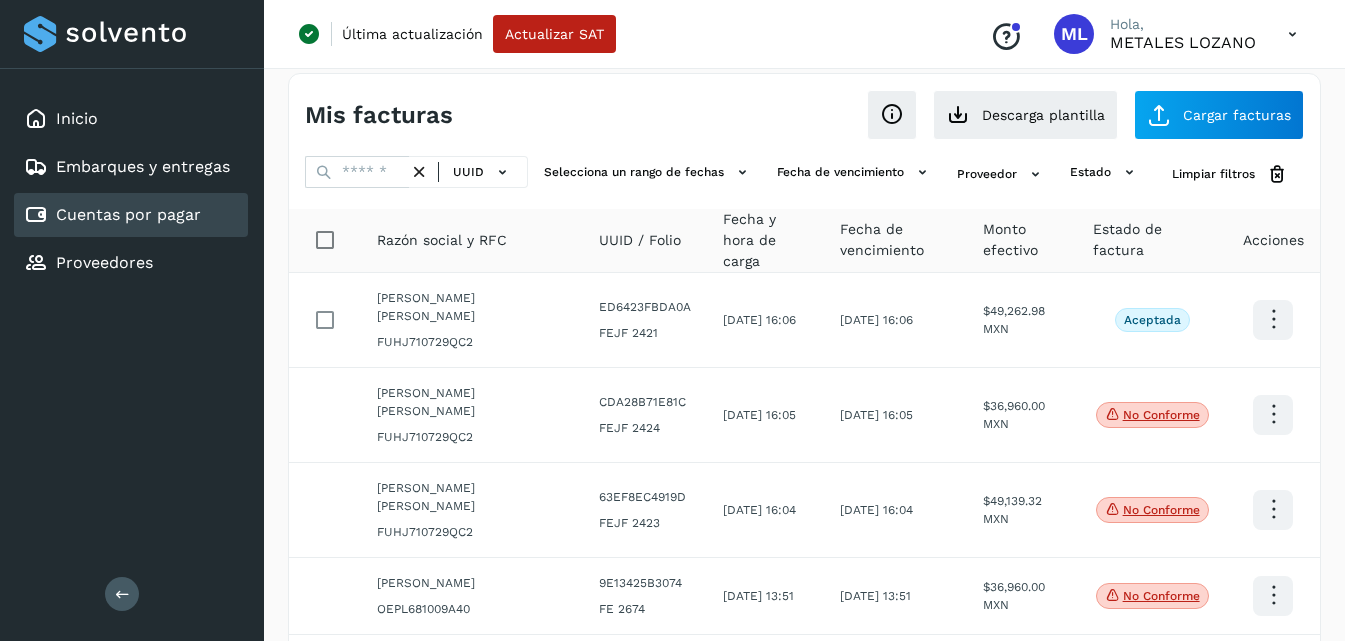 scroll, scrollTop: 0, scrollLeft: 0, axis: both 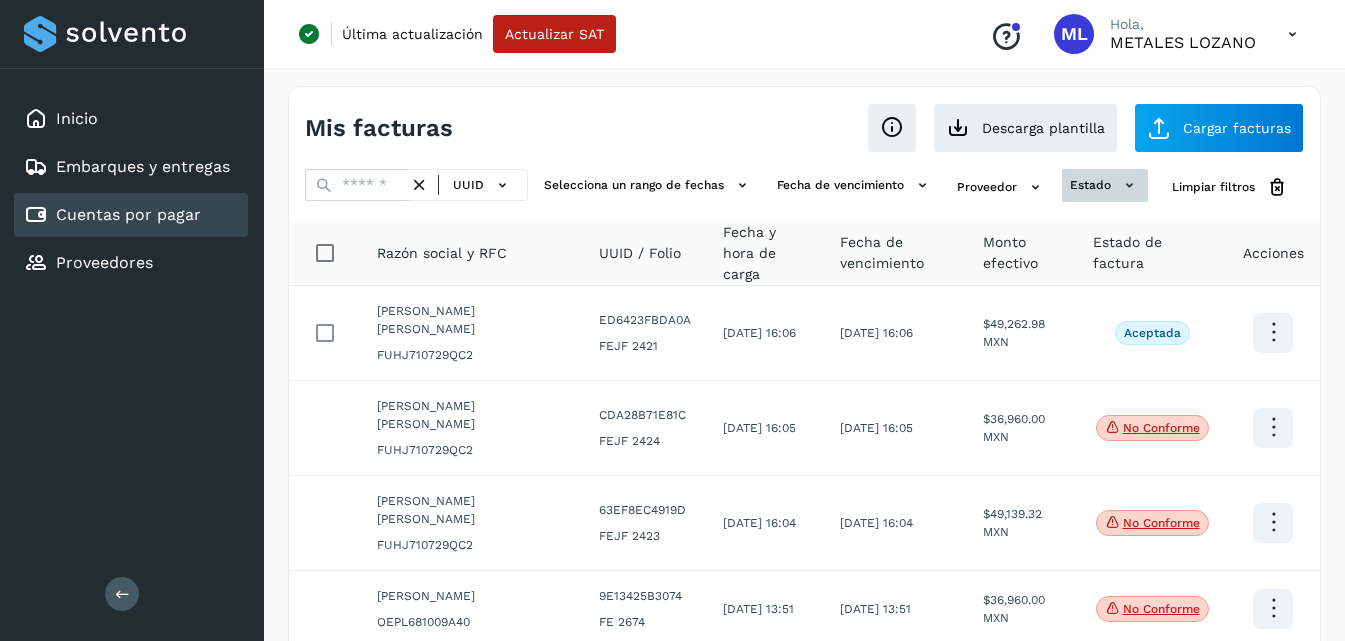 click on "estado" at bounding box center [1105, 185] 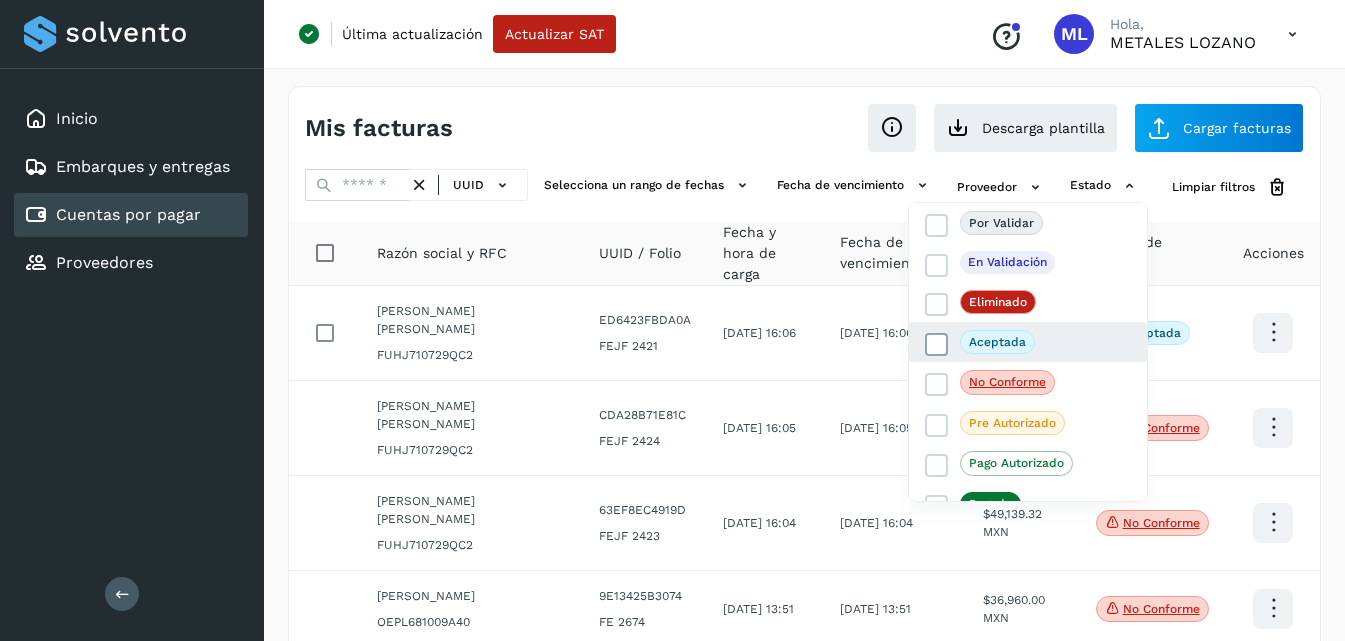 click on "Aceptada" 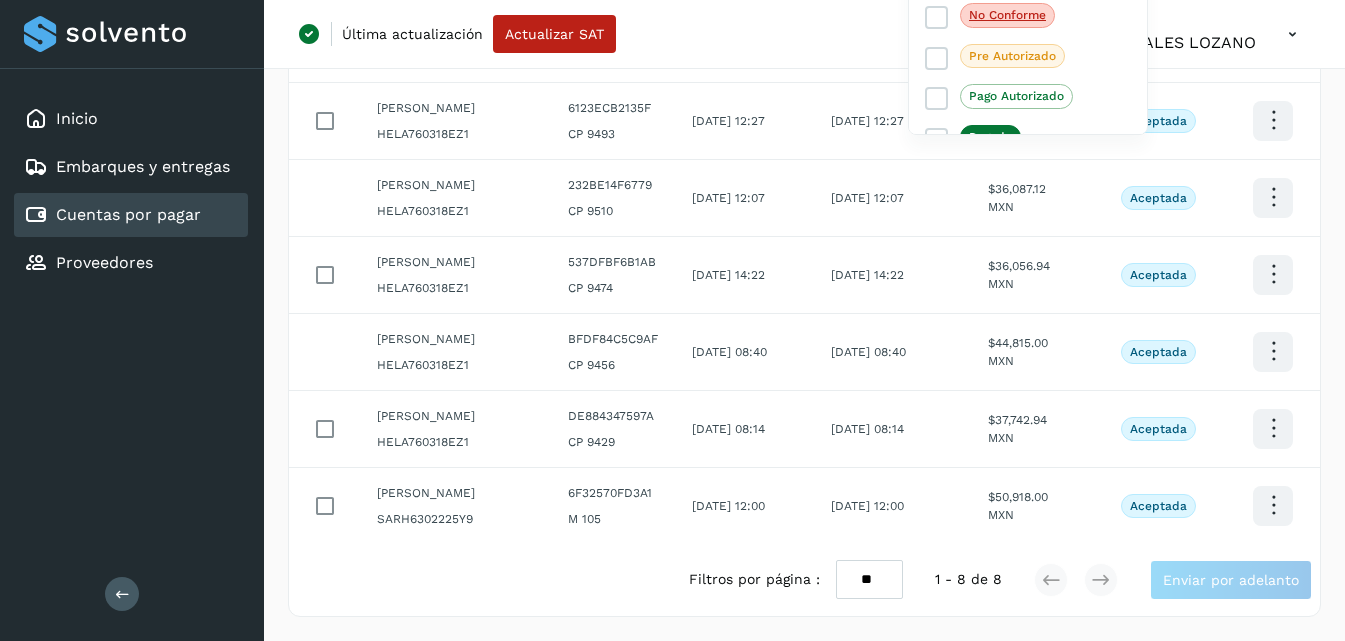 scroll, scrollTop: 475, scrollLeft: 0, axis: vertical 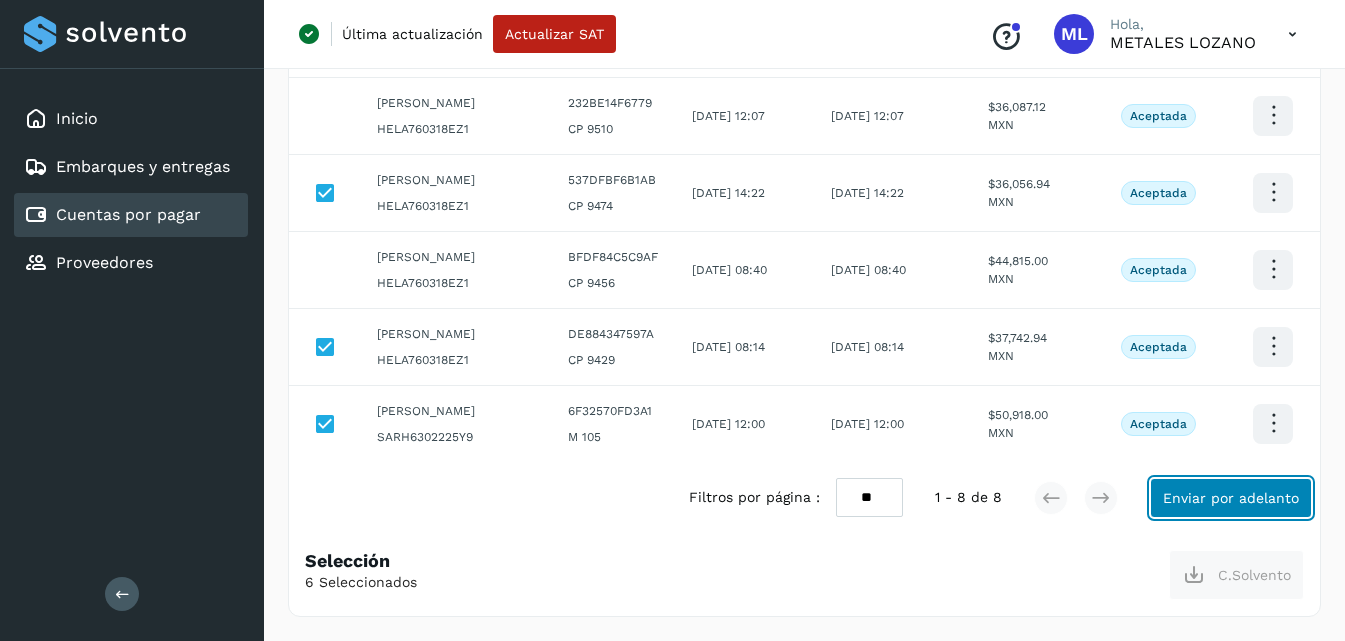click on "Enviar por adelanto" 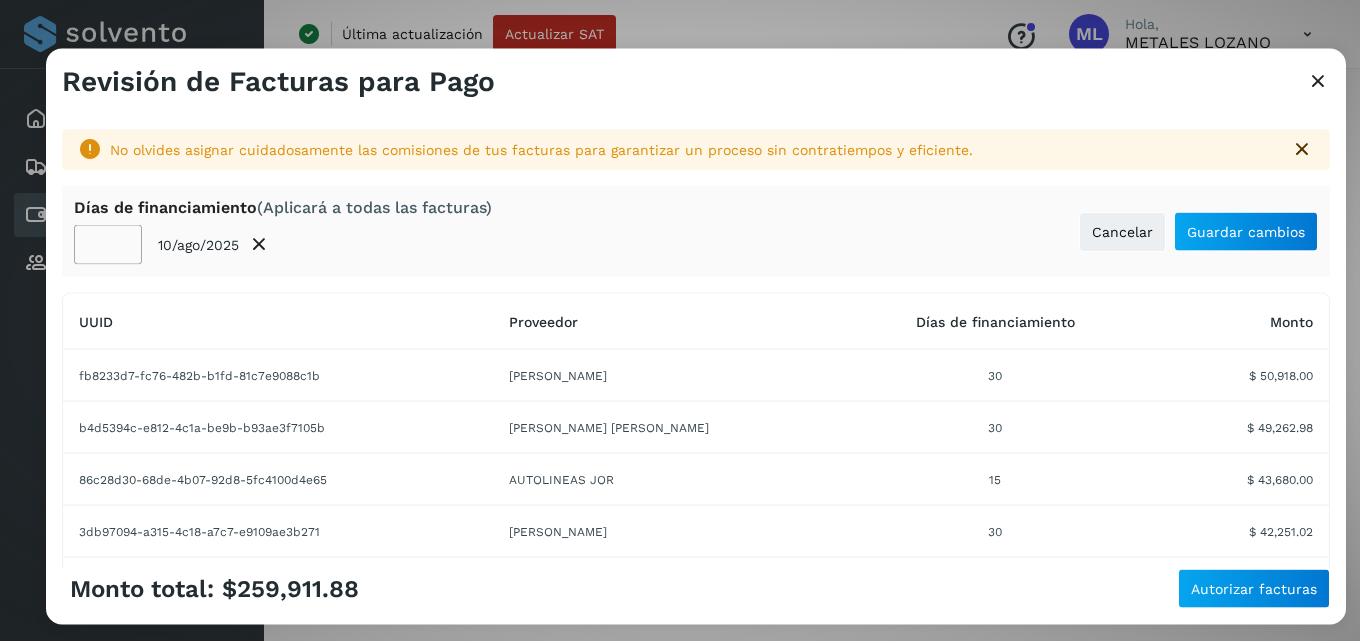 click on "**" 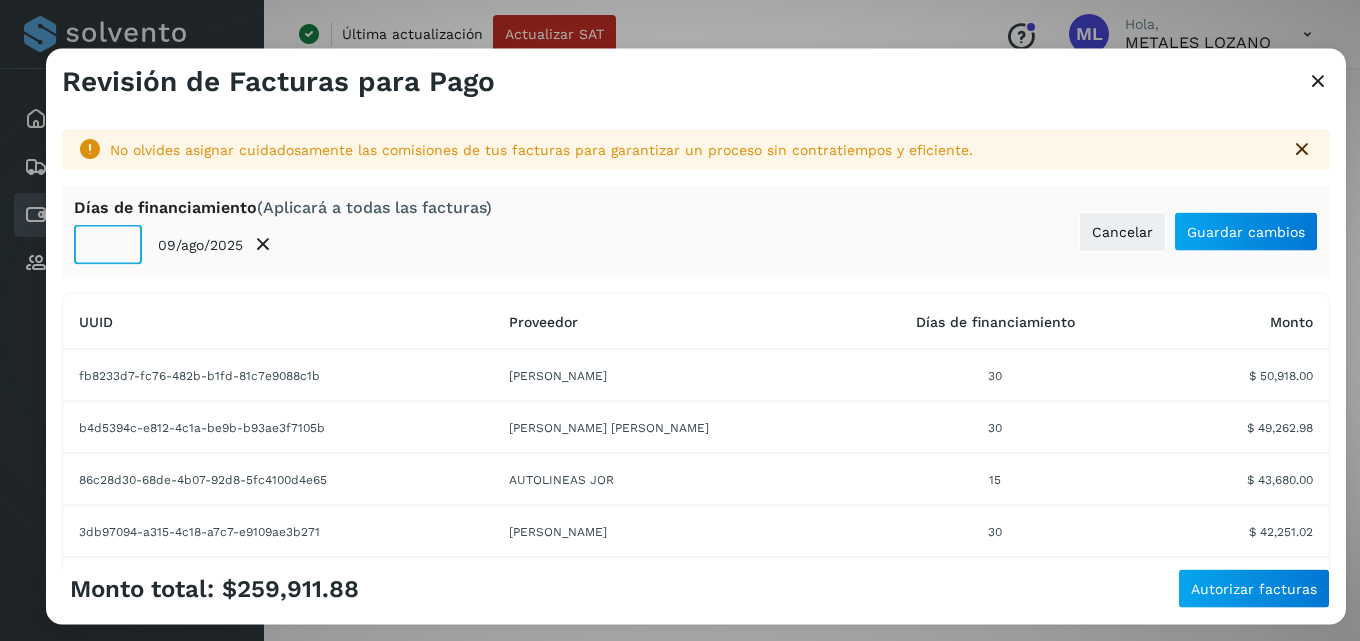 click on "**" 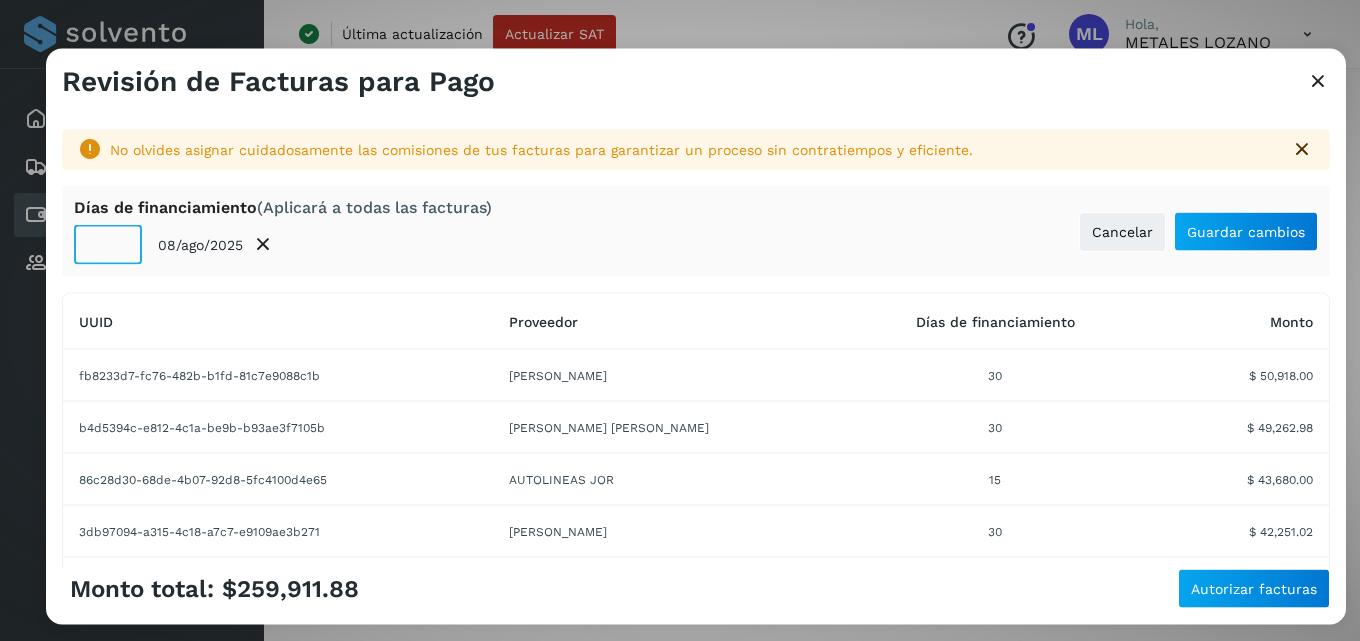 click on "**" 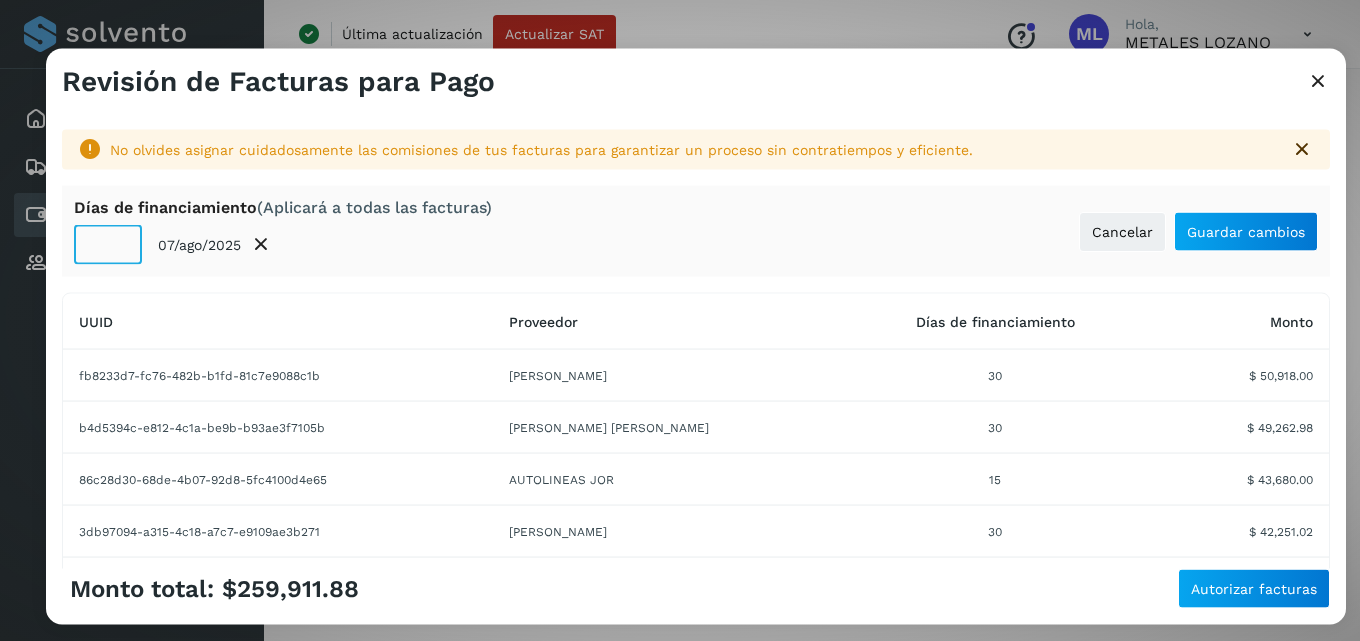 click on "**" 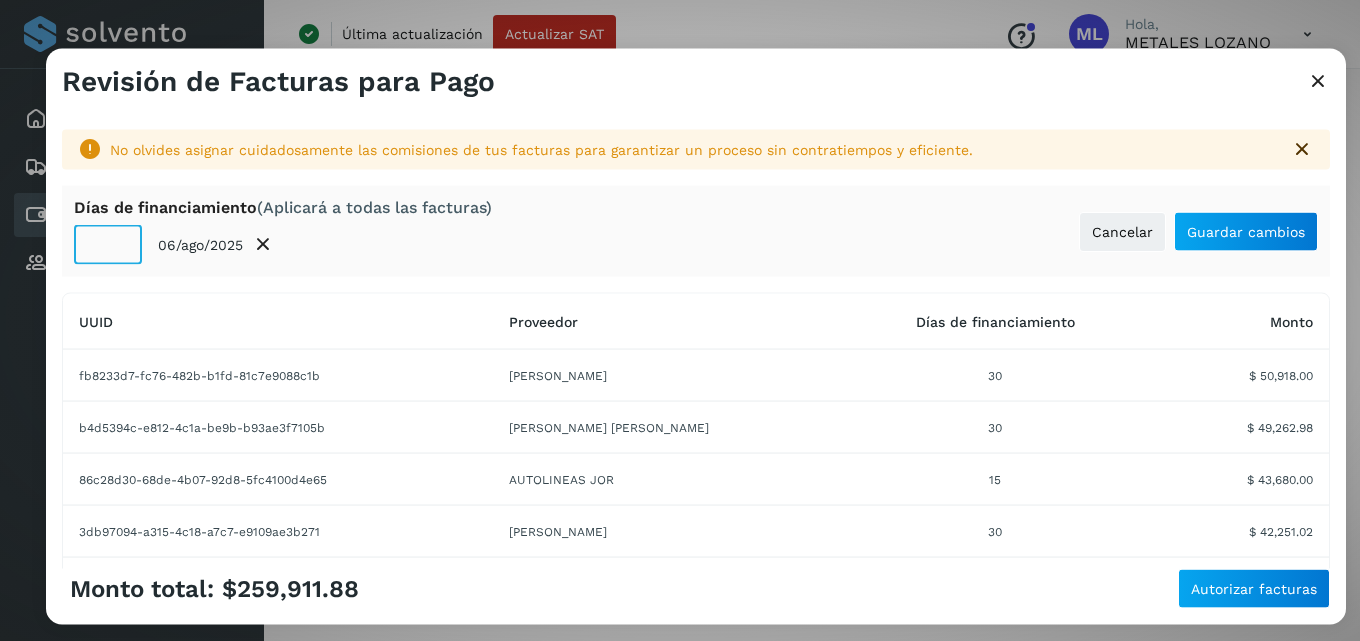 click on "**" 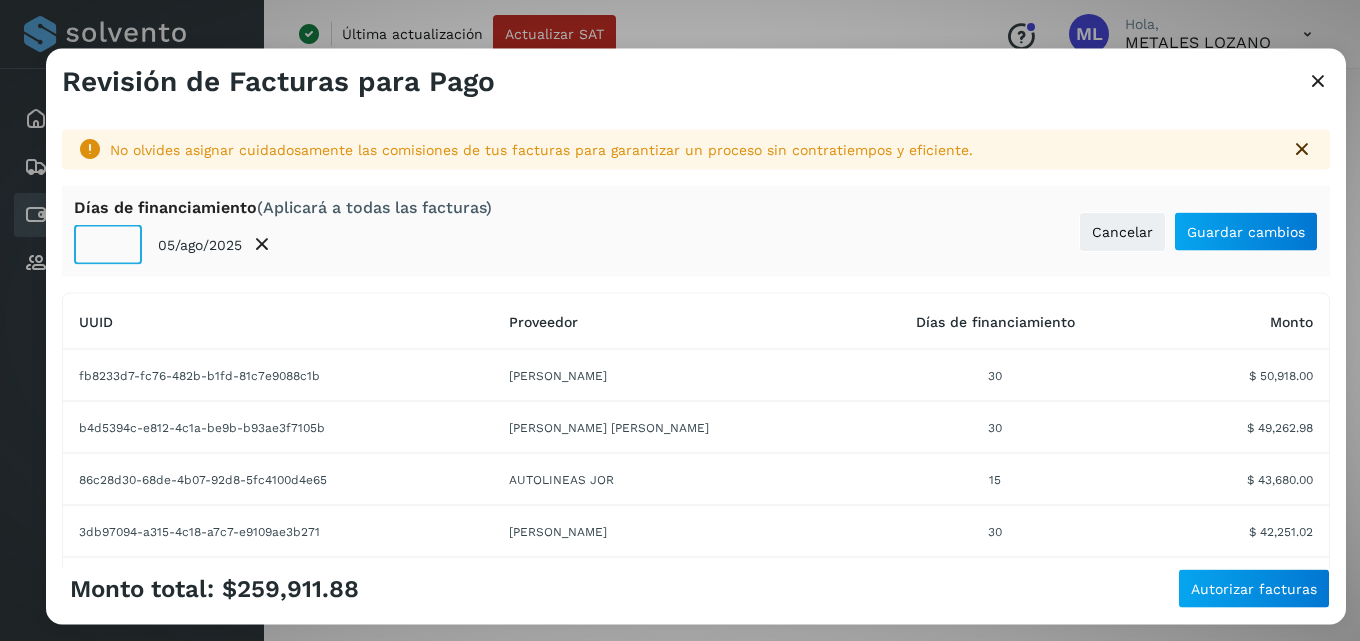 click on "**" 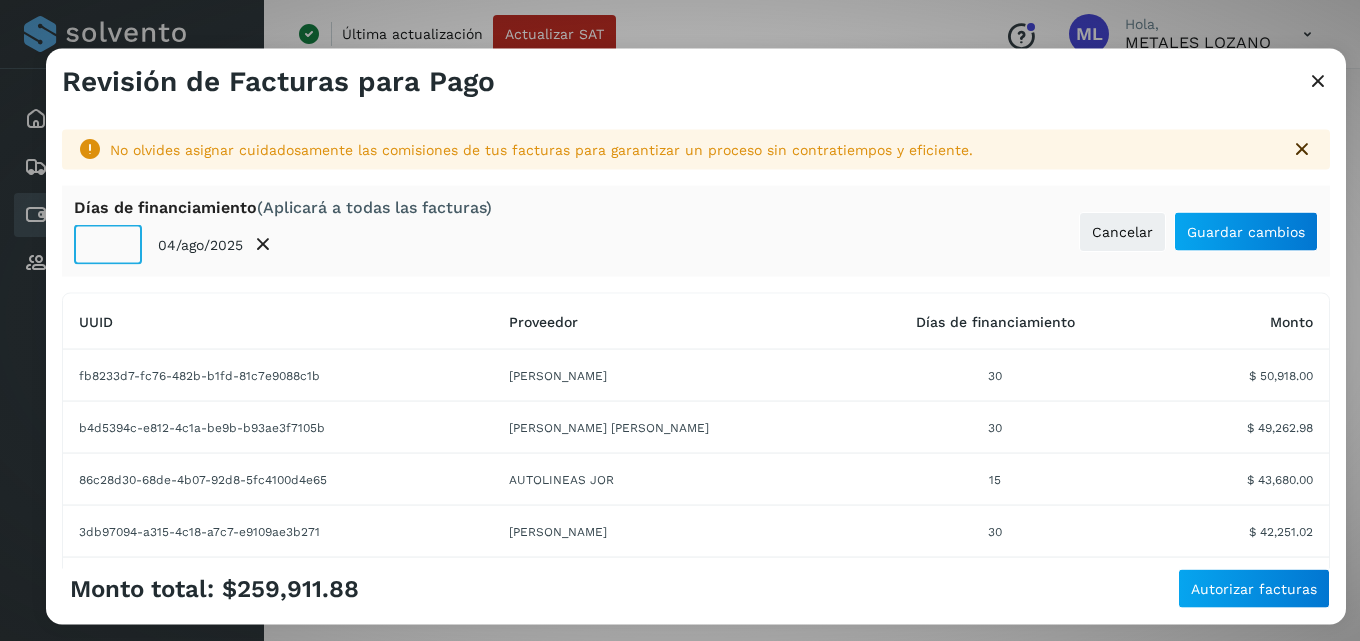 click on "**" 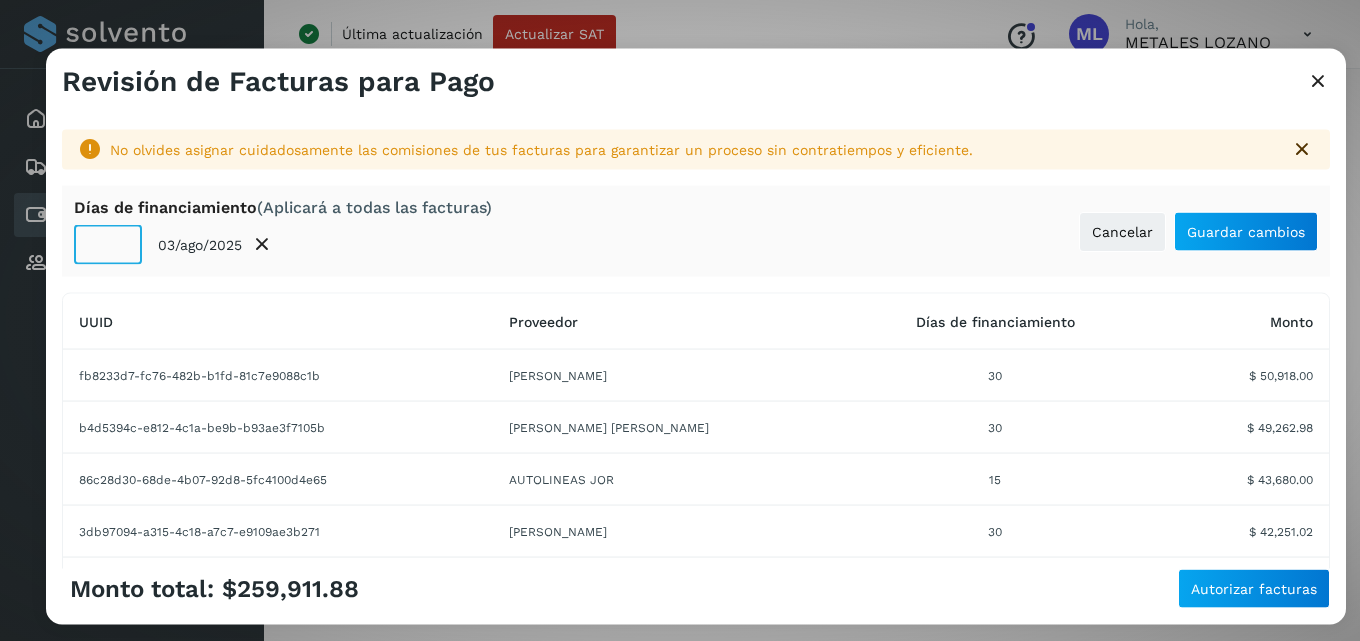 click on "**" 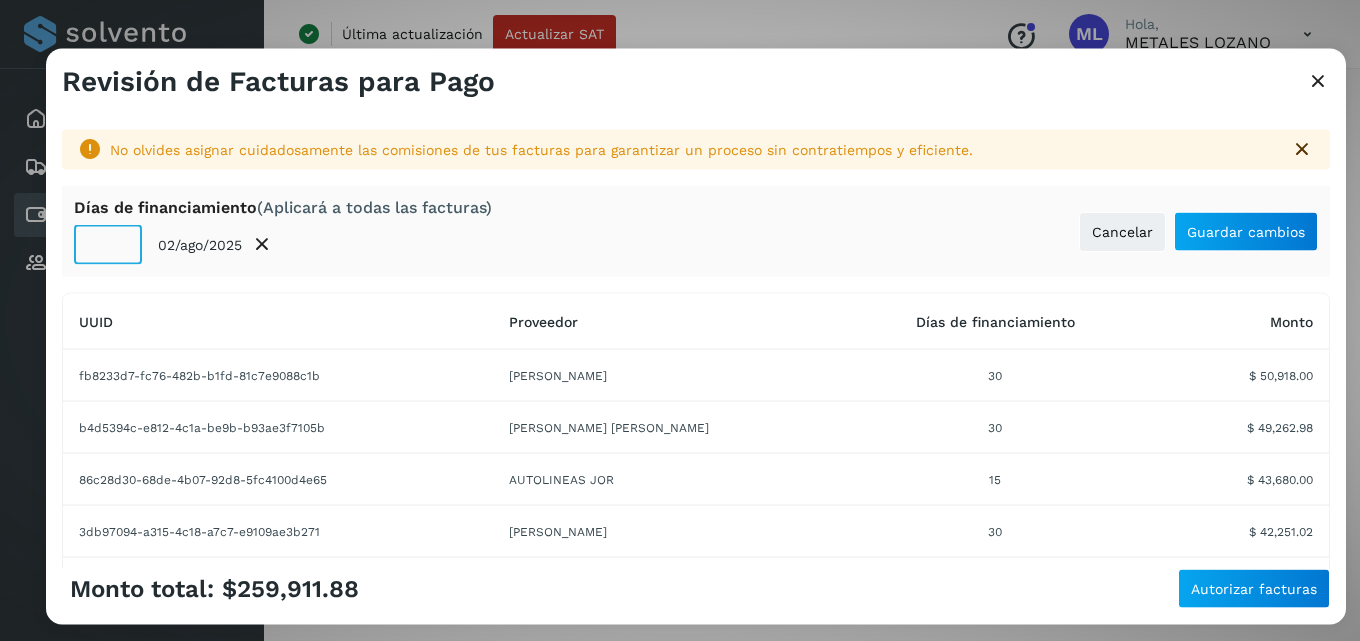 click on "**" 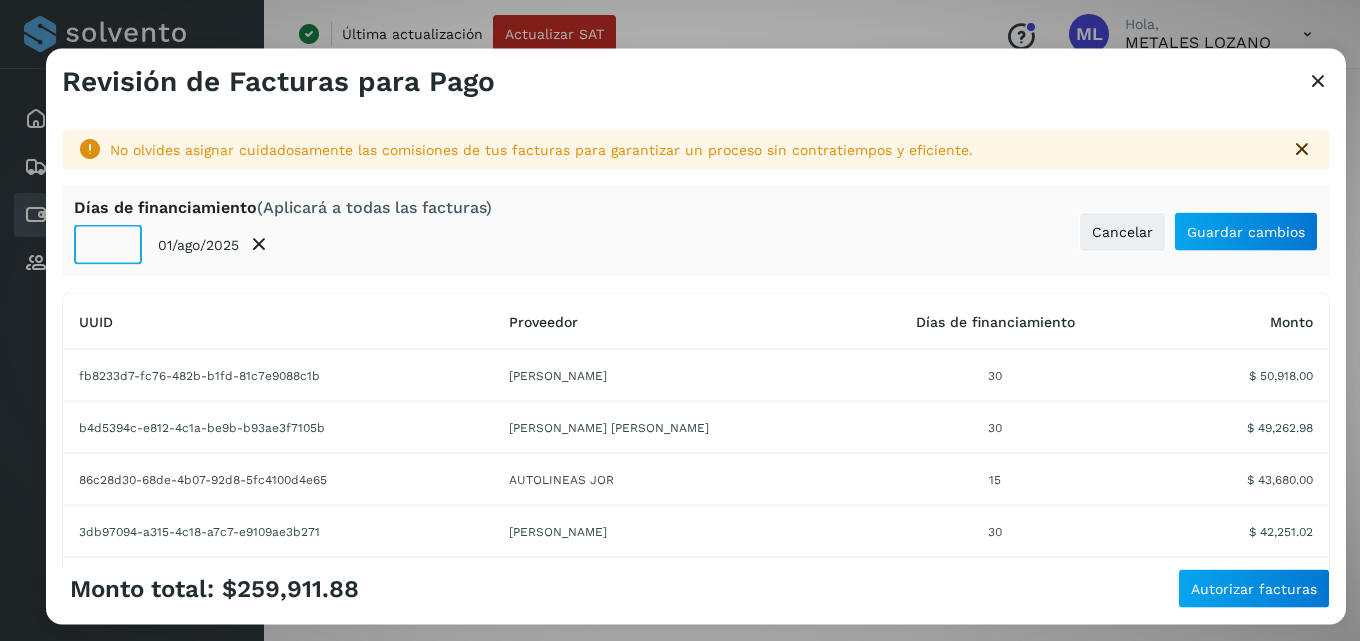 click on "**" 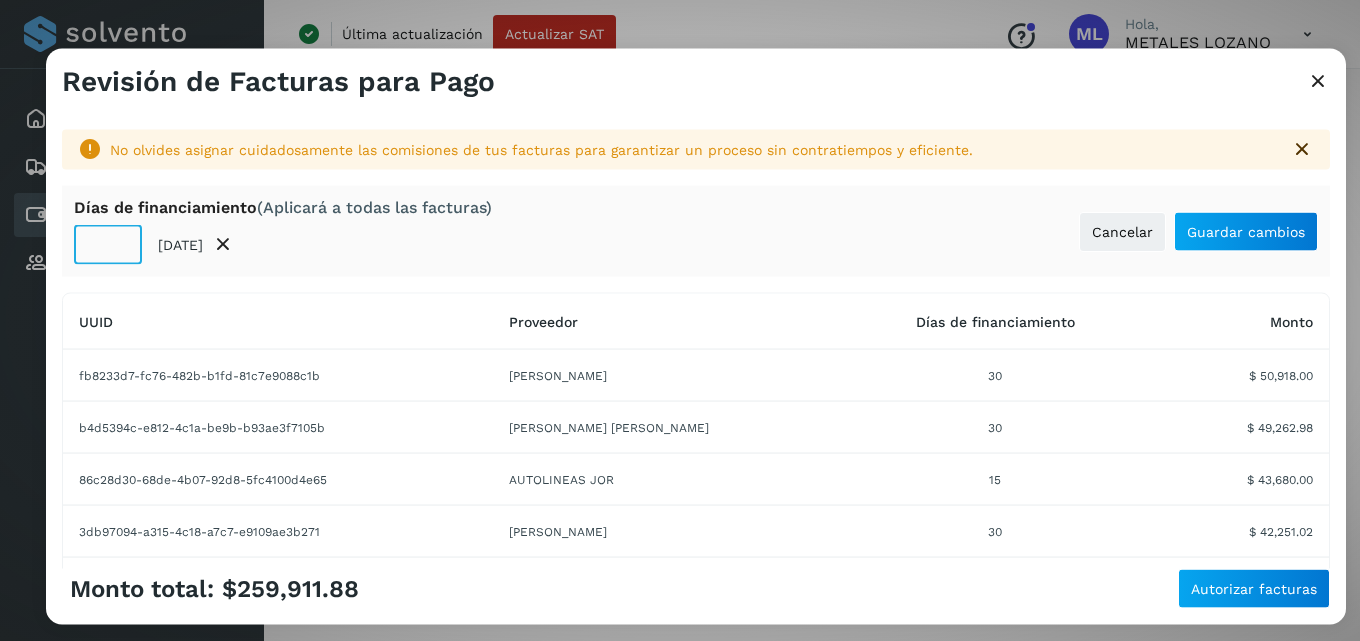click on "**" 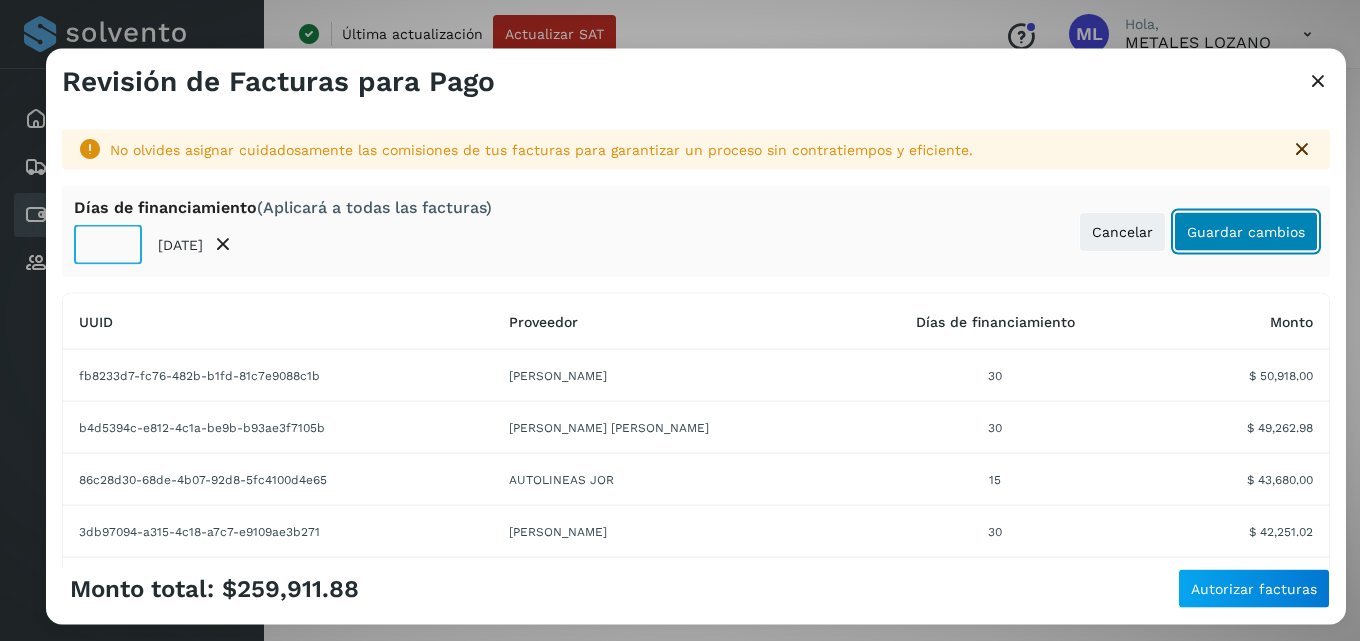 click on "Guardar cambios" 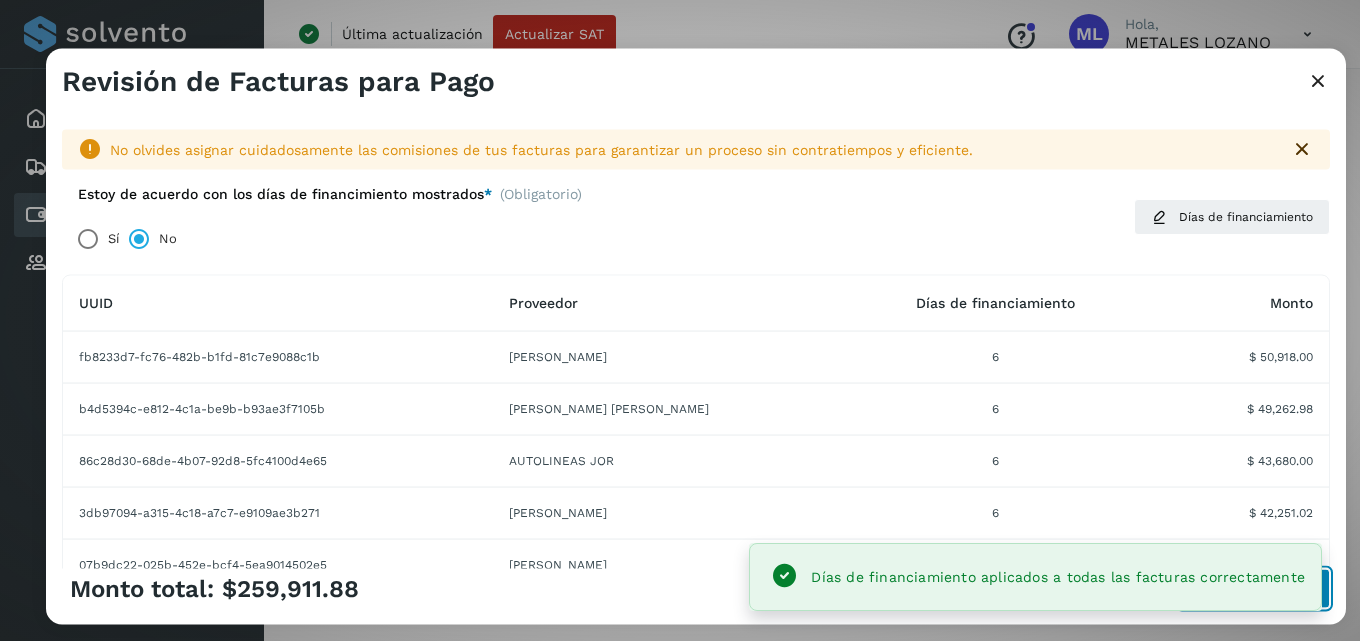 click on "Autorizar facturas" at bounding box center [1254, 589] 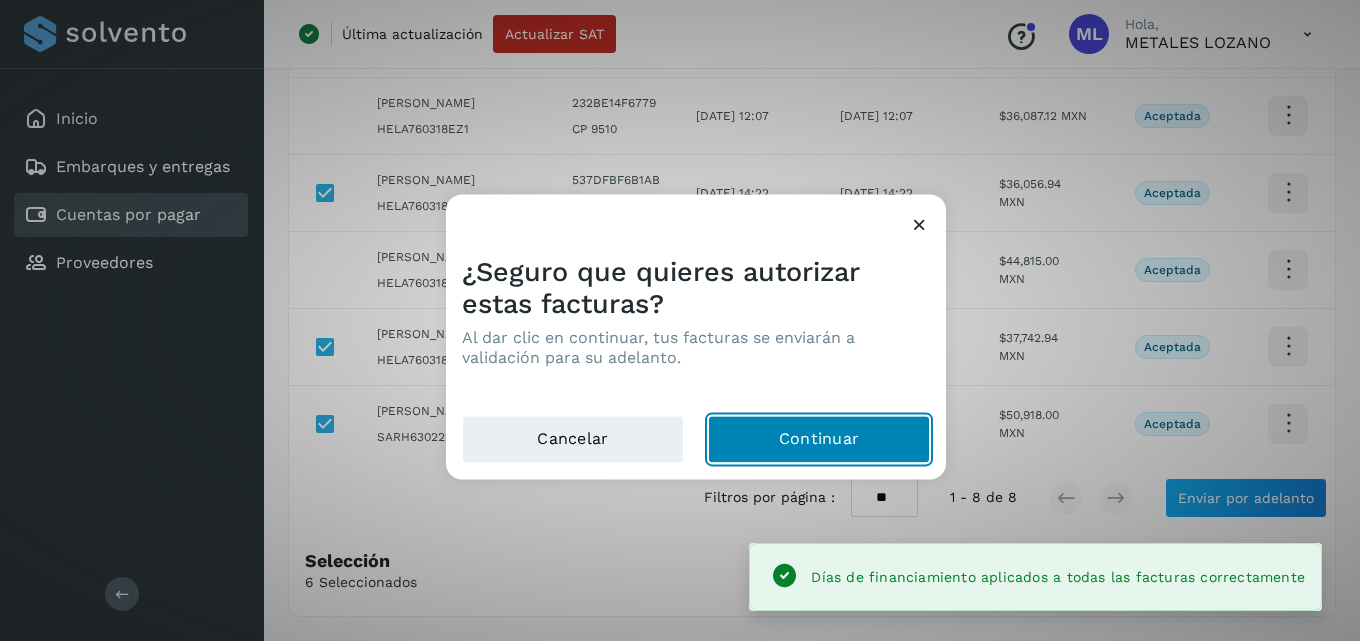 click on "Continuar" 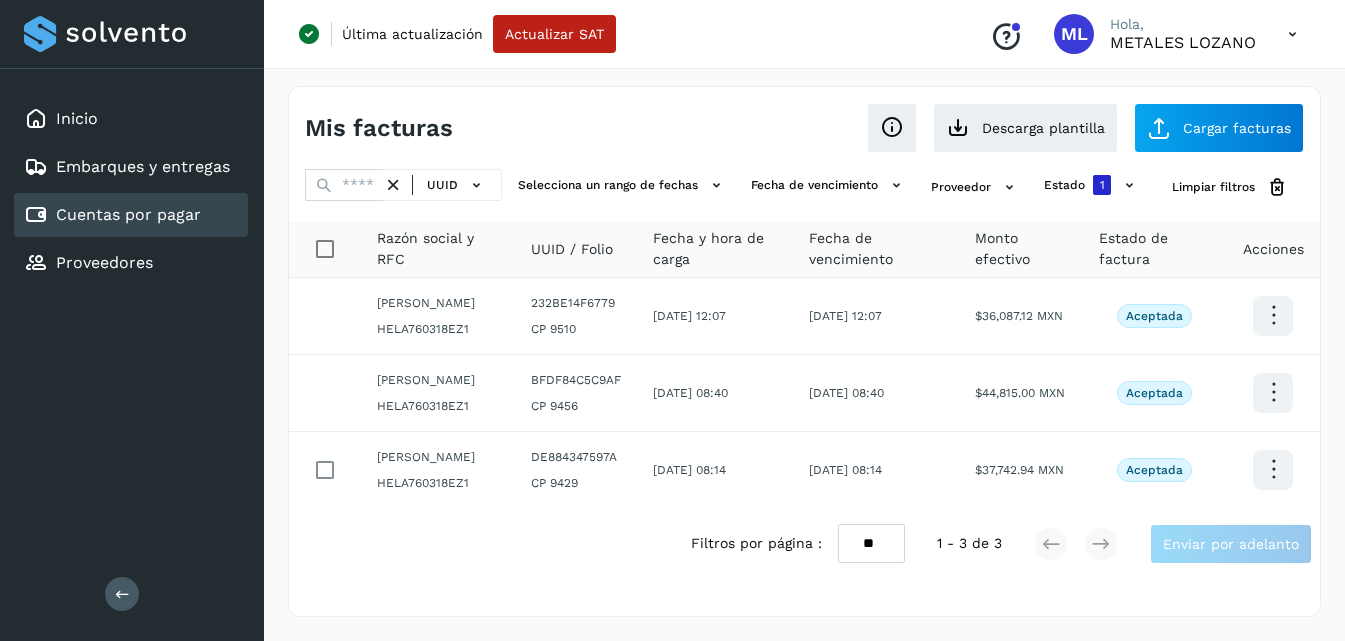 scroll, scrollTop: 18, scrollLeft: 0, axis: vertical 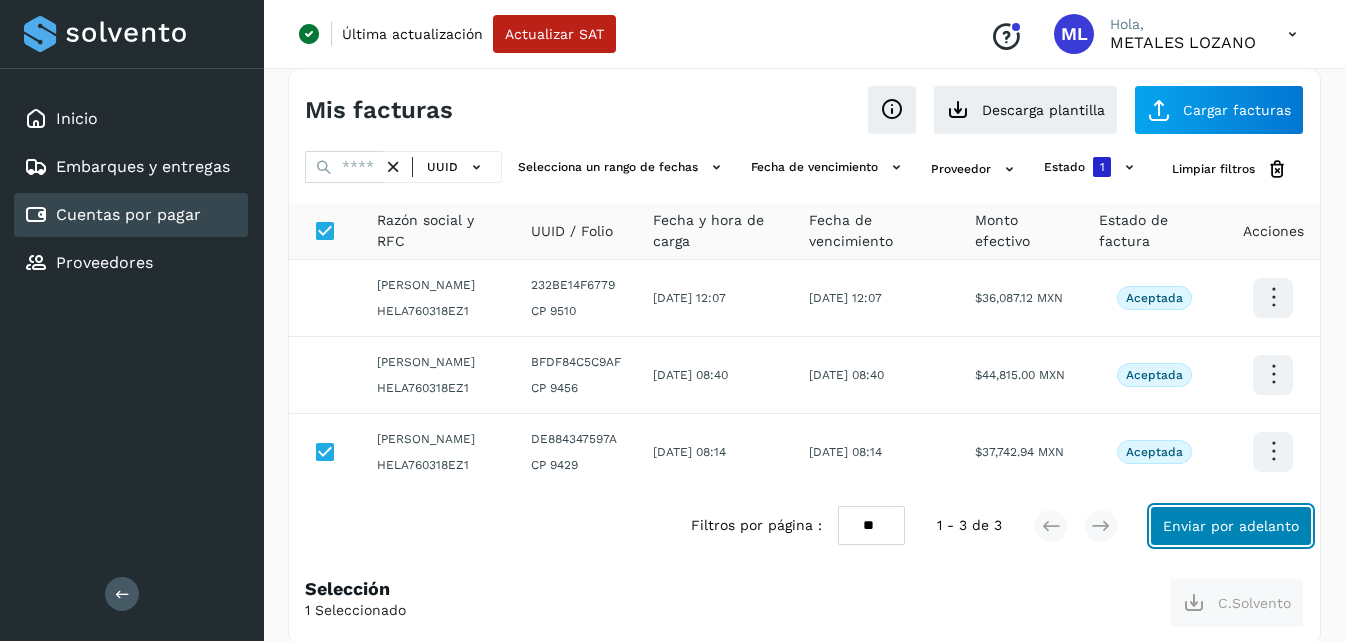 click on "Enviar por adelanto" 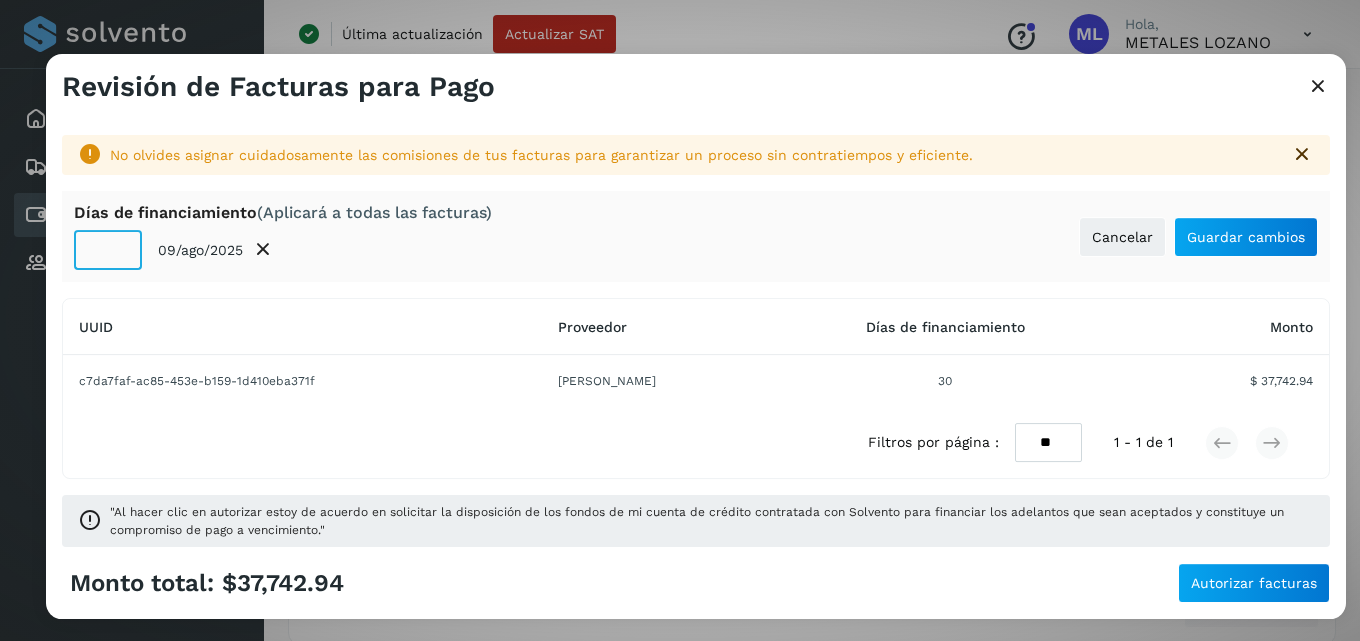 click on "**" 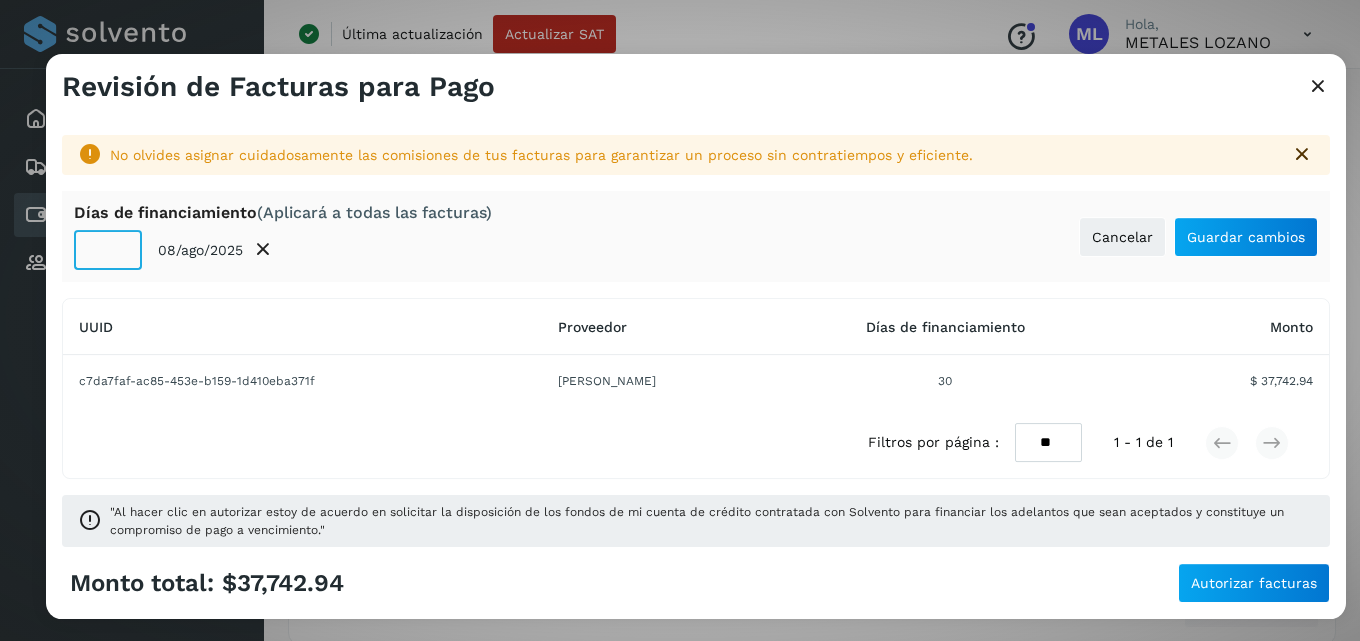 click on "**" 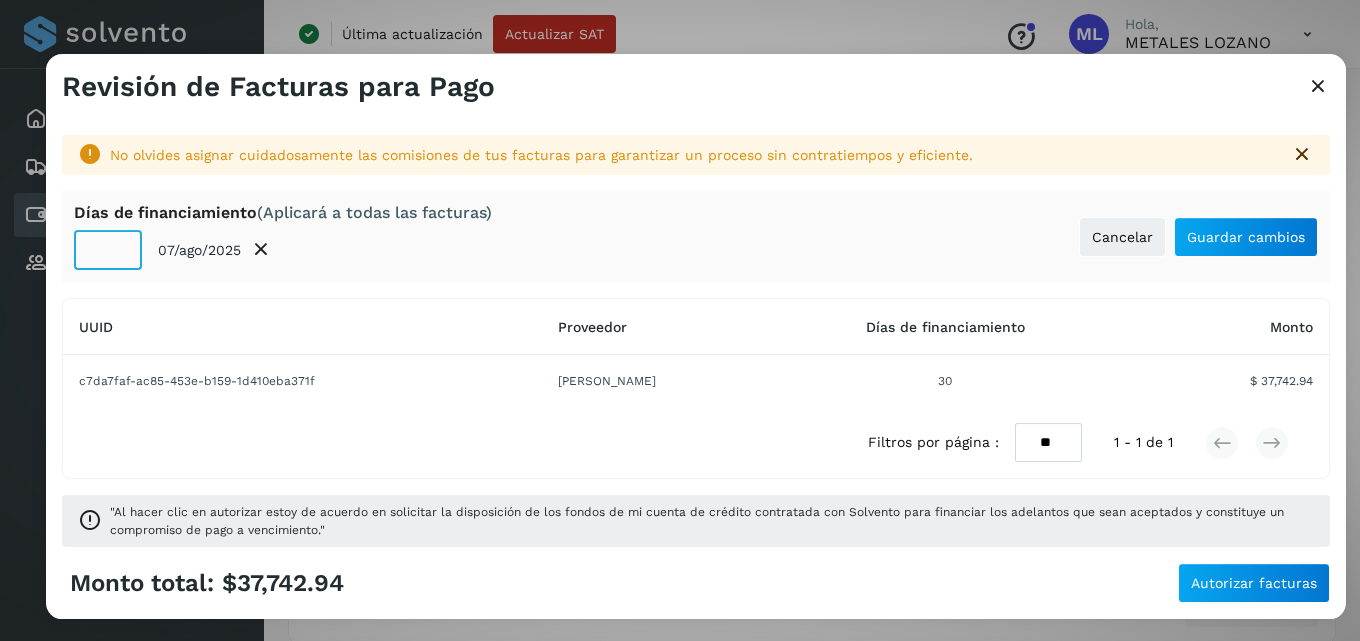 click on "**" 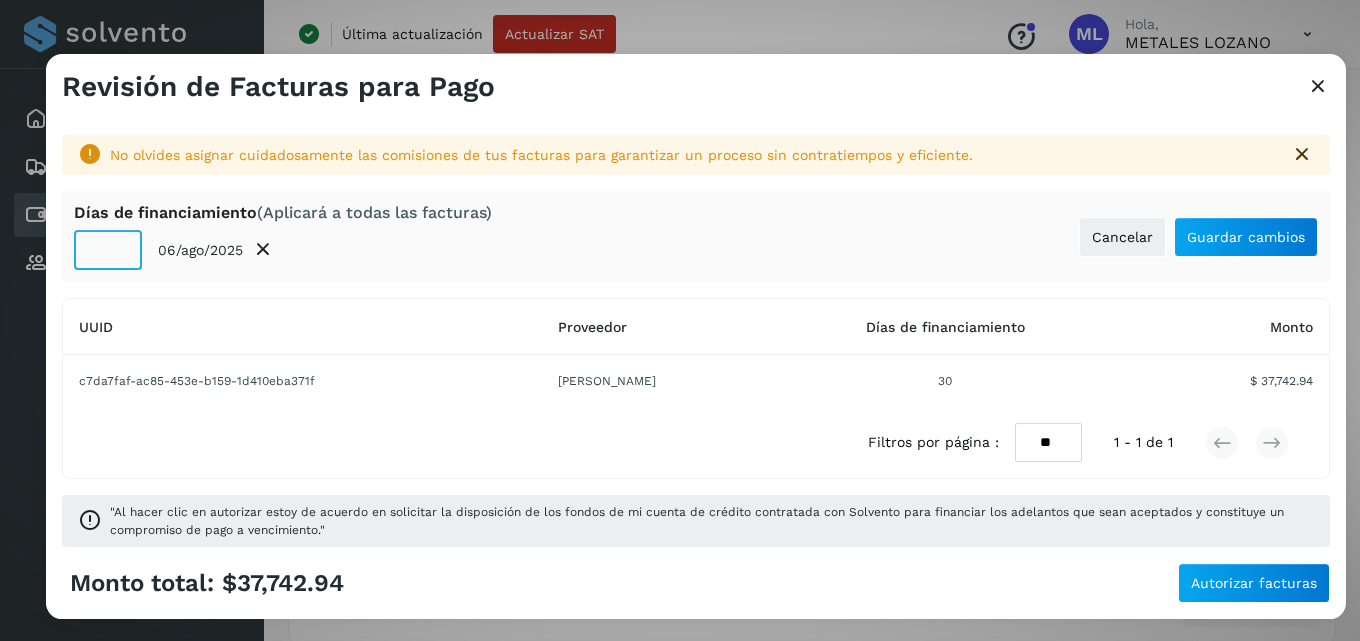 click on "**" 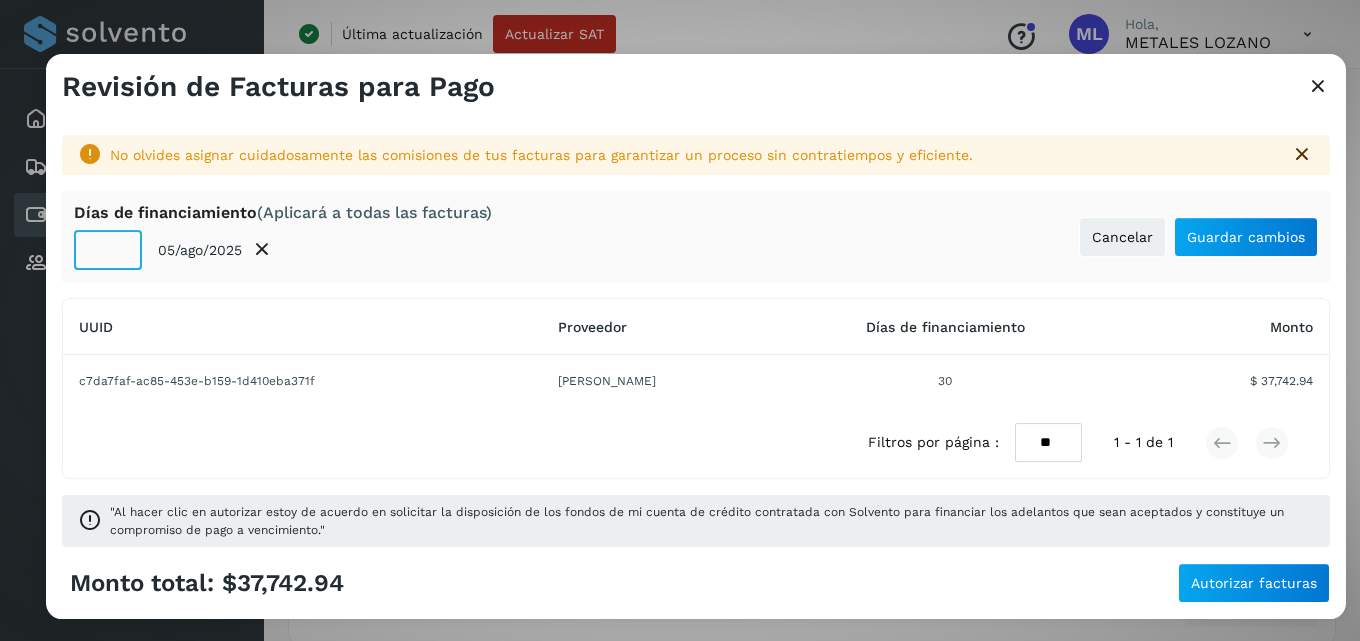 click on "**" 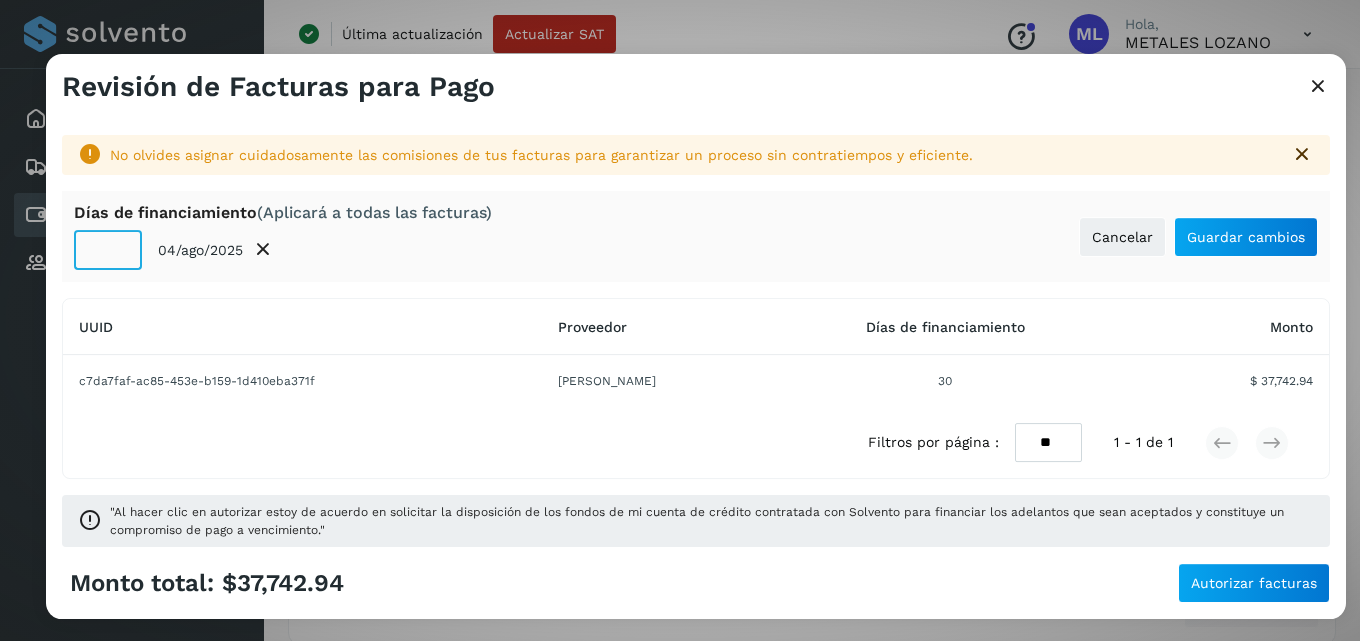 click on "**" 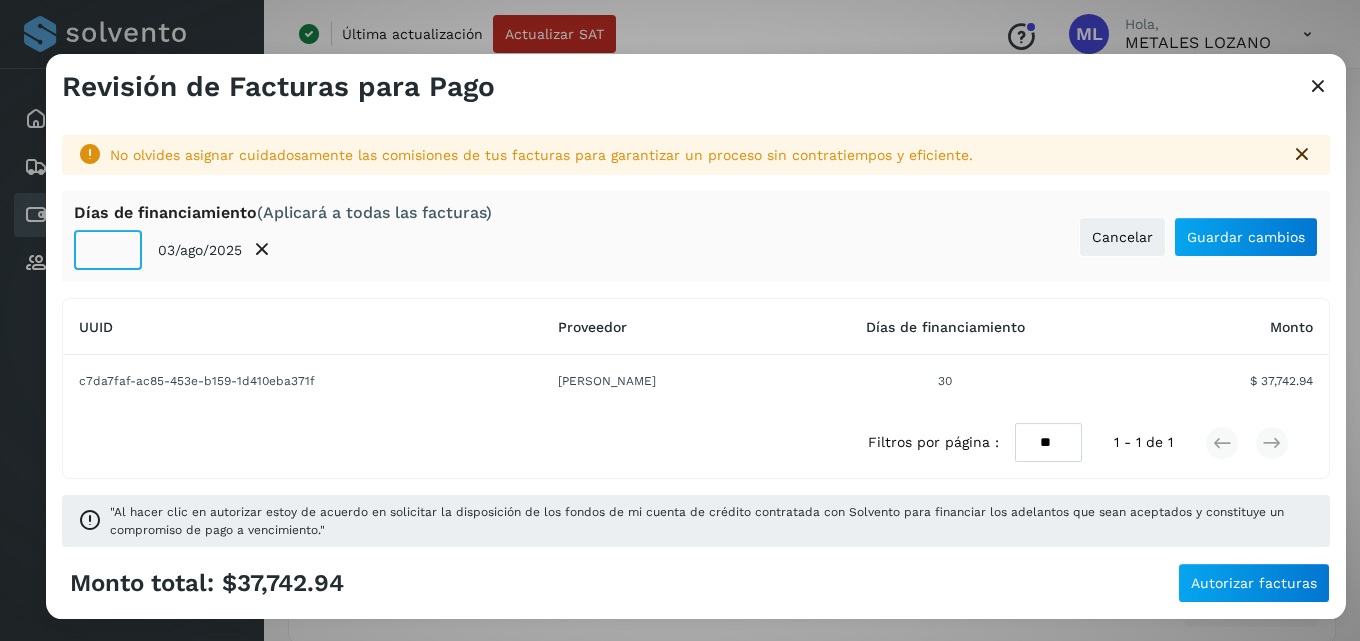 click on "**" 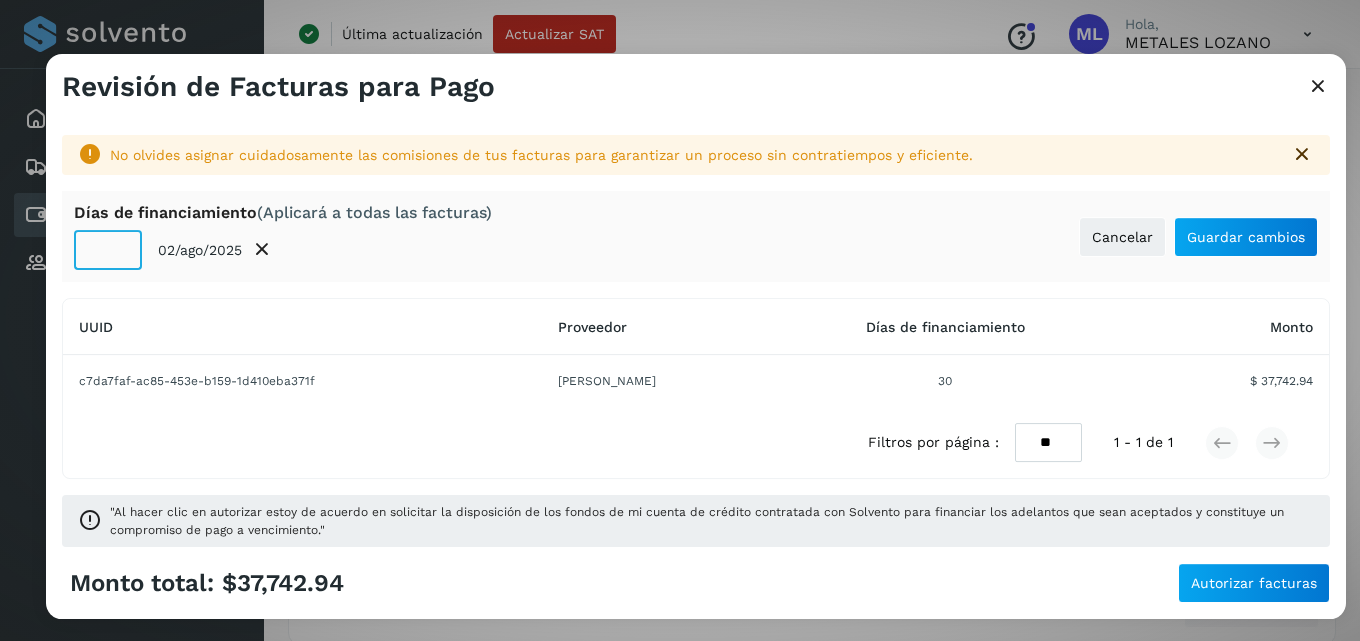click on "**" 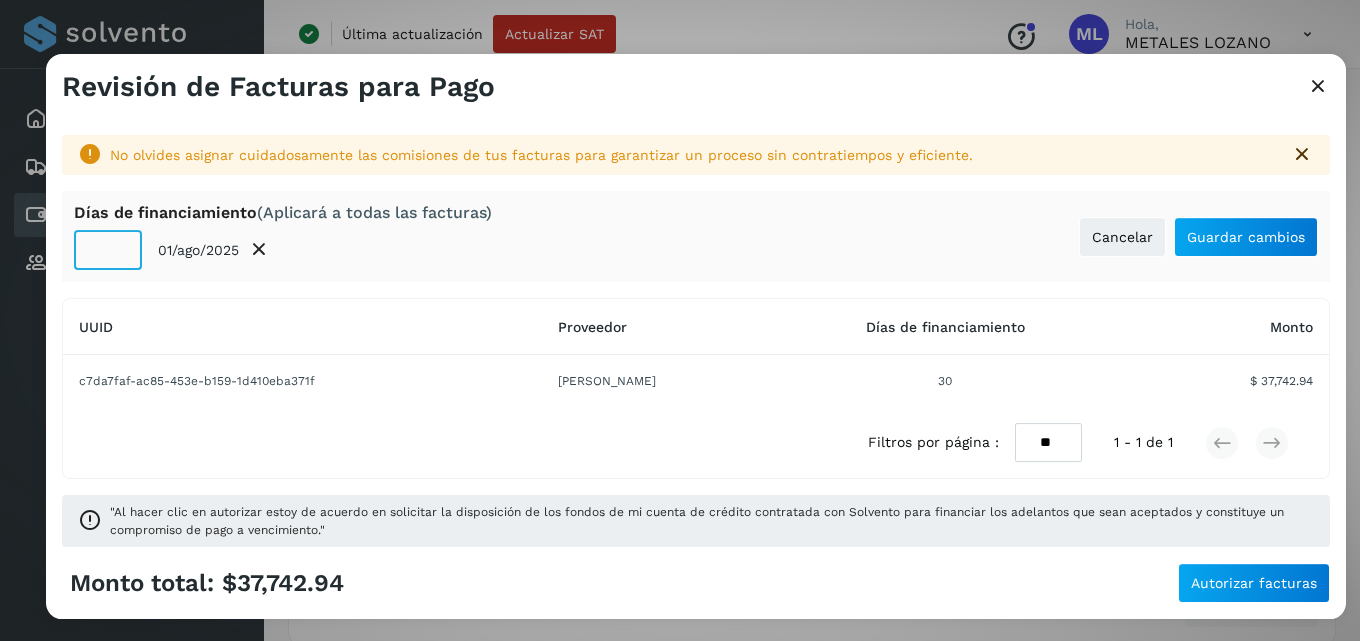 click on "**" 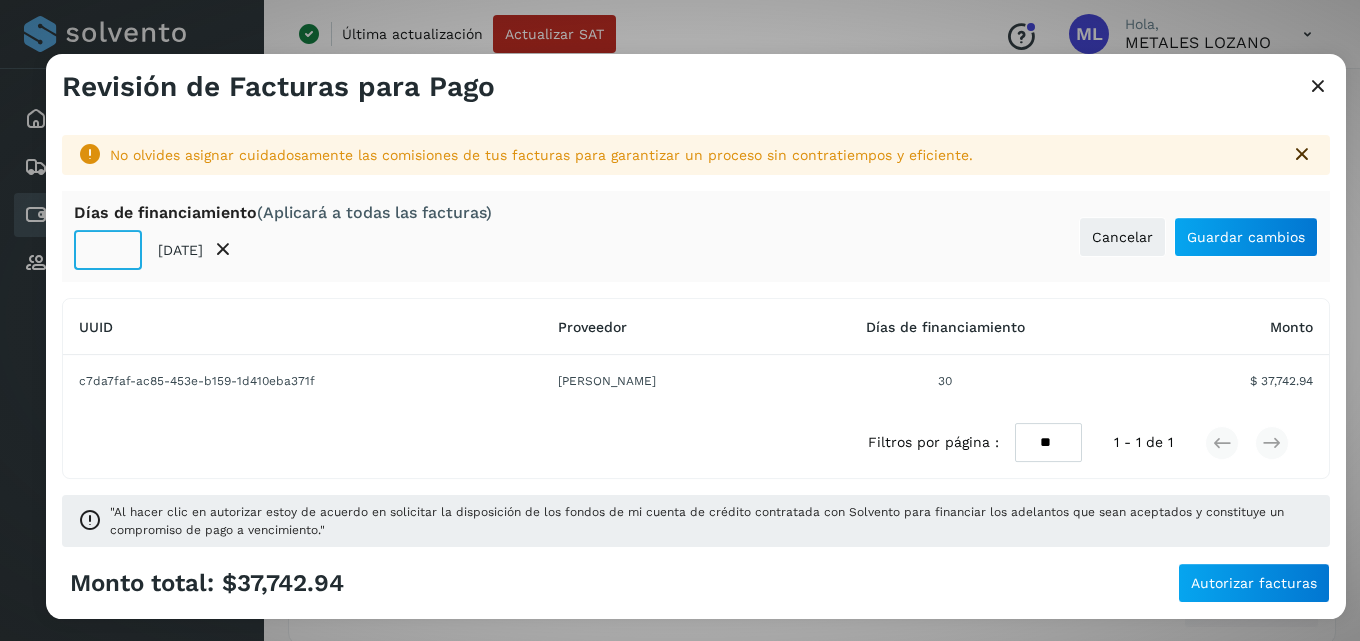 click on "*" 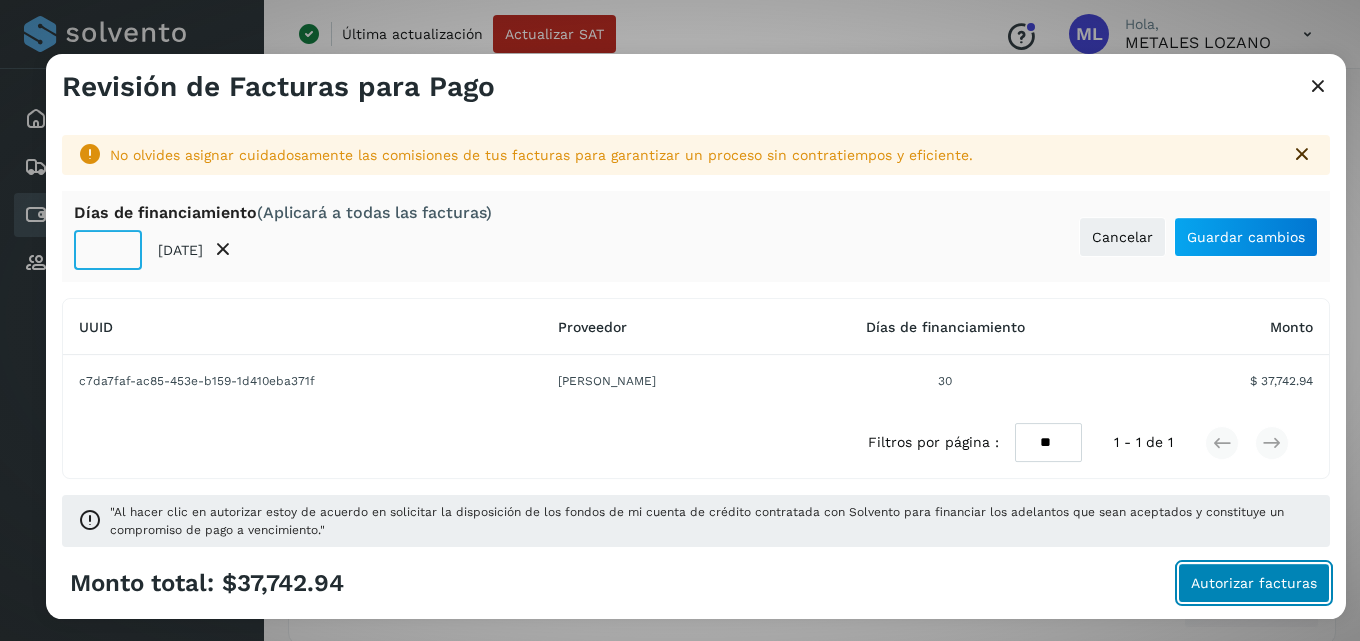 click on "Autorizar facturas" 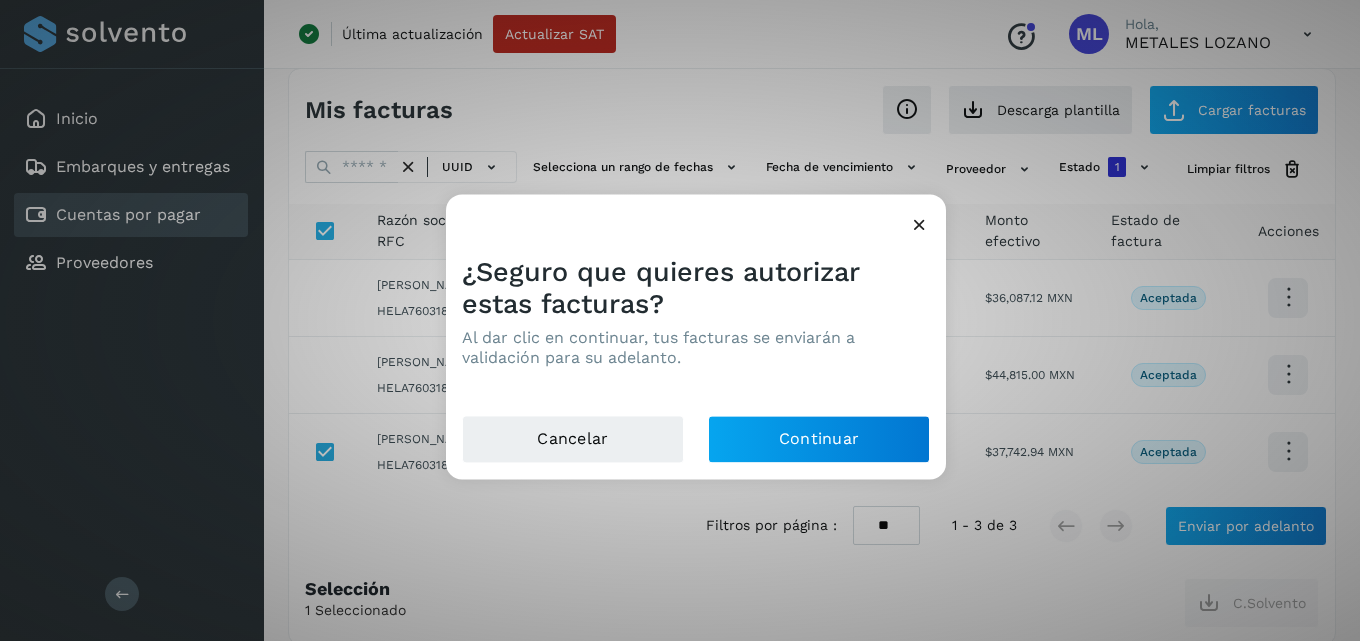 click at bounding box center [919, 224] 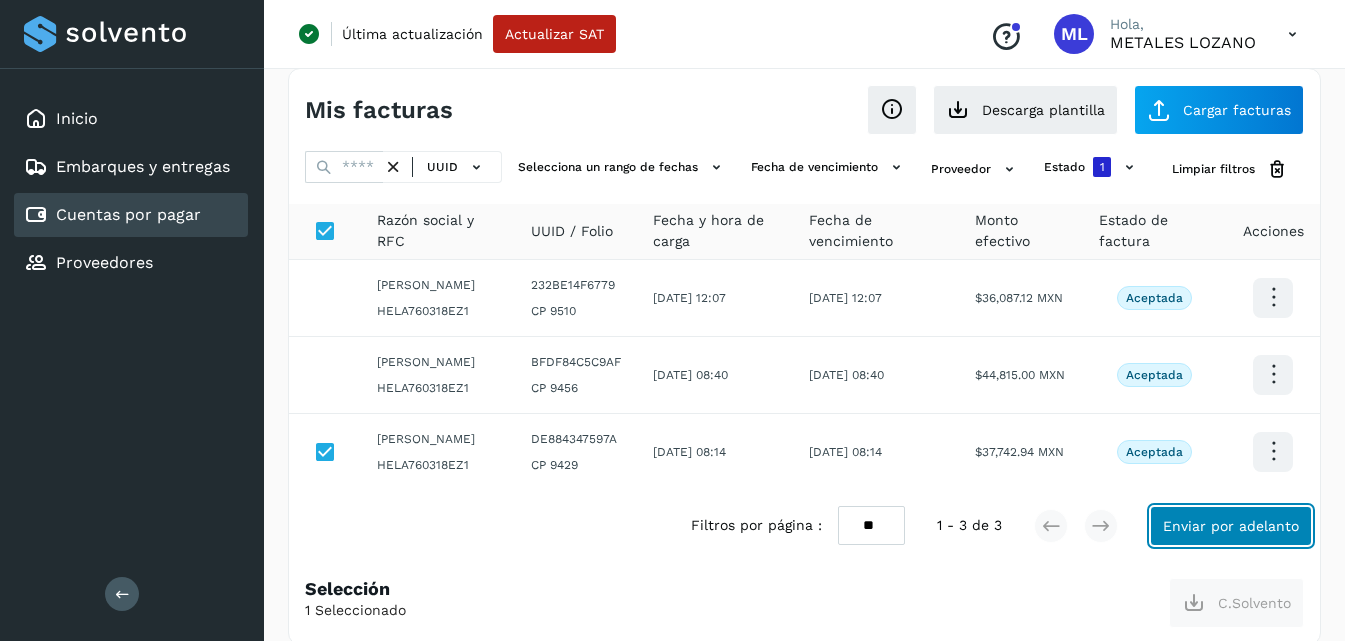 click on "Enviar por adelanto" 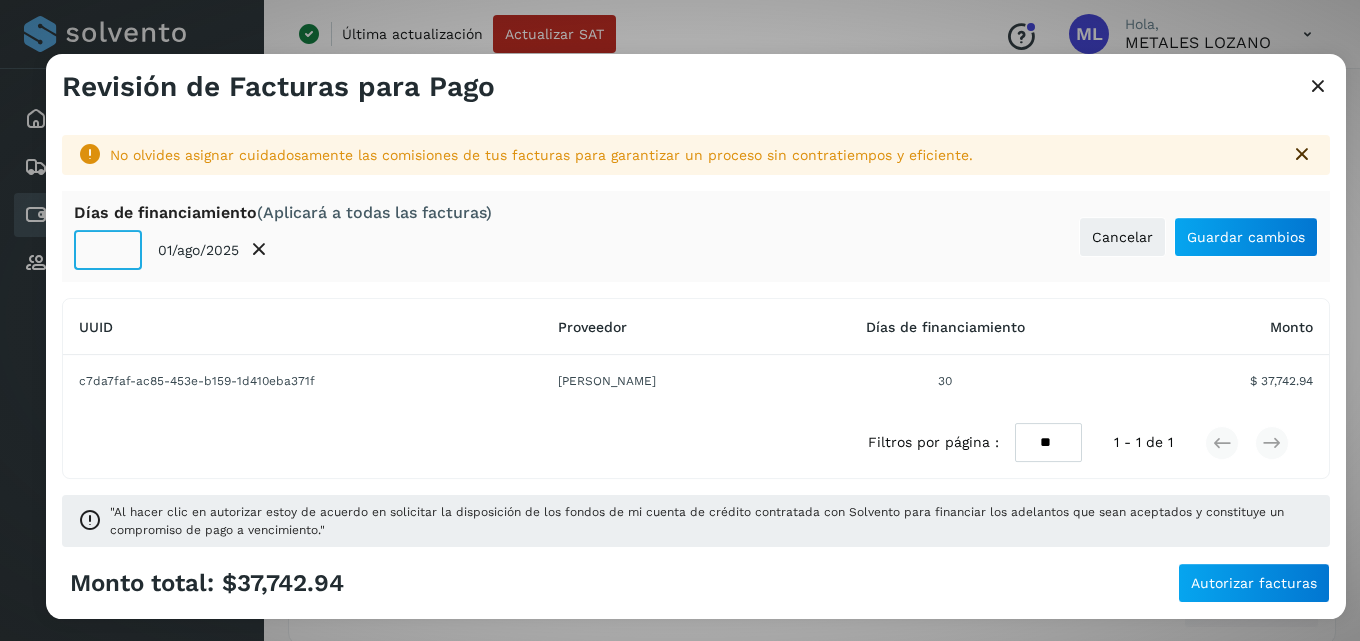 click on "**" 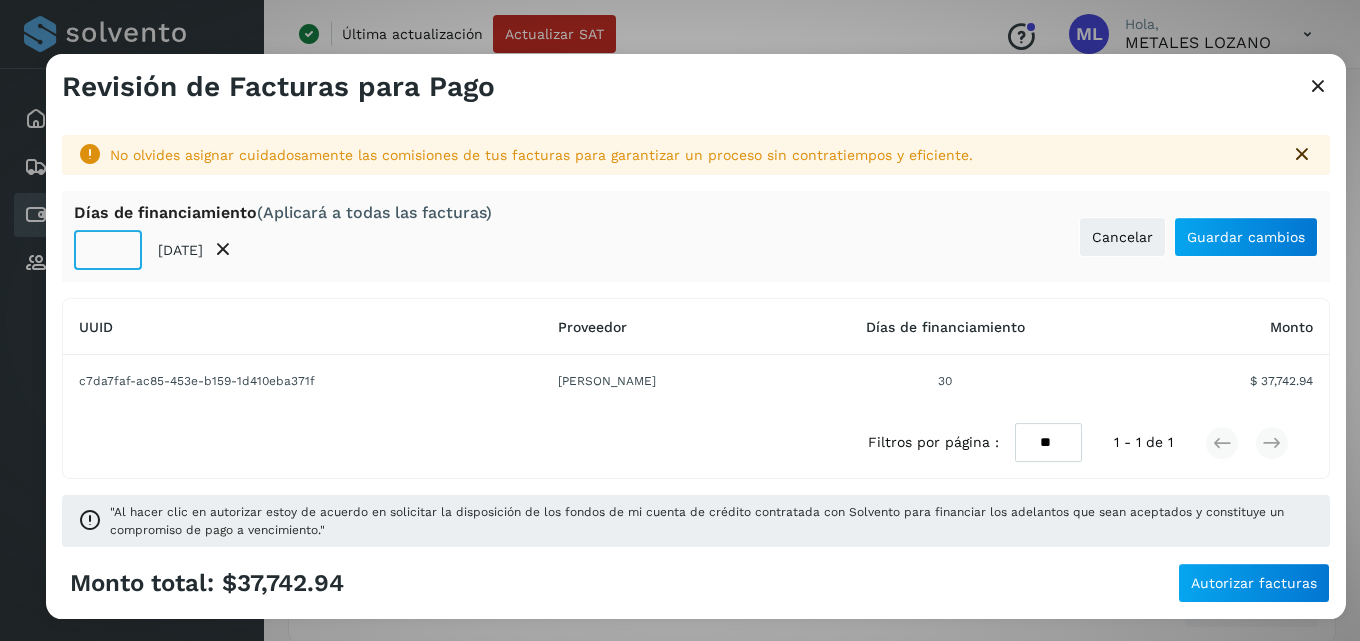 click on "**" 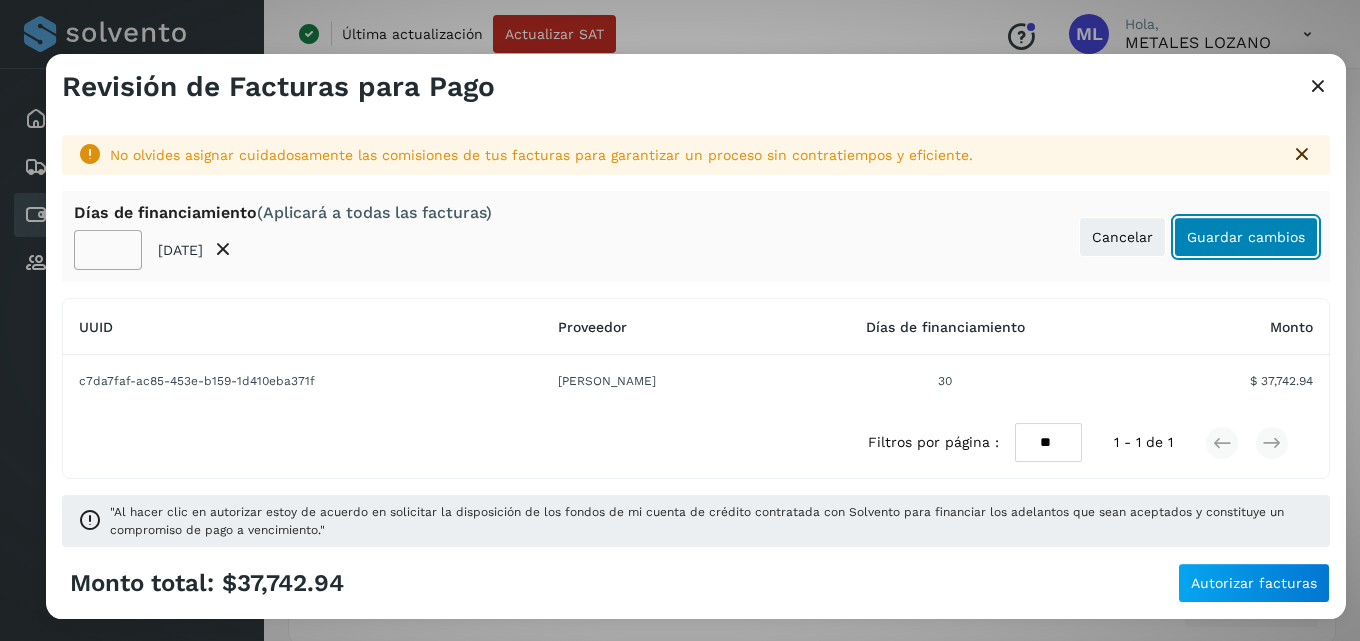click on "Guardar cambios" 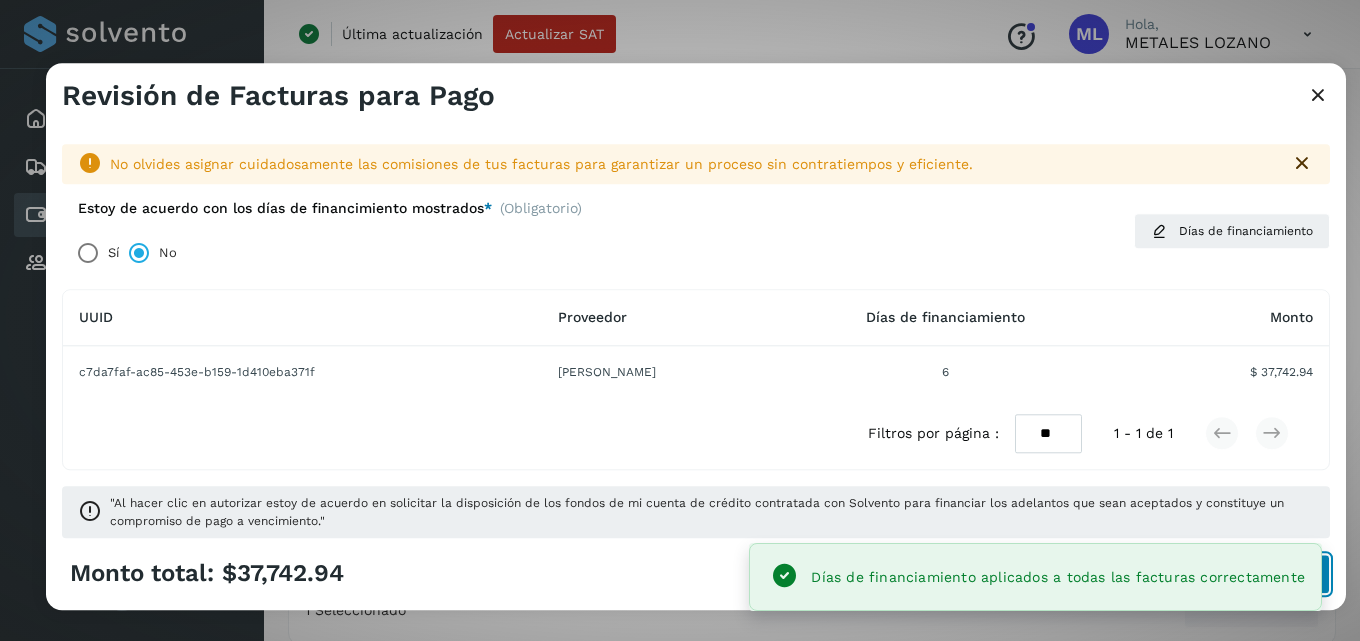 click on "Autorizar facturas" at bounding box center [1254, 574] 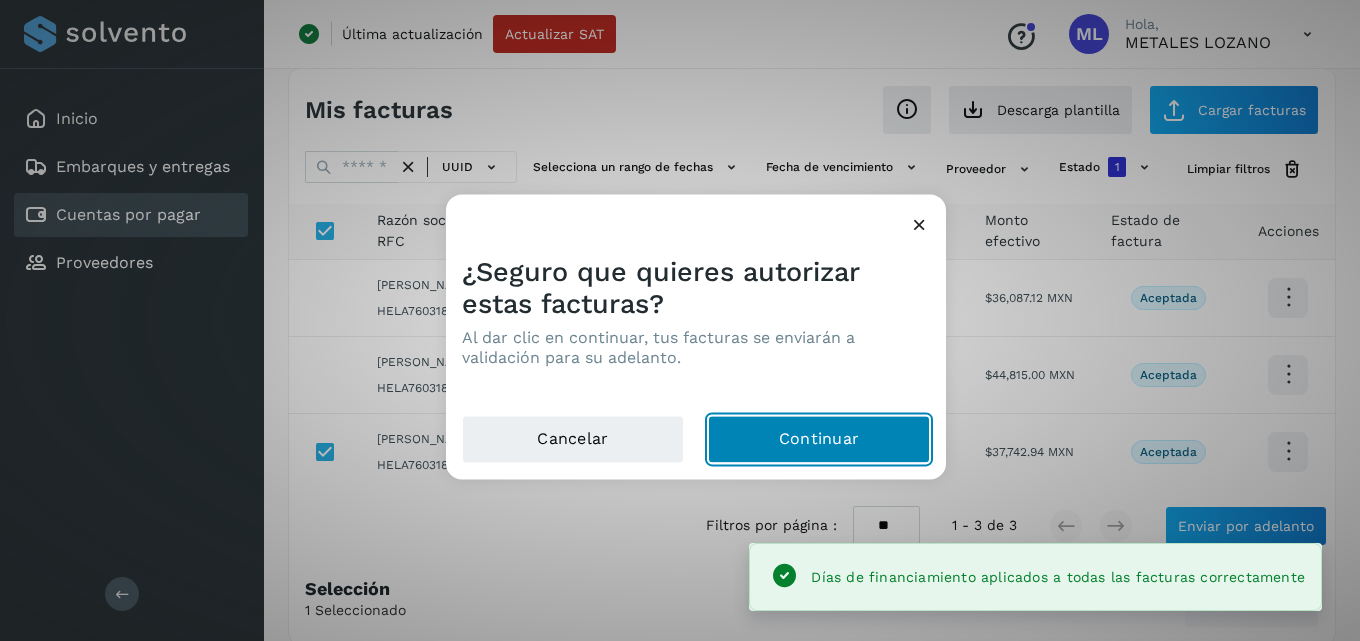 click on "Continuar" 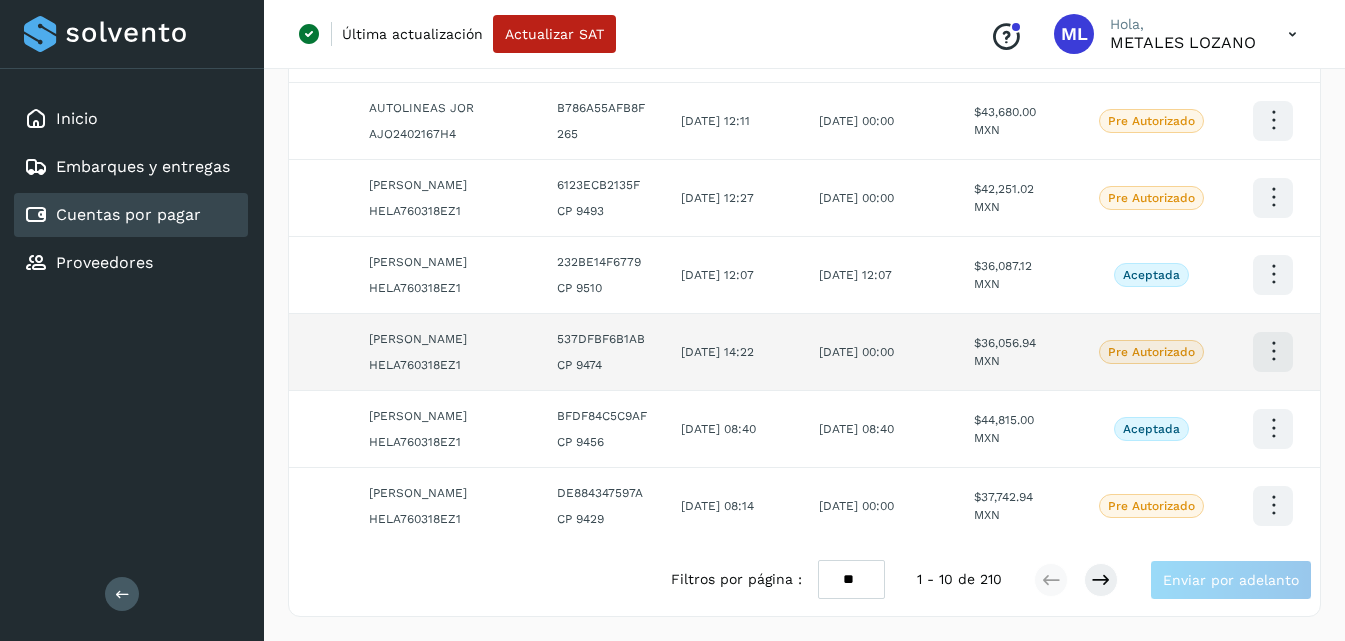 scroll, scrollTop: 600, scrollLeft: 0, axis: vertical 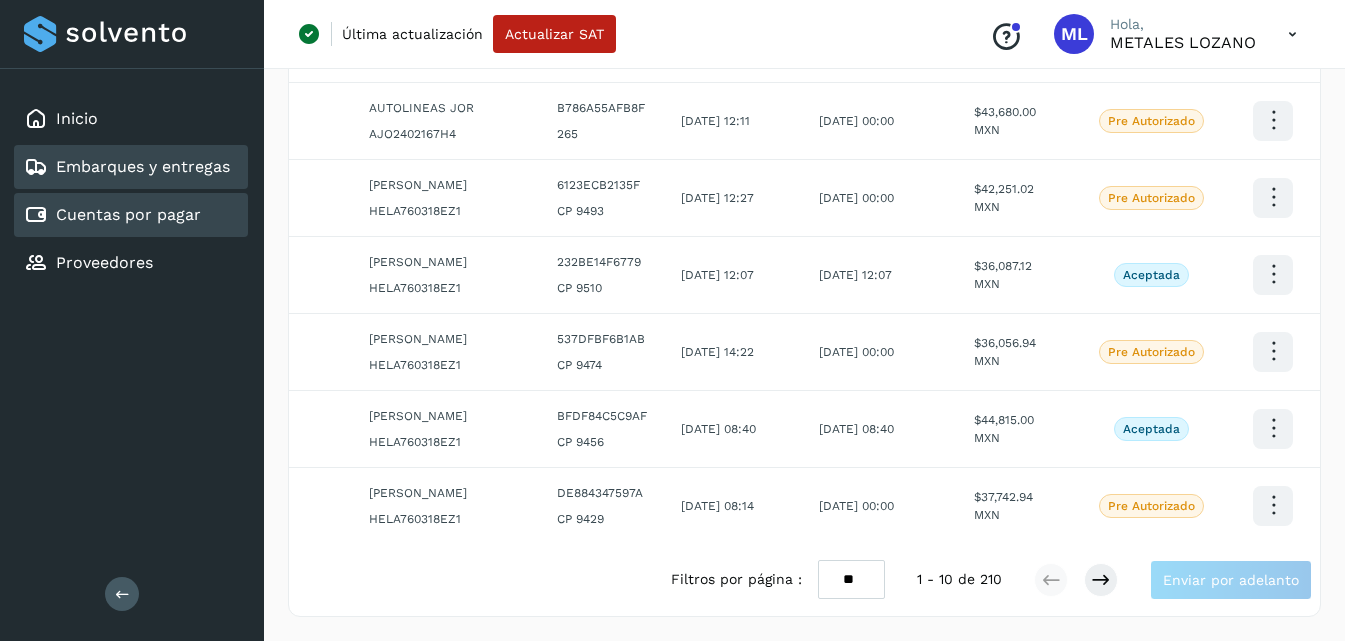 click on "Embarques y entregas" at bounding box center (143, 166) 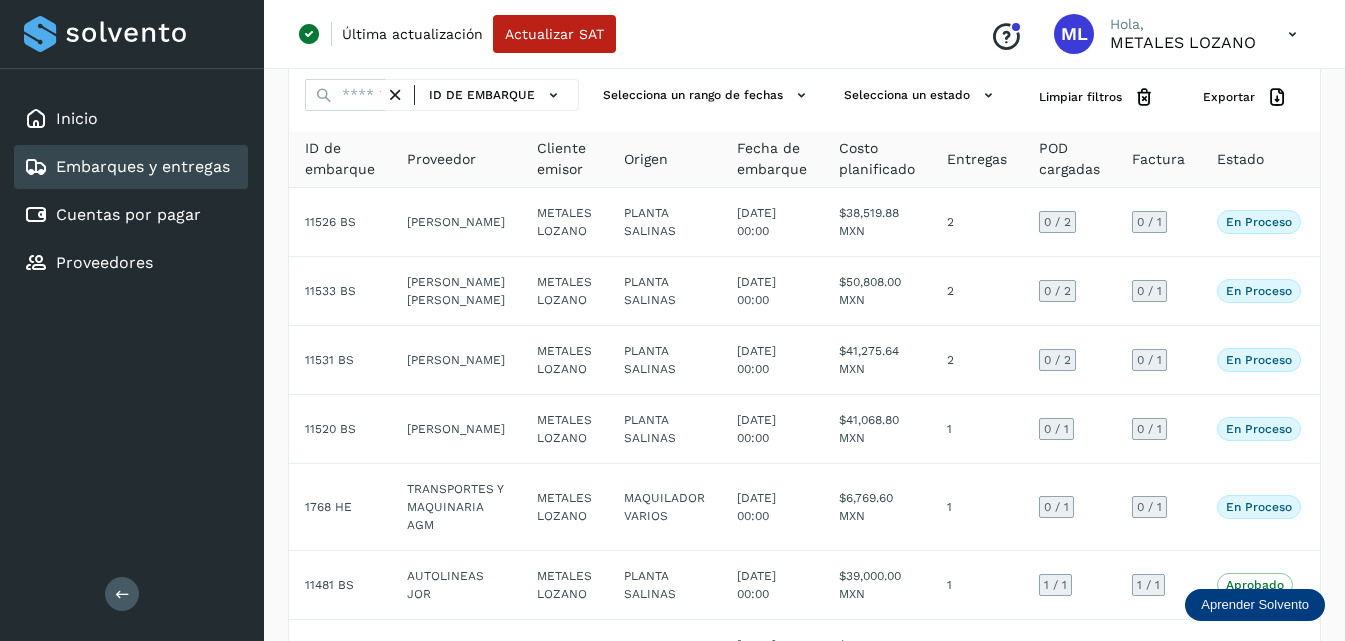 scroll, scrollTop: 0, scrollLeft: 0, axis: both 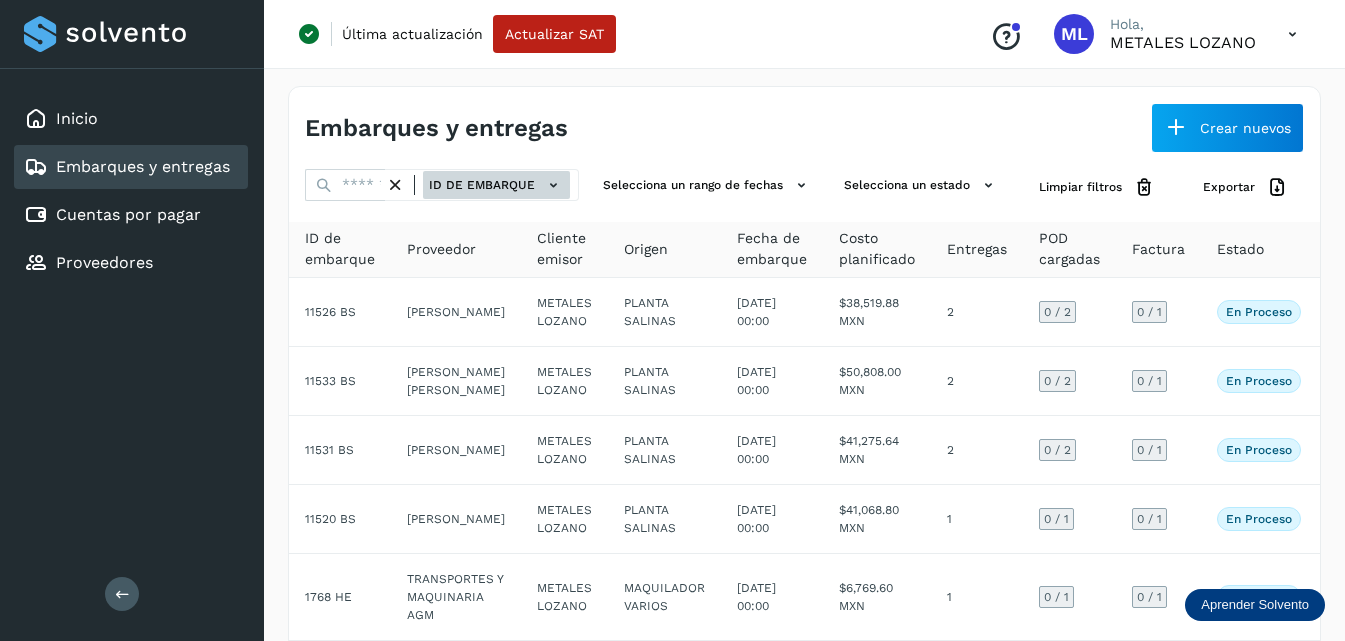 click 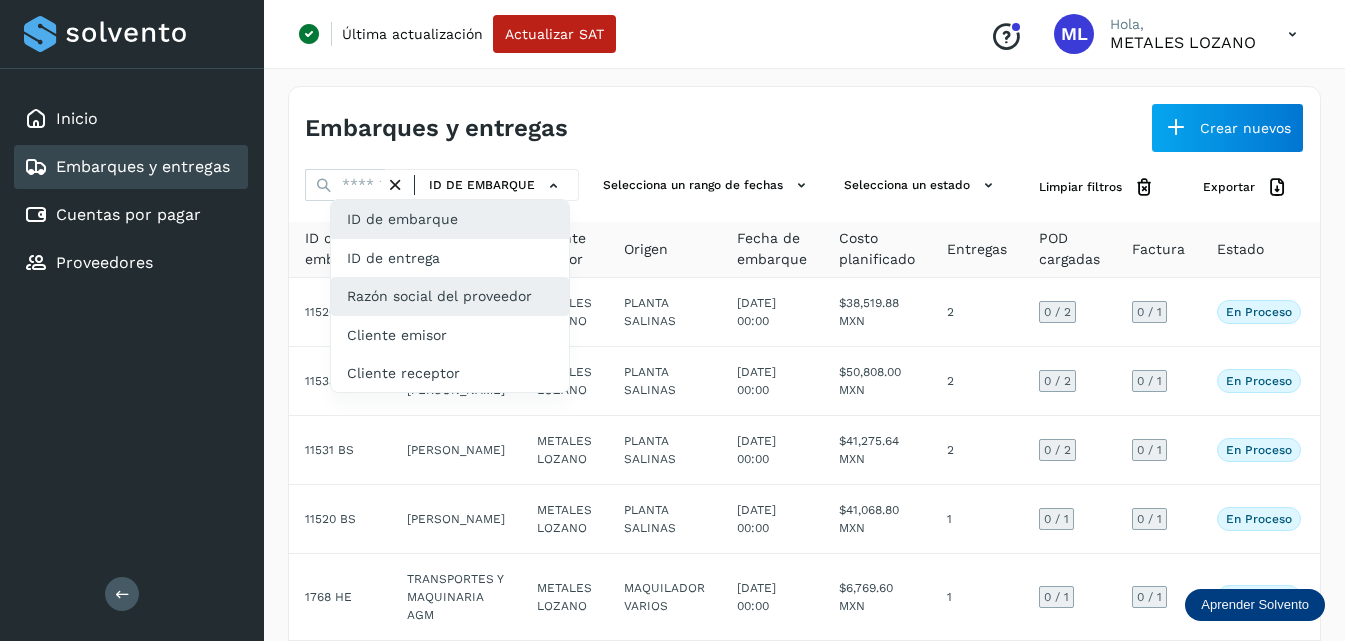 click on "Razón social del proveedor" 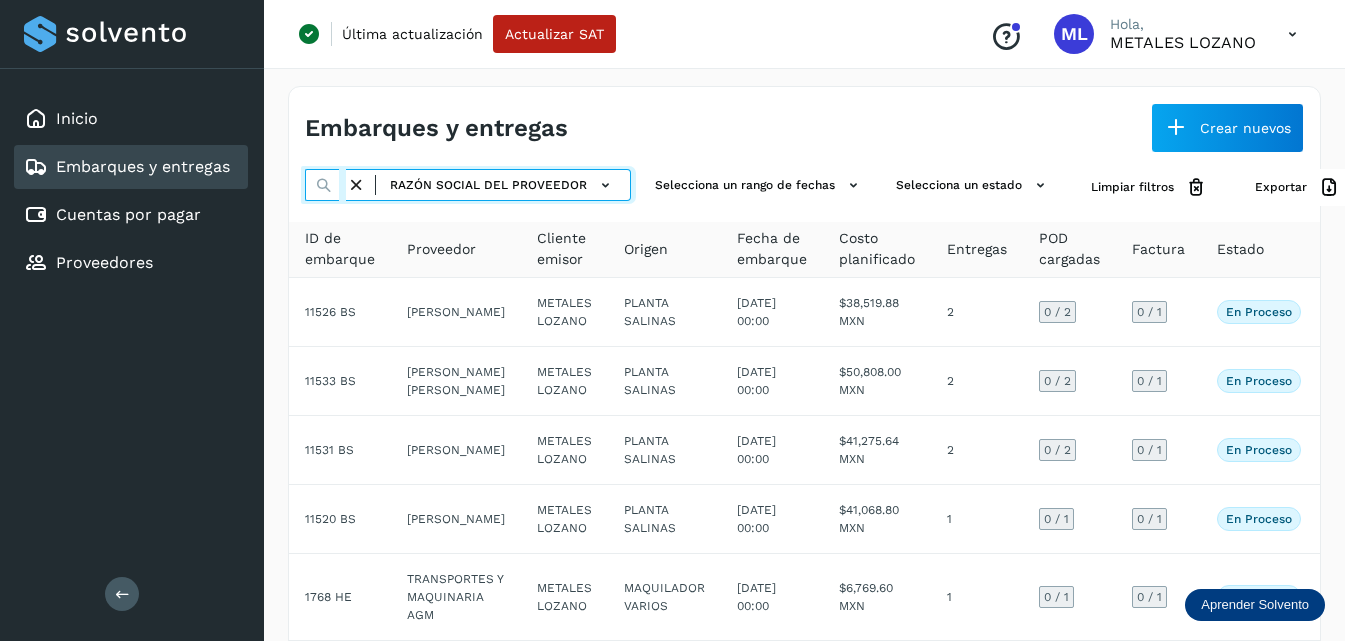 click at bounding box center [325, 185] 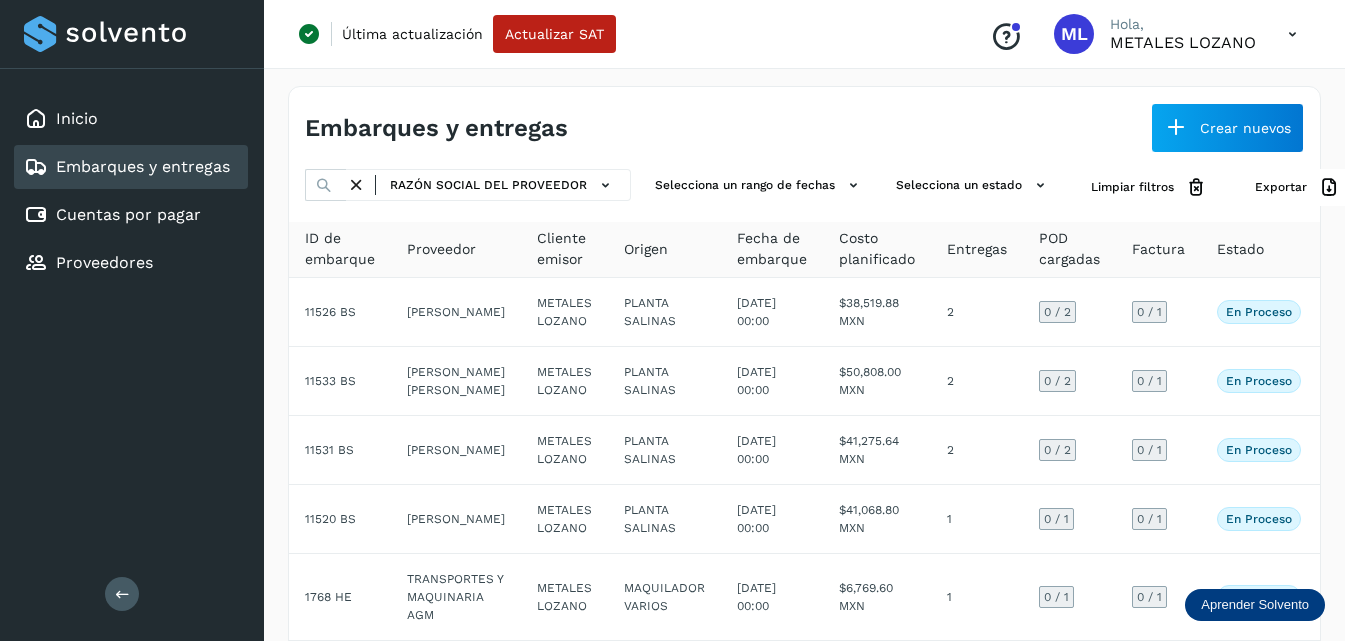 click at bounding box center (324, 185) 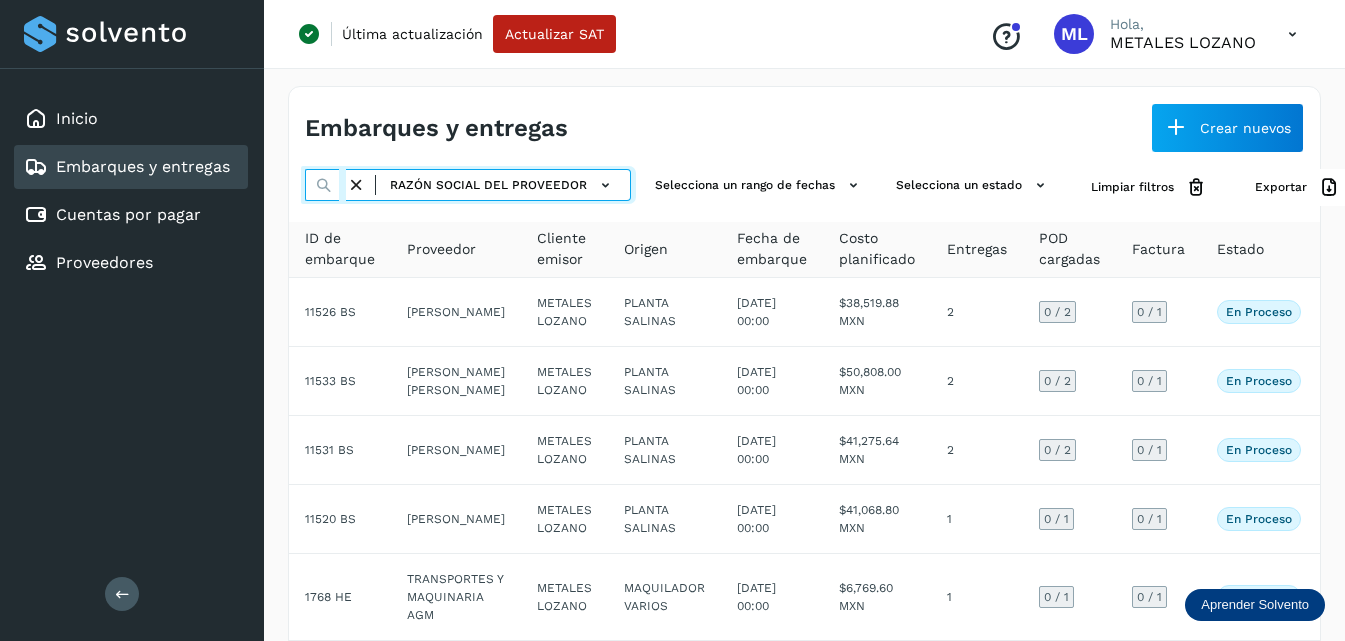 click at bounding box center (325, 185) 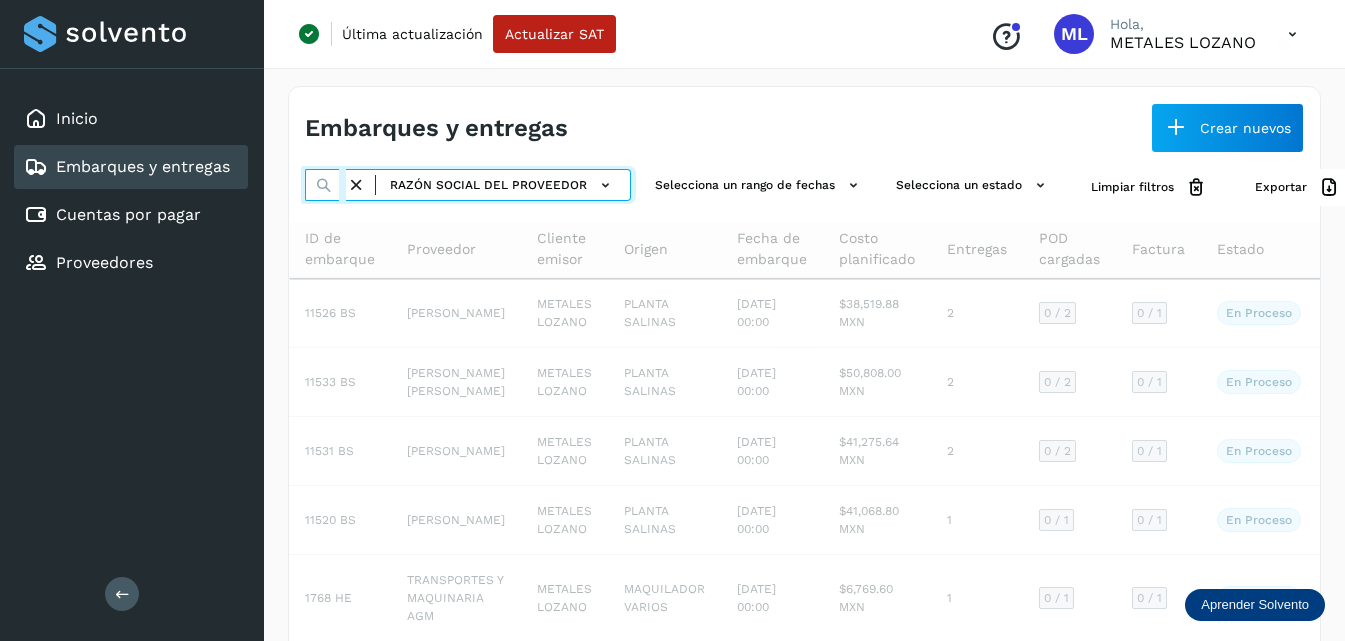 type on "*******" 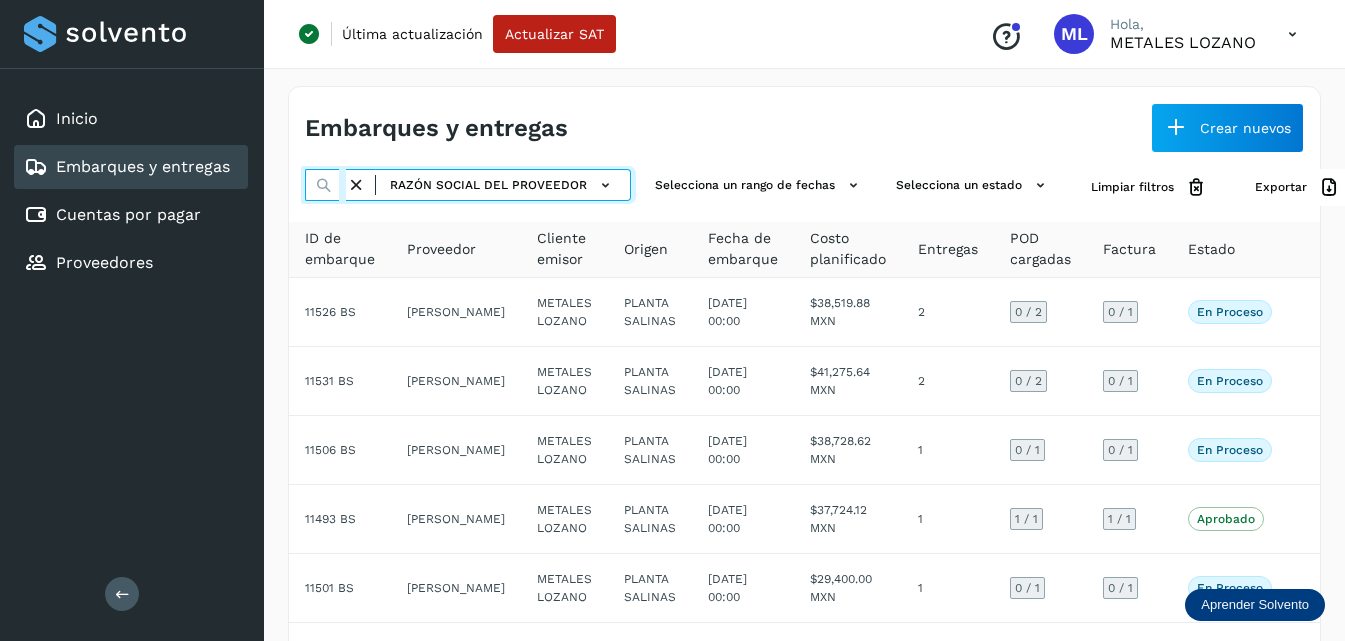 scroll, scrollTop: 0, scrollLeft: 0, axis: both 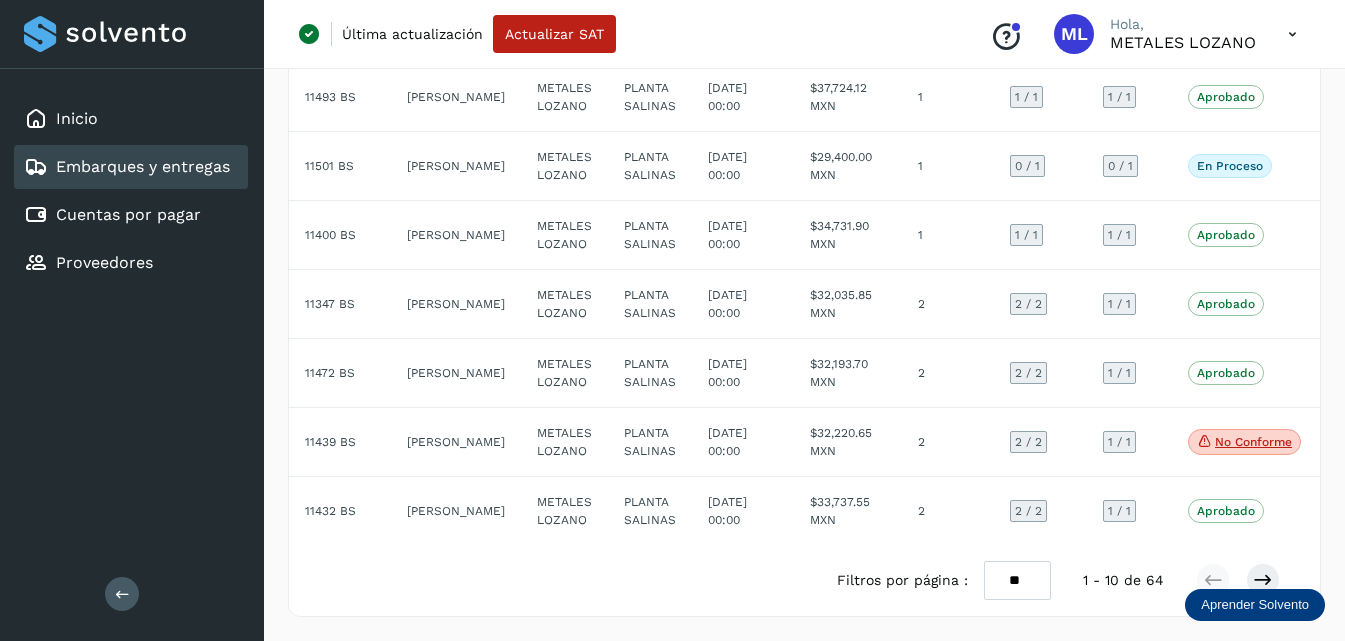 click on "** ** **" at bounding box center [1017, 580] 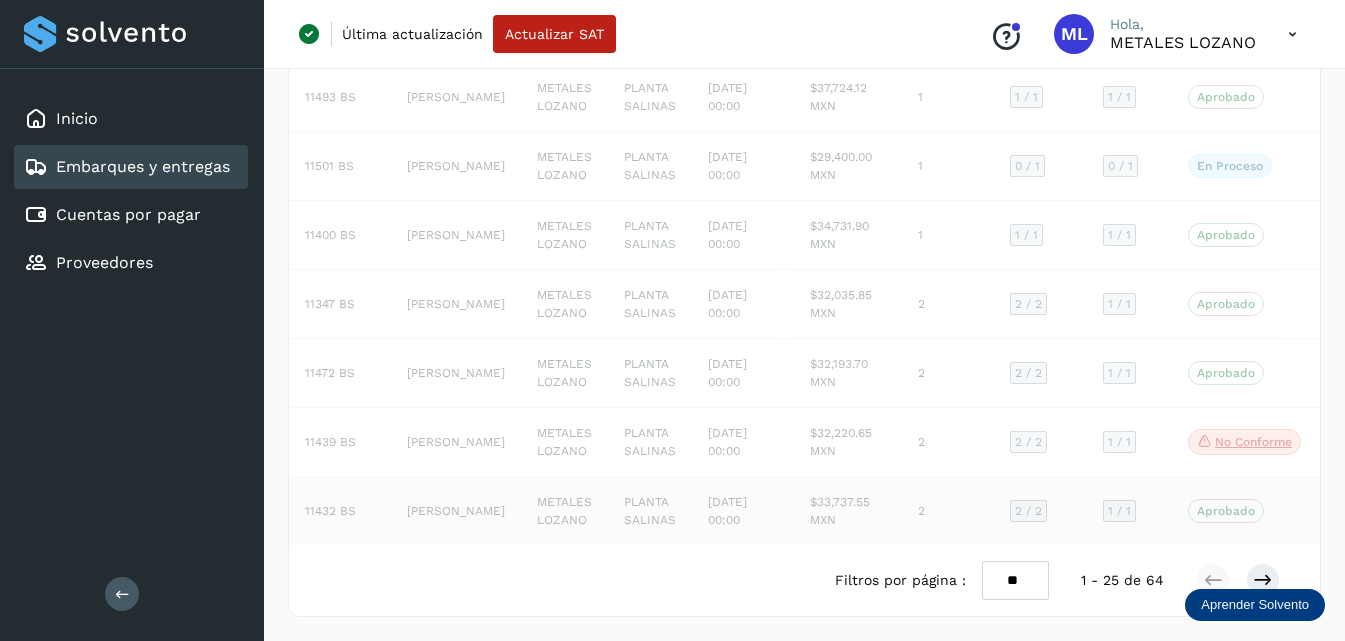 scroll, scrollTop: 633, scrollLeft: 0, axis: vertical 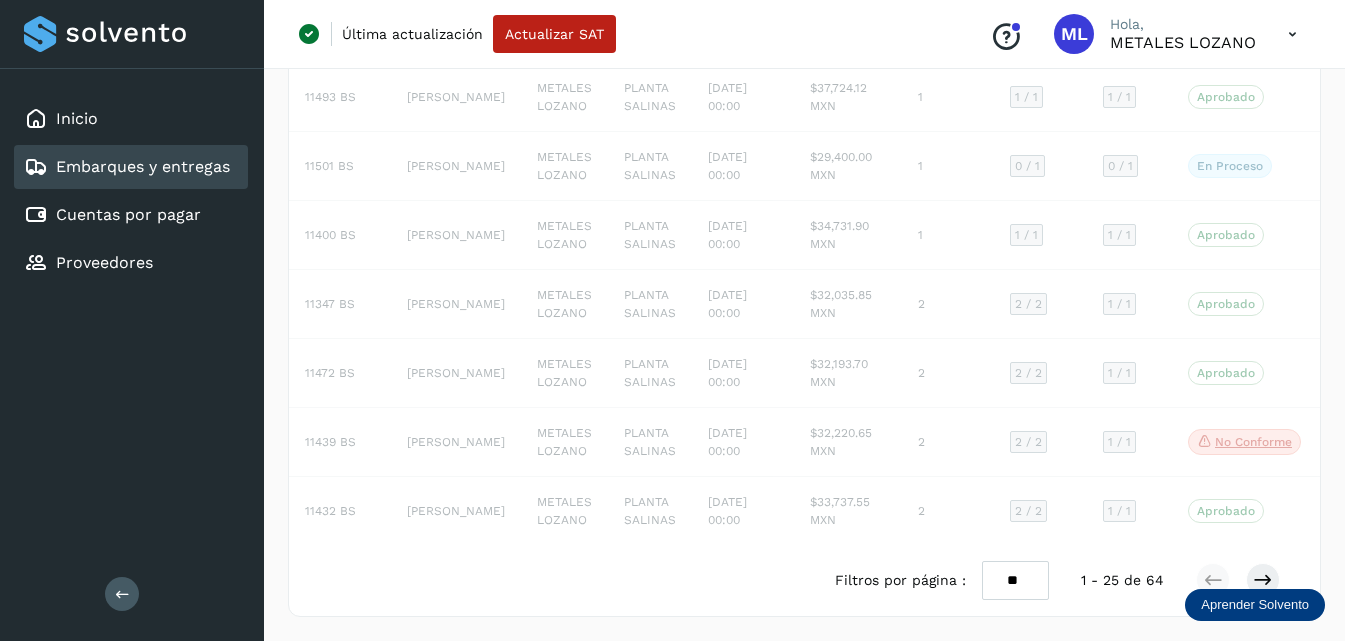 click on "** ** **" at bounding box center [1015, 580] 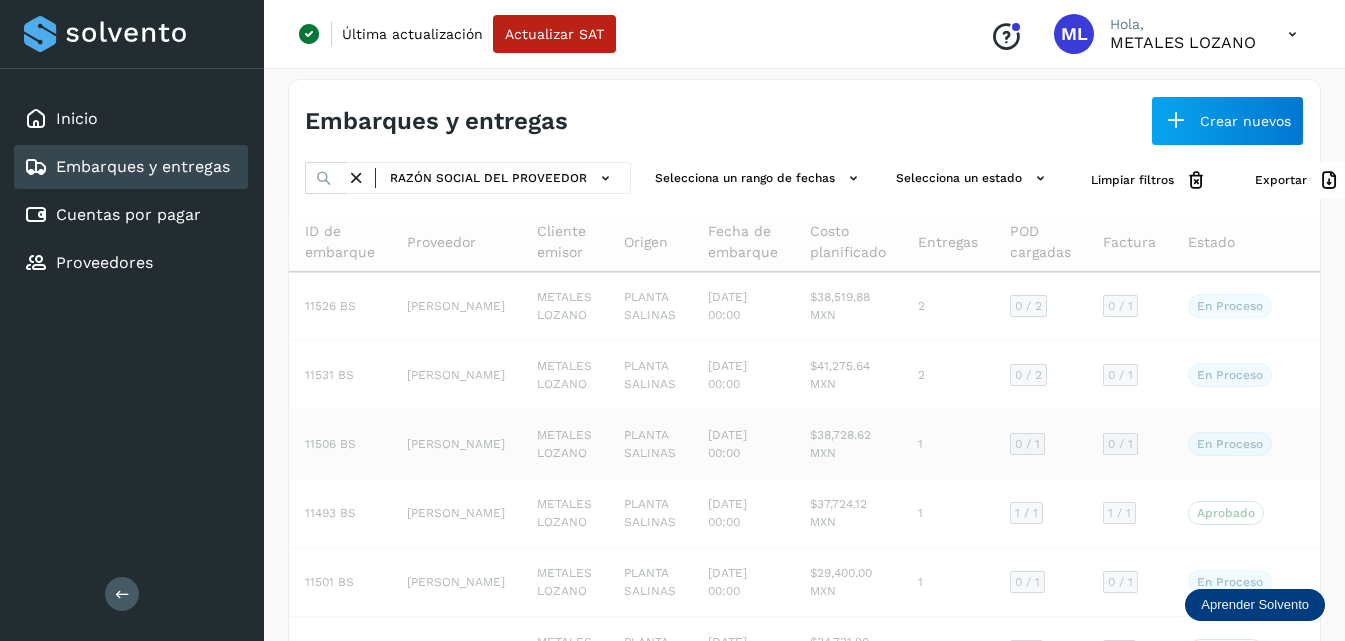 scroll, scrollTop: 0, scrollLeft: 0, axis: both 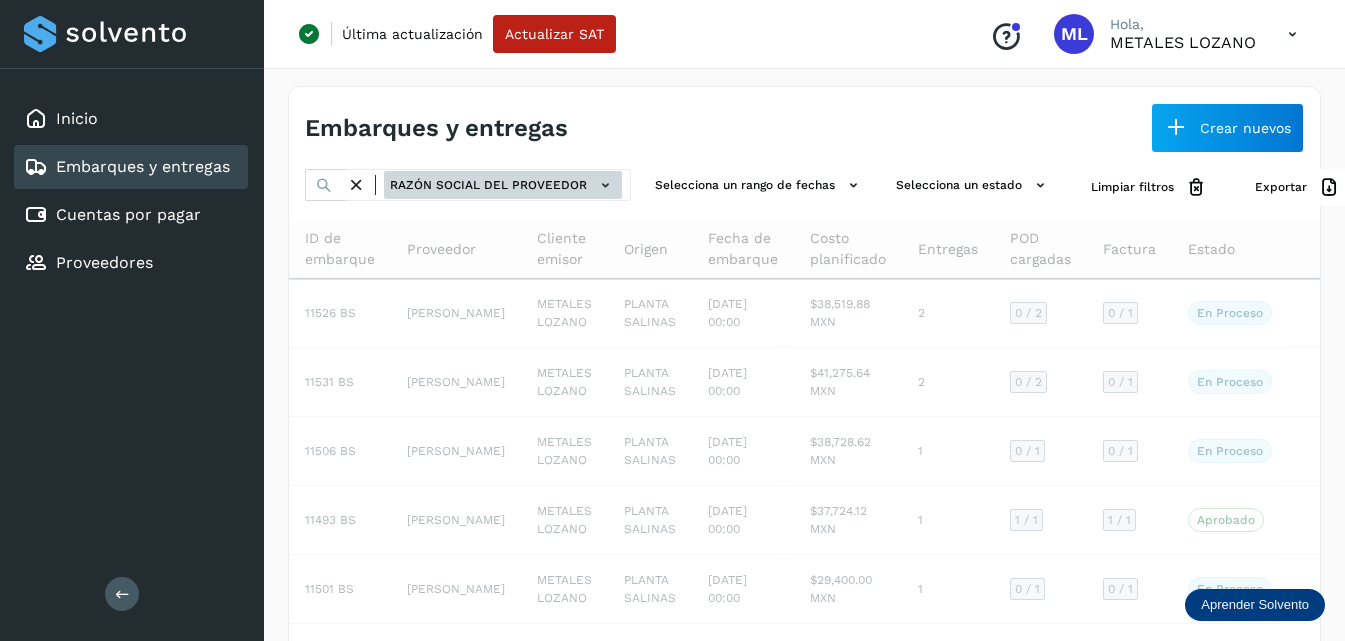 click on "Razón social del proveedor" 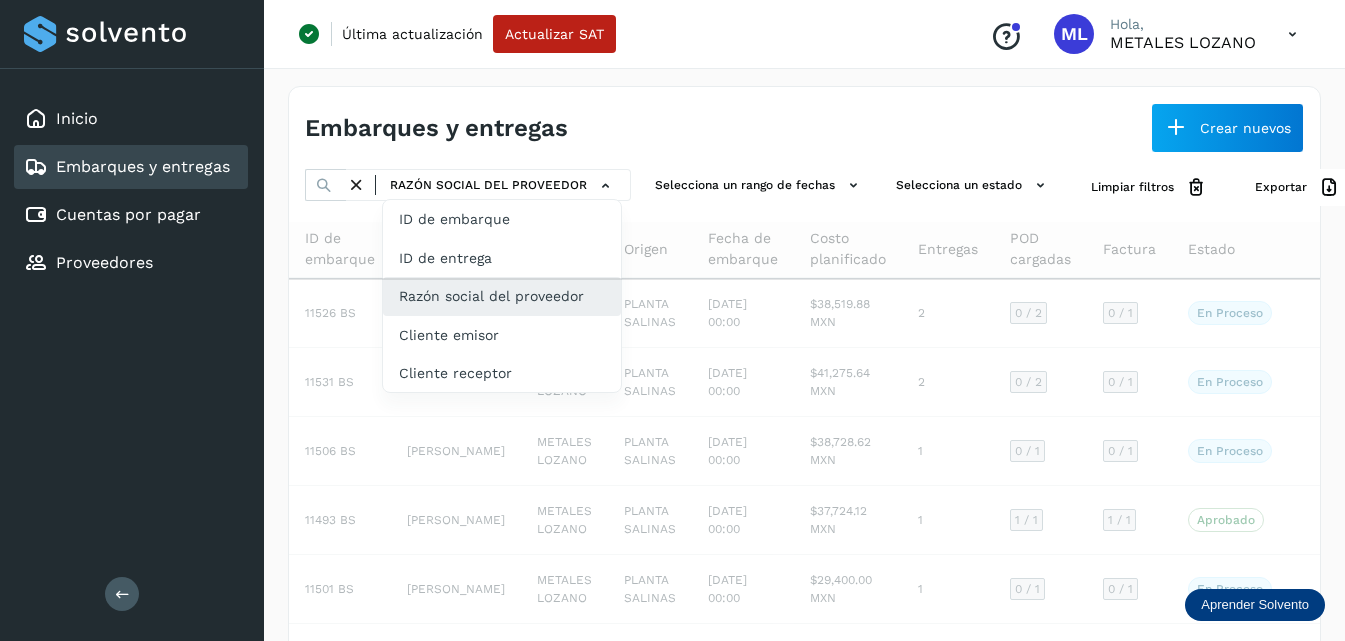 click on "Razón social del proveedor" 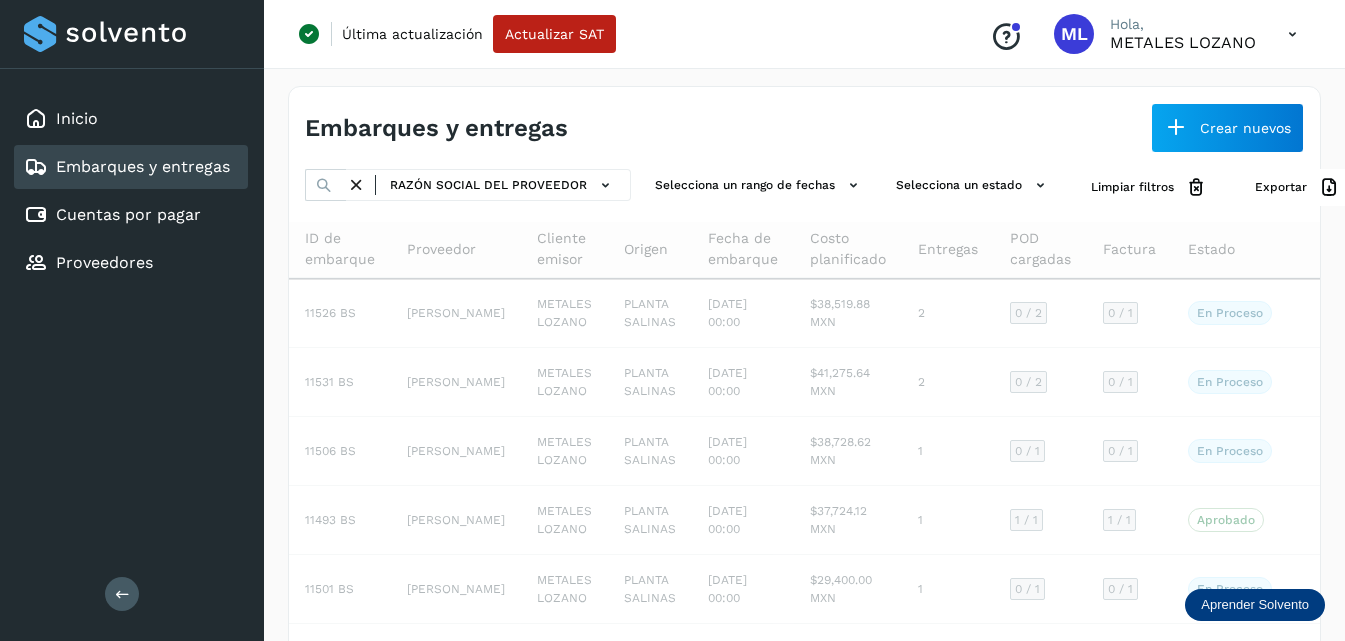 click at bounding box center (356, 185) 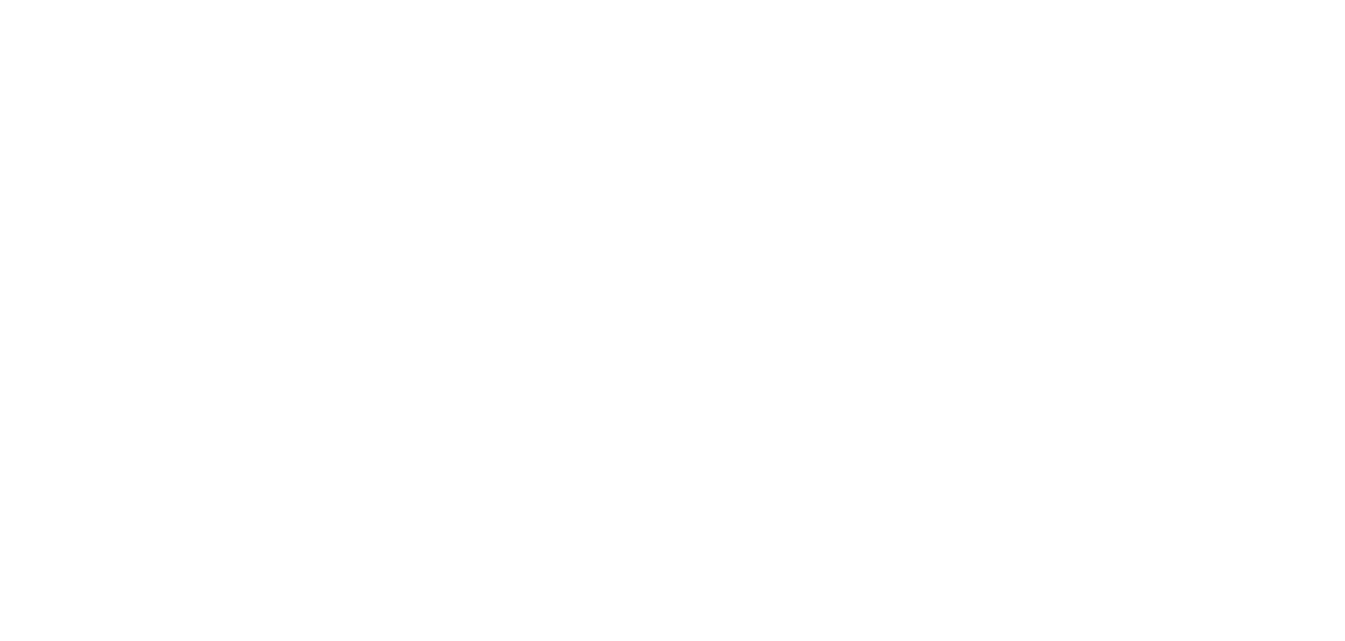 scroll, scrollTop: 0, scrollLeft: 0, axis: both 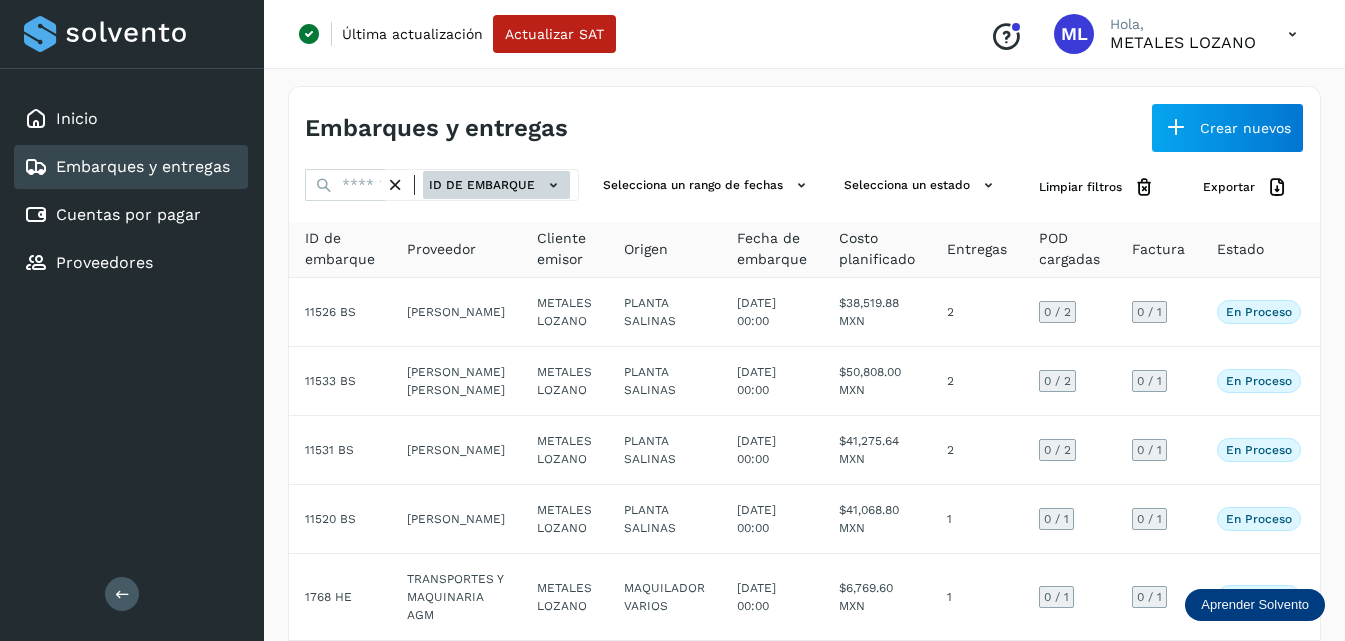 click on "ID de embarque" 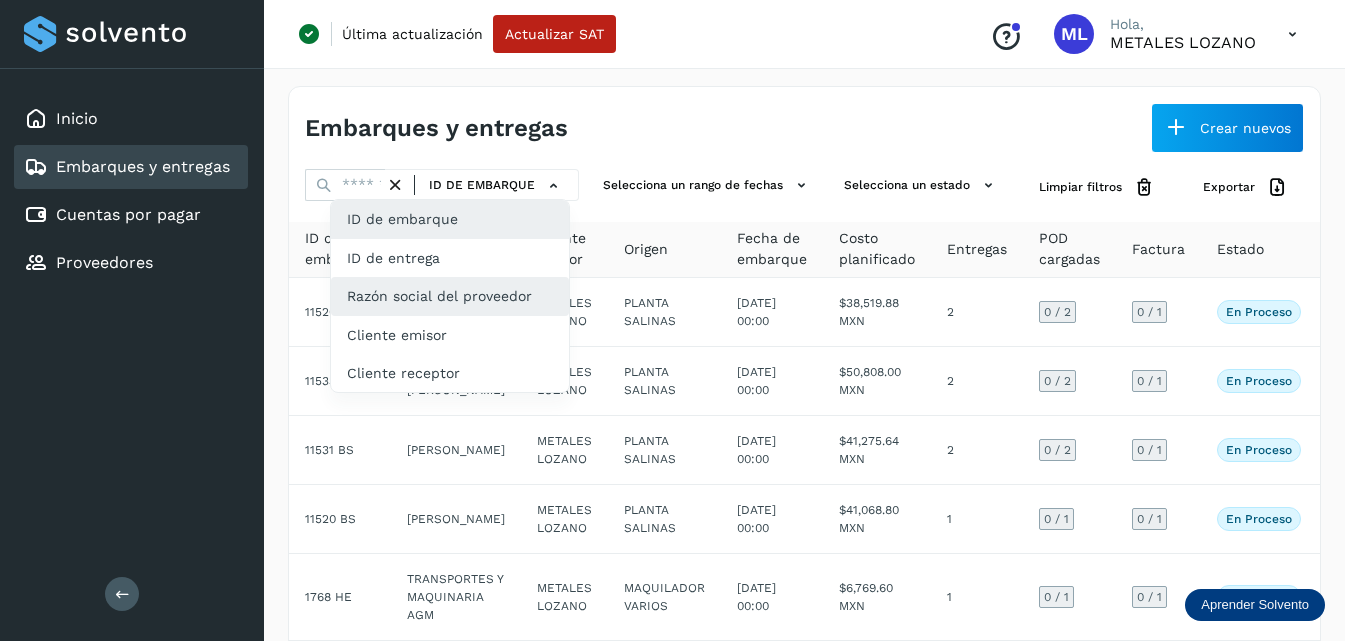 click on "Razón social del proveedor" 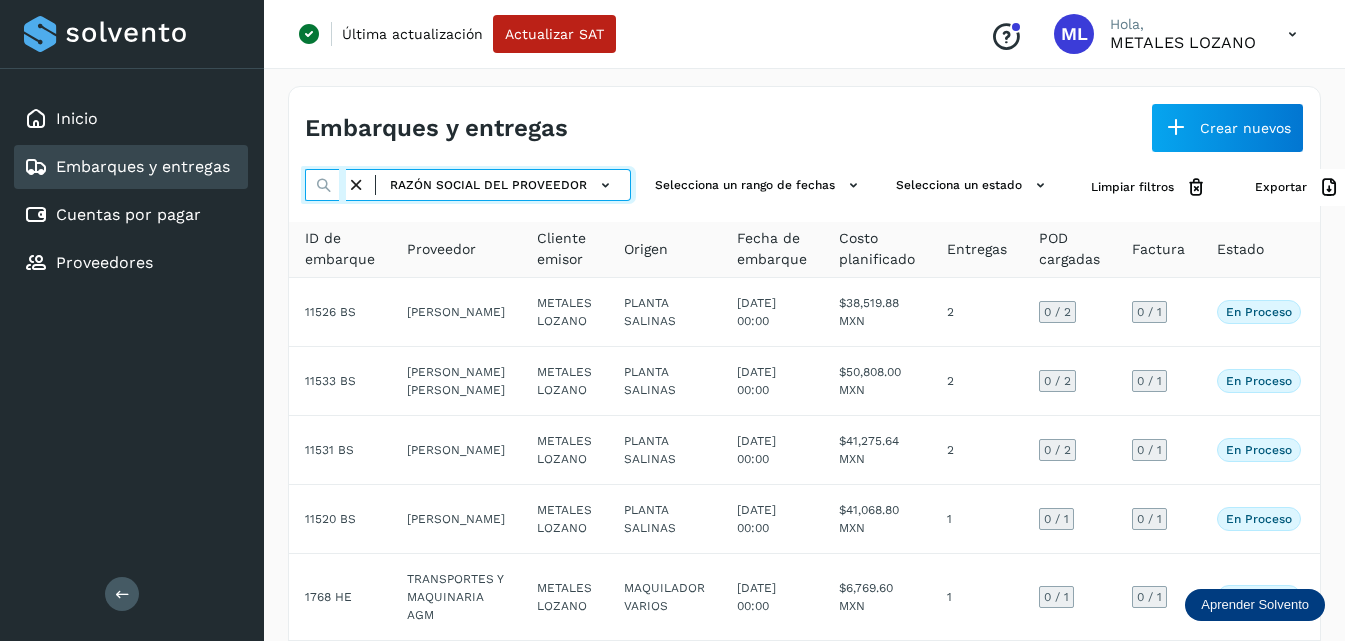 click at bounding box center (325, 185) 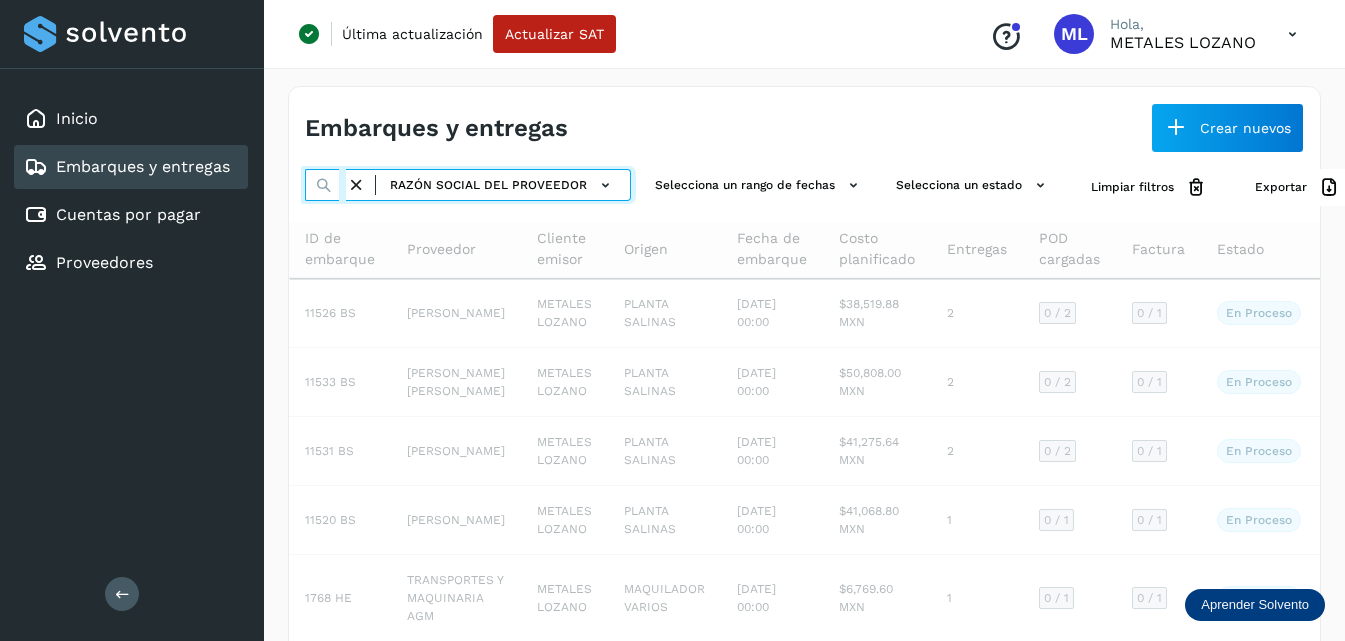 type on "*******" 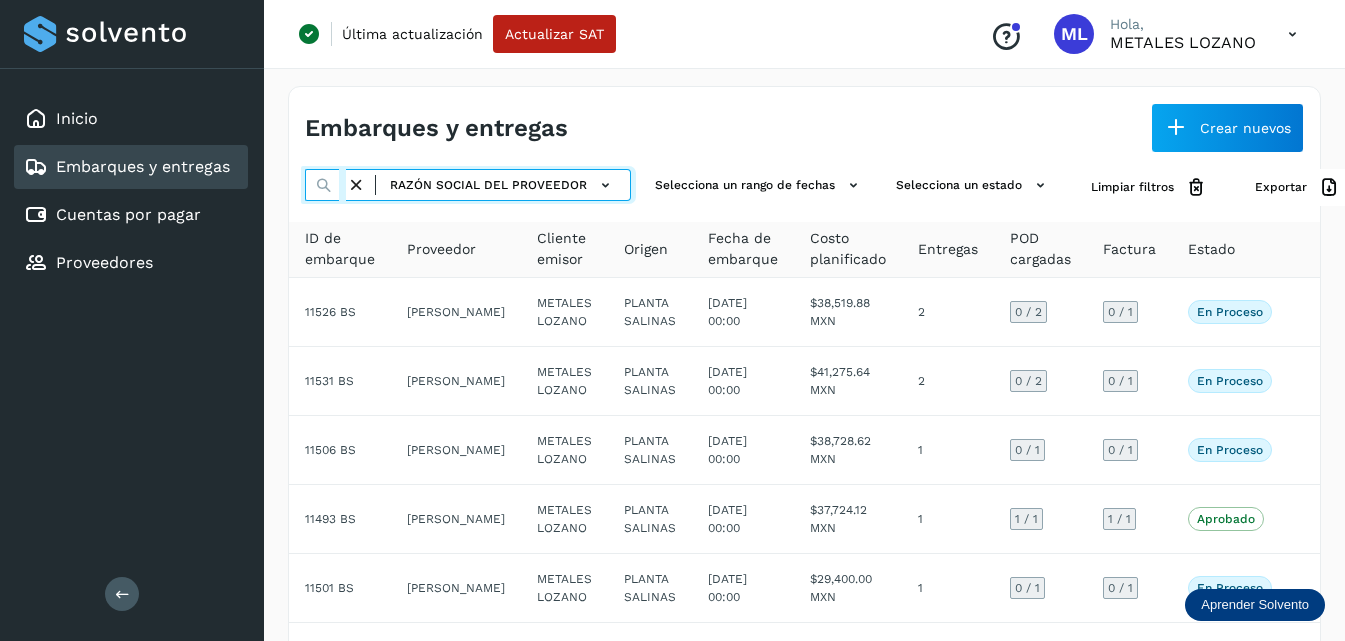 scroll, scrollTop: 0, scrollLeft: 0, axis: both 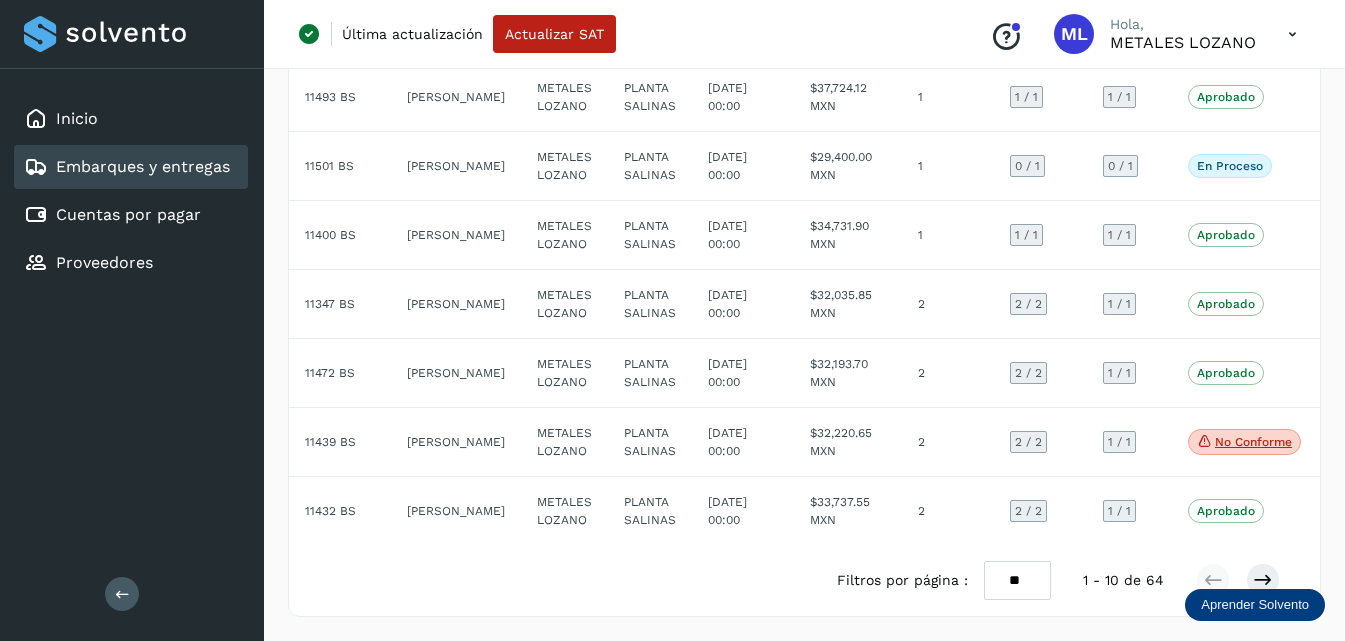 click on "** ** **" at bounding box center [1017, 580] 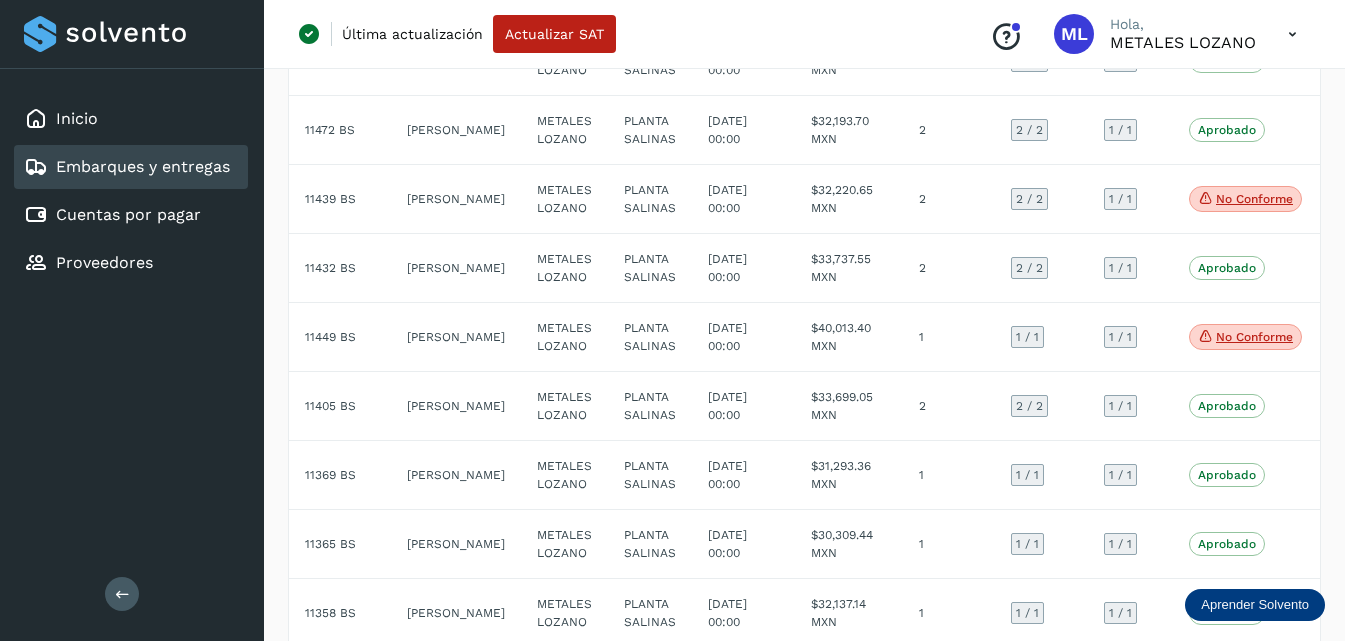 scroll, scrollTop: 700, scrollLeft: 0, axis: vertical 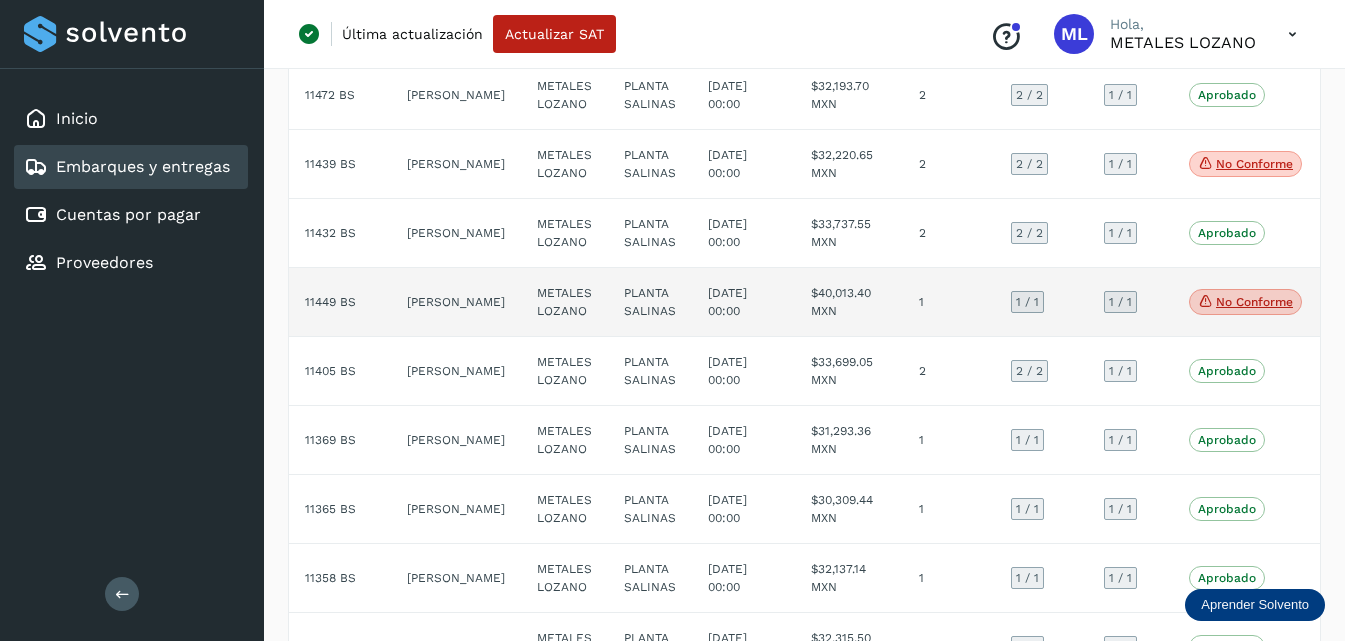 click on "[PERSON_NAME]" 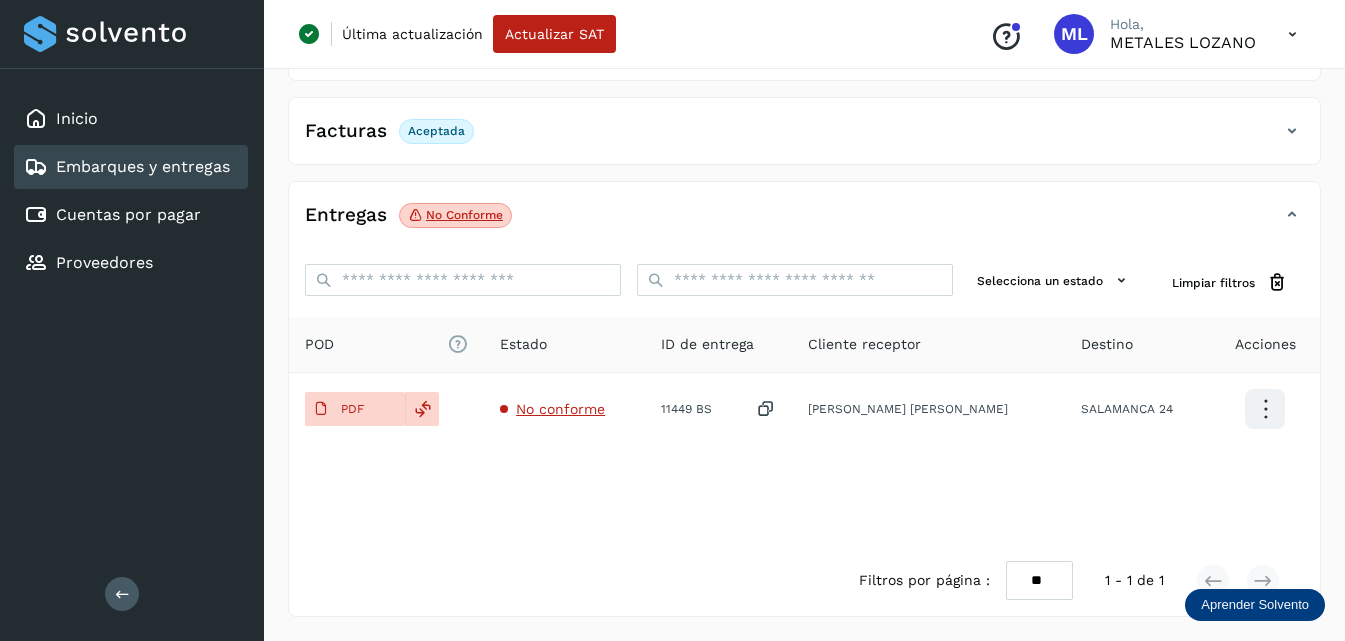 scroll, scrollTop: 312, scrollLeft: 0, axis: vertical 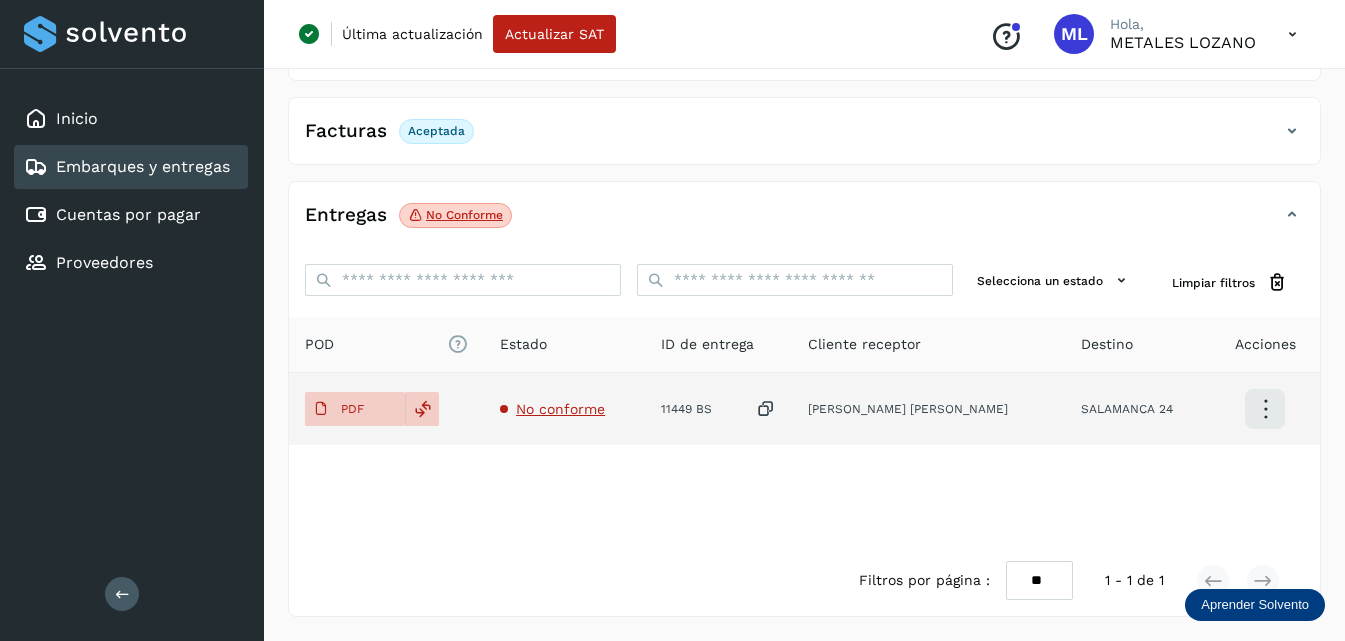 click on "No conforme" at bounding box center (560, 409) 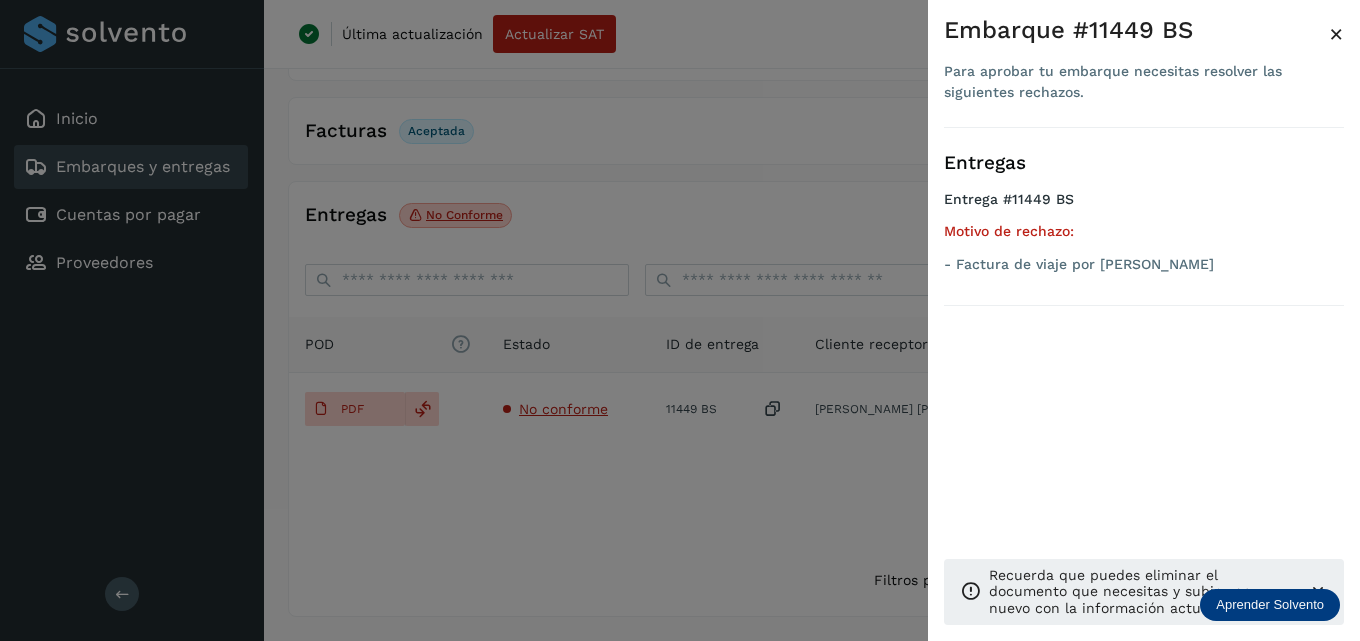 click on "×" at bounding box center [1336, 34] 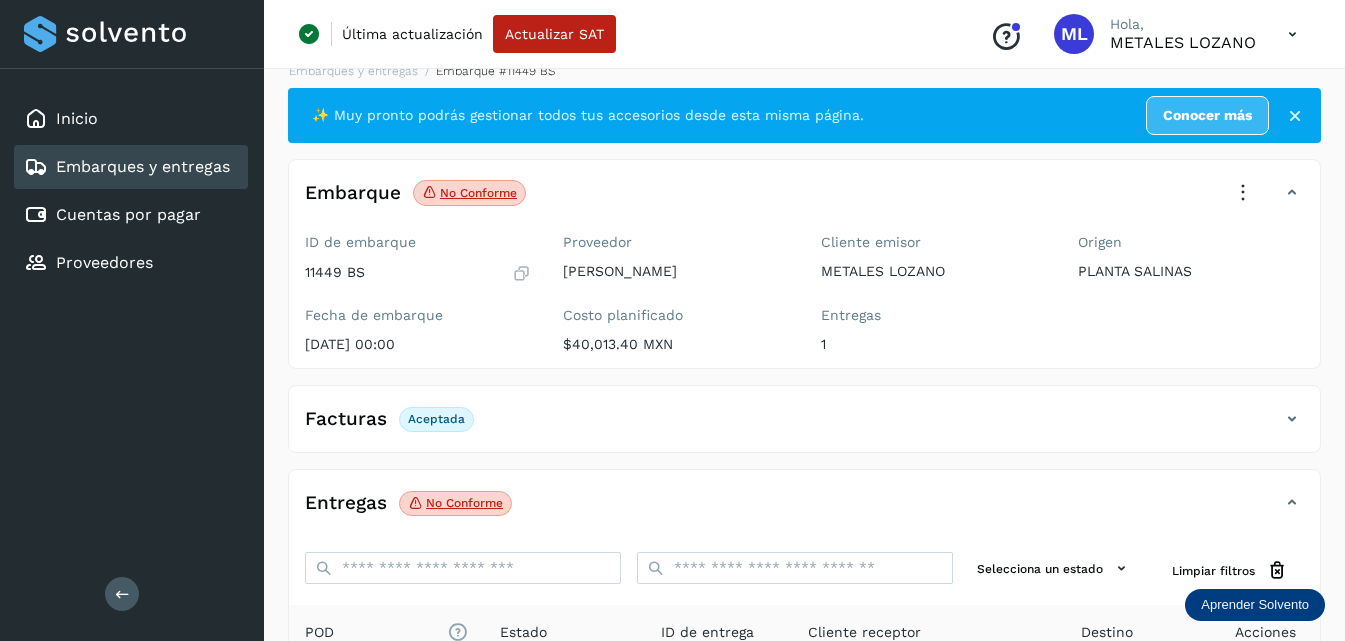 scroll, scrollTop: 12, scrollLeft: 0, axis: vertical 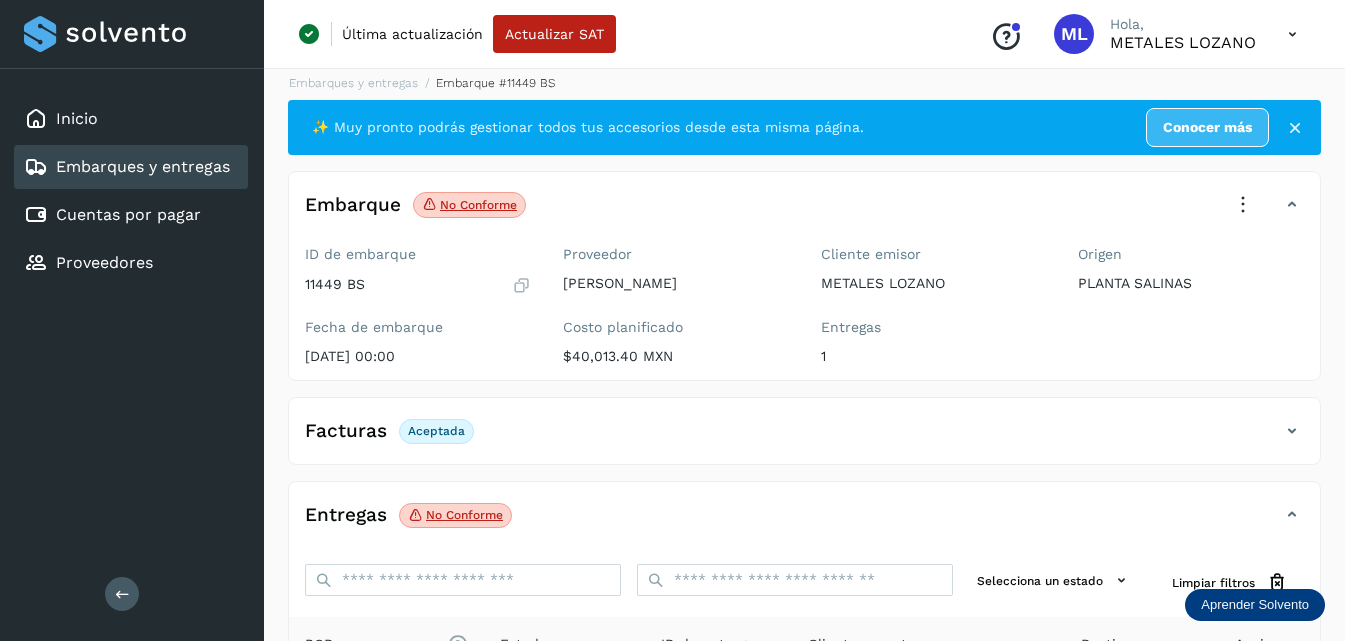 click at bounding box center [1243, 205] 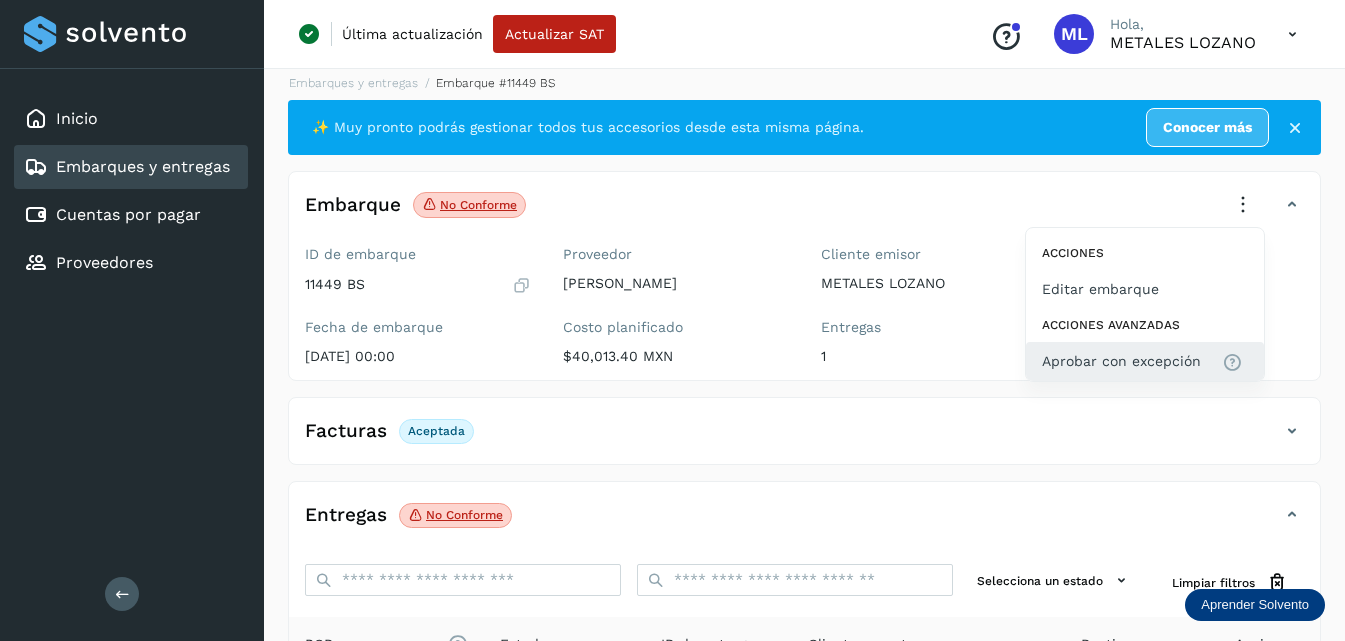 click on "Aprobar con excepción" at bounding box center [1121, 361] 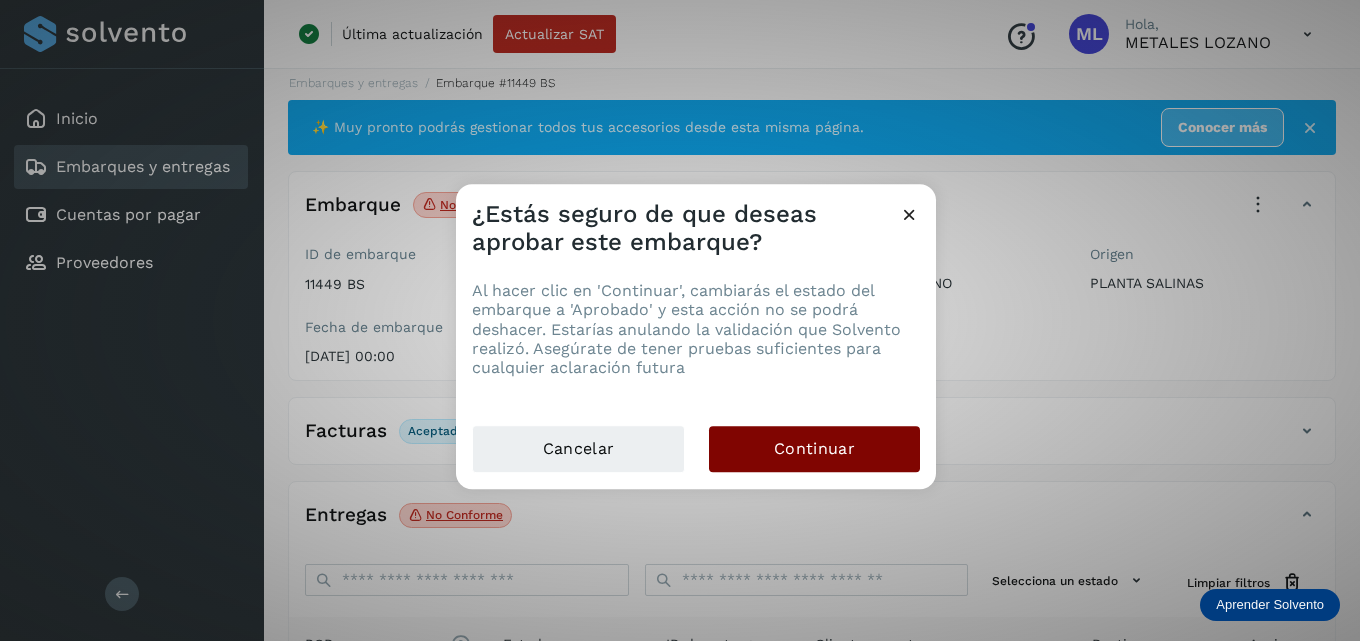 click on "Continuar" 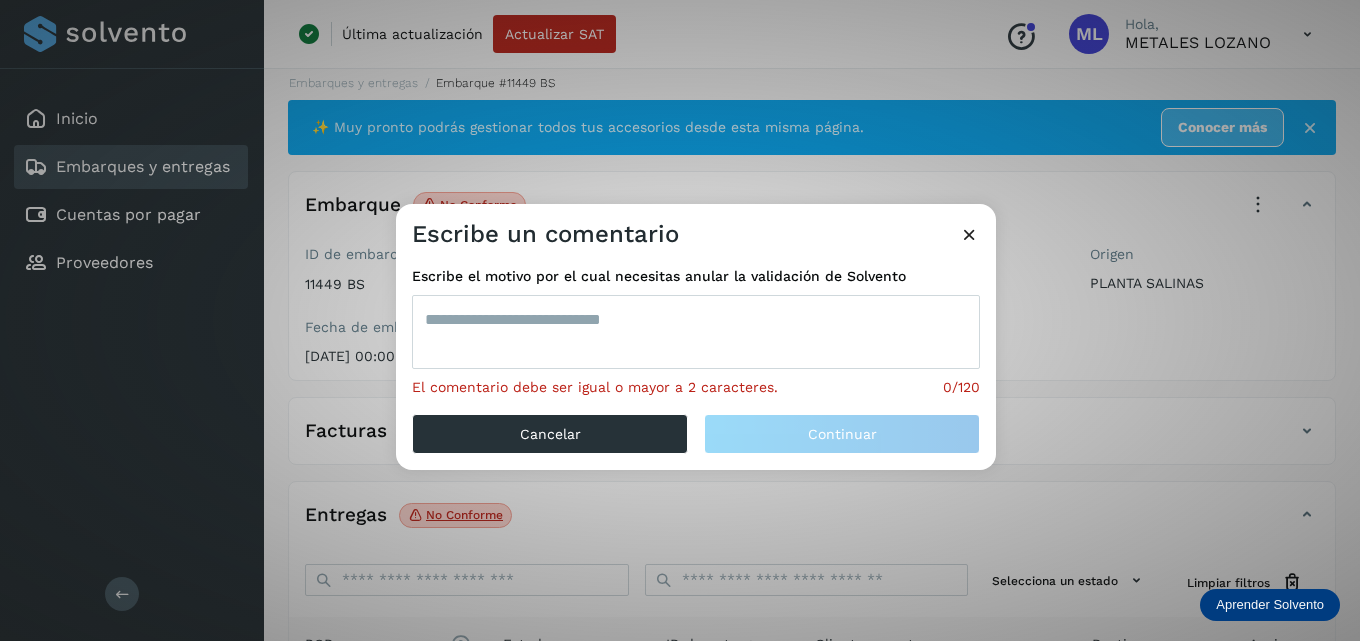 click at bounding box center [696, 332] 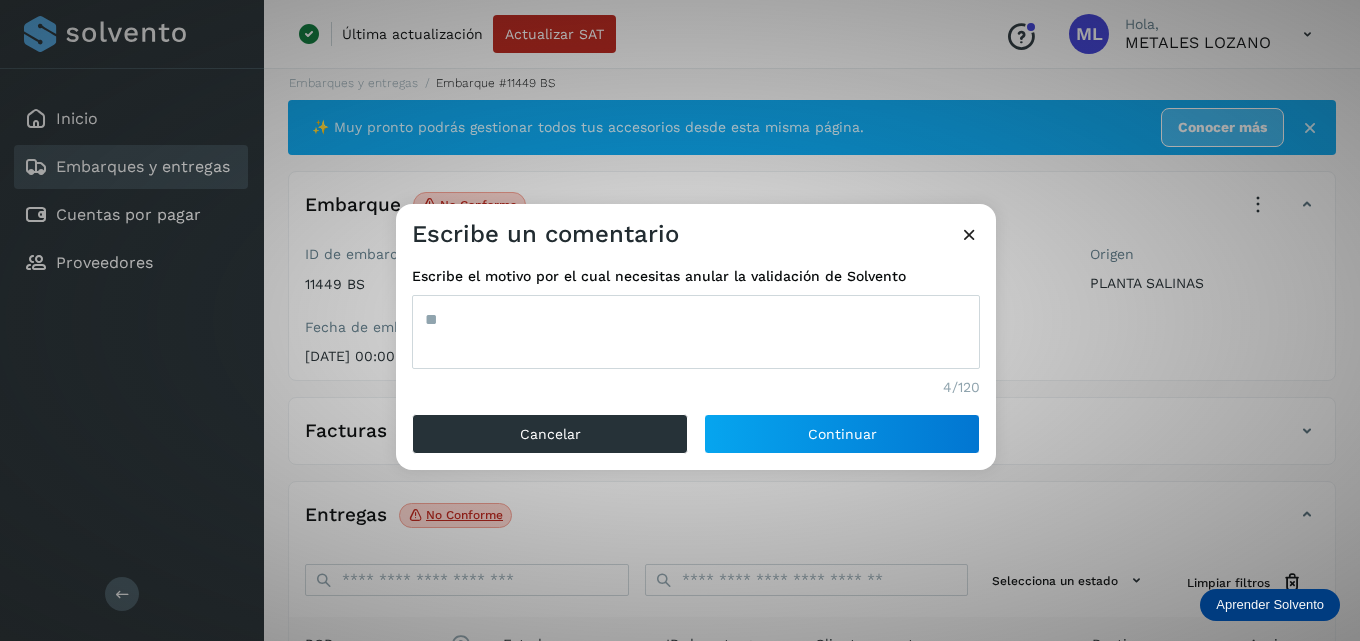 type on "*" 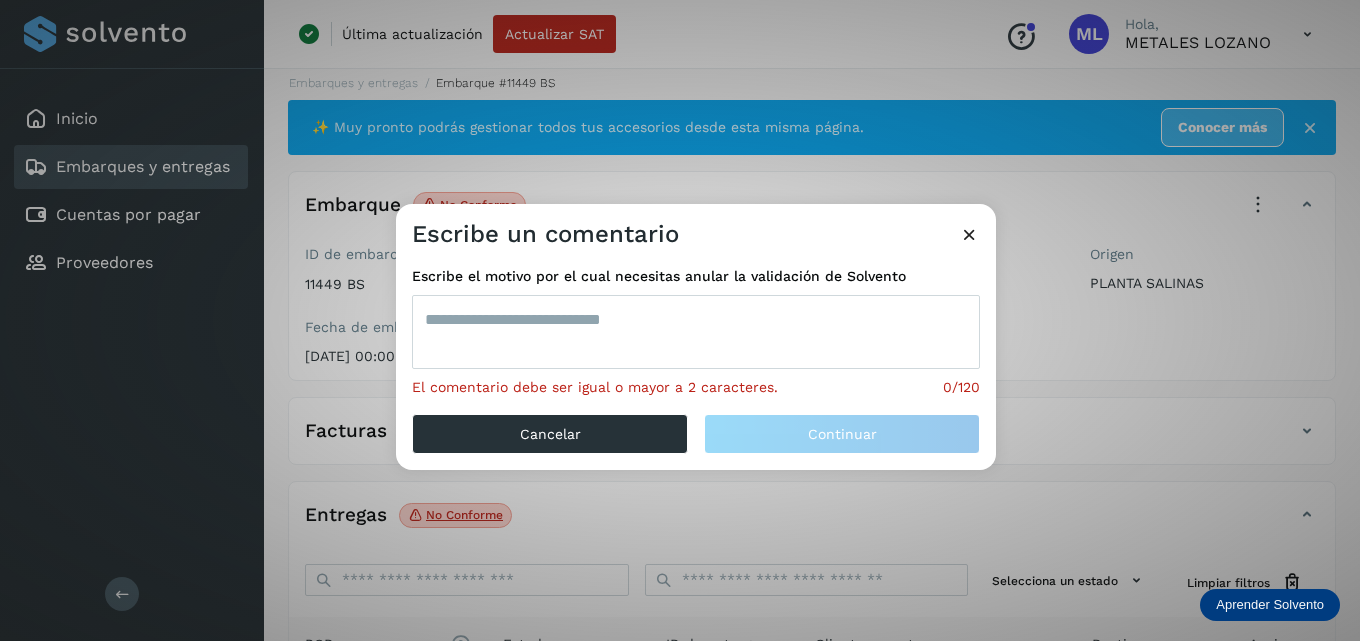 type on "*" 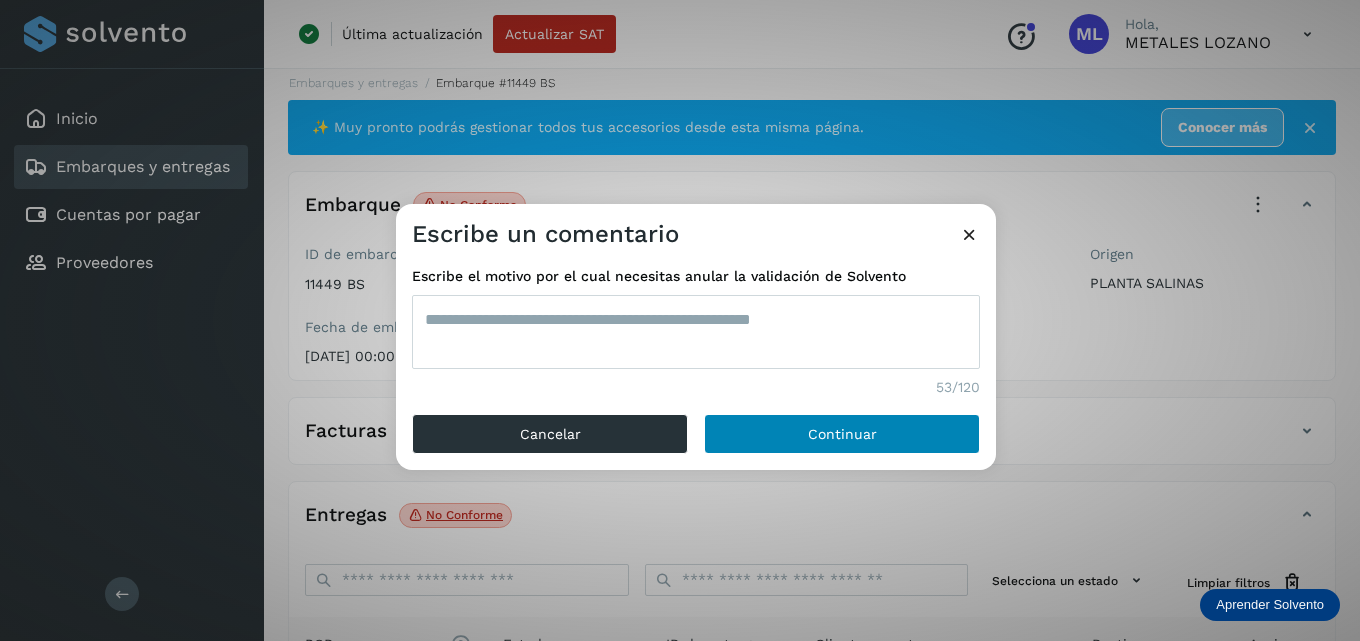 type on "**********" 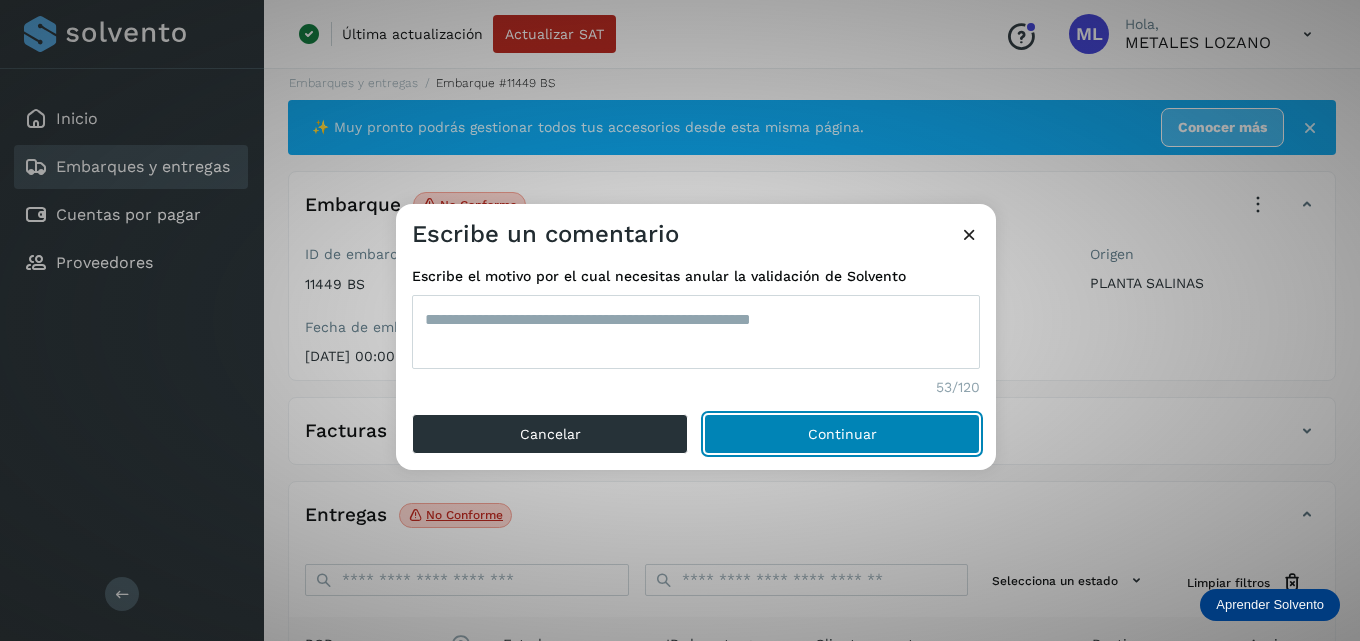 click on "Continuar" 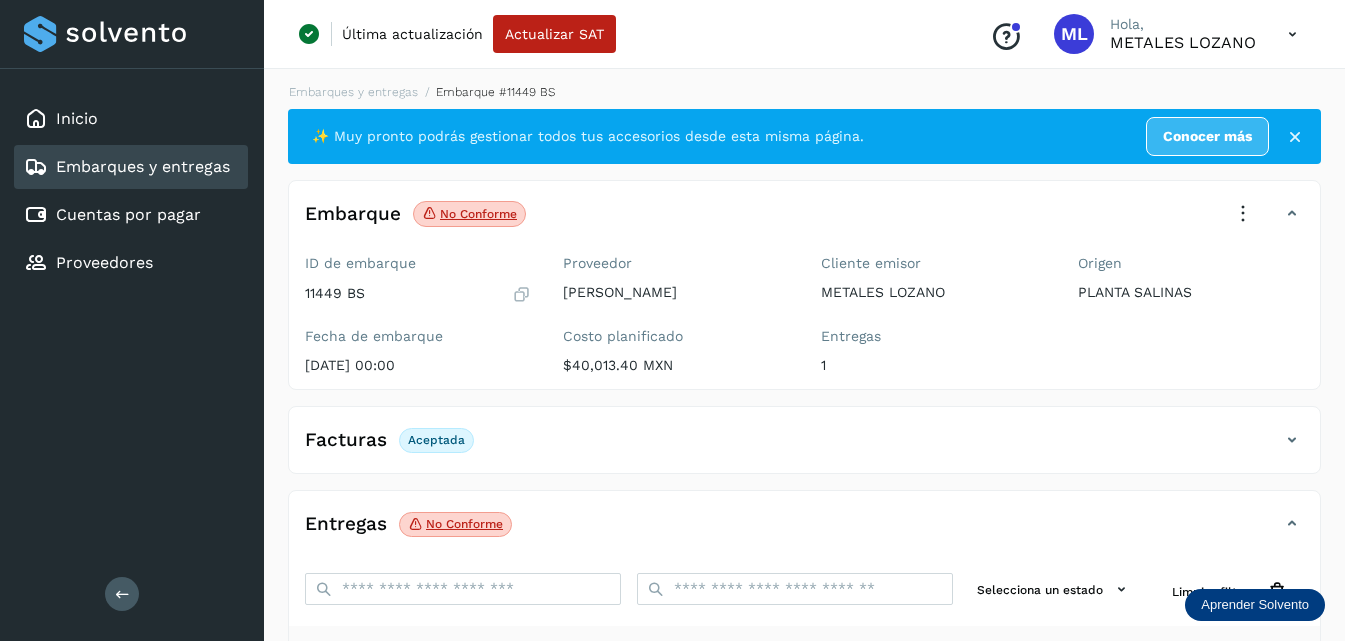scroll, scrollTop: 0, scrollLeft: 0, axis: both 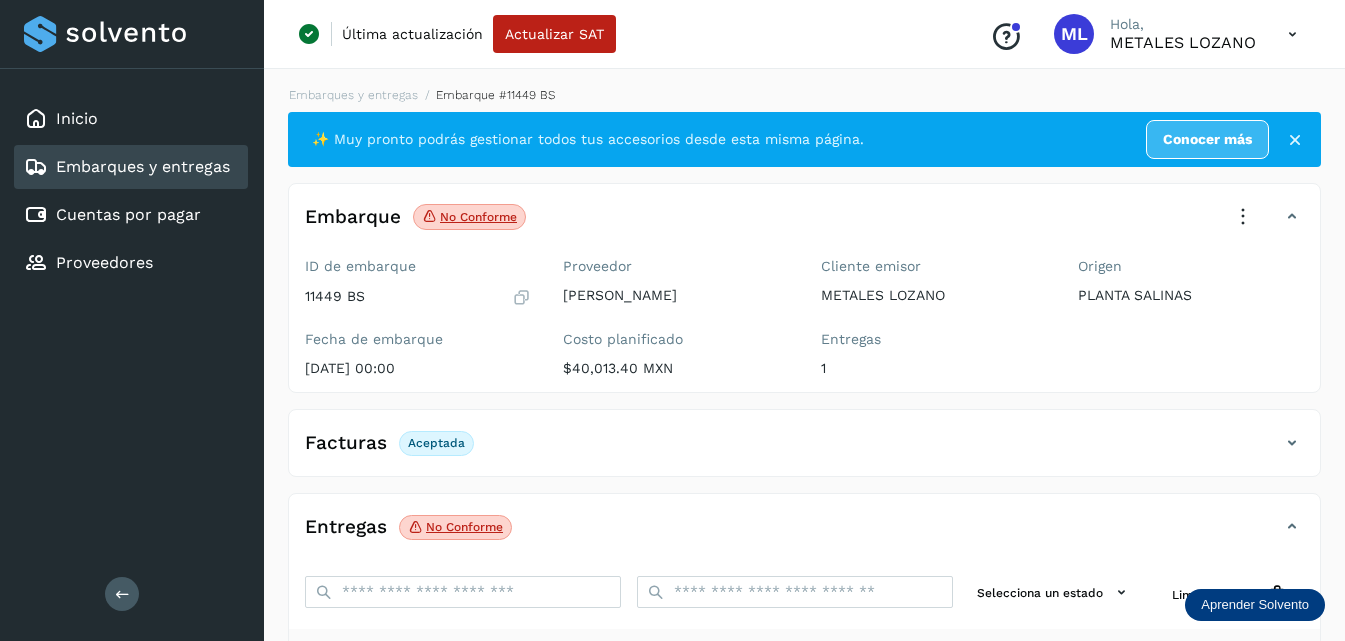 select on "**" 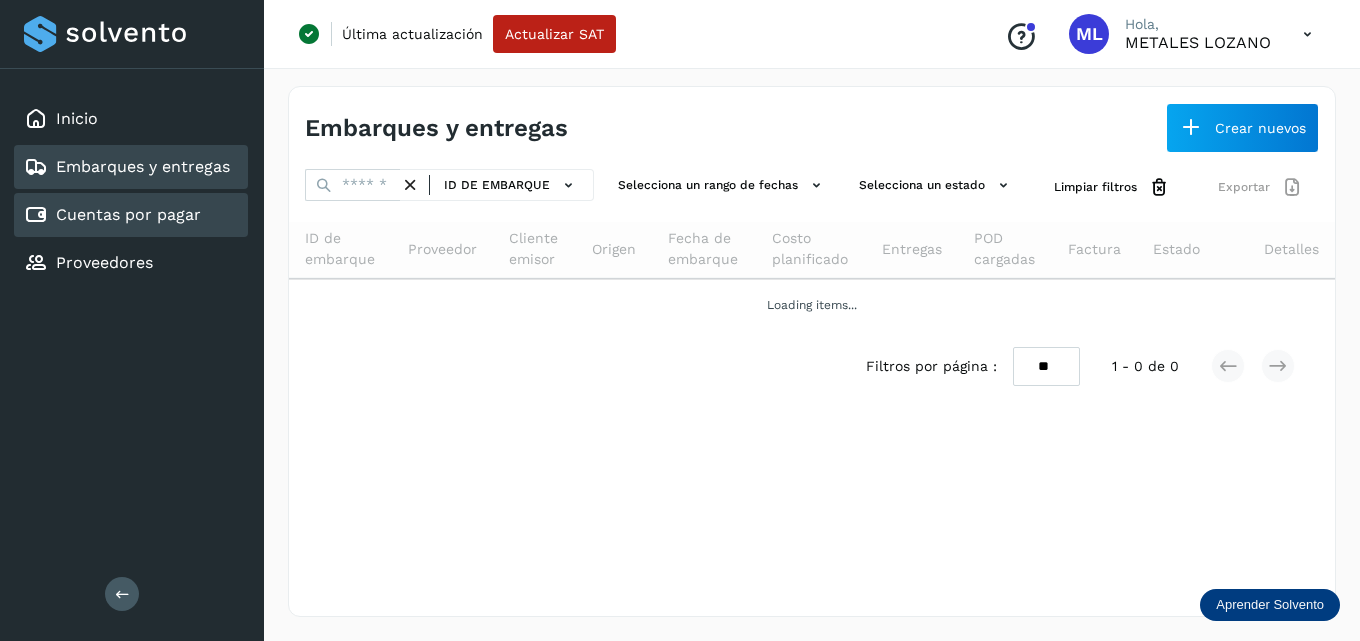 click on "Cuentas por pagar" 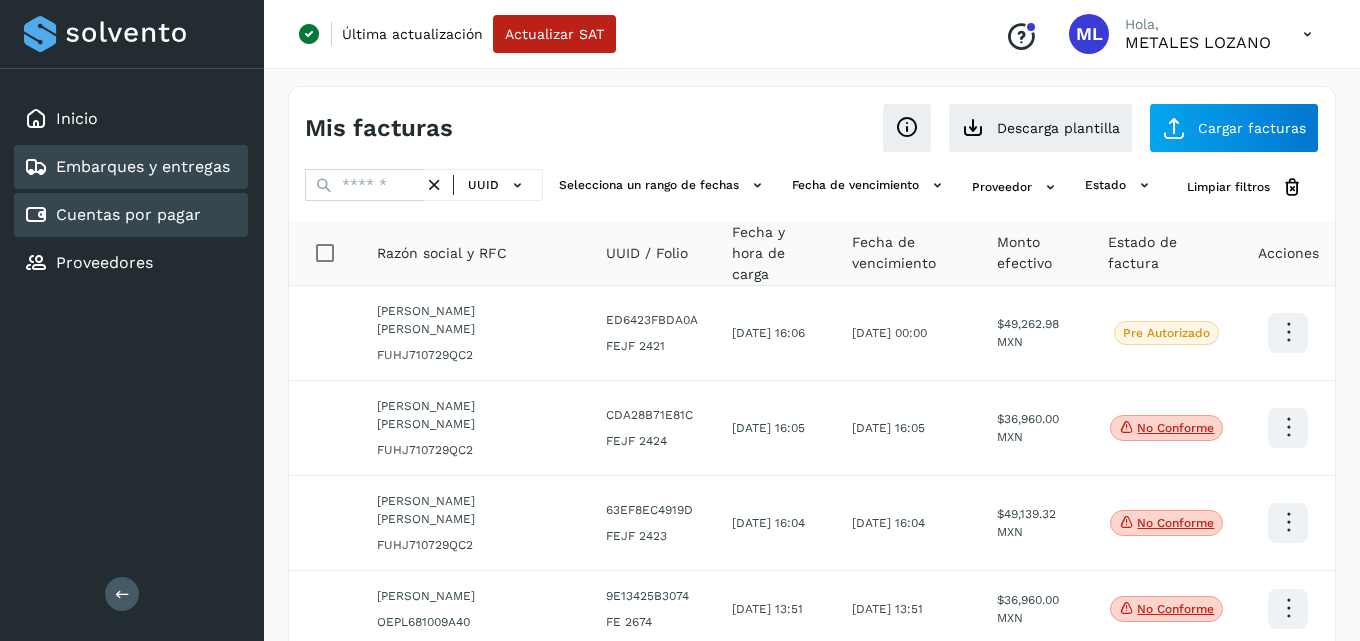 click on "Embarques y entregas" at bounding box center (143, 166) 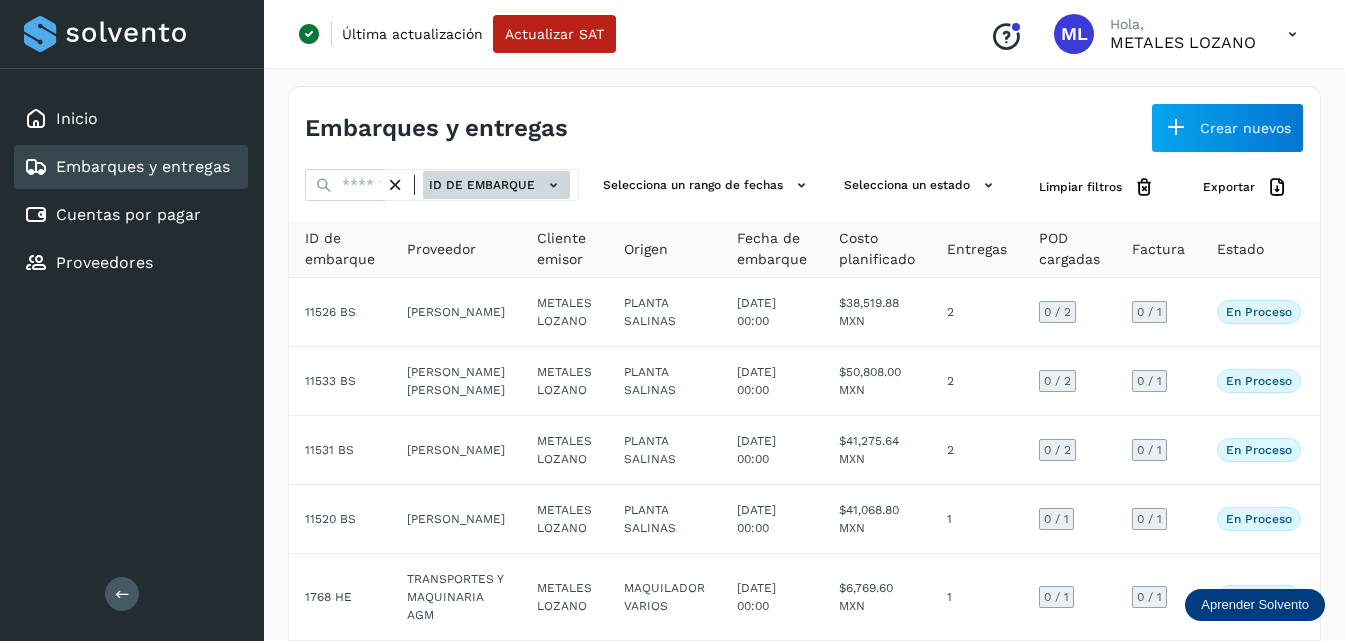 click on "ID de embarque" 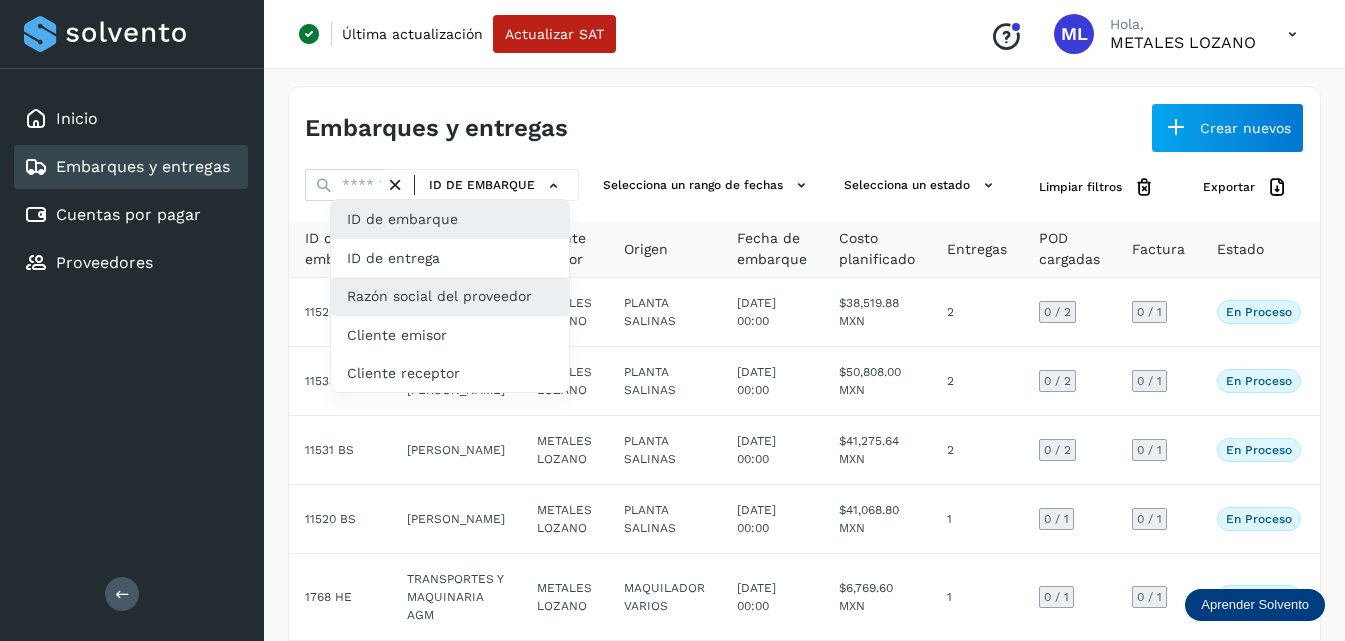 click on "Razón social del proveedor" 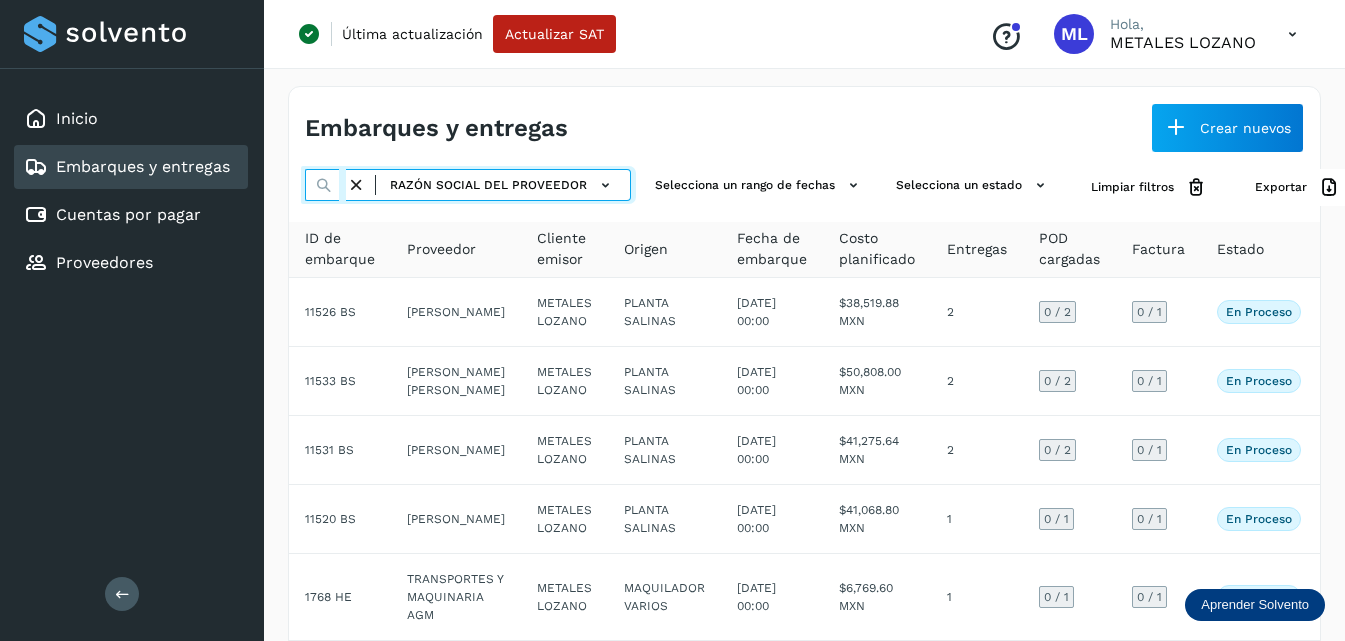 click at bounding box center (325, 185) 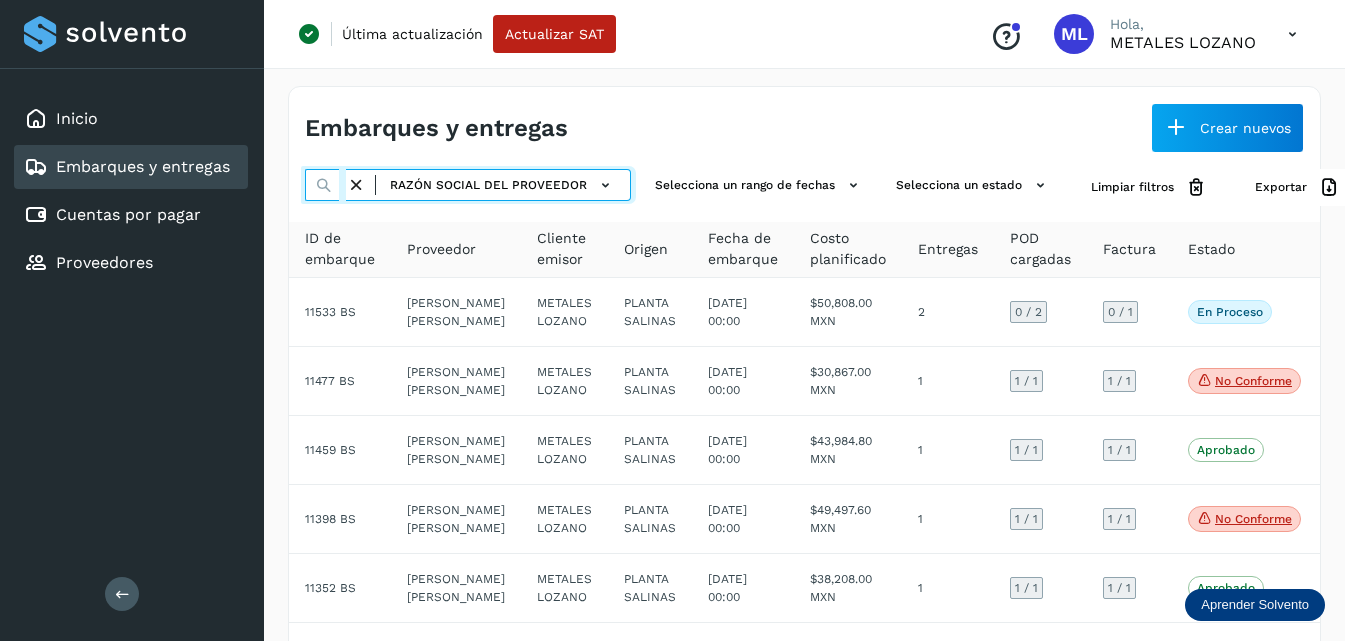 scroll, scrollTop: 0, scrollLeft: 108, axis: horizontal 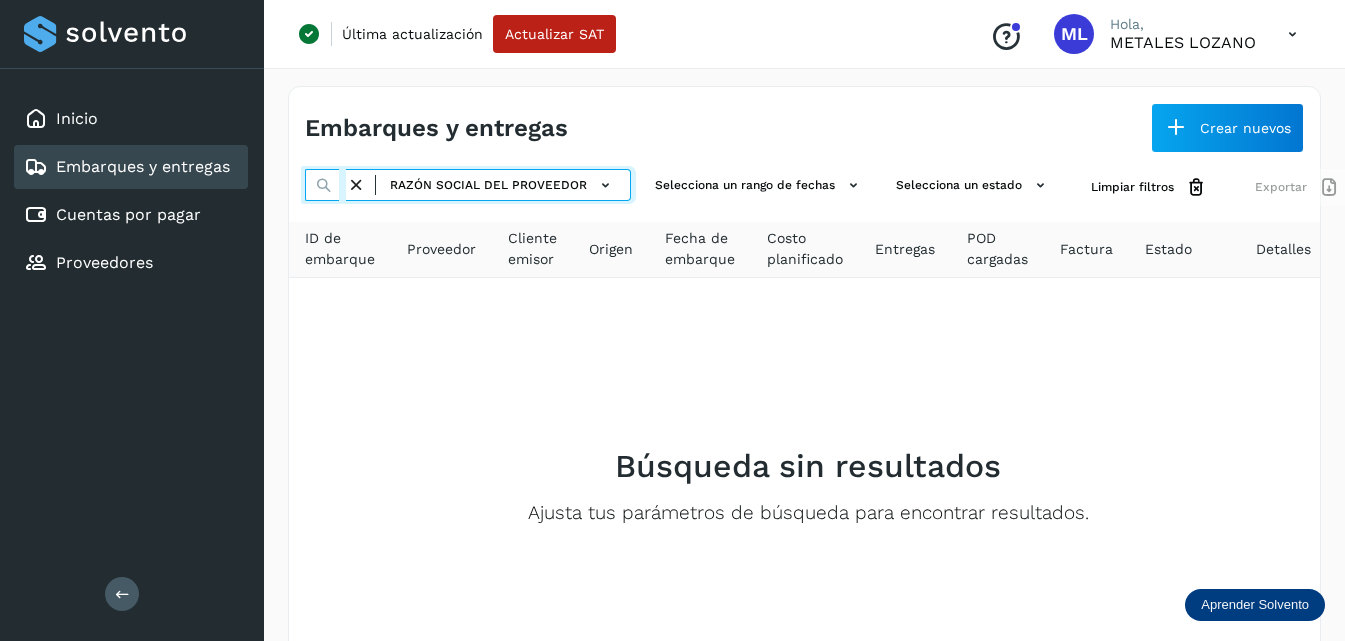 type on "**********" 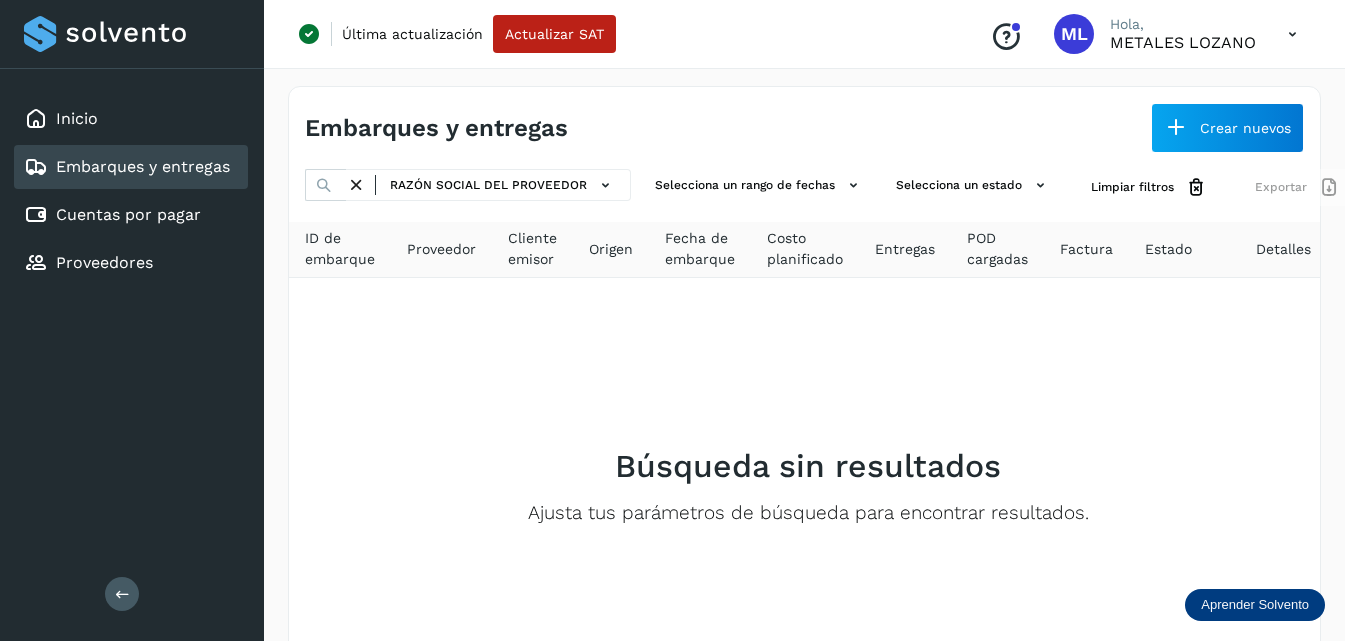 scroll, scrollTop: 0, scrollLeft: 0, axis: both 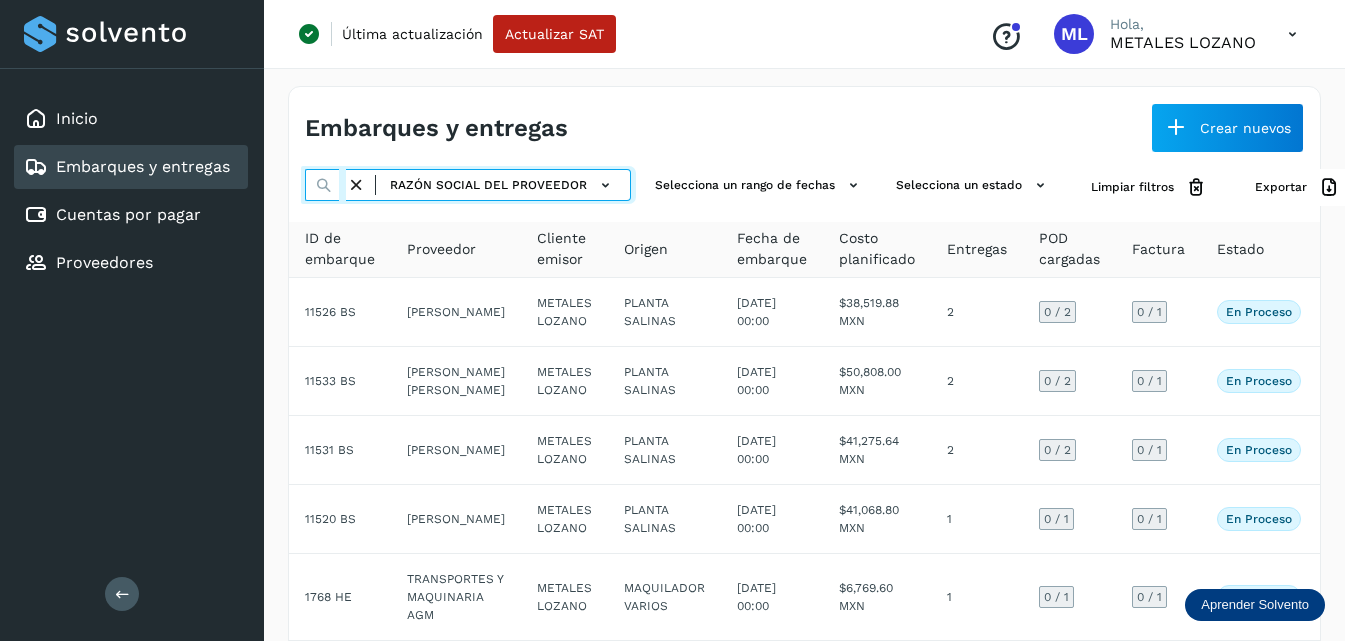 click at bounding box center [325, 185] 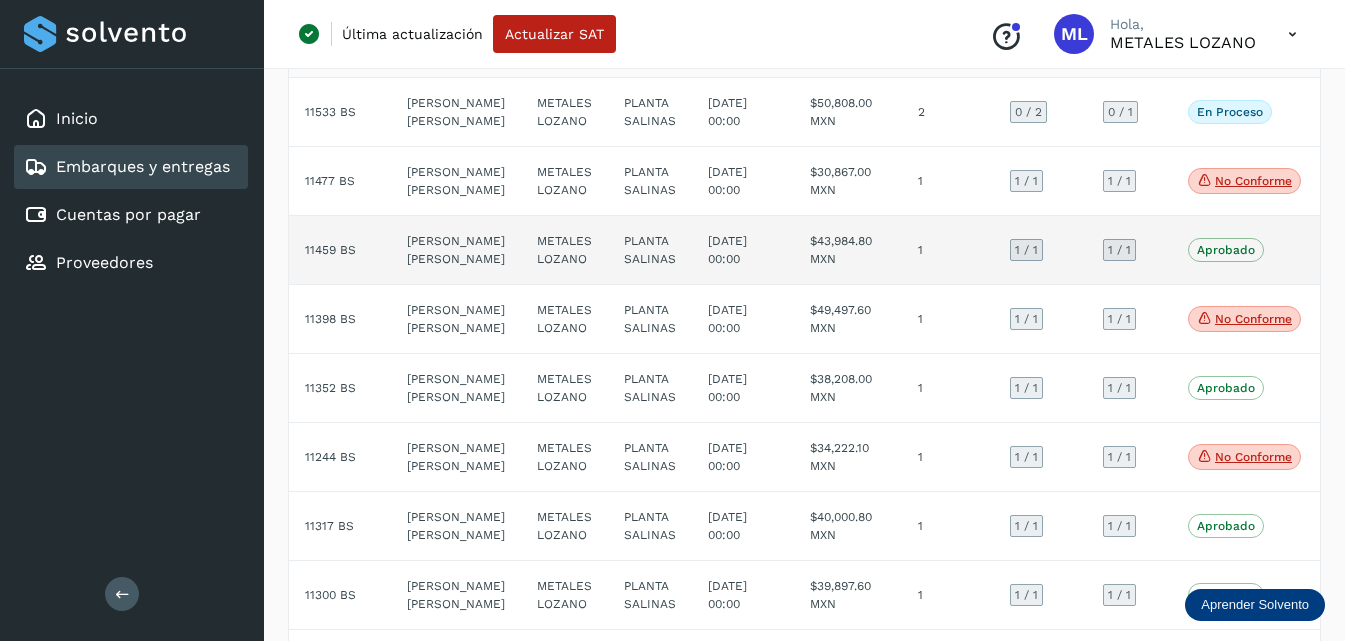 scroll, scrollTop: 300, scrollLeft: 0, axis: vertical 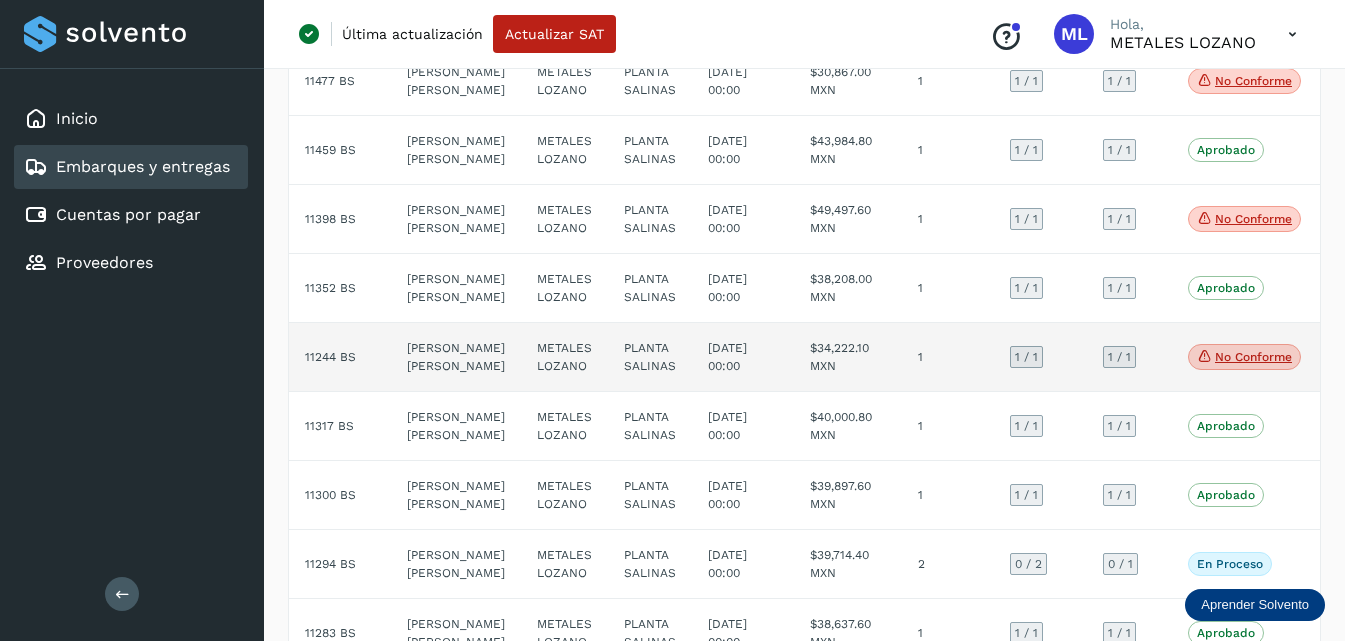 type on "**********" 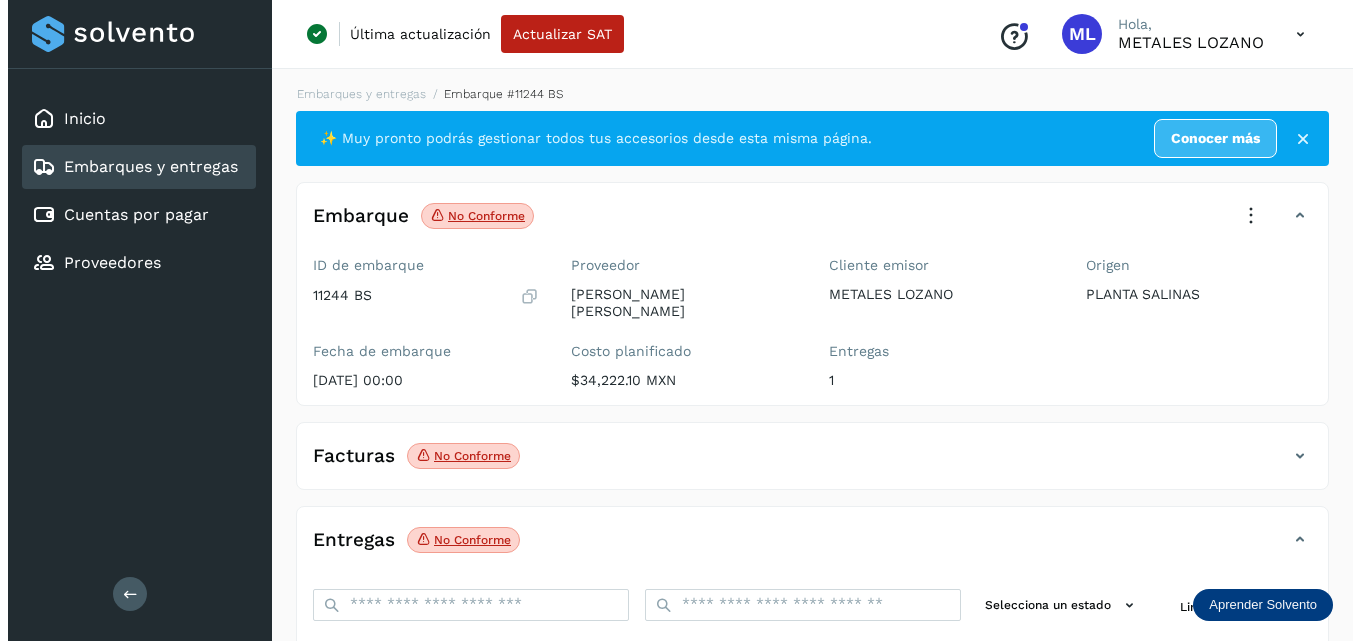 scroll, scrollTop: 0, scrollLeft: 0, axis: both 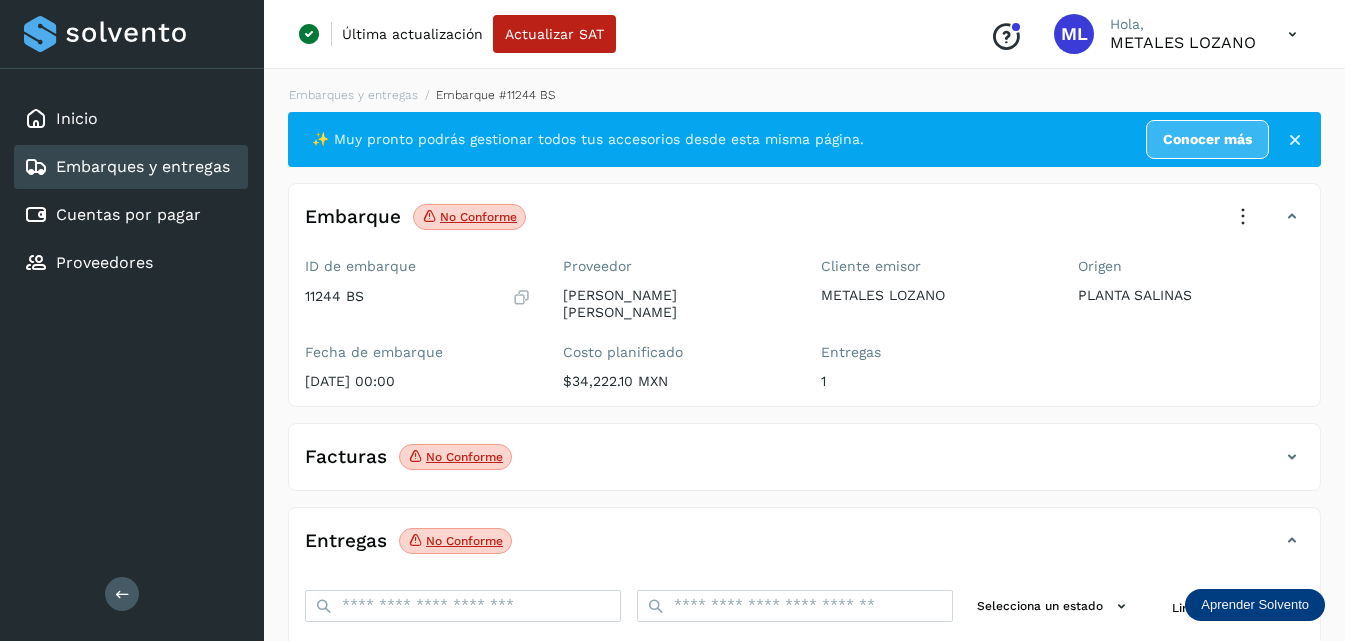 click at bounding box center [1243, 217] 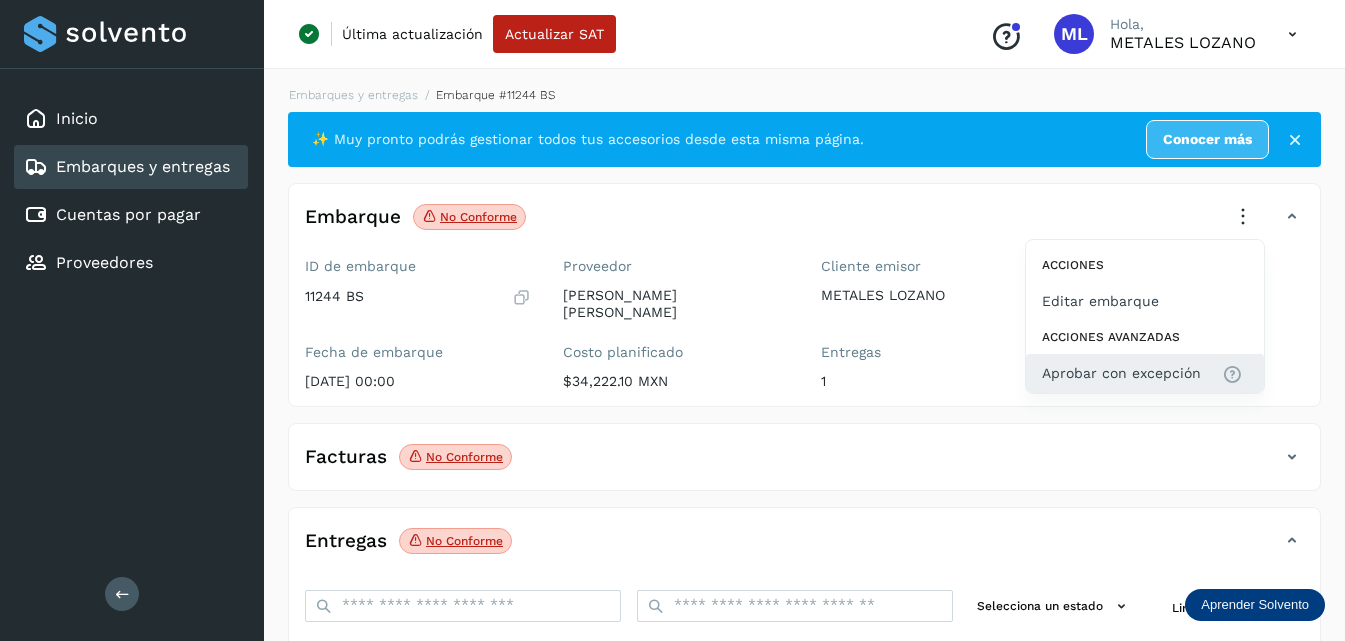 click on "Aprobar con excepción" at bounding box center (1121, 373) 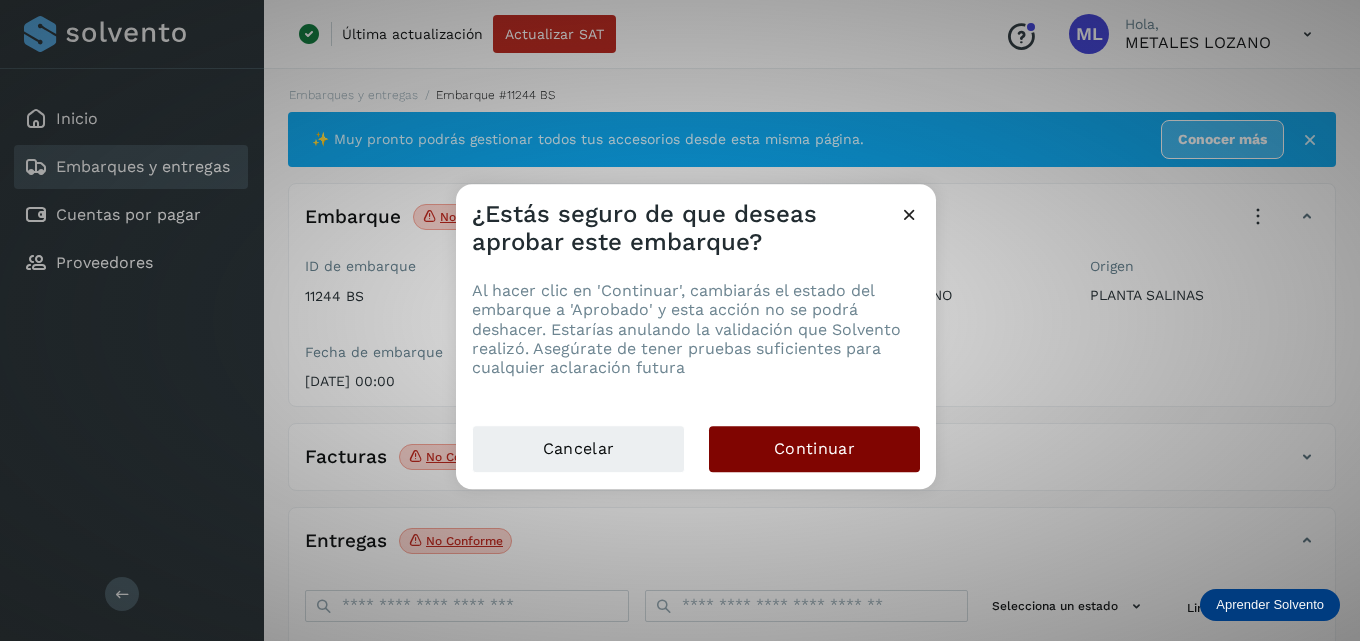click on "Continuar" 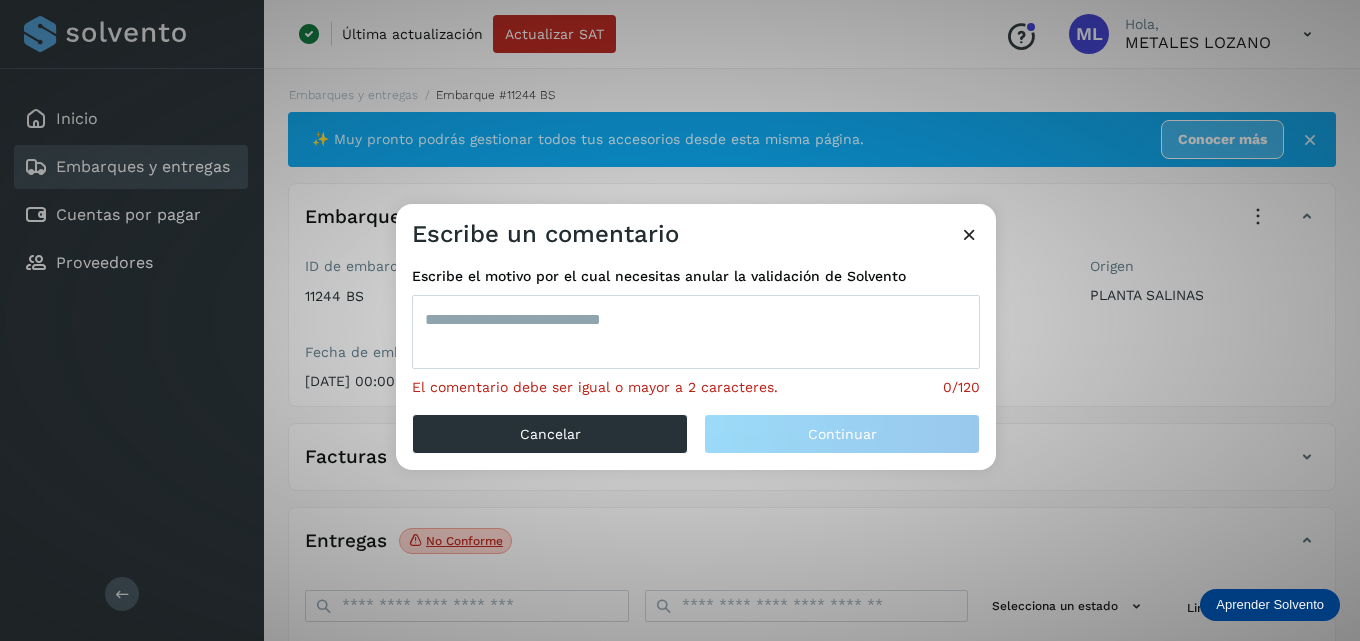 click at bounding box center (696, 332) 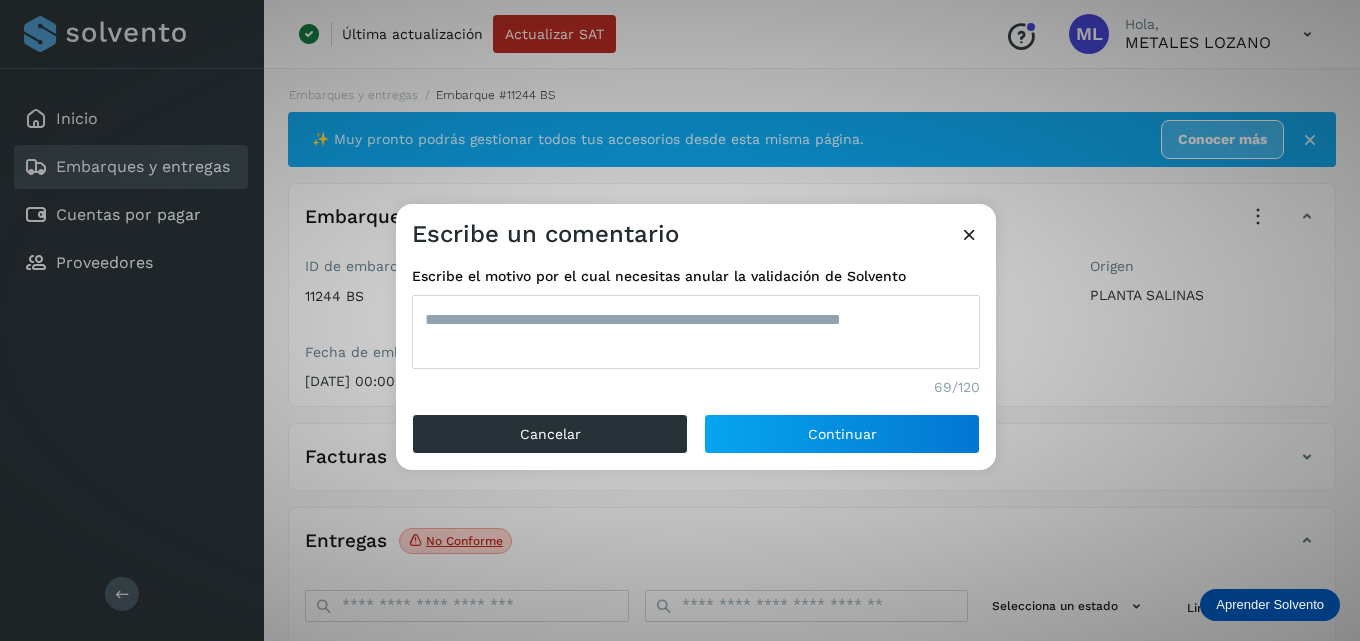 type on "**********" 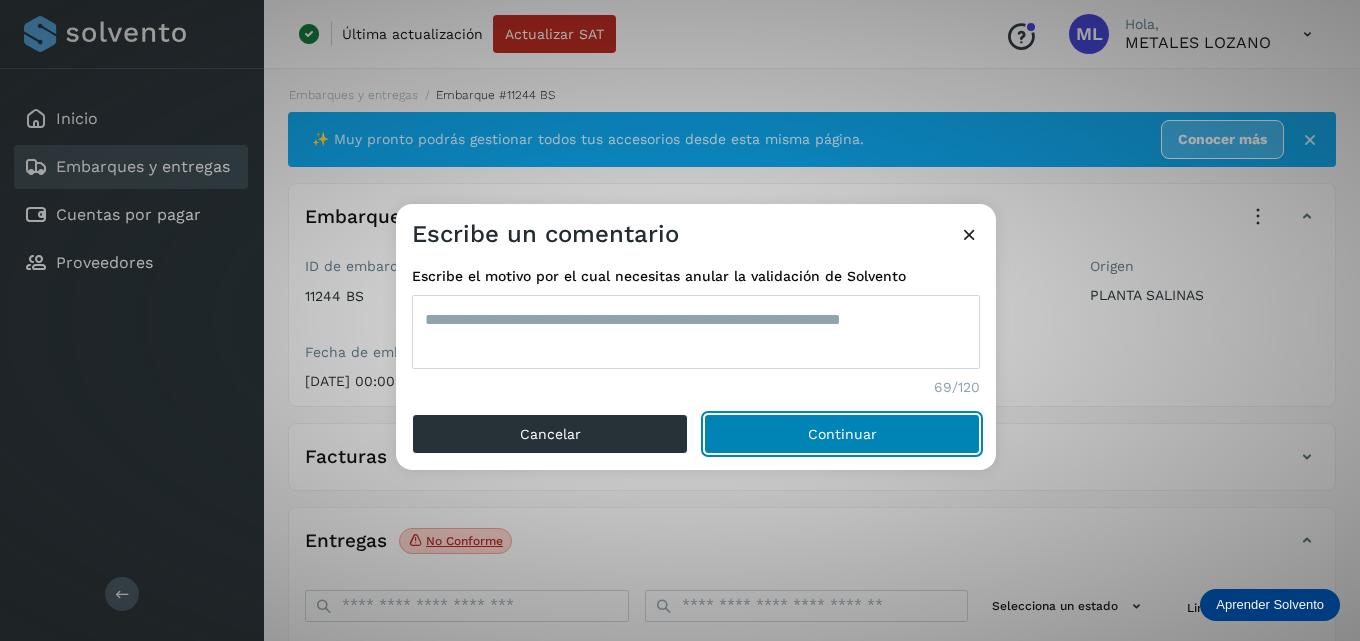 click on "Continuar" 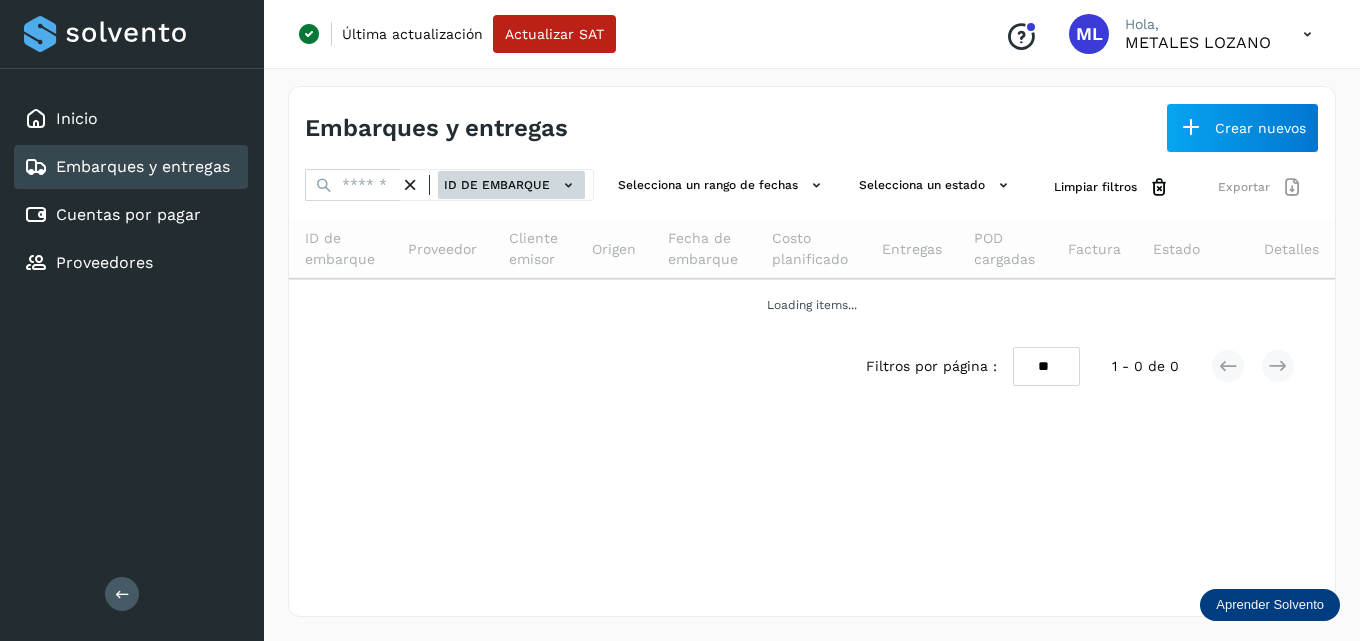click on "ID de embarque" at bounding box center (511, 185) 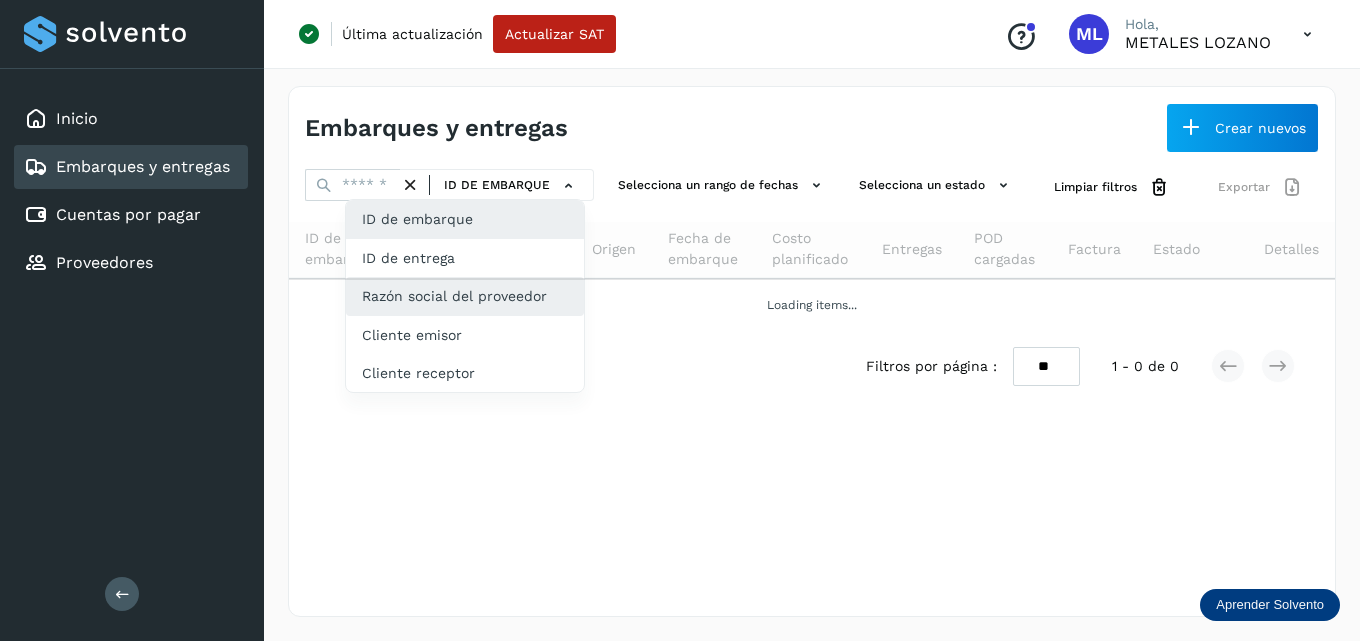 click on "Razón social del proveedor" 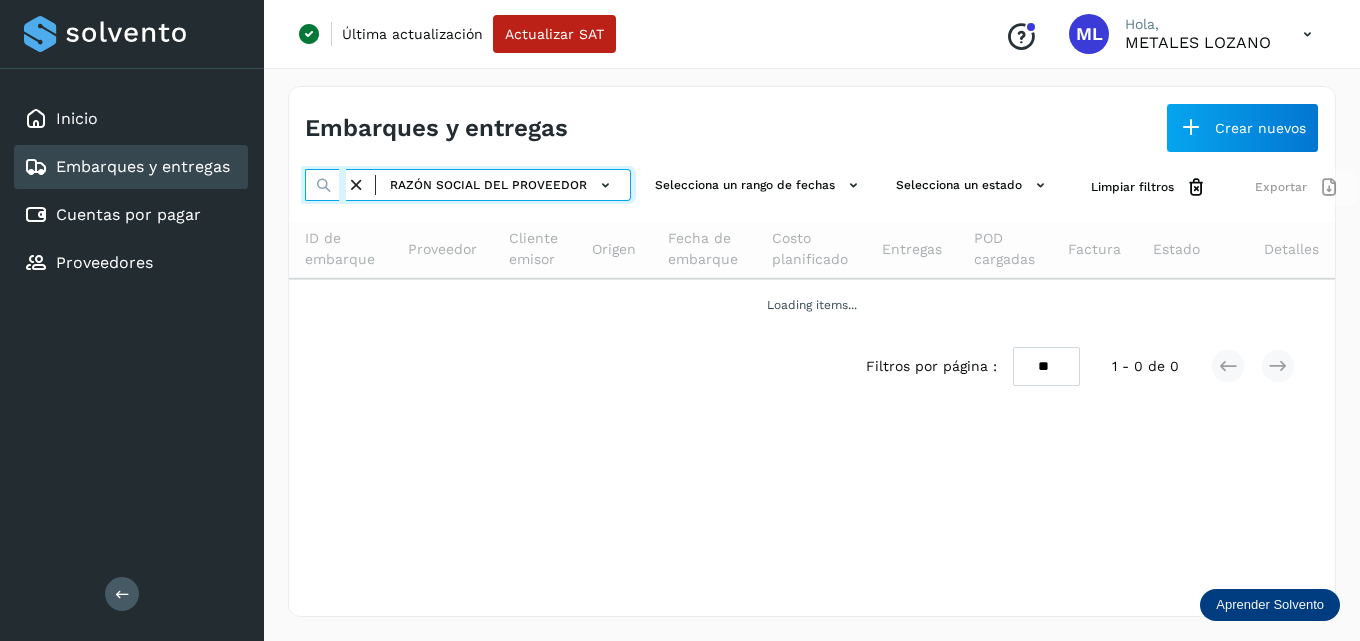 click on "**********" at bounding box center (325, 185) 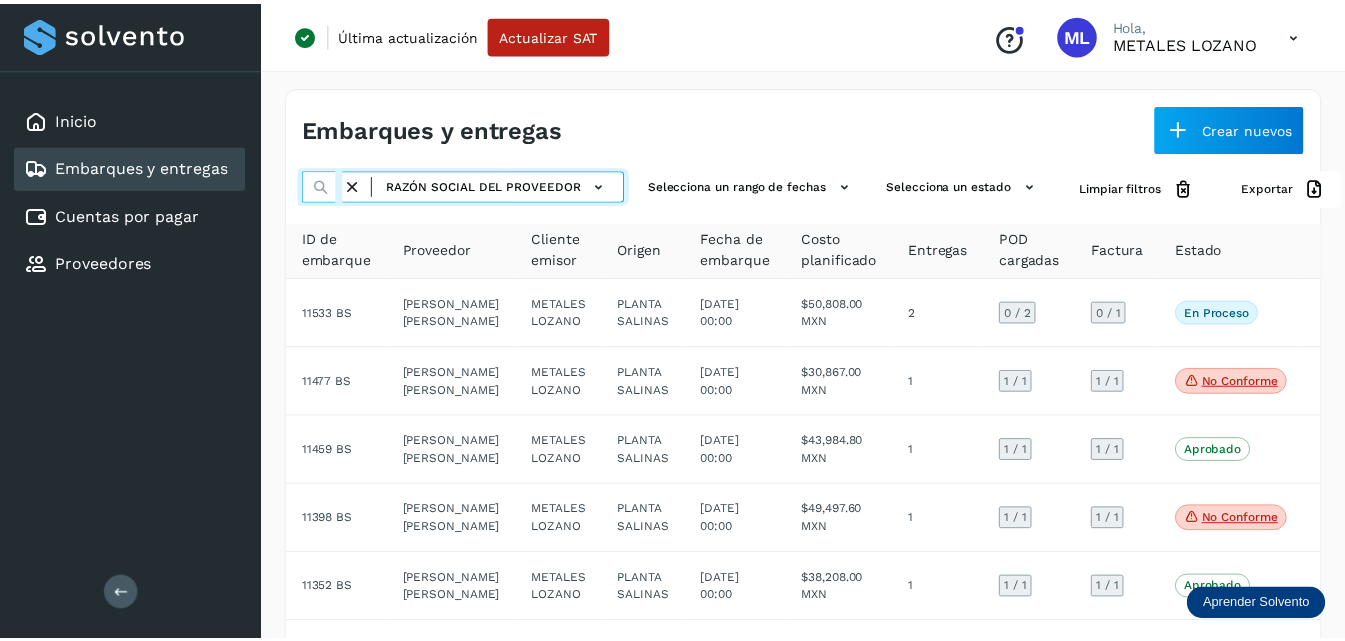 scroll, scrollTop: 0, scrollLeft: 105, axis: horizontal 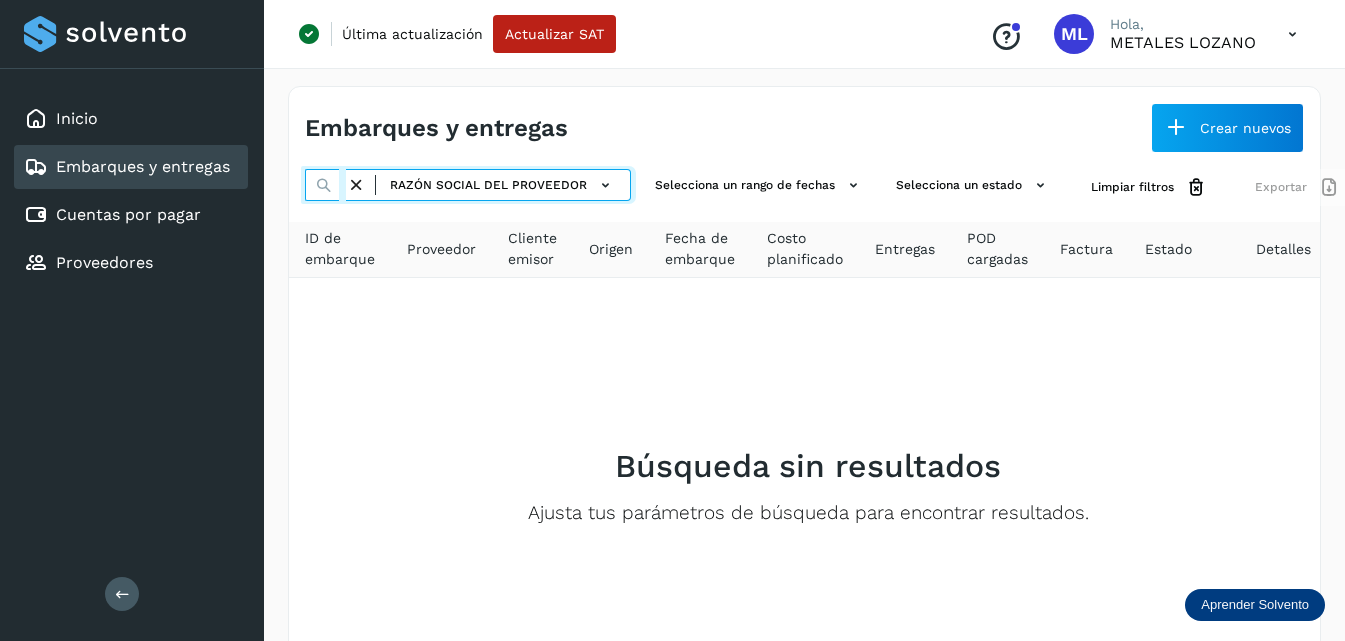 type on "**********" 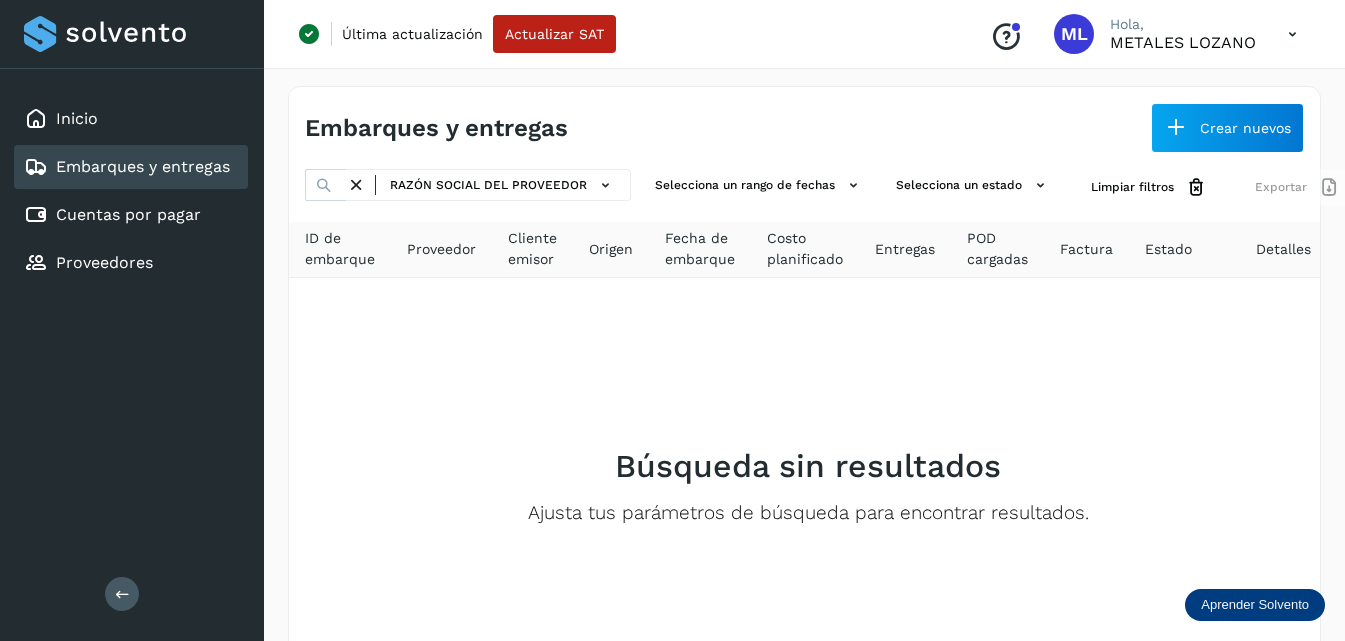 scroll, scrollTop: 0, scrollLeft: 0, axis: both 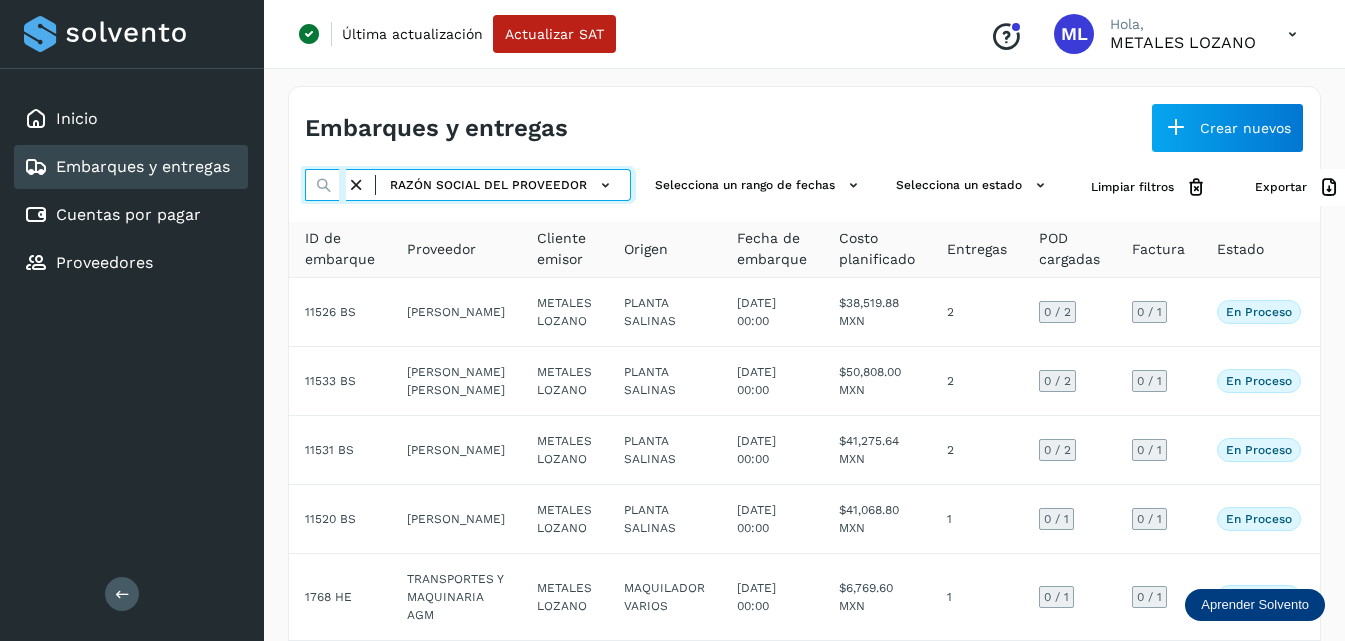 click at bounding box center [325, 185] 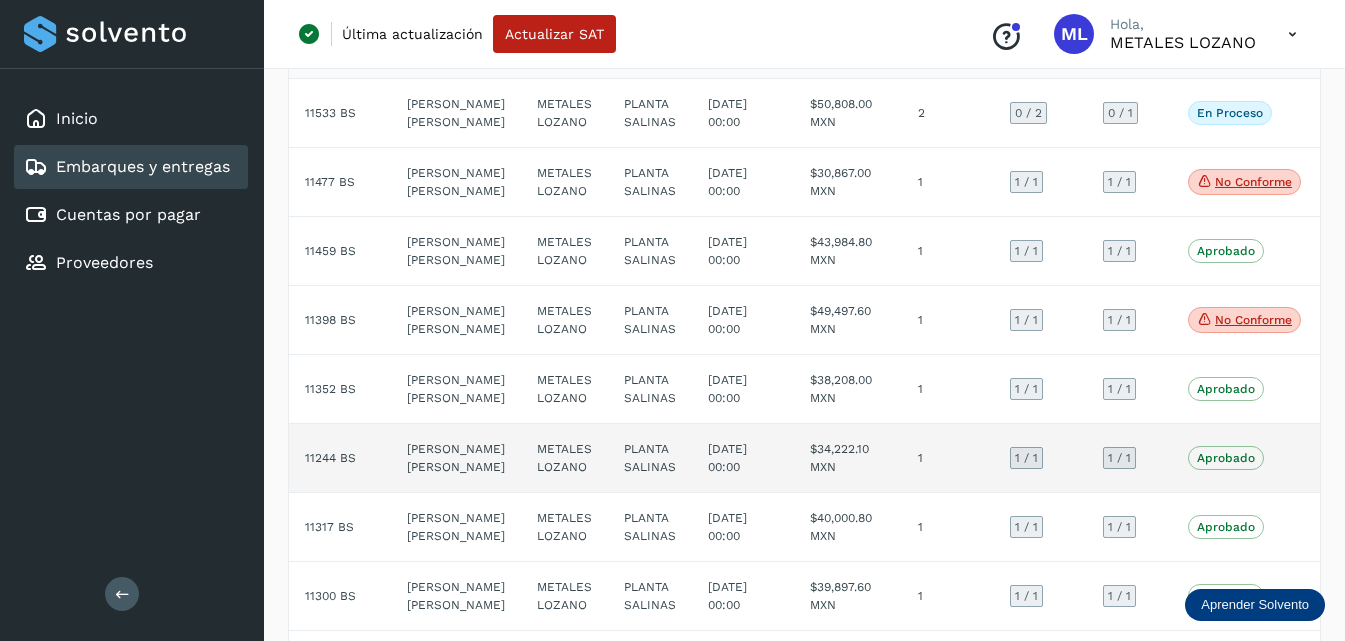 scroll, scrollTop: 200, scrollLeft: 0, axis: vertical 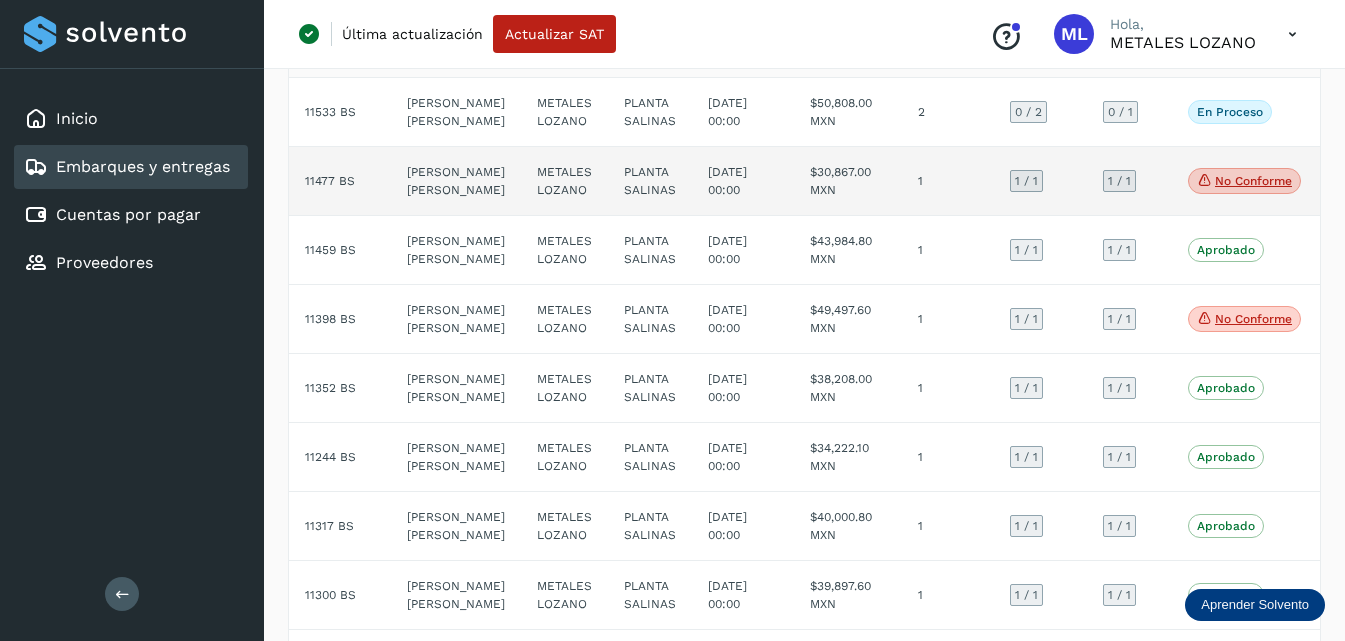 type on "**********" 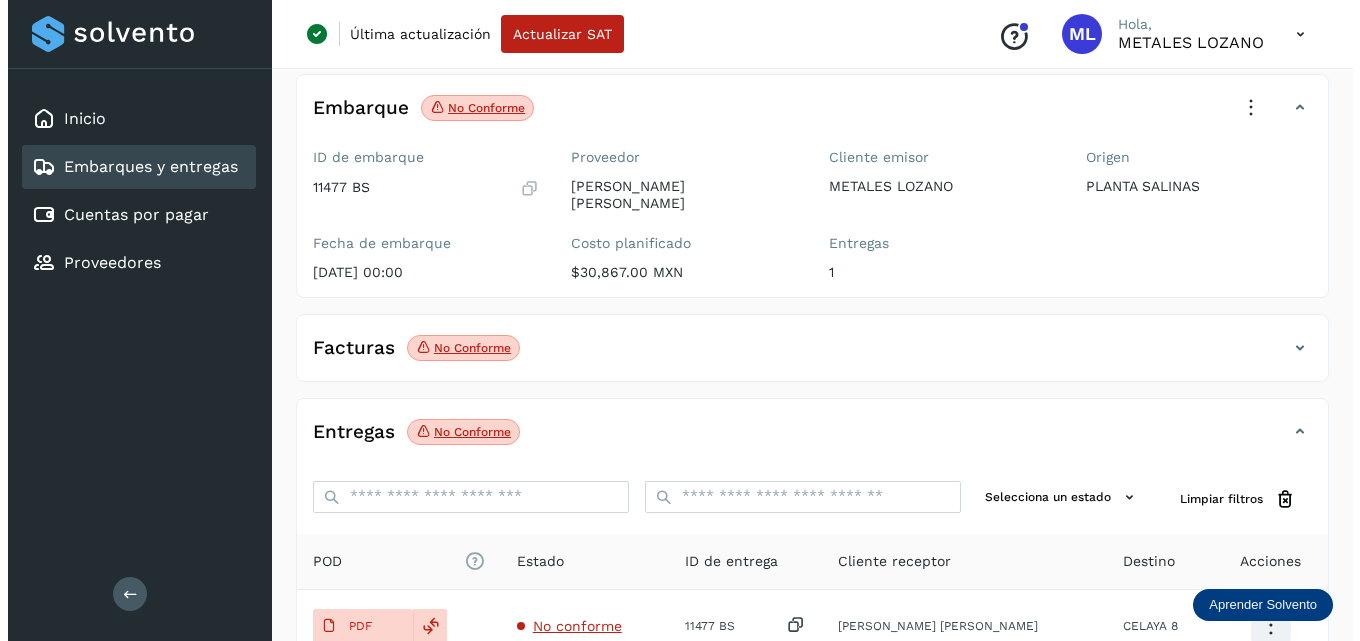 scroll, scrollTop: 0, scrollLeft: 0, axis: both 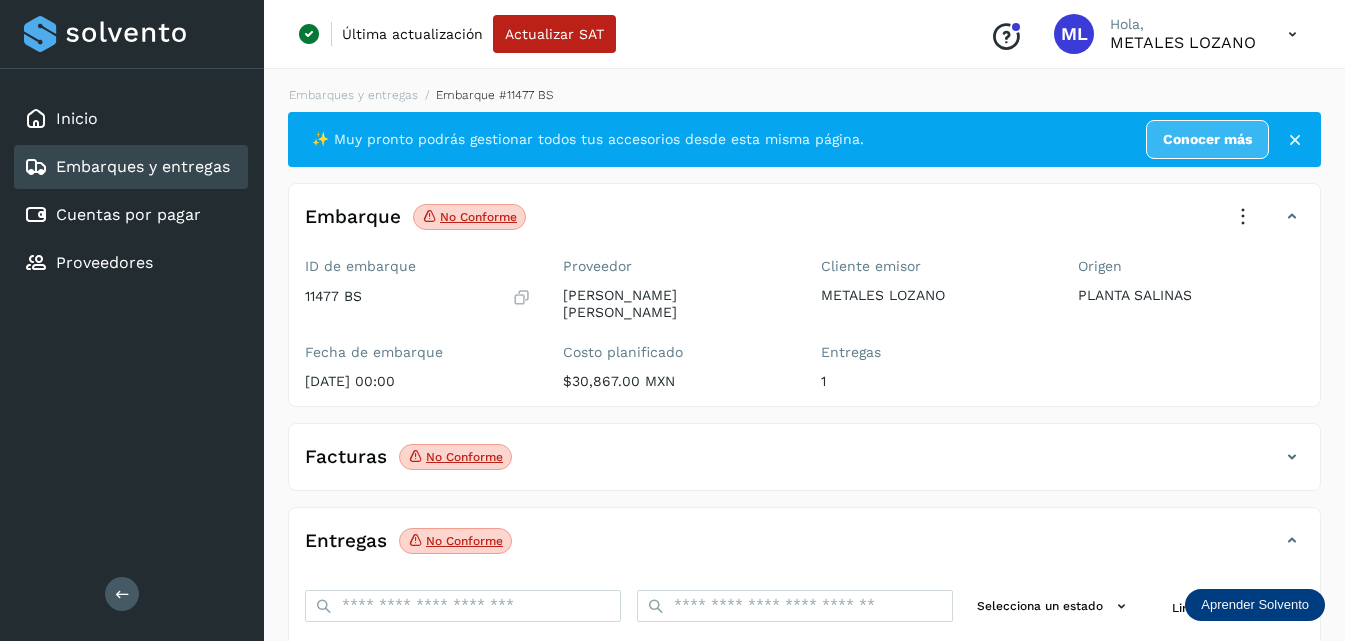 click at bounding box center [1243, 217] 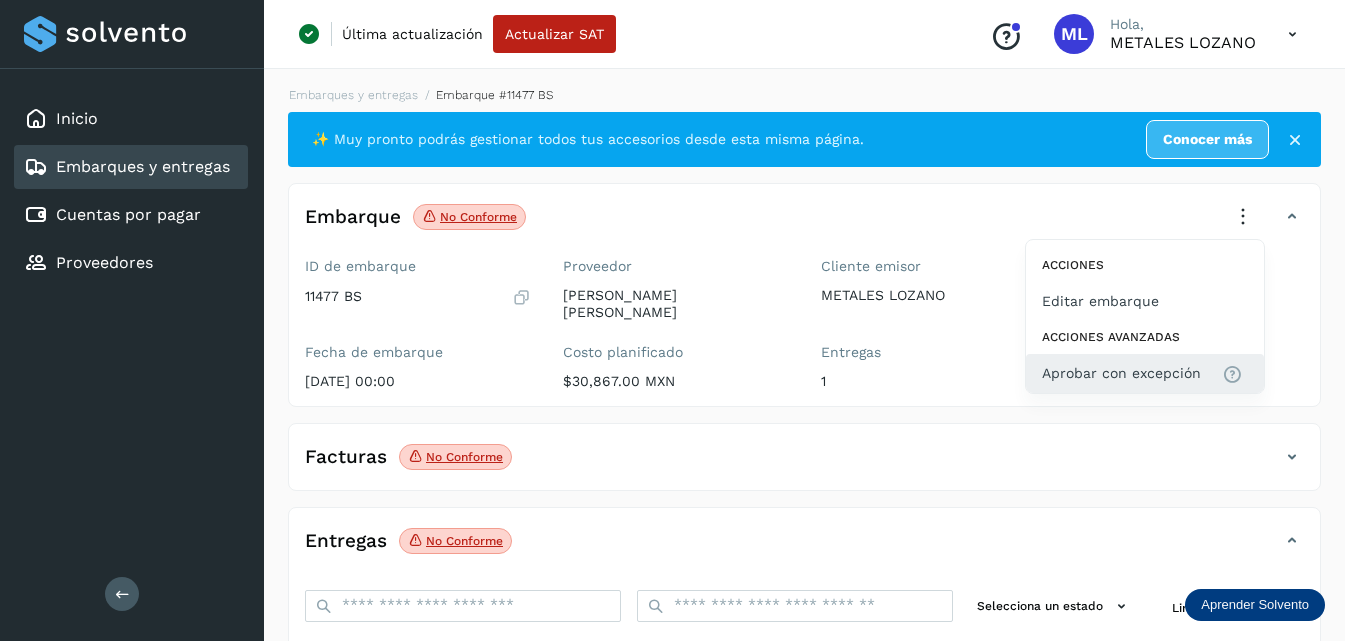 click on "Aprobar con excepción" at bounding box center [1121, 373] 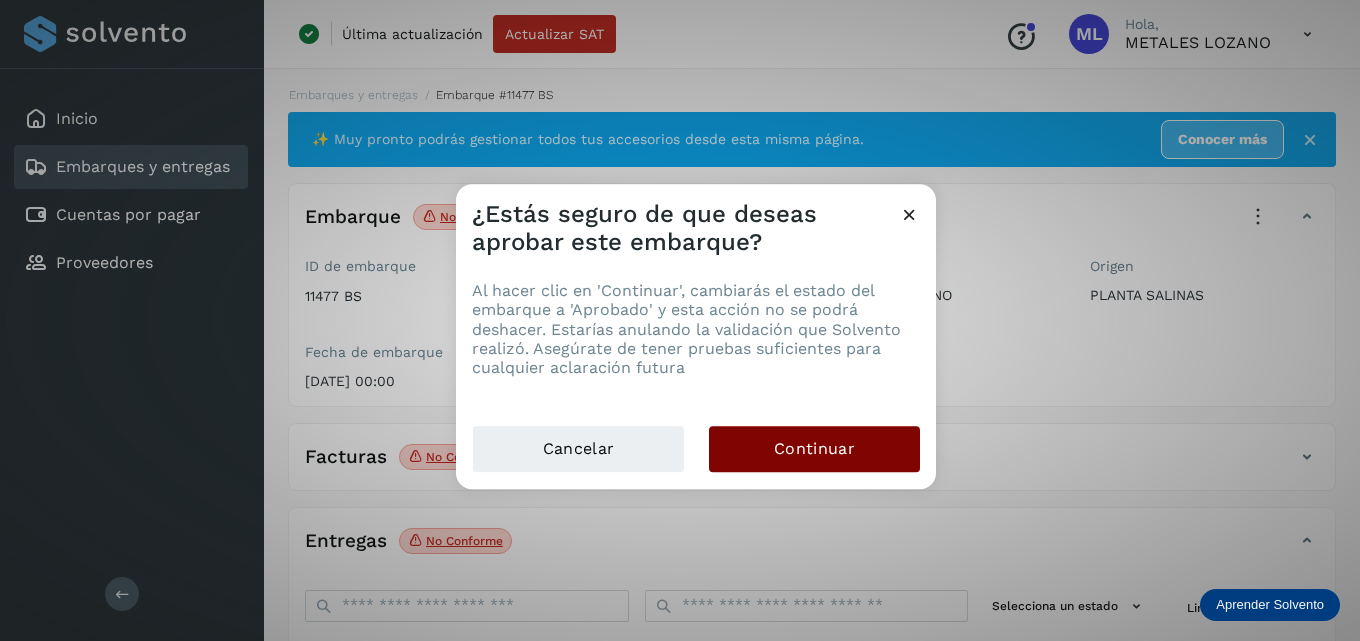 click on "Continuar" 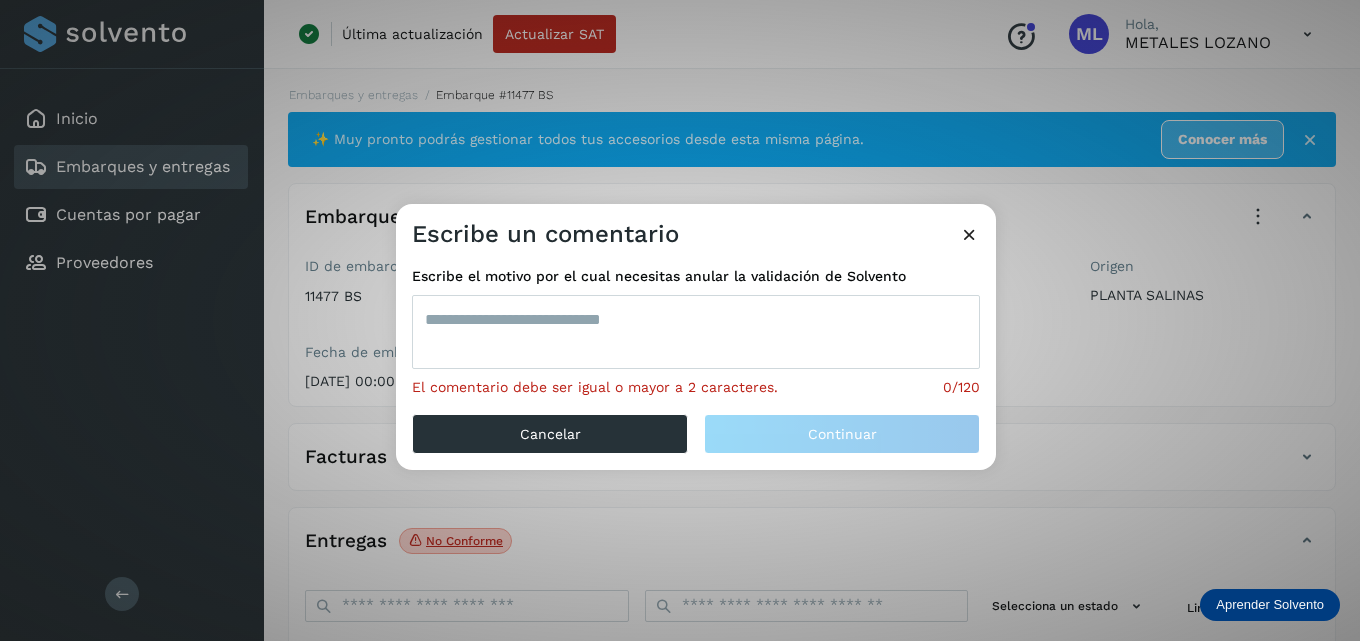 click at bounding box center (696, 332) 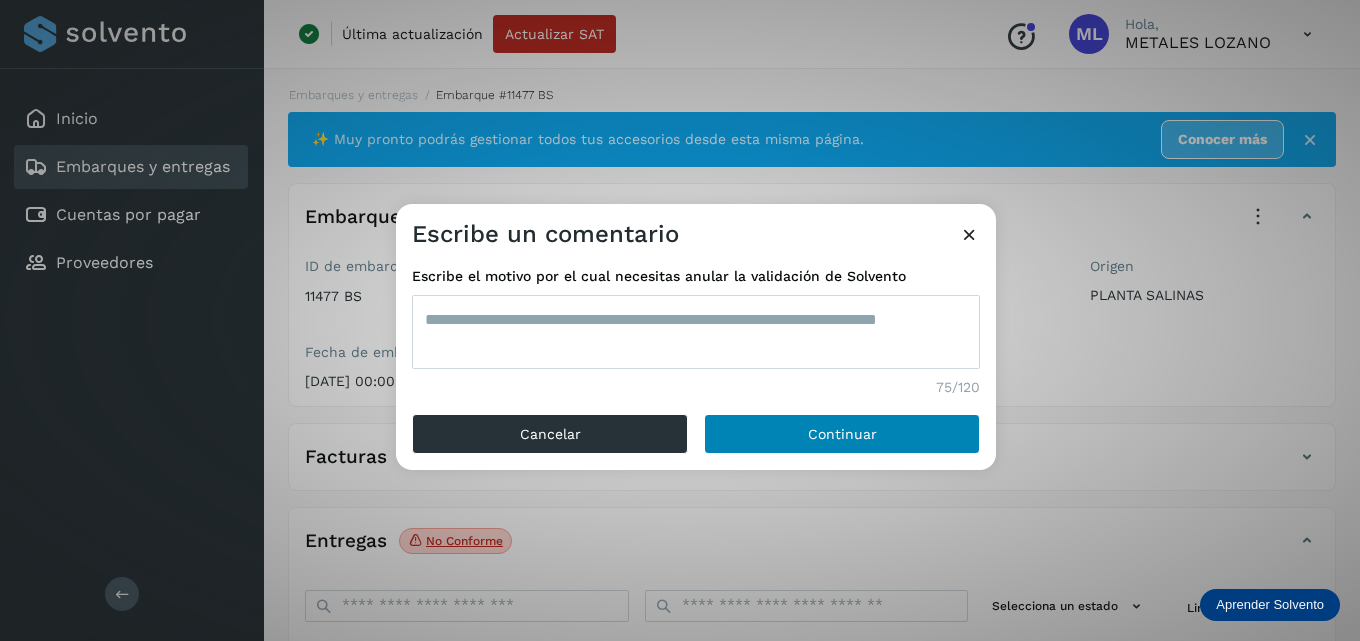 type on "**********" 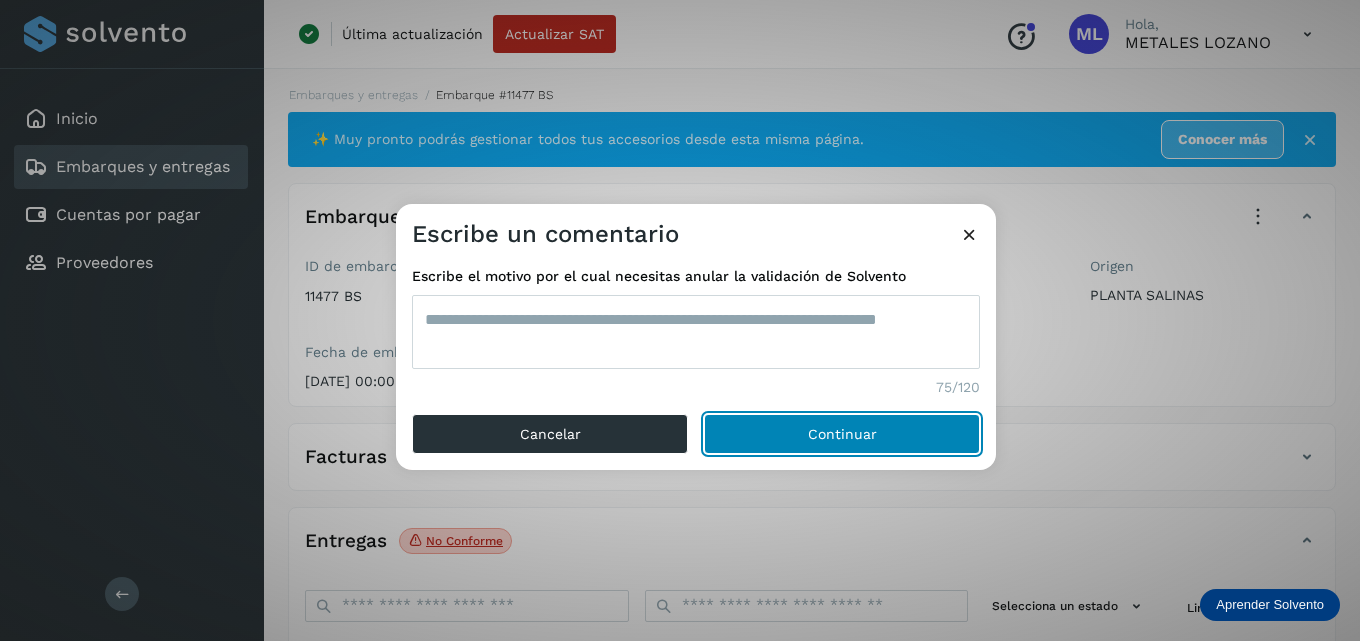 click on "Continuar" 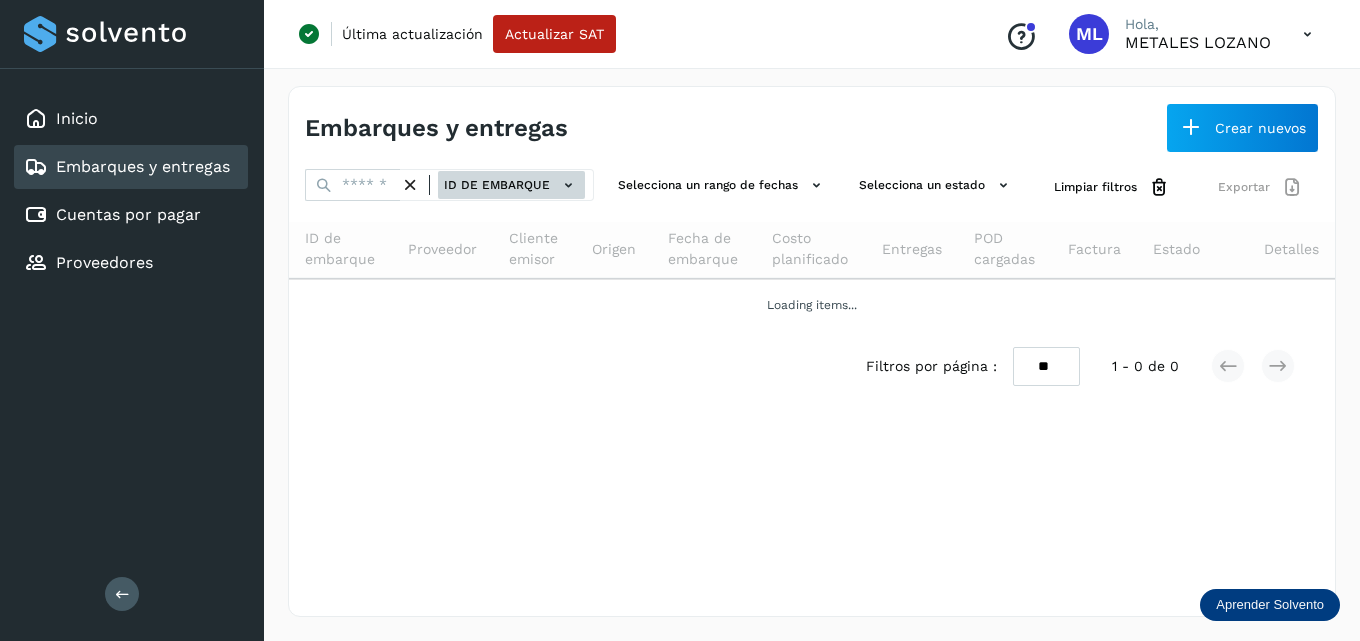click on "ID de embarque" 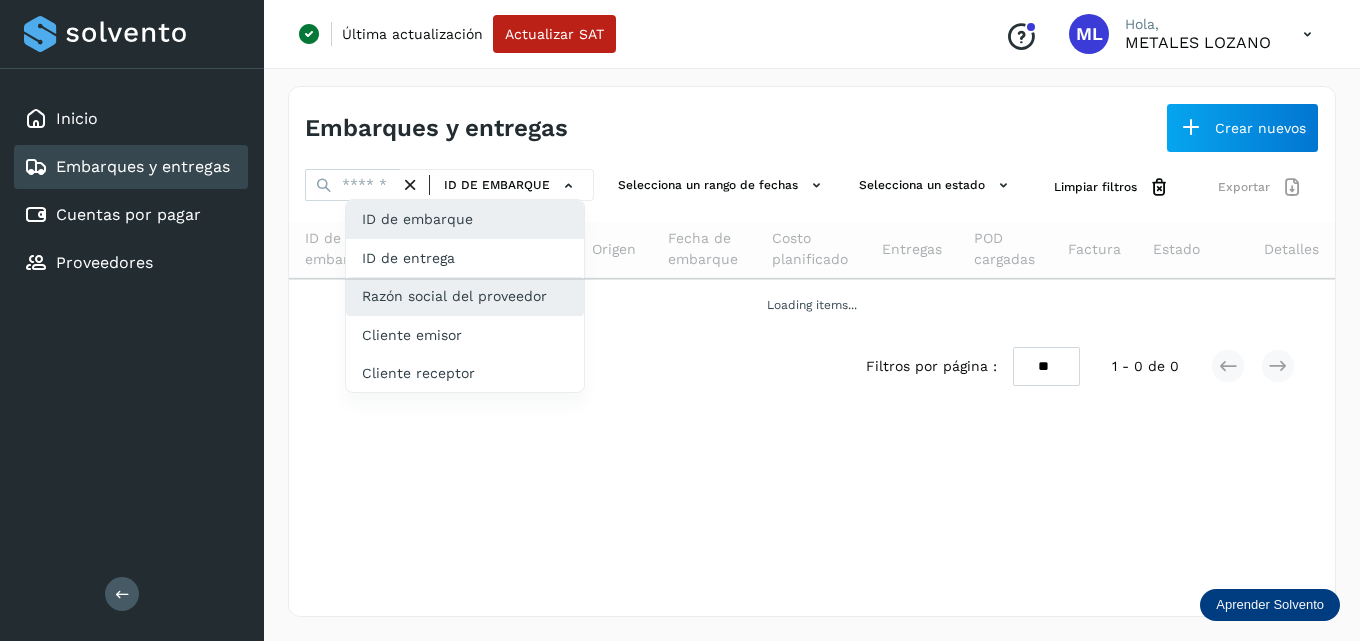 click on "Razón social del proveedor" 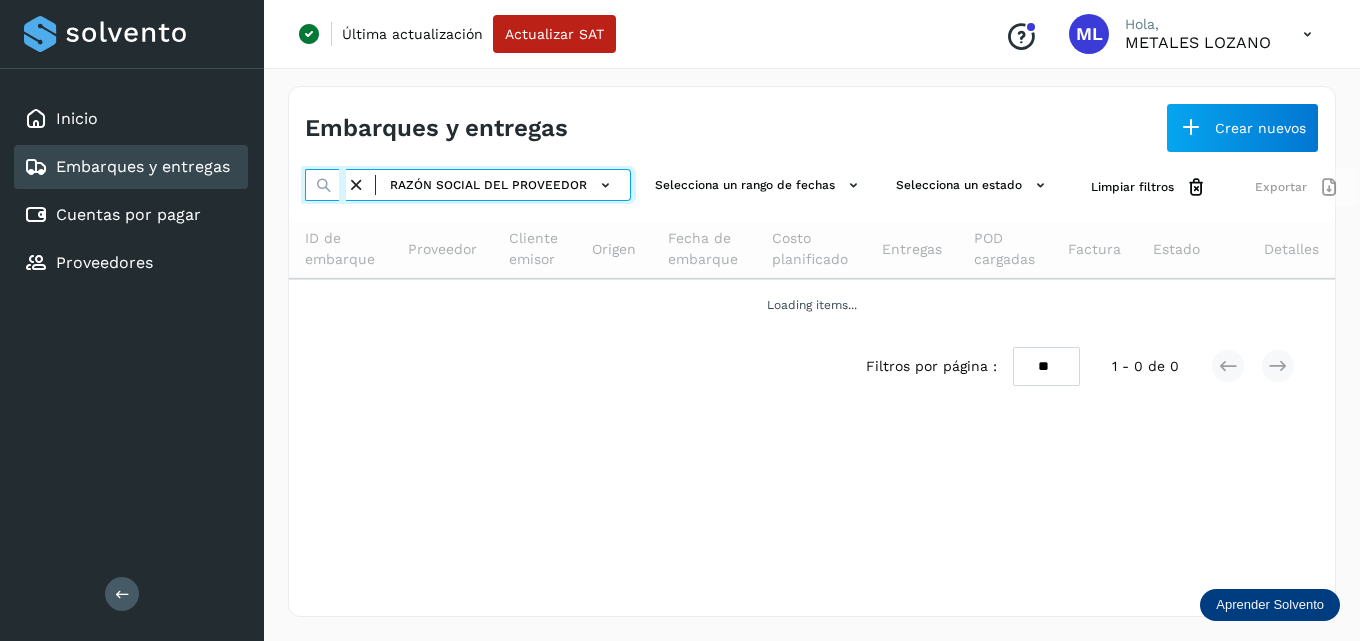 click on "**********" at bounding box center (325, 185) 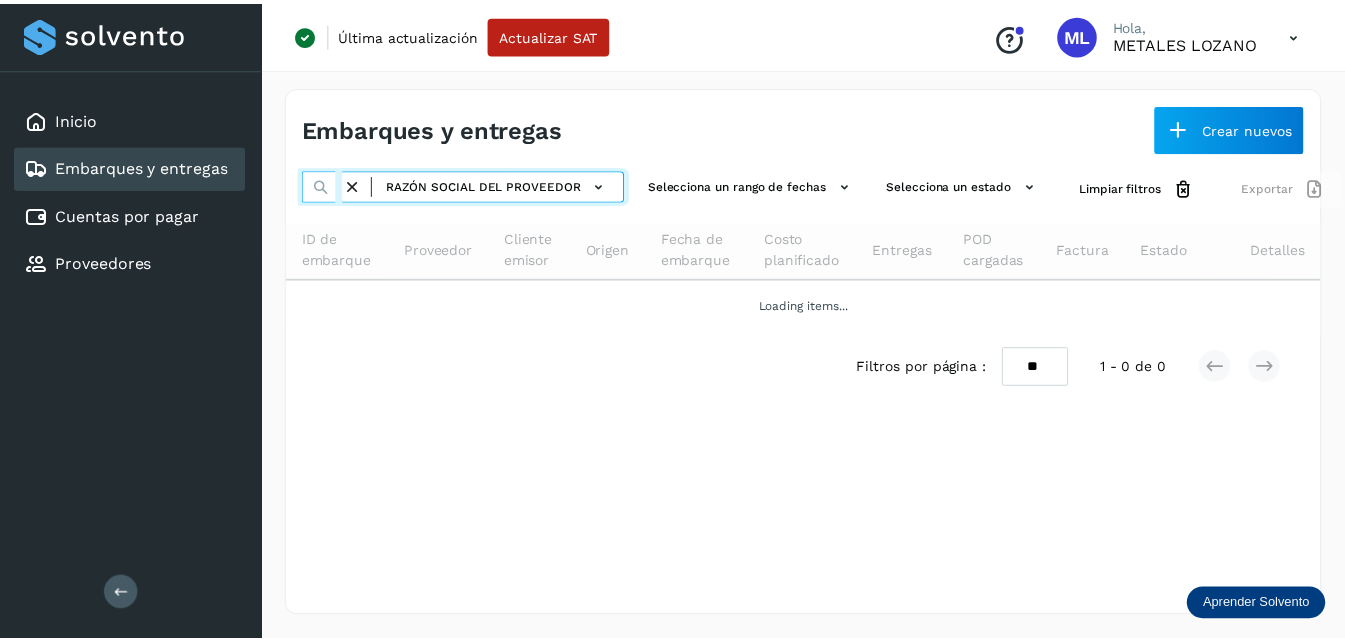 scroll, scrollTop: 0, scrollLeft: 117, axis: horizontal 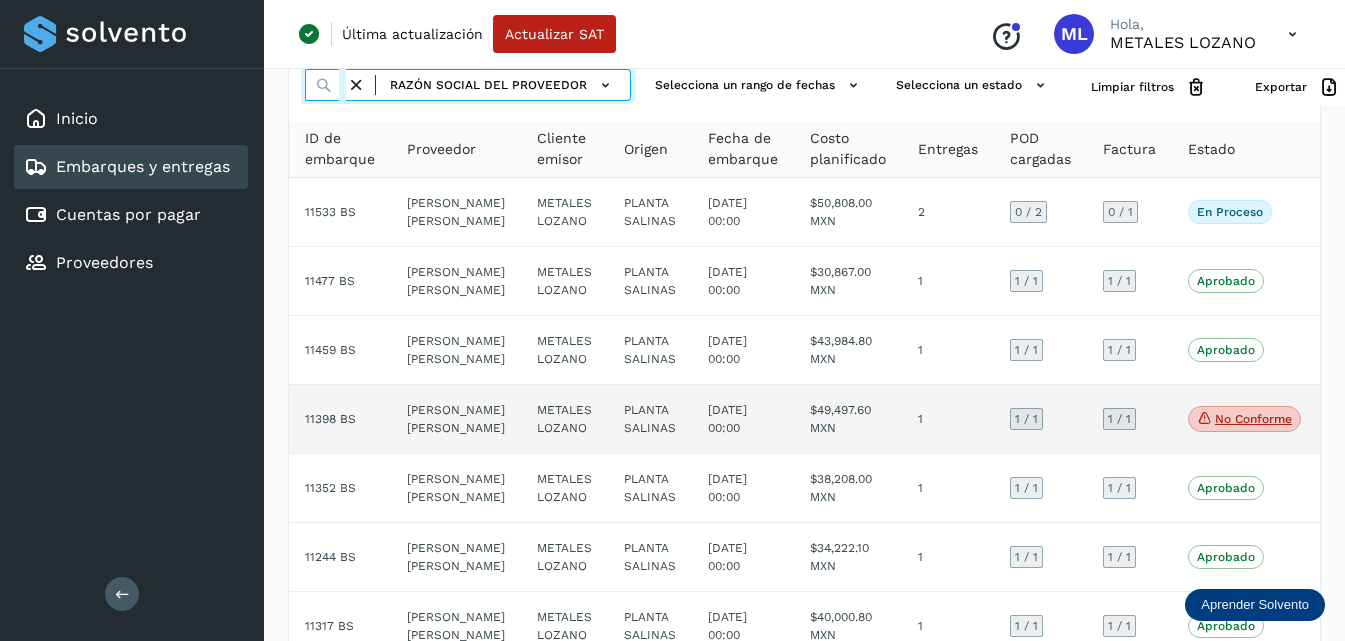 type on "**********" 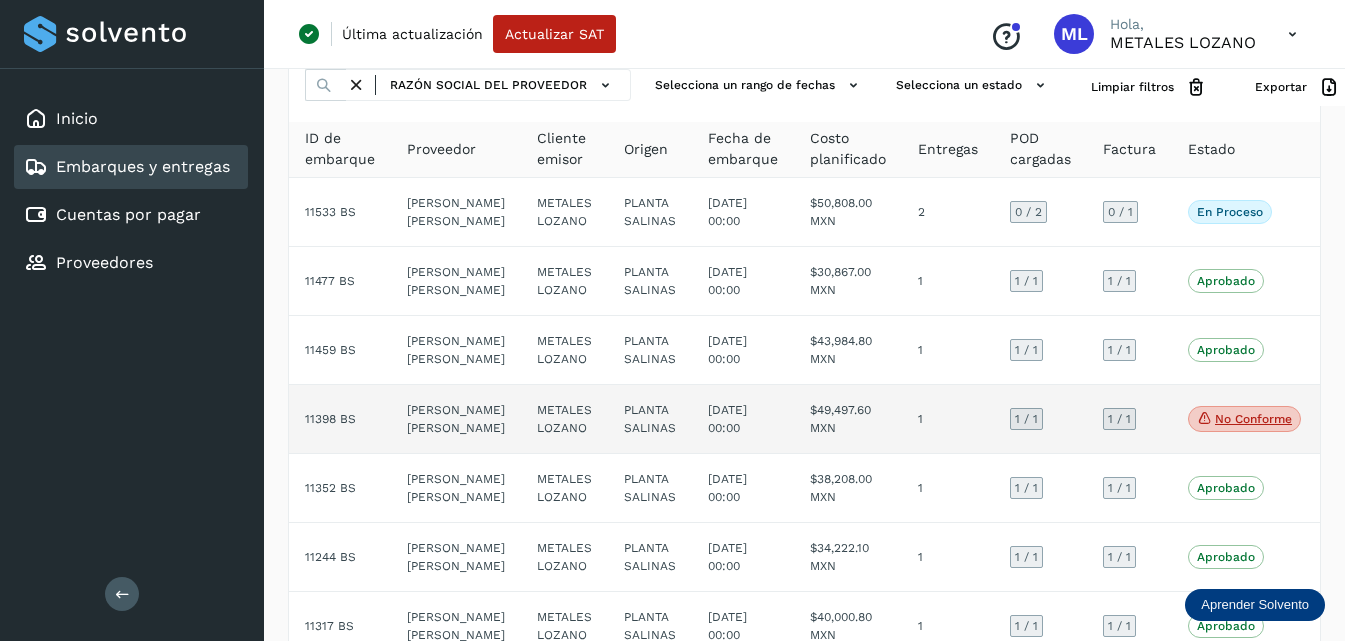 scroll, scrollTop: 0, scrollLeft: 0, axis: both 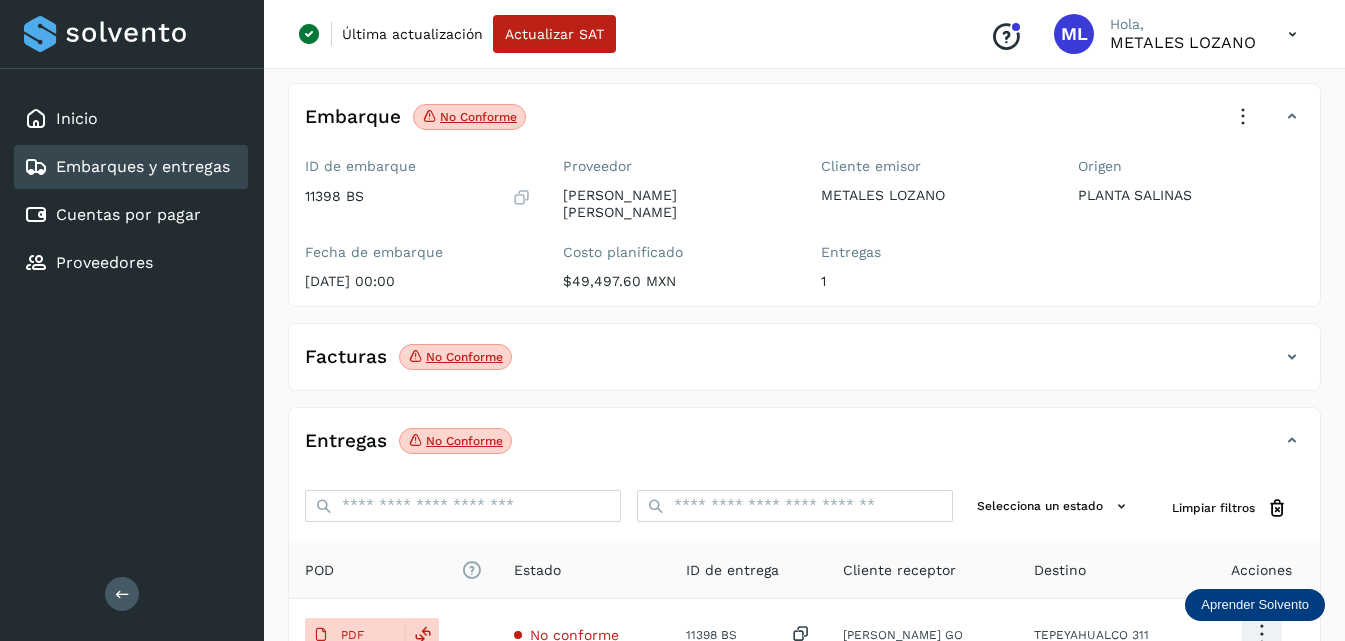 click at bounding box center (1243, 117) 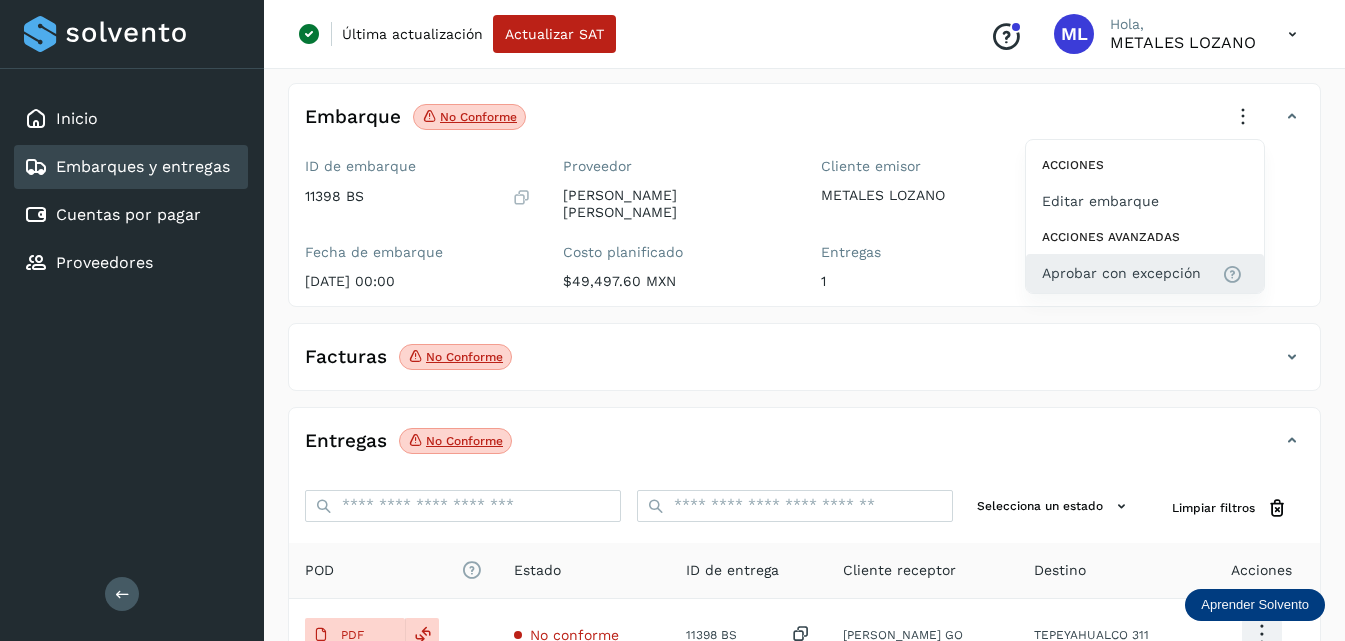 click on "Aprobar con excepción" at bounding box center (1121, 273) 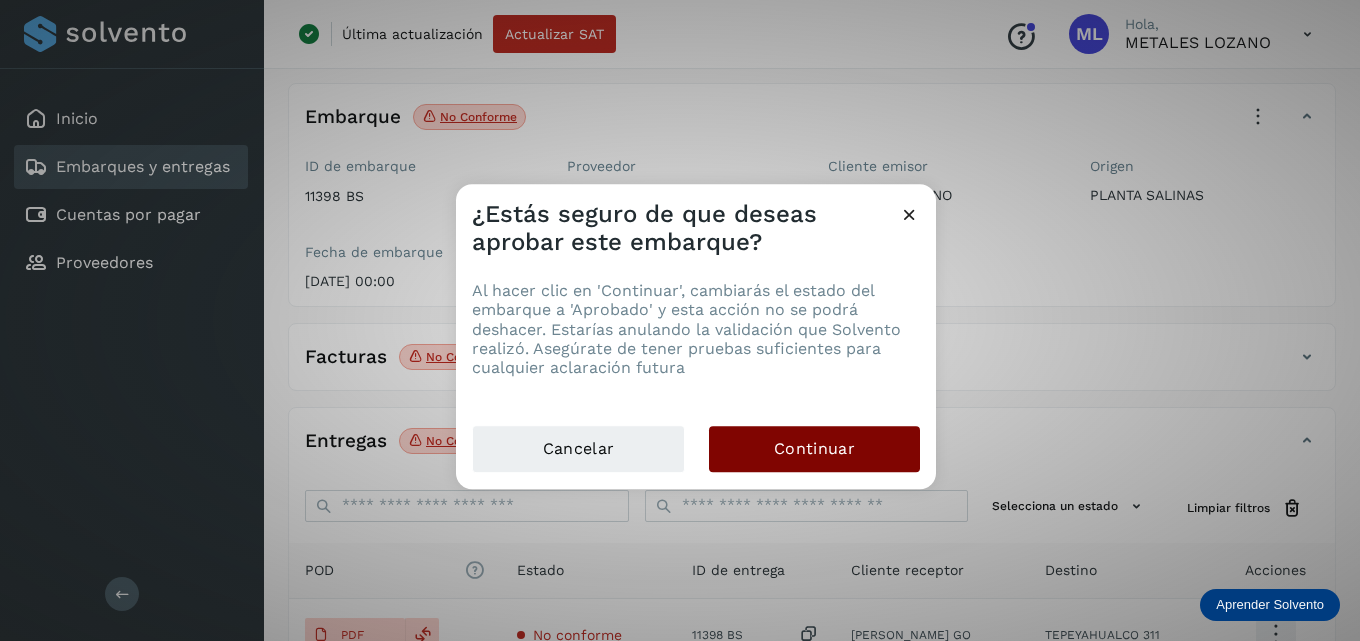 click on "Continuar" 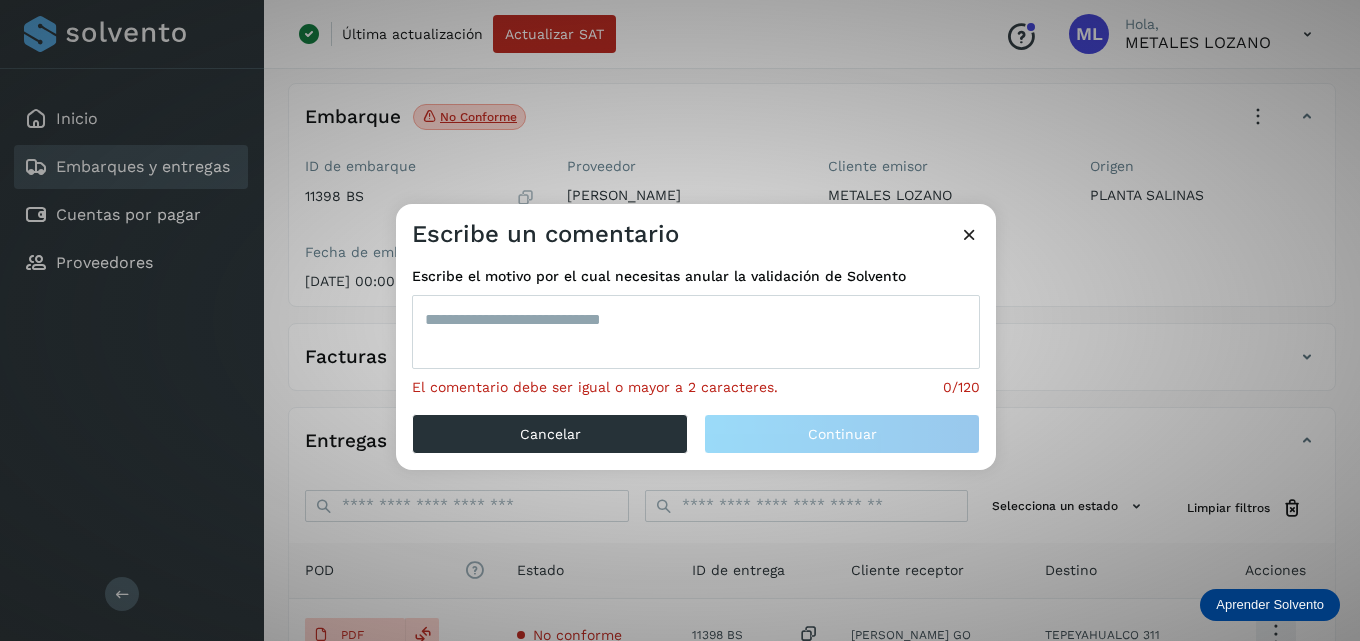 click at bounding box center (696, 332) 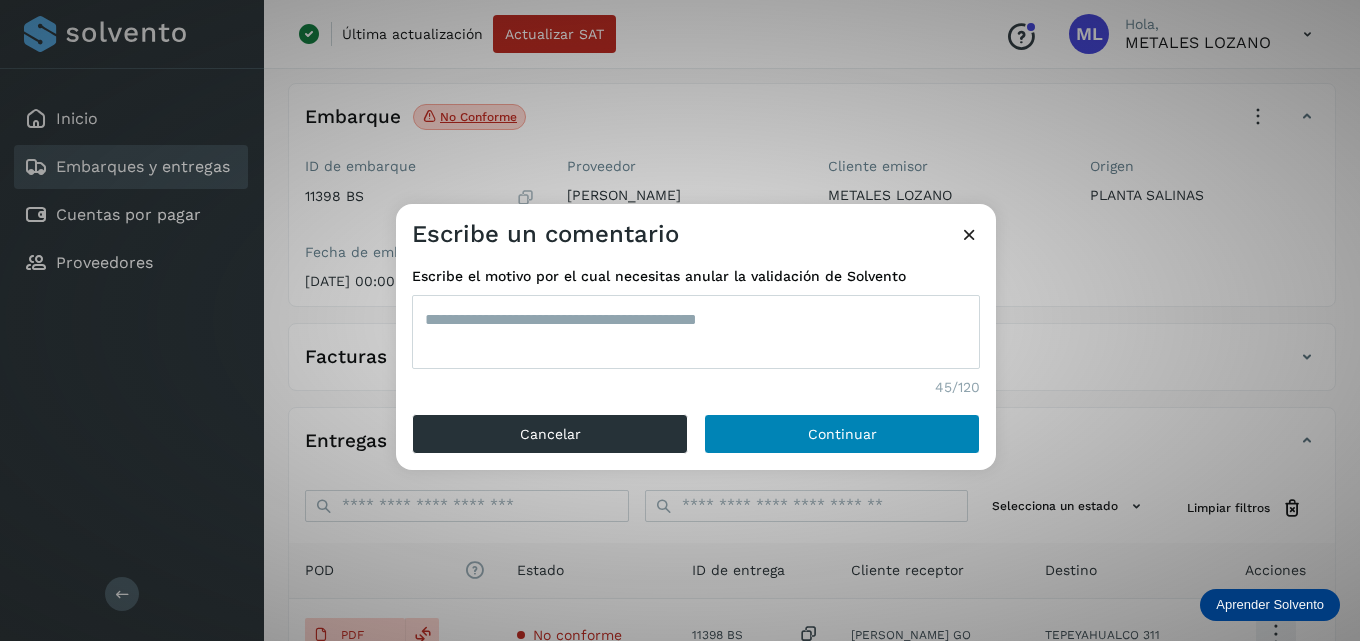 type on "**********" 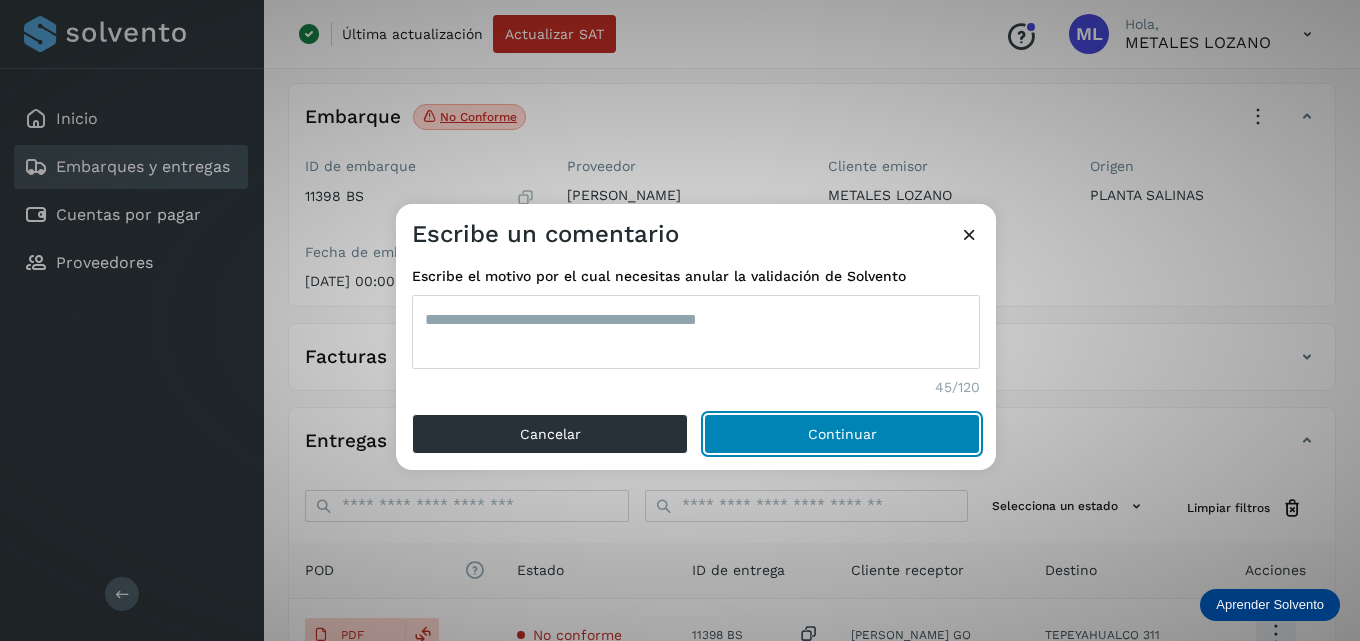 click on "Continuar" 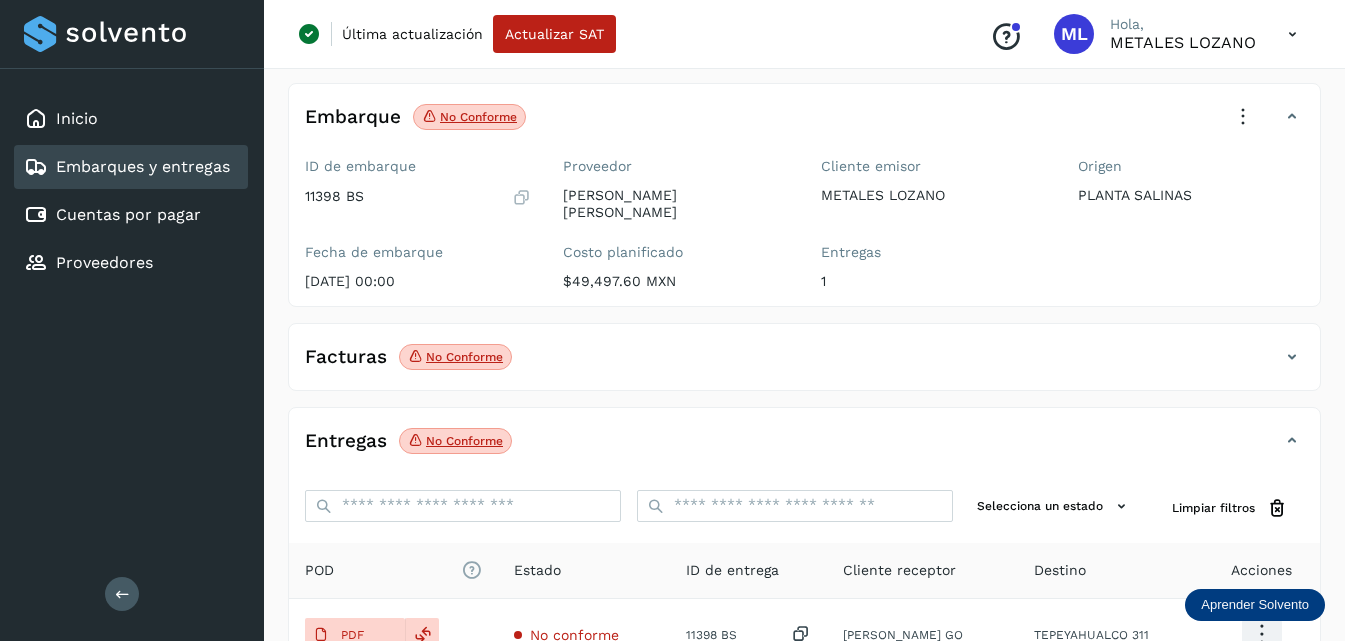 click on "Embarques y entregas" at bounding box center [143, 166] 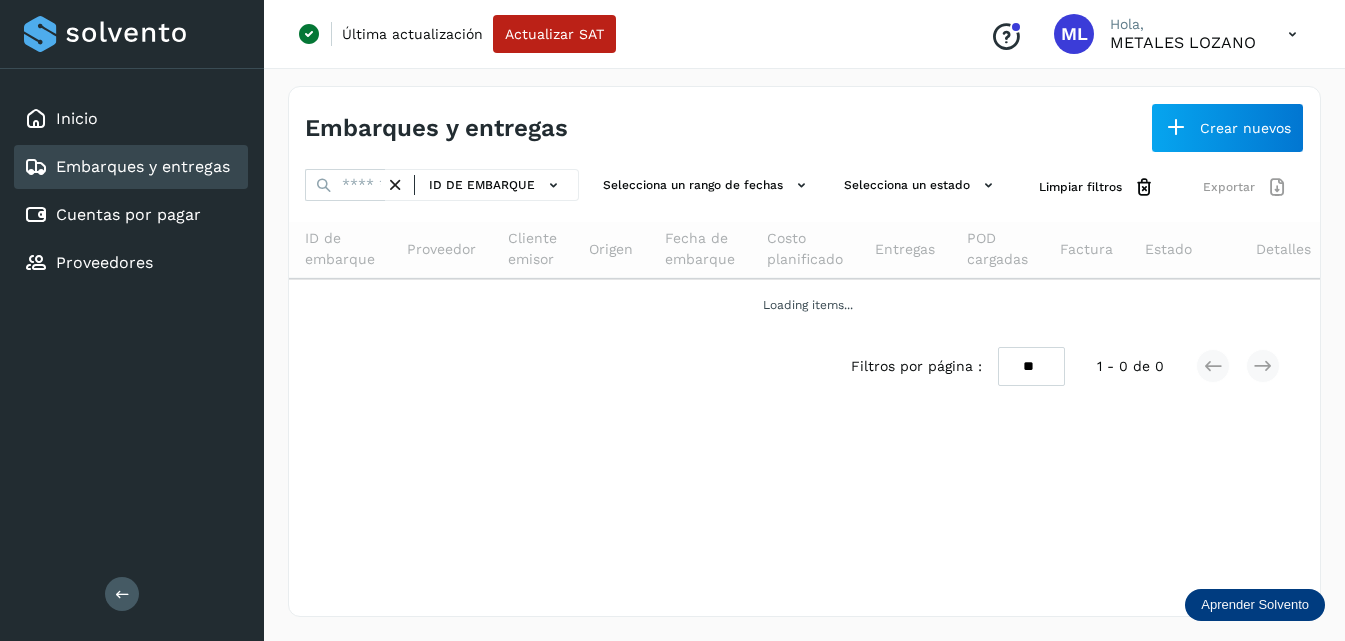 scroll, scrollTop: 0, scrollLeft: 0, axis: both 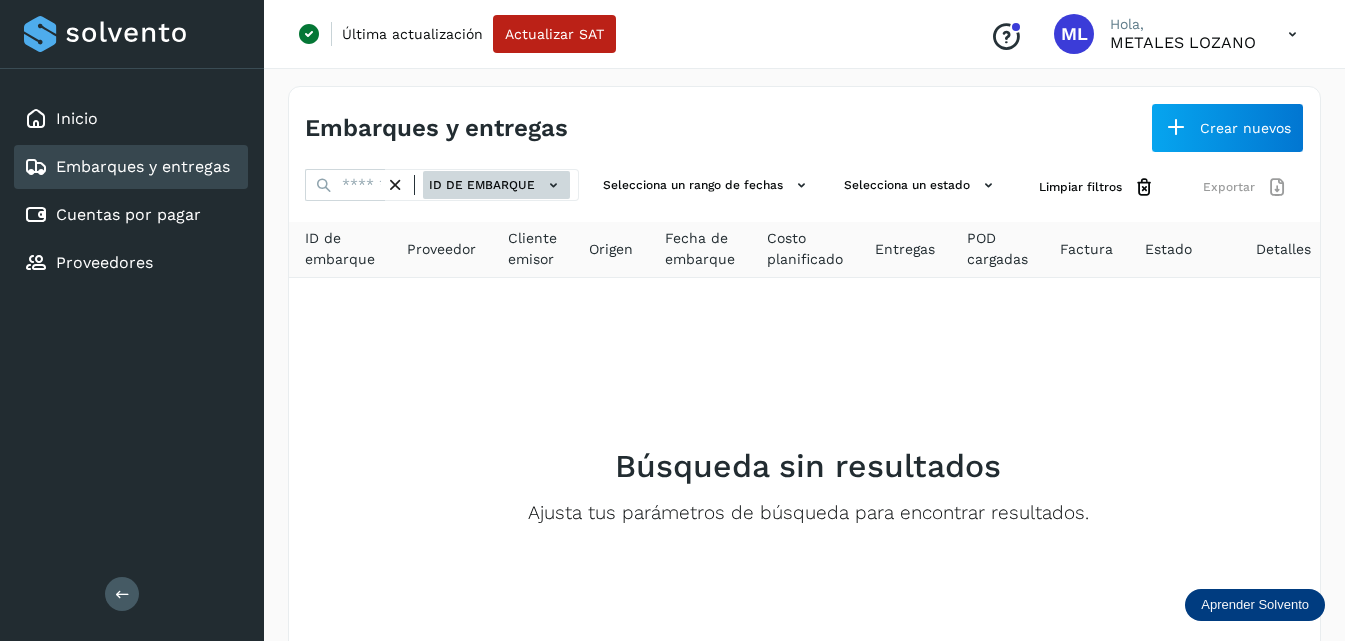 click on "ID de embarque" 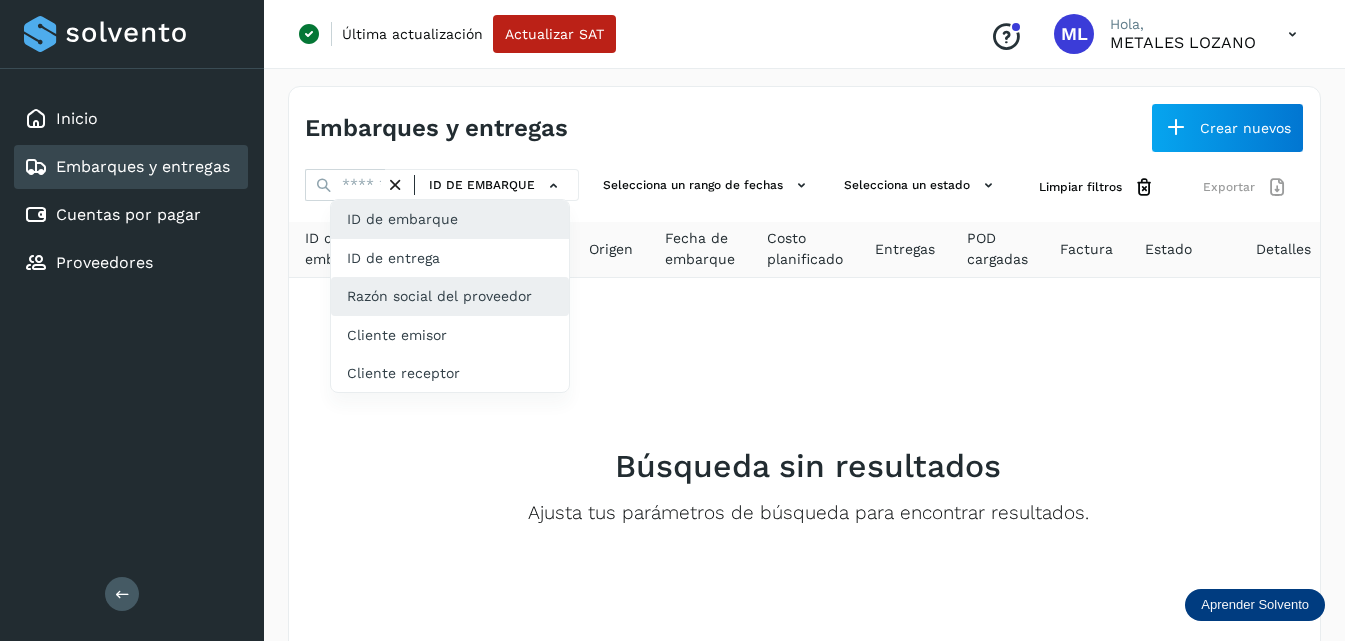click on "Razón social del proveedor" 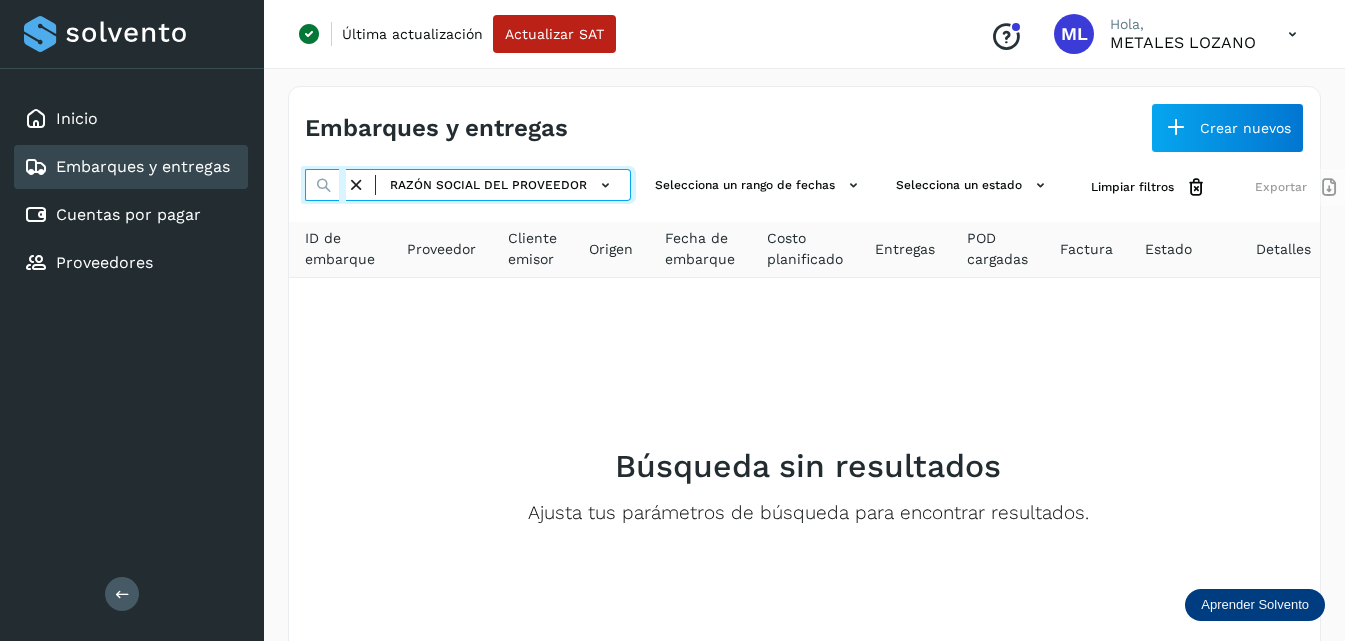 click on "**********" at bounding box center [325, 185] 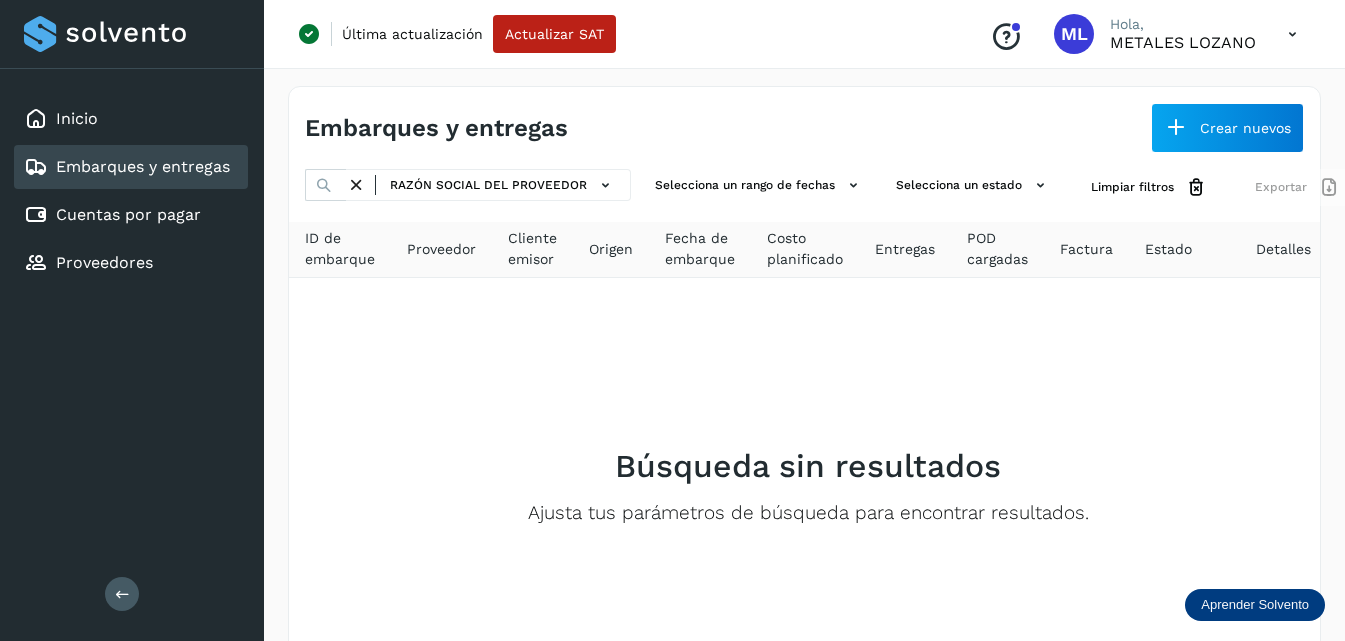 scroll, scrollTop: 0, scrollLeft: 0, axis: both 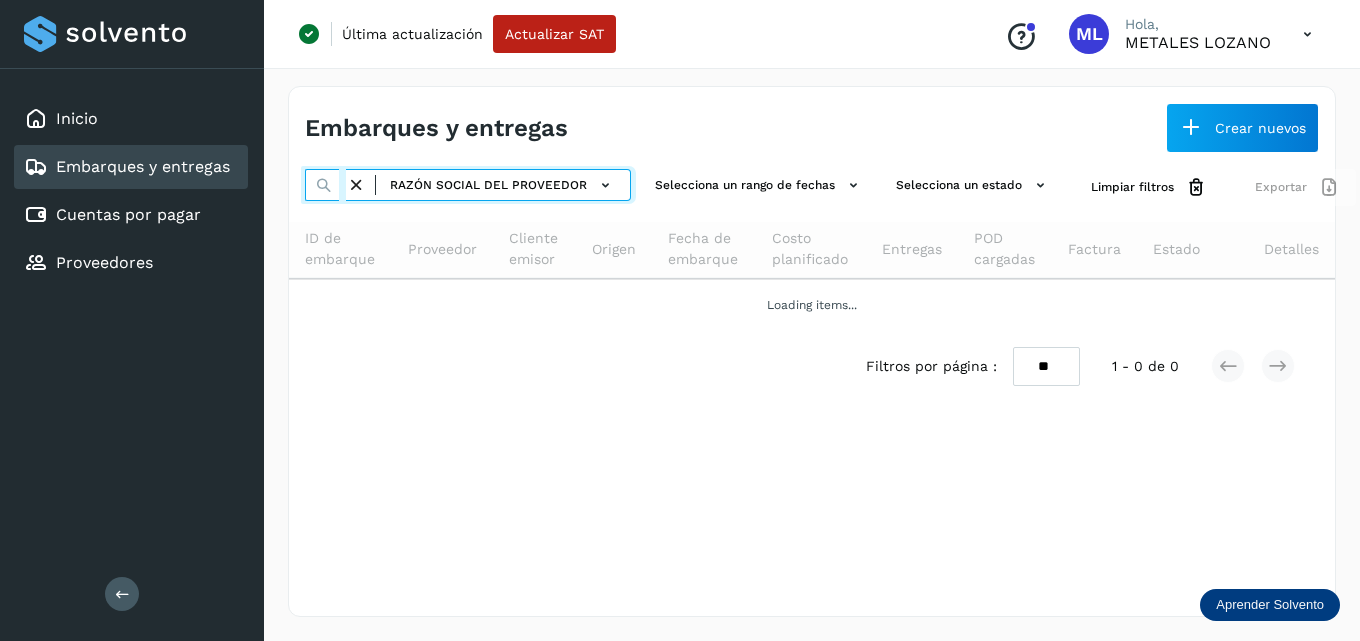 click at bounding box center [325, 185] 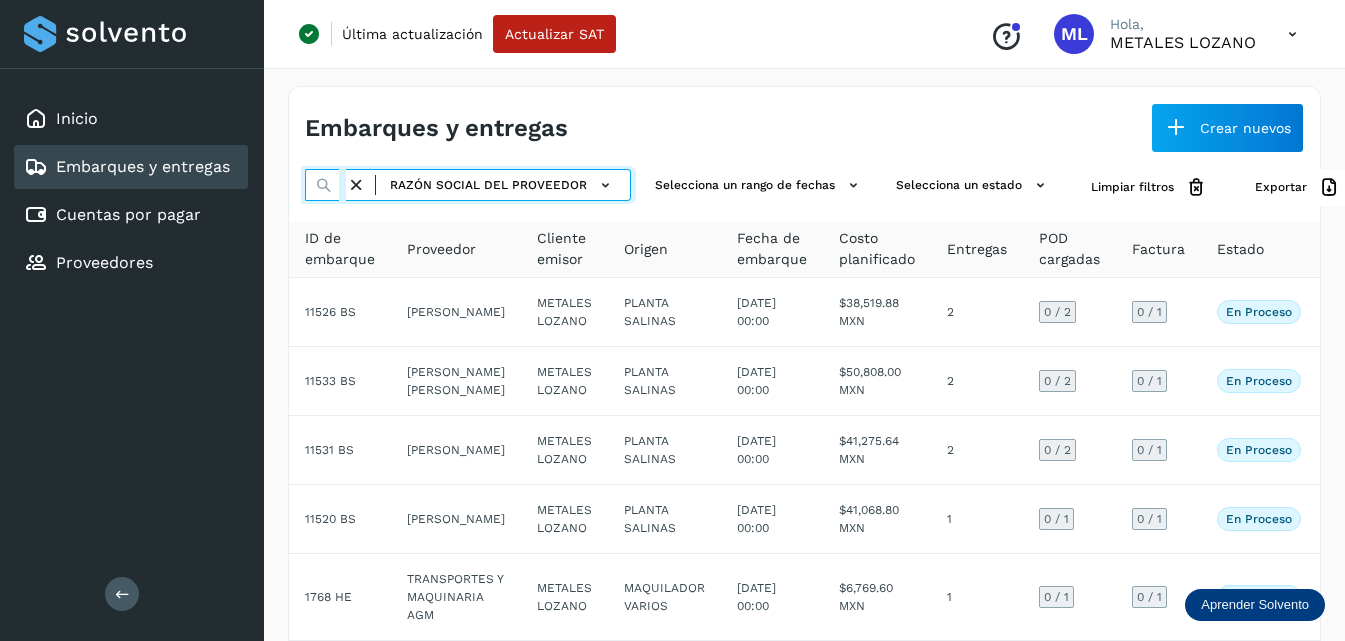 scroll, scrollTop: 0, scrollLeft: 58, axis: horizontal 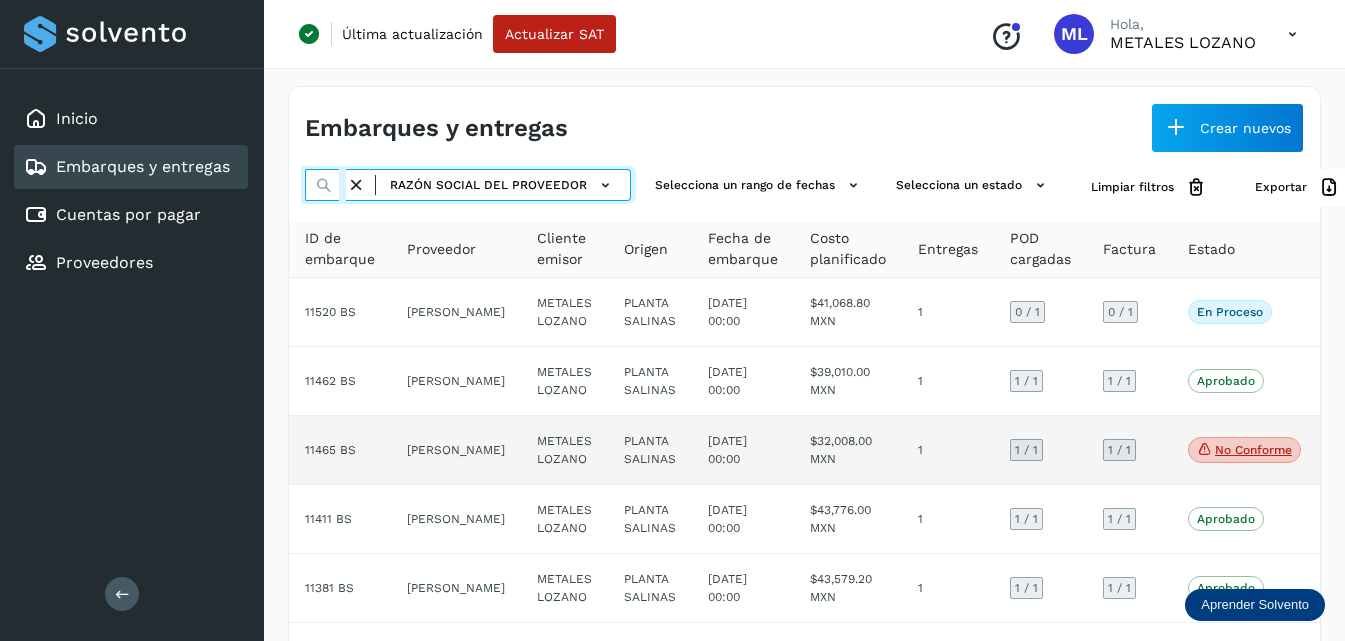 type on "*******" 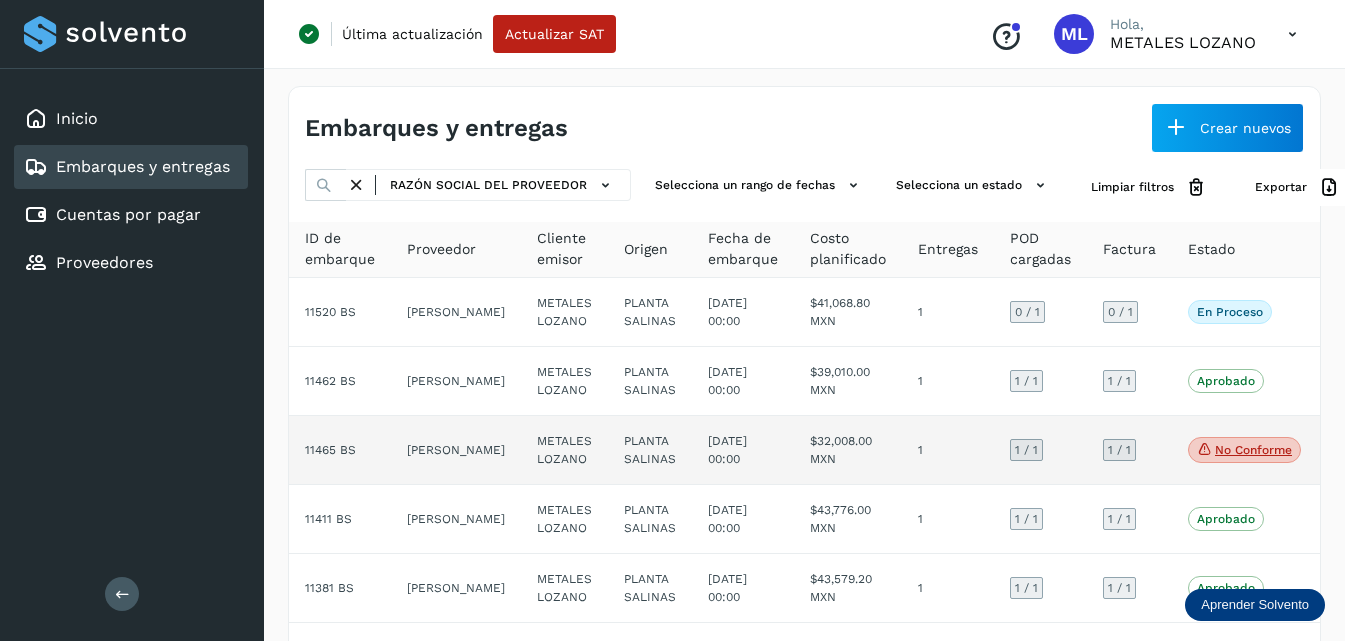 scroll, scrollTop: 0, scrollLeft: 0, axis: both 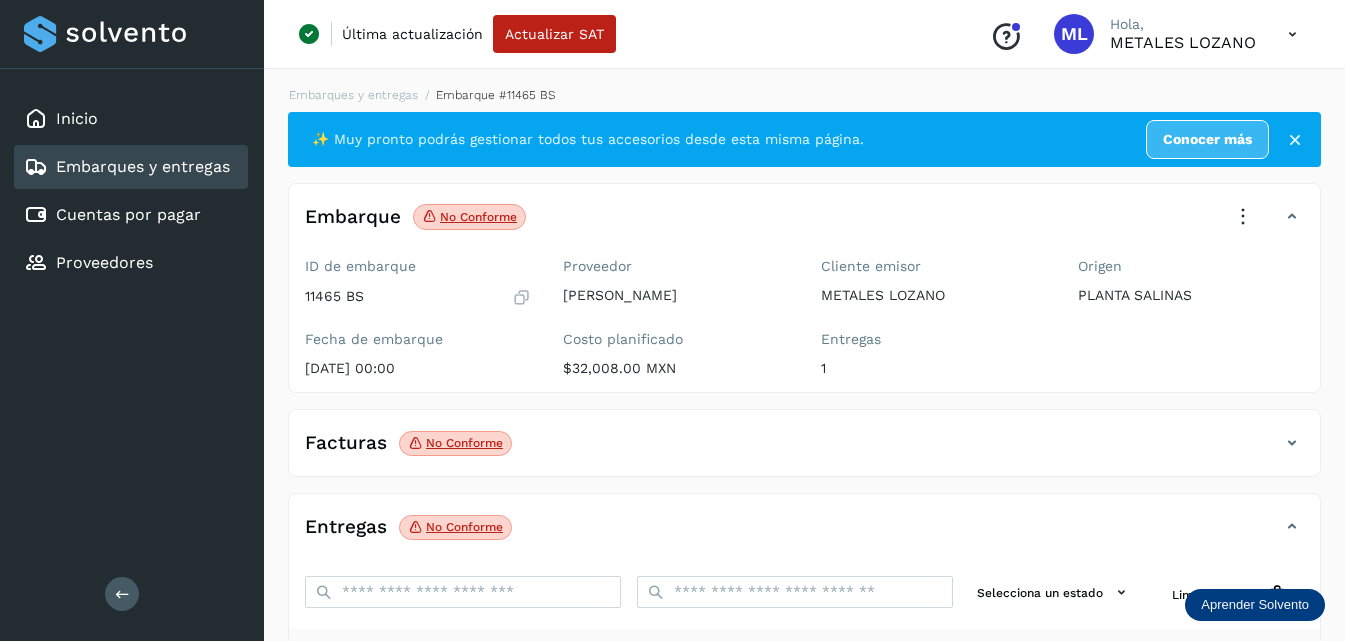click at bounding box center [1243, 217] 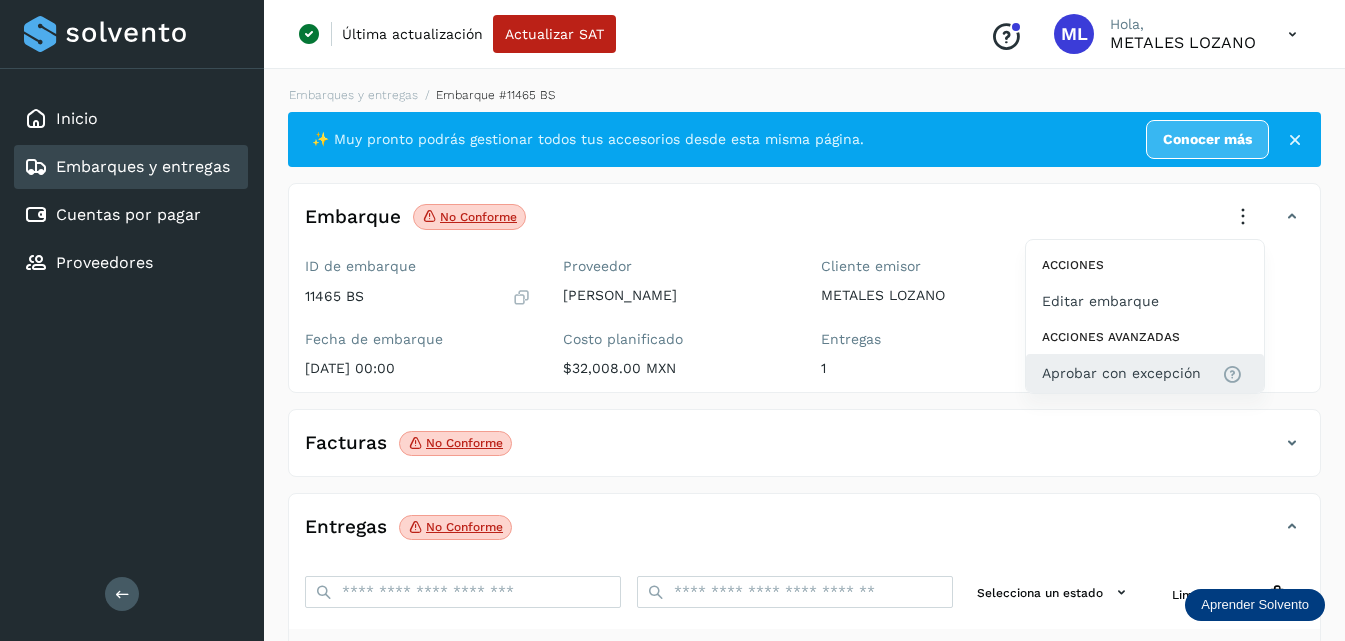 click on "Aprobar con excepción" at bounding box center [1121, 373] 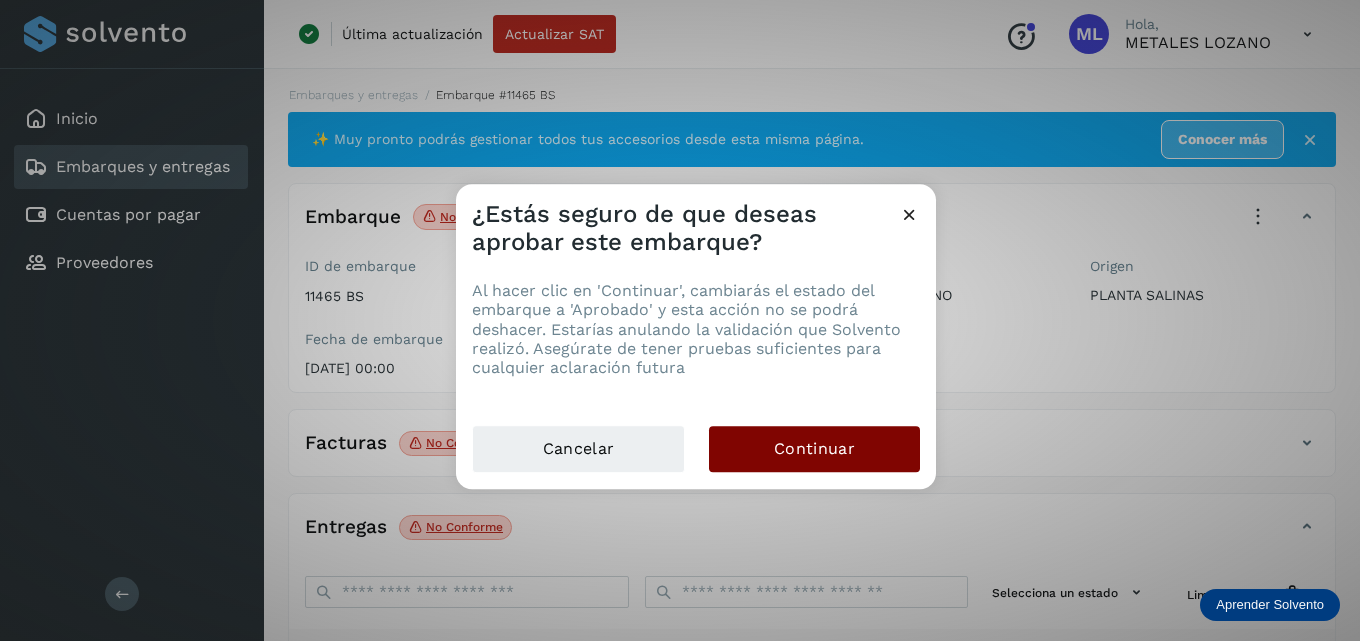 click on "Continuar" 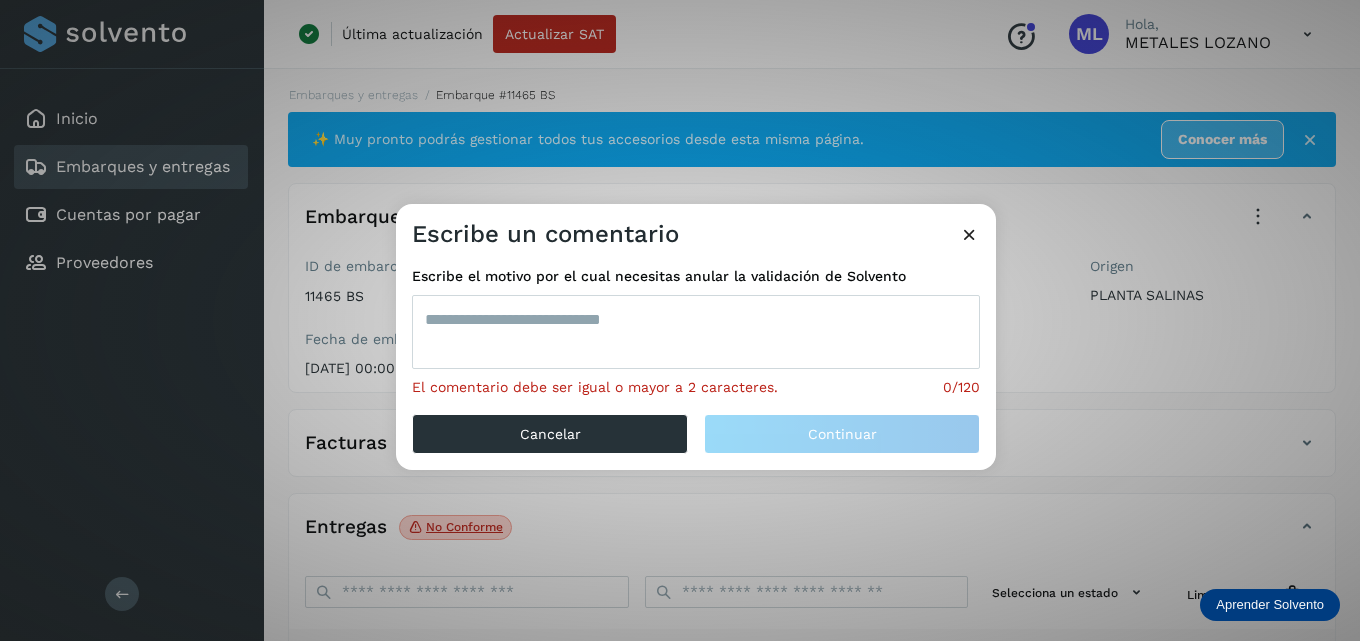 click at bounding box center (696, 332) 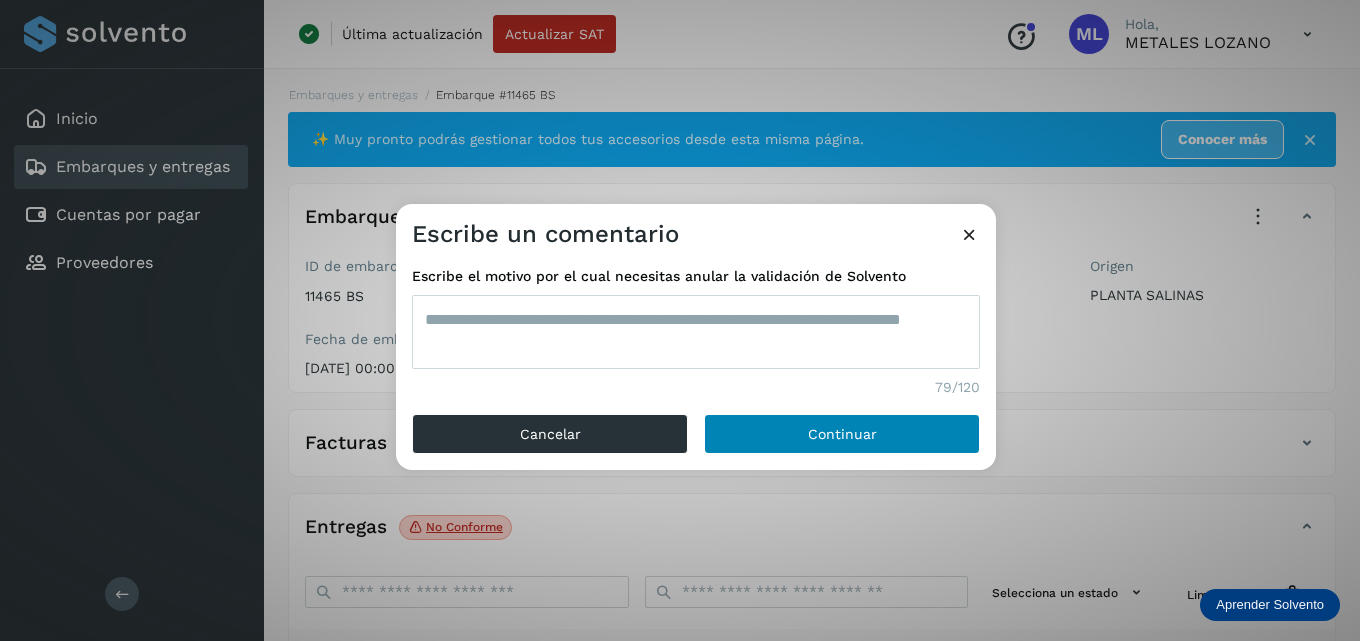 type on "**********" 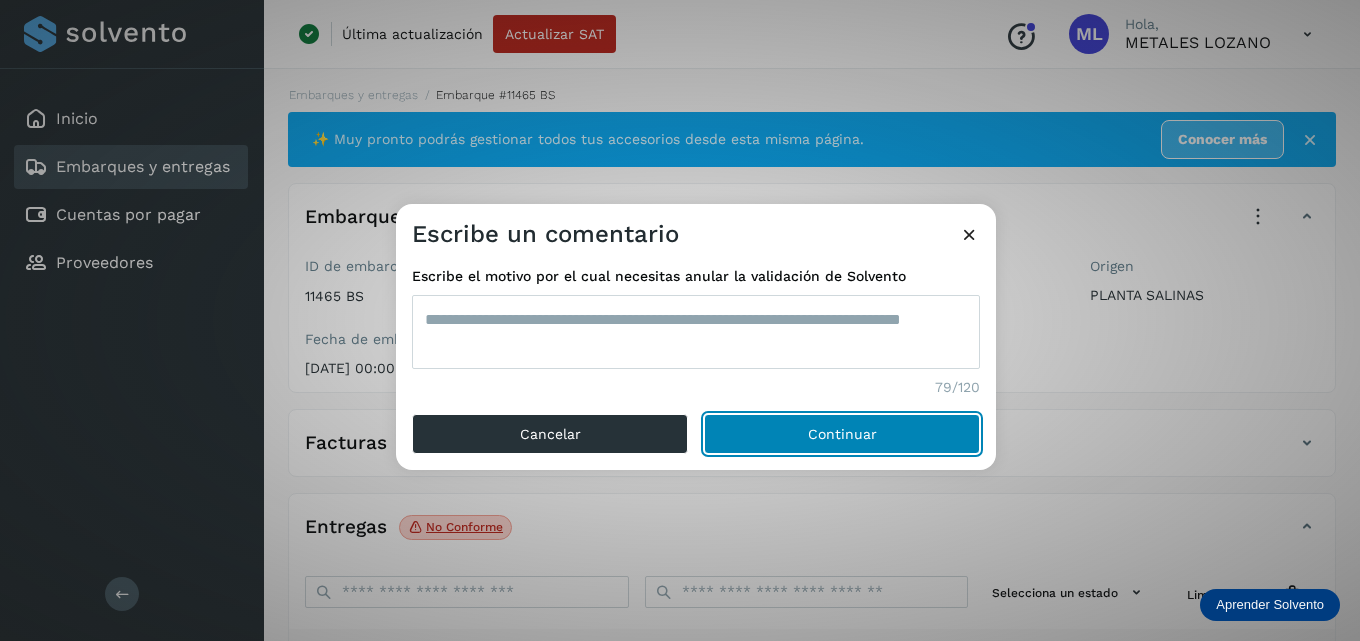 click on "Continuar" 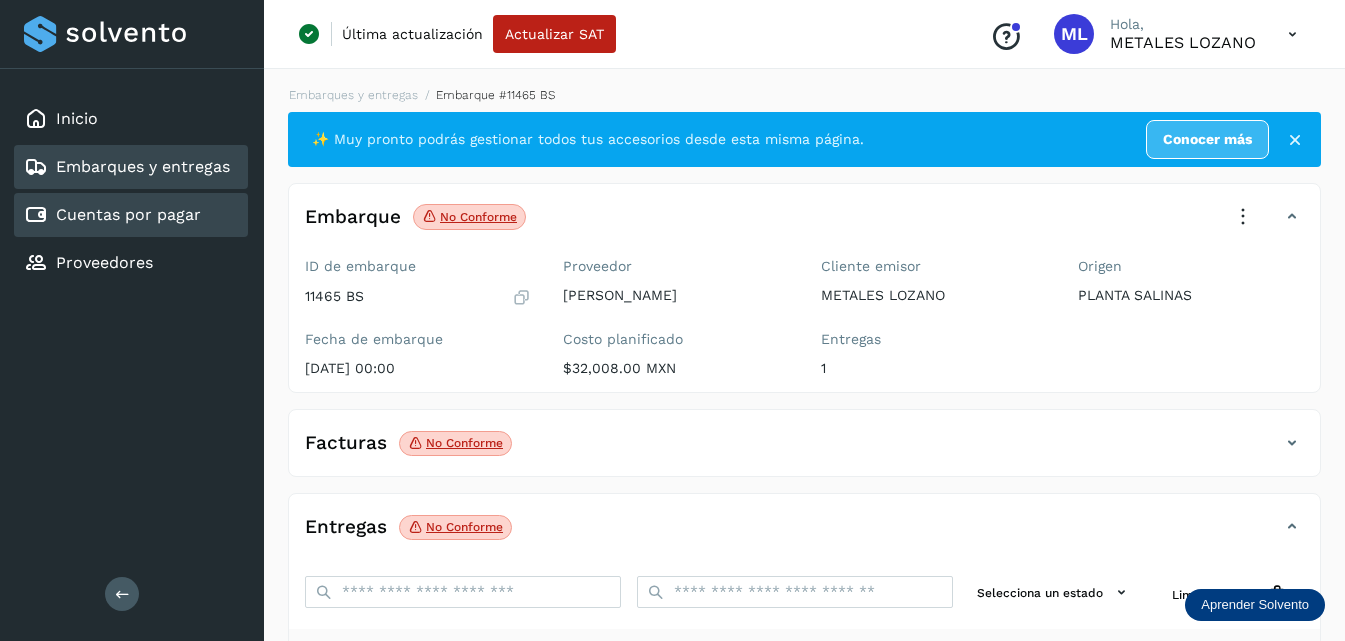 click on "Cuentas por pagar" 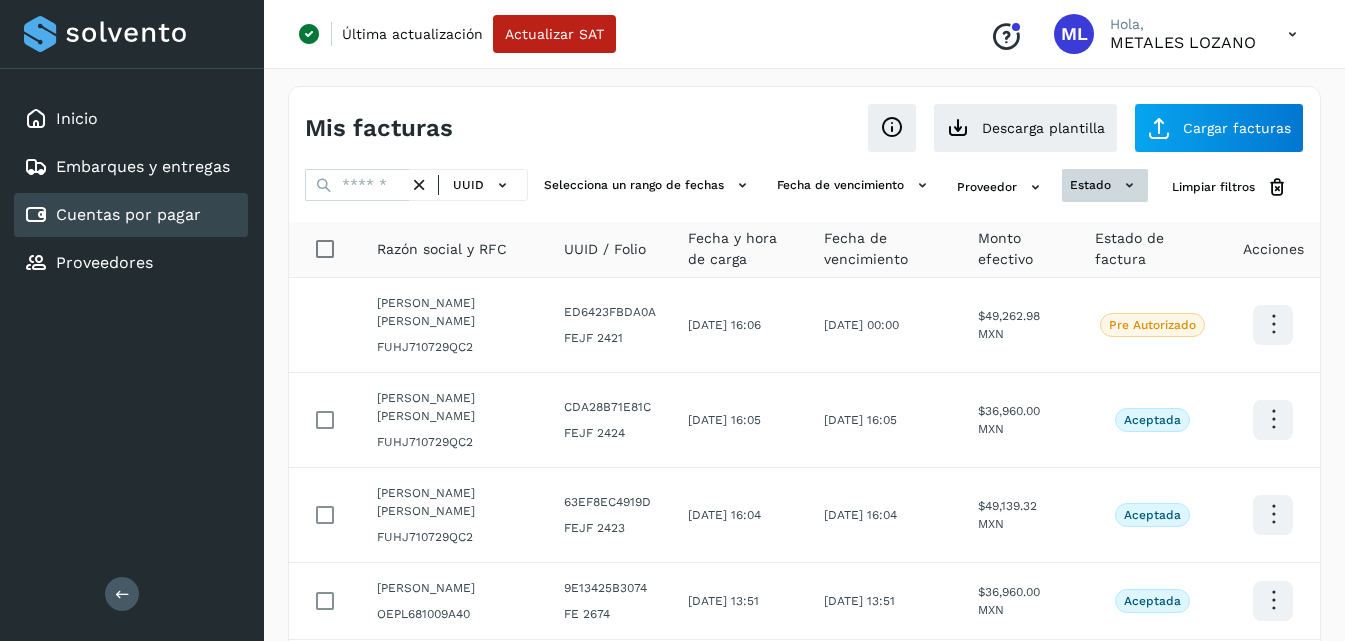 click on "estado" 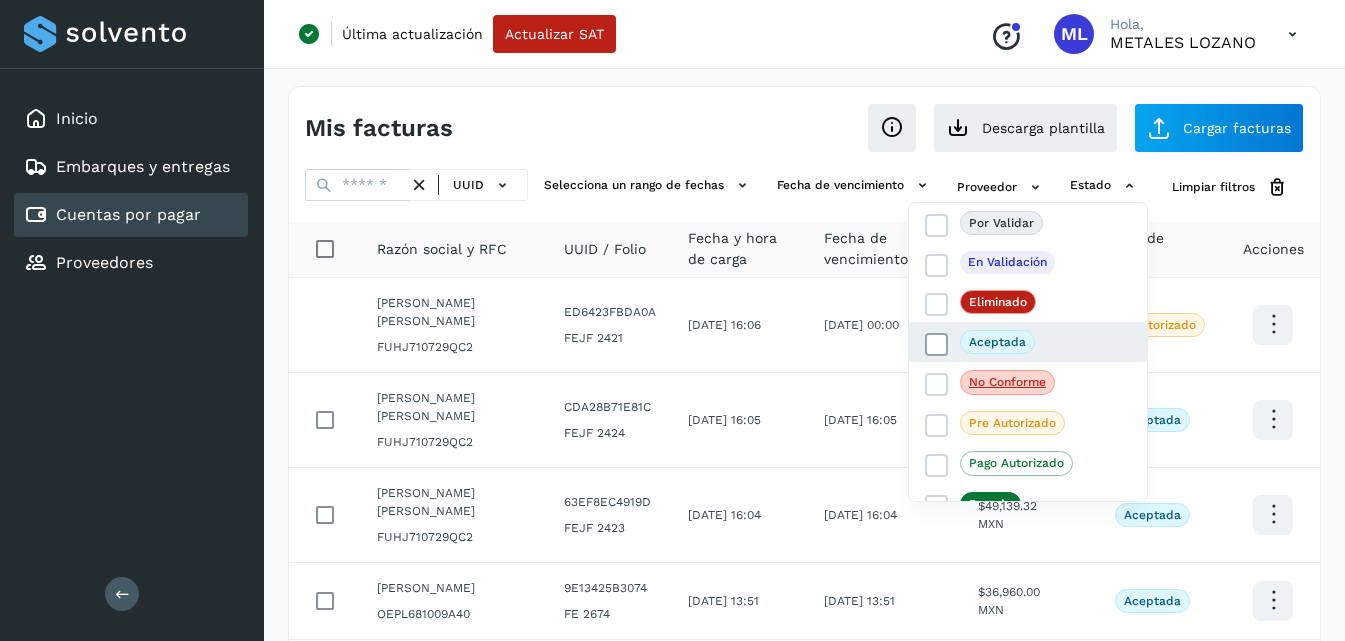 click on "Aceptada" 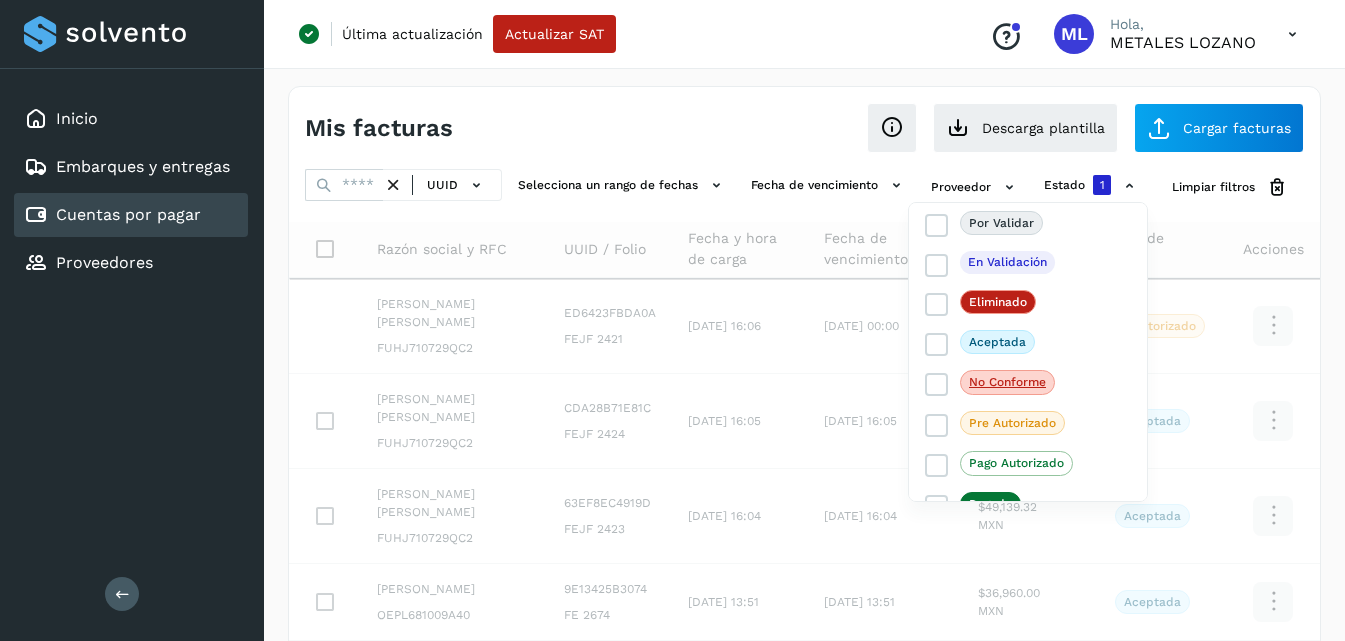 click at bounding box center [672, 320] 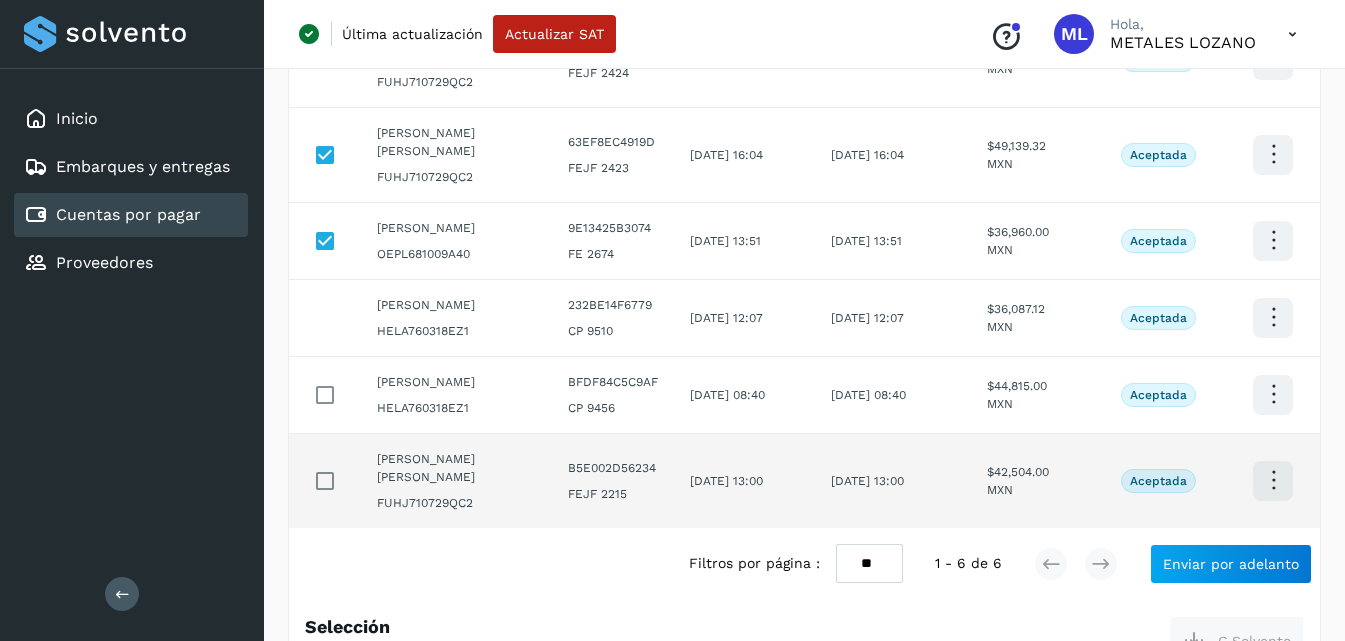 scroll, scrollTop: 300, scrollLeft: 0, axis: vertical 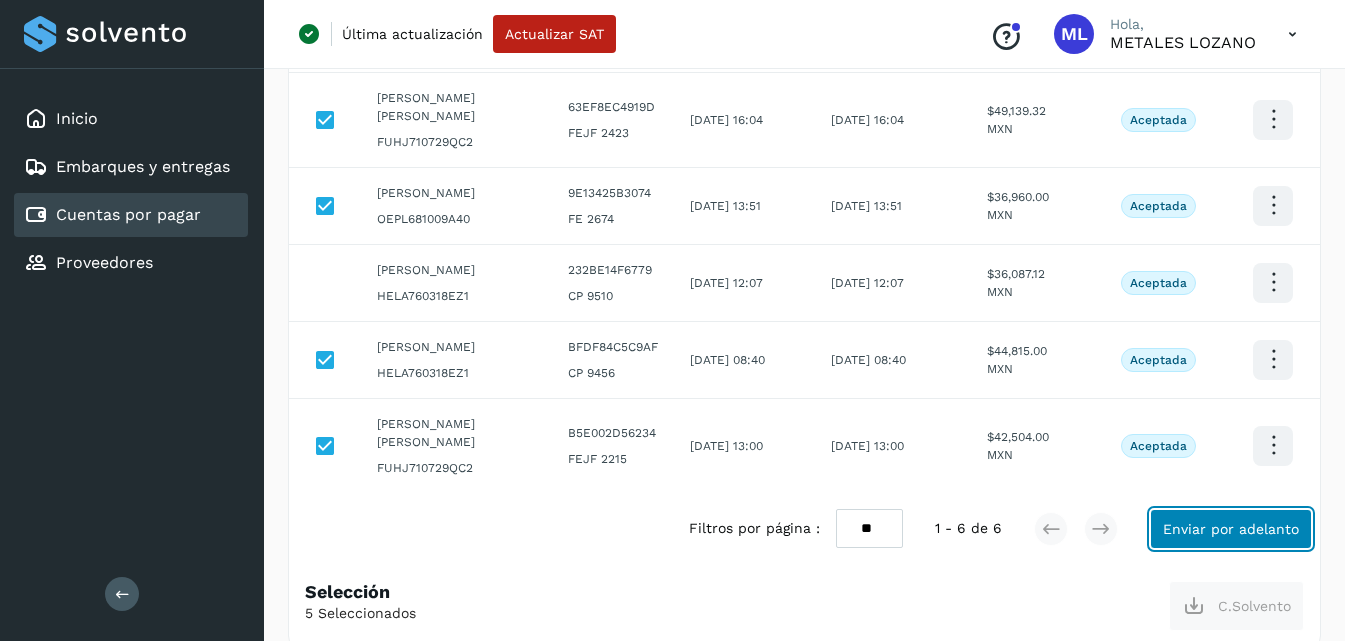 click on "Enviar por adelanto" 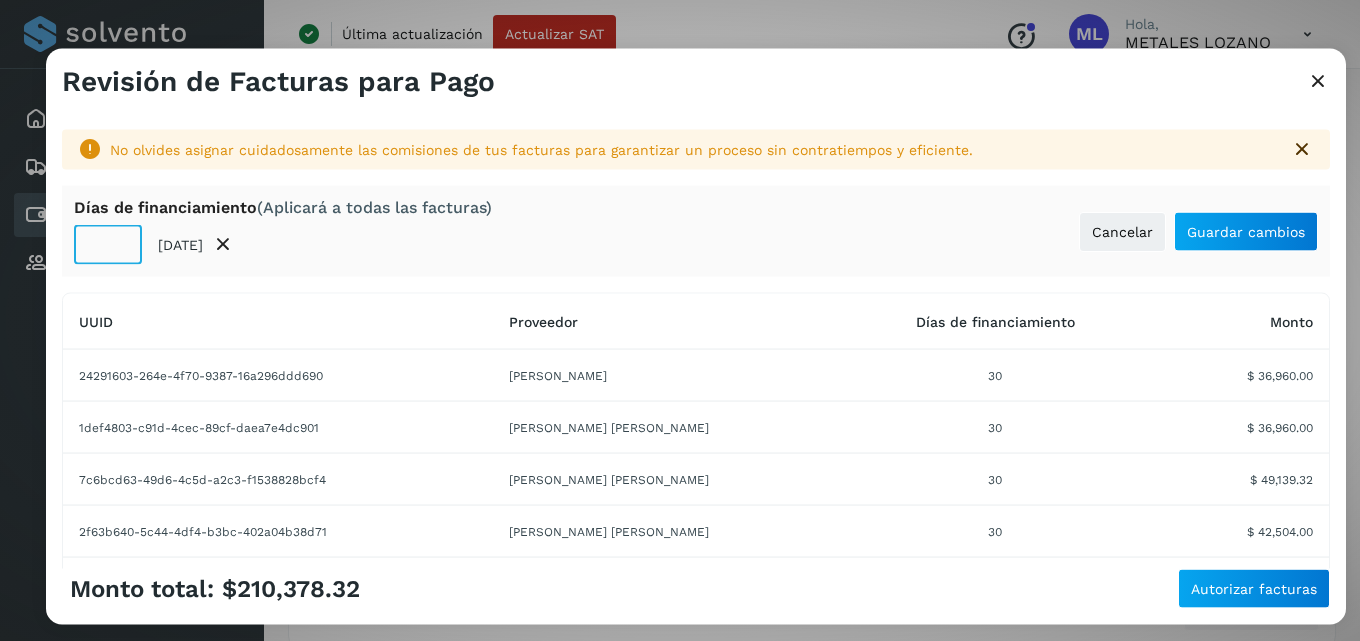 click on "**" 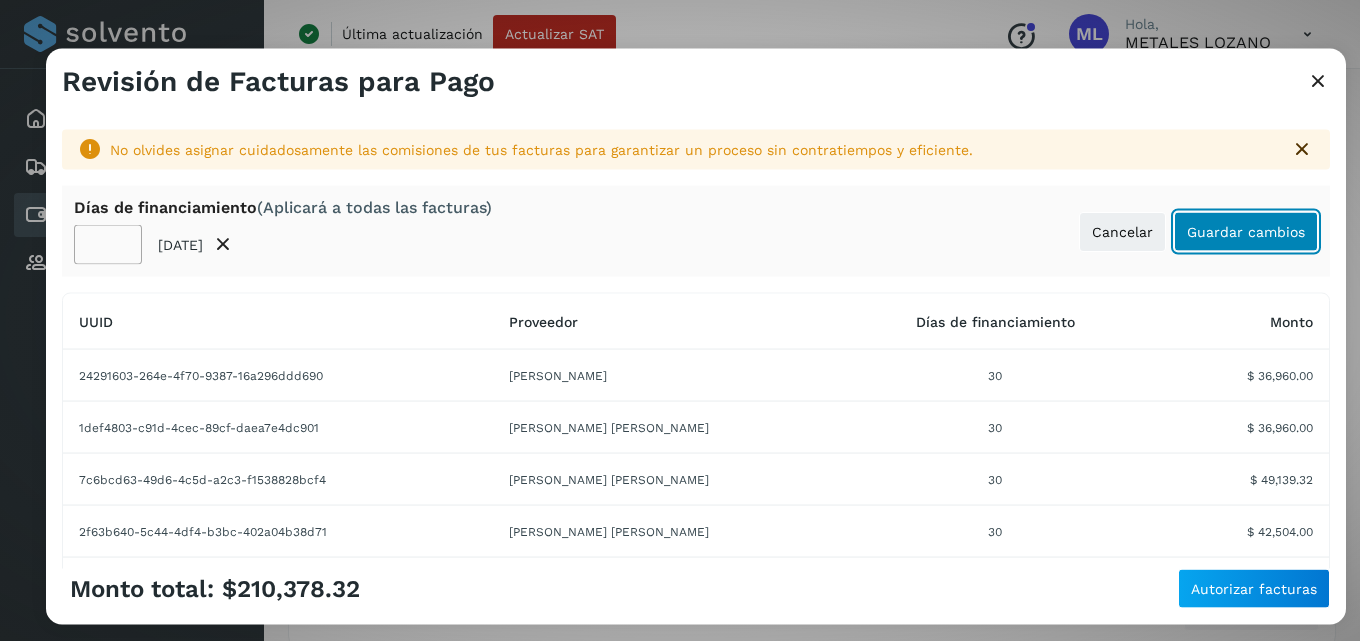 click on "Guardar cambios" 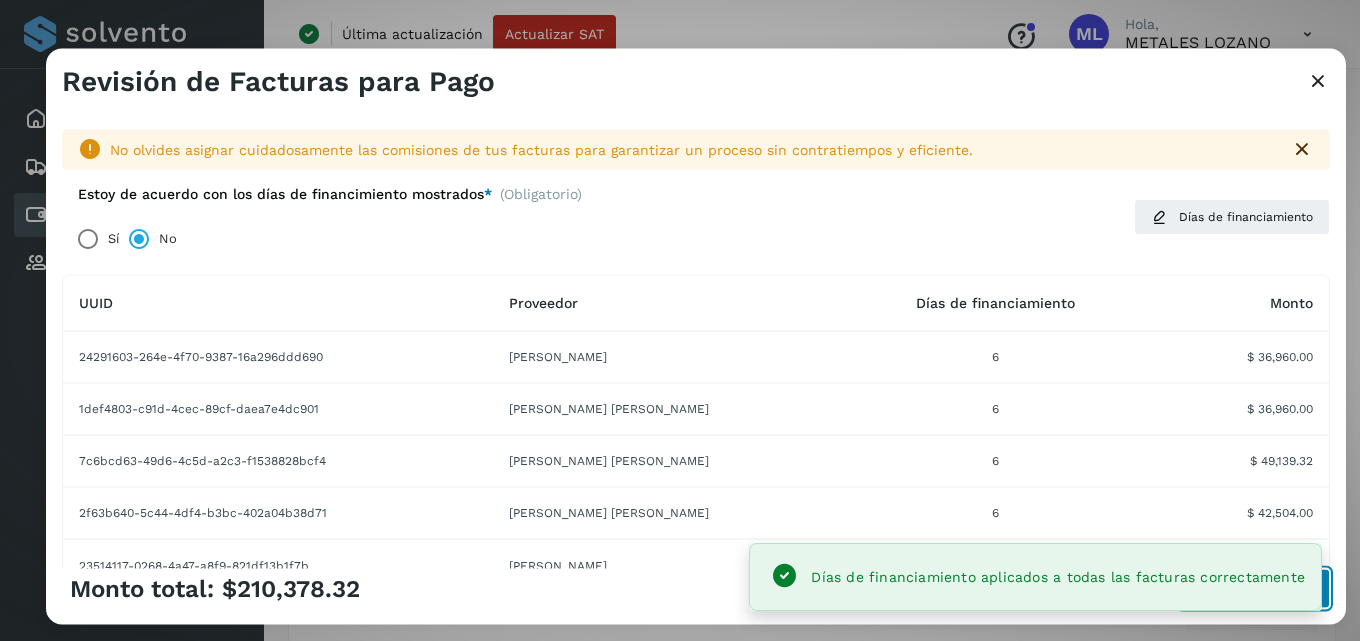 click on "Autorizar facturas" at bounding box center (1254, 589) 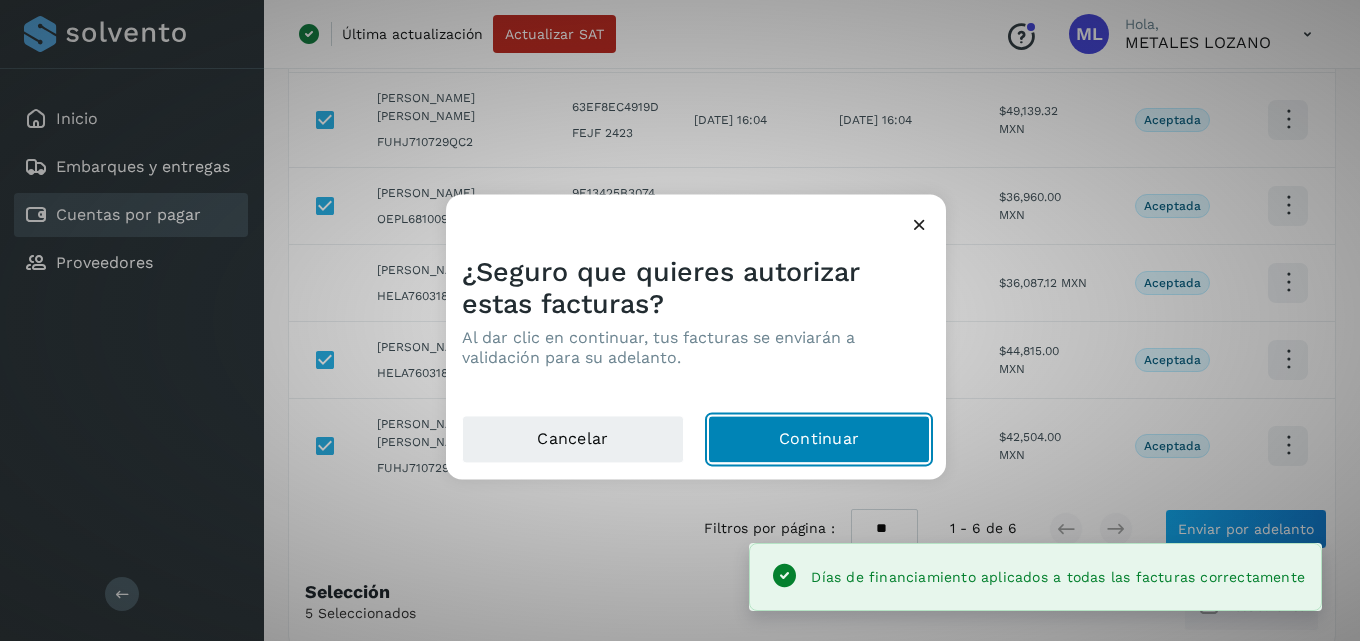 click on "Continuar" 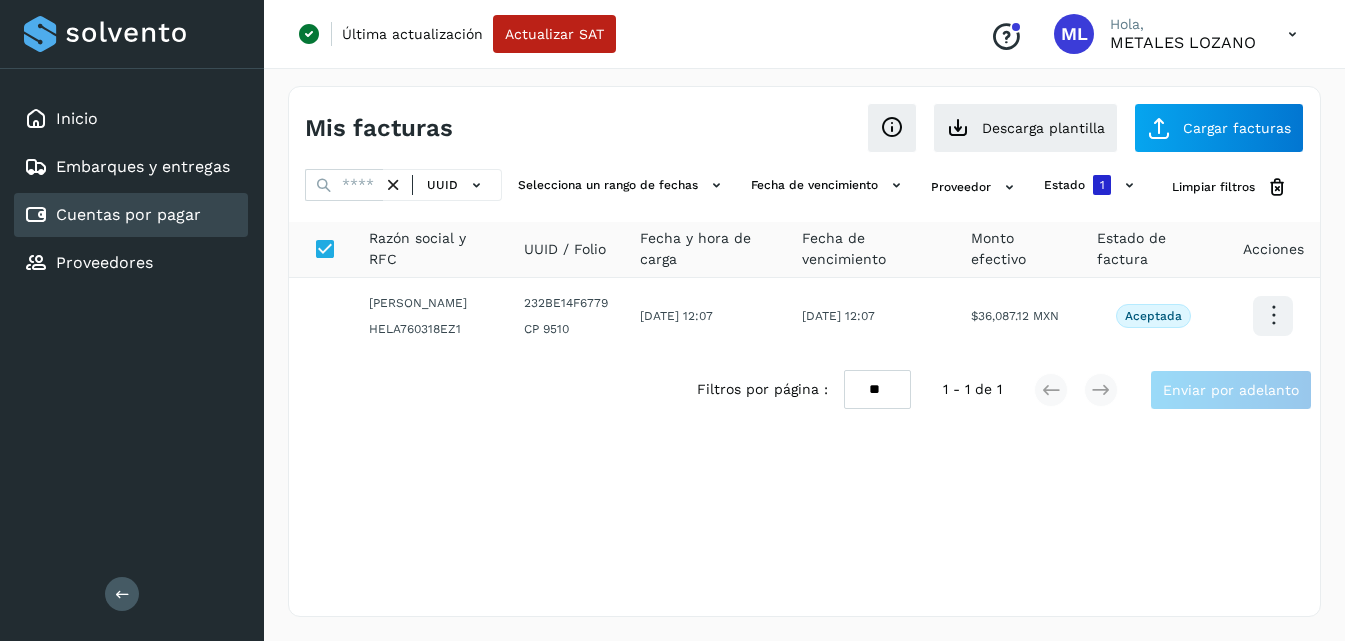 scroll, scrollTop: 0, scrollLeft: 0, axis: both 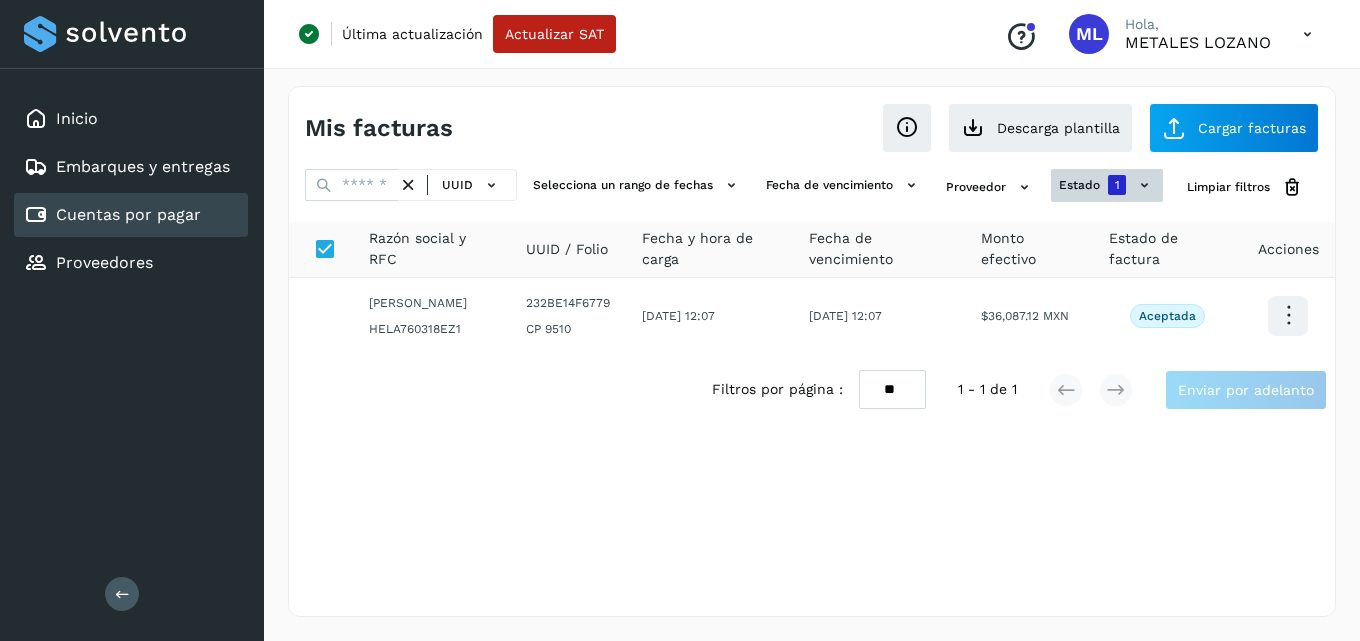 click on "1" 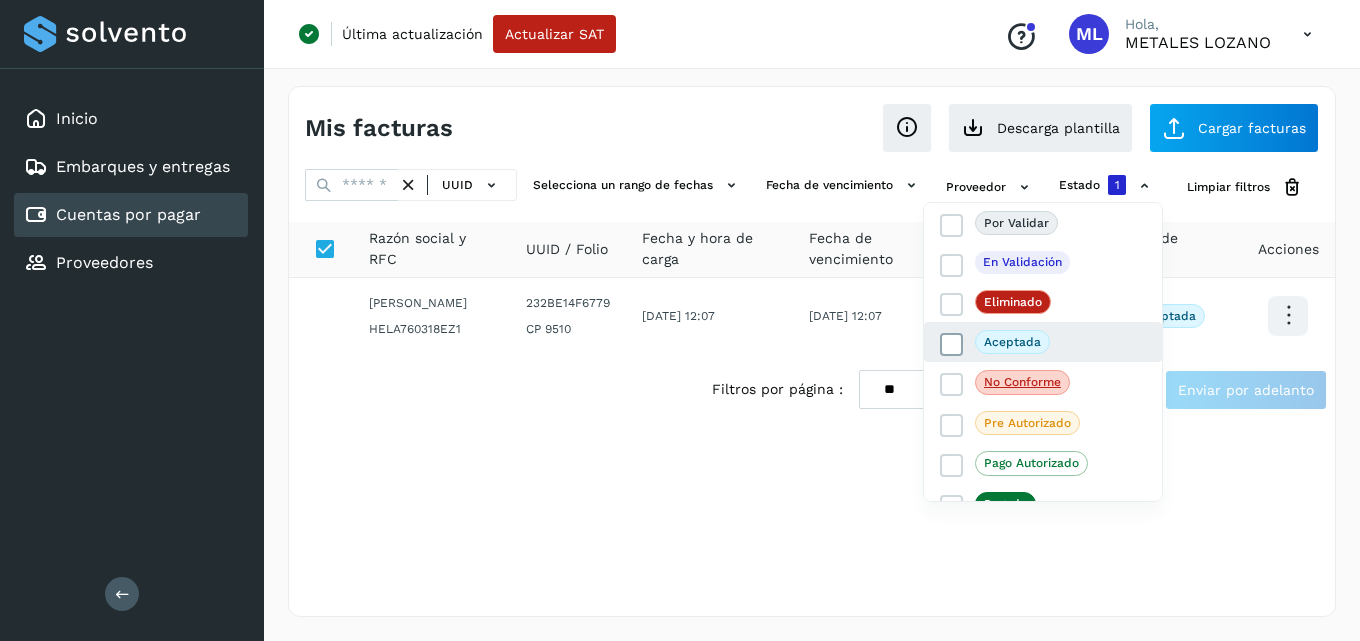 click on "Aceptada" 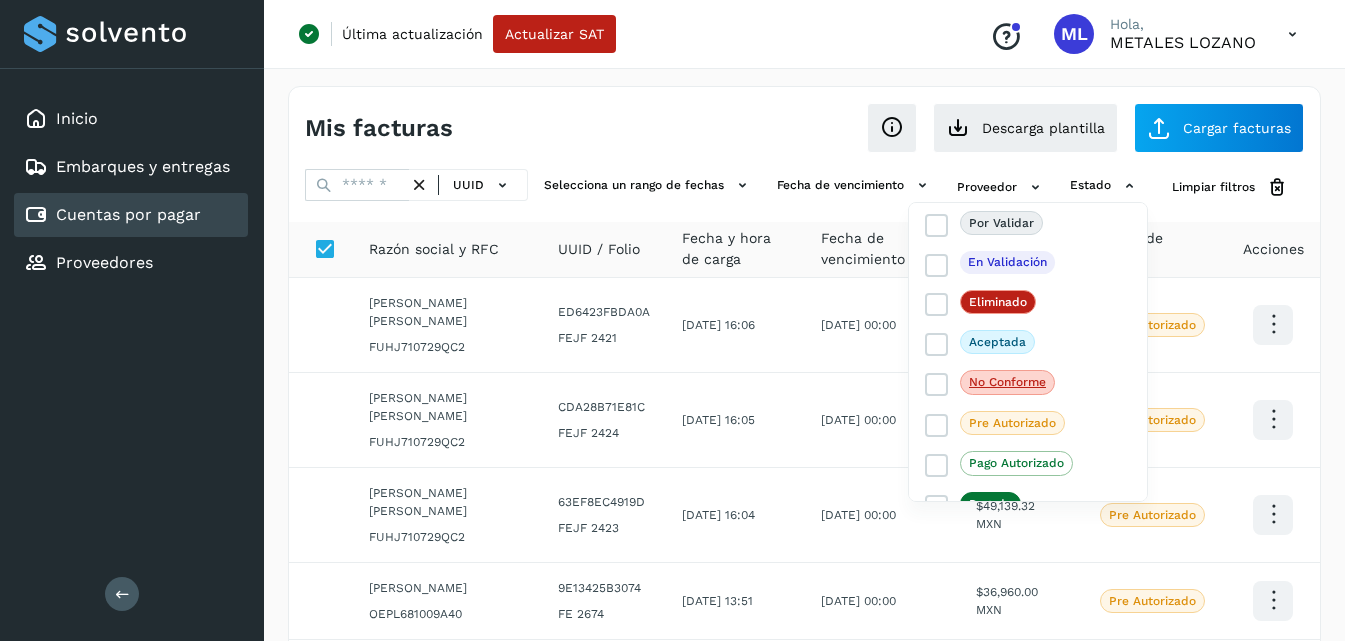 click on "Inicio Embarques y entregas Cuentas por pagar Proveedores Salir" at bounding box center (132, 320) 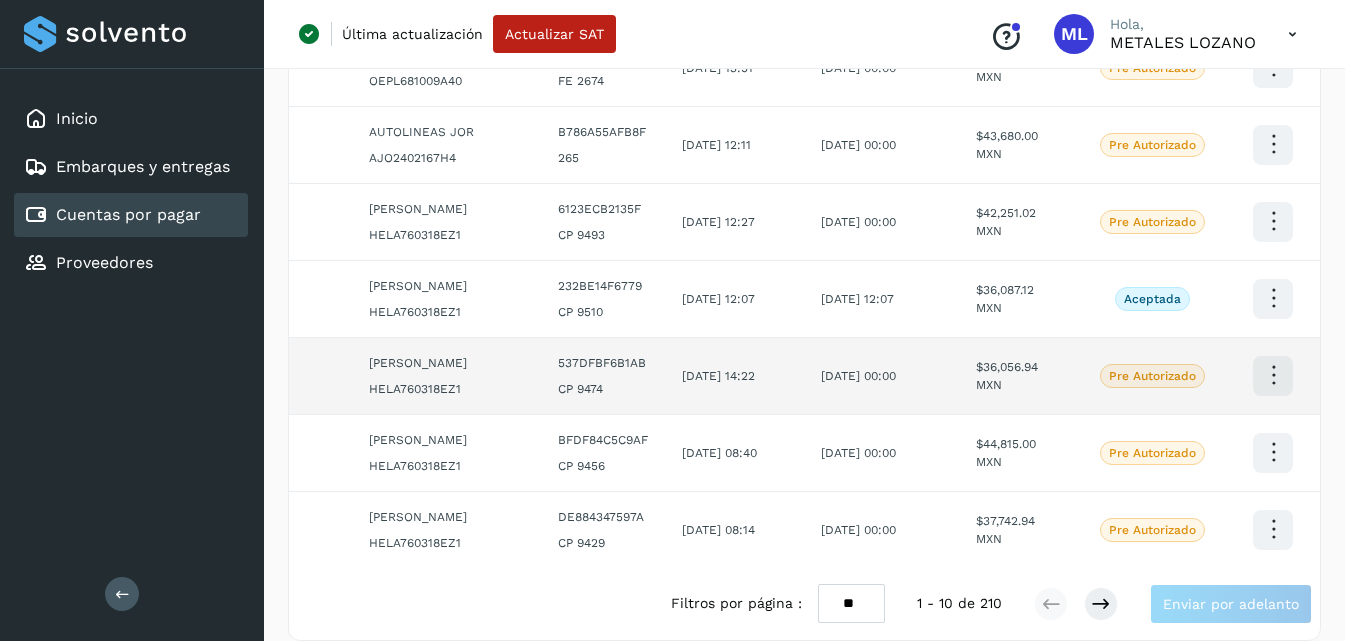 scroll, scrollTop: 647, scrollLeft: 0, axis: vertical 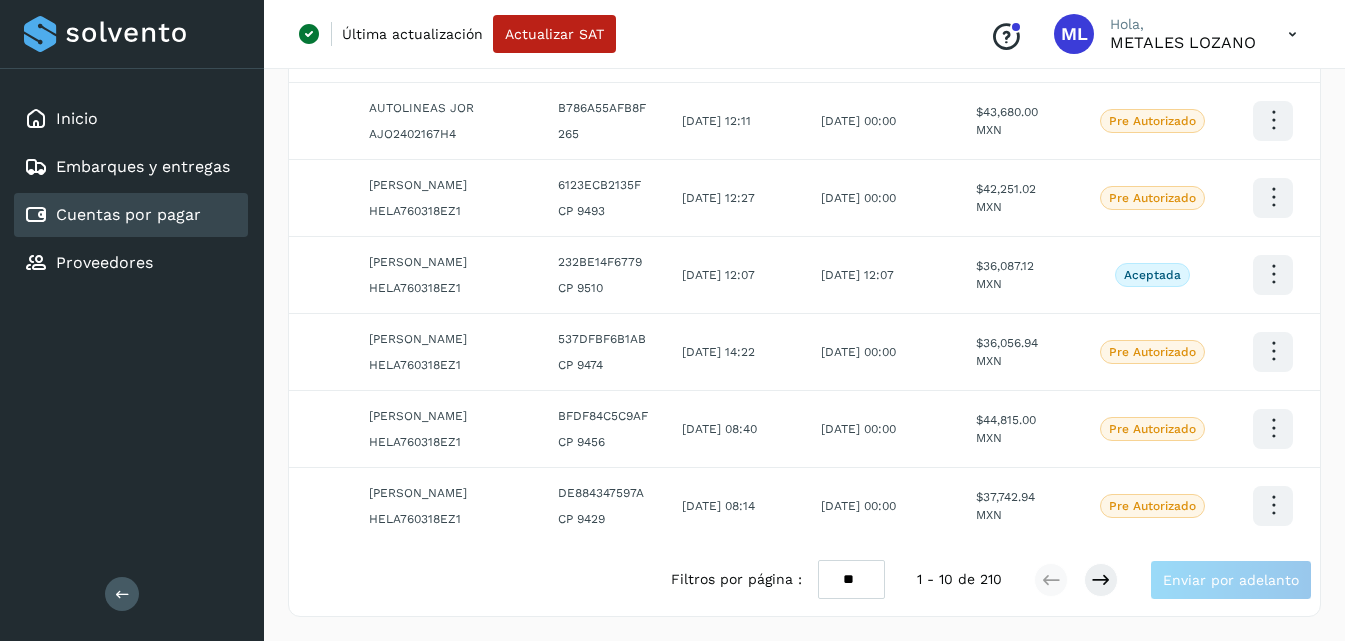 click on "** ** **" at bounding box center (851, 579) 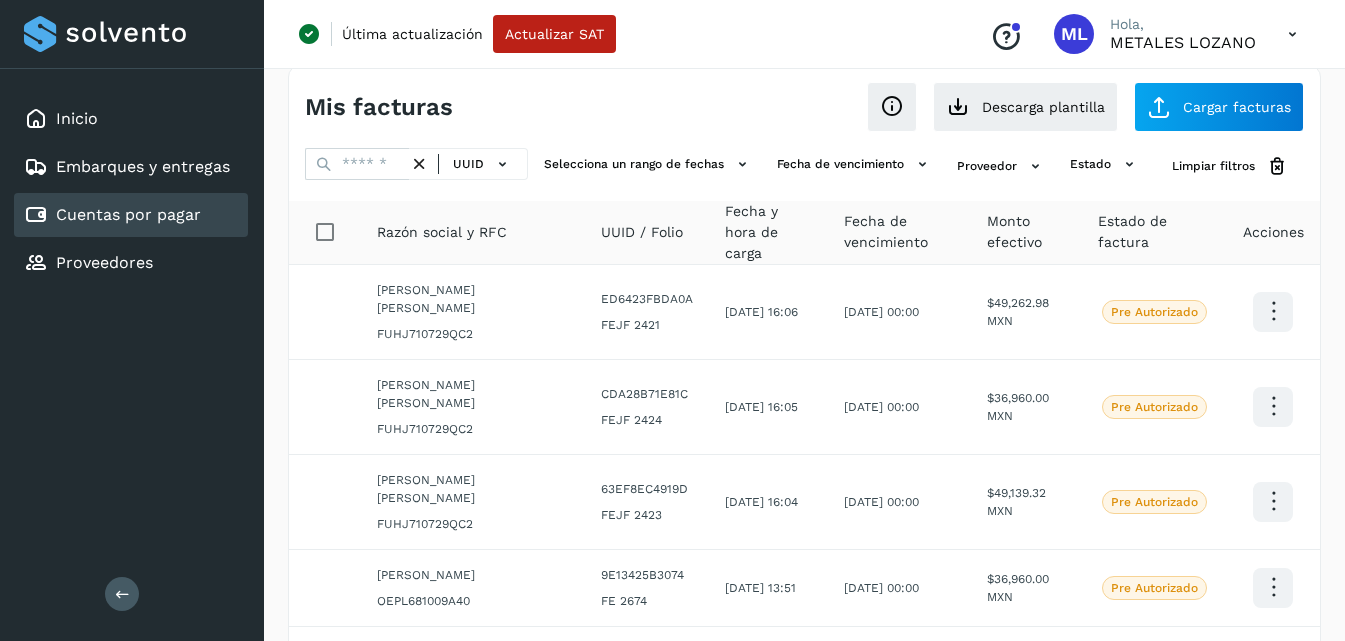 scroll, scrollTop: 0, scrollLeft: 0, axis: both 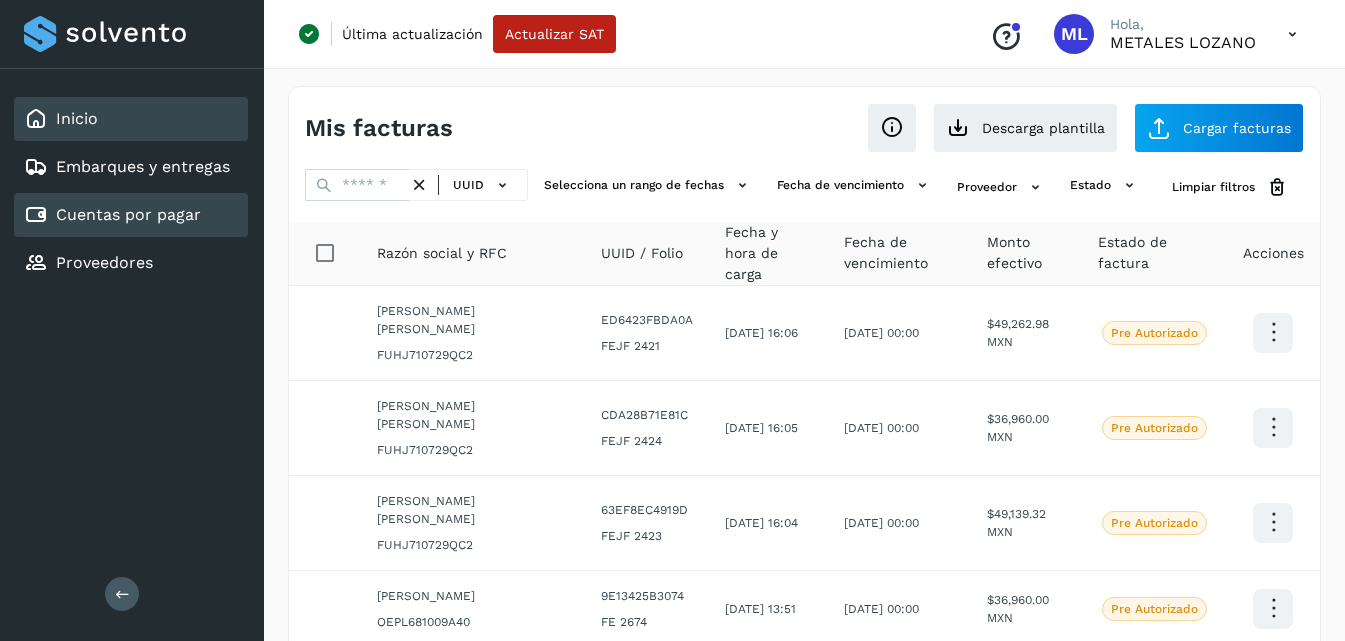 click on "Inicio" 